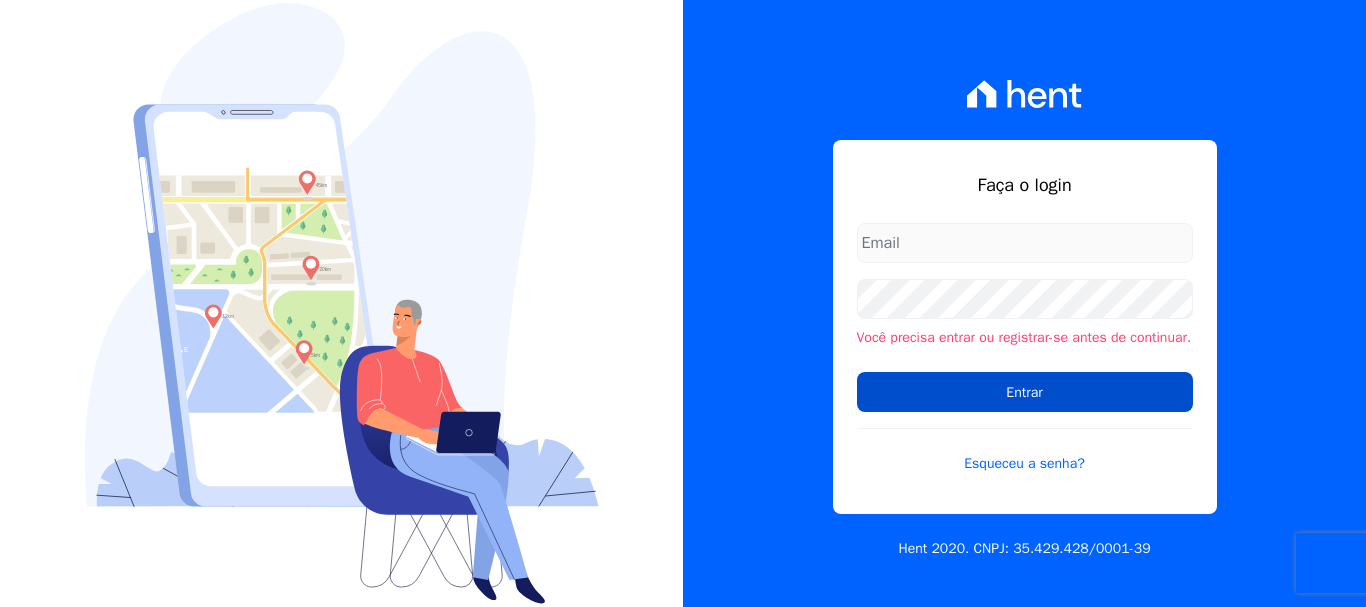 scroll, scrollTop: 0, scrollLeft: 0, axis: both 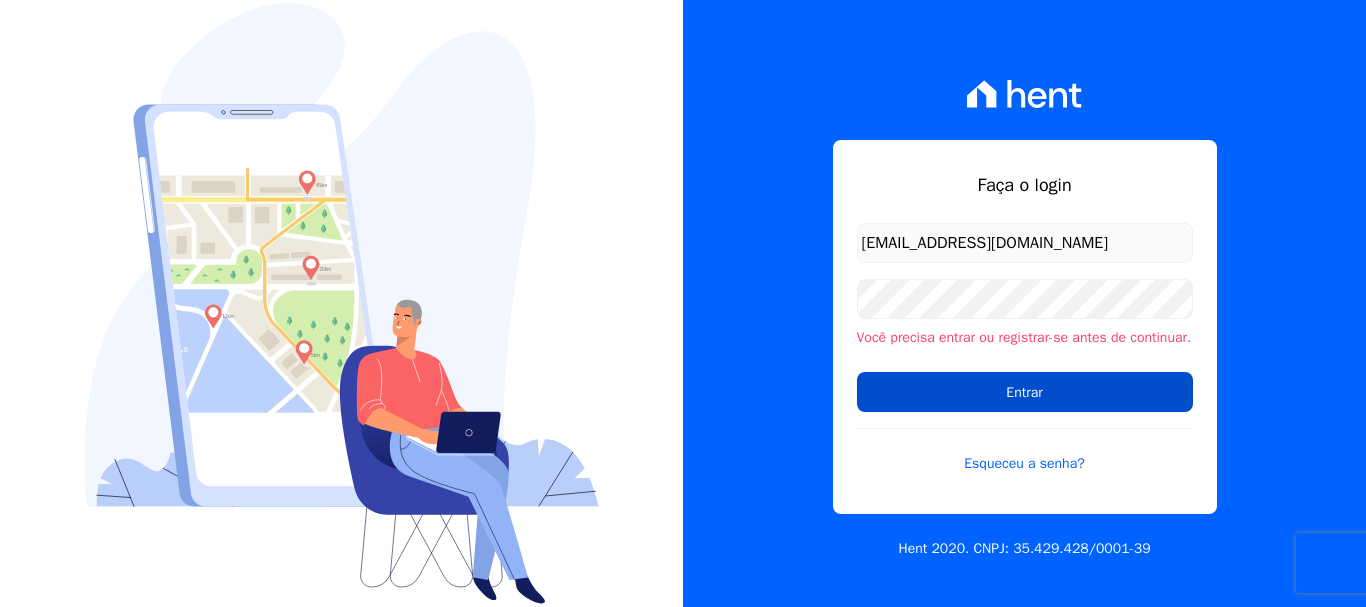 click on "Entrar" at bounding box center [1025, 392] 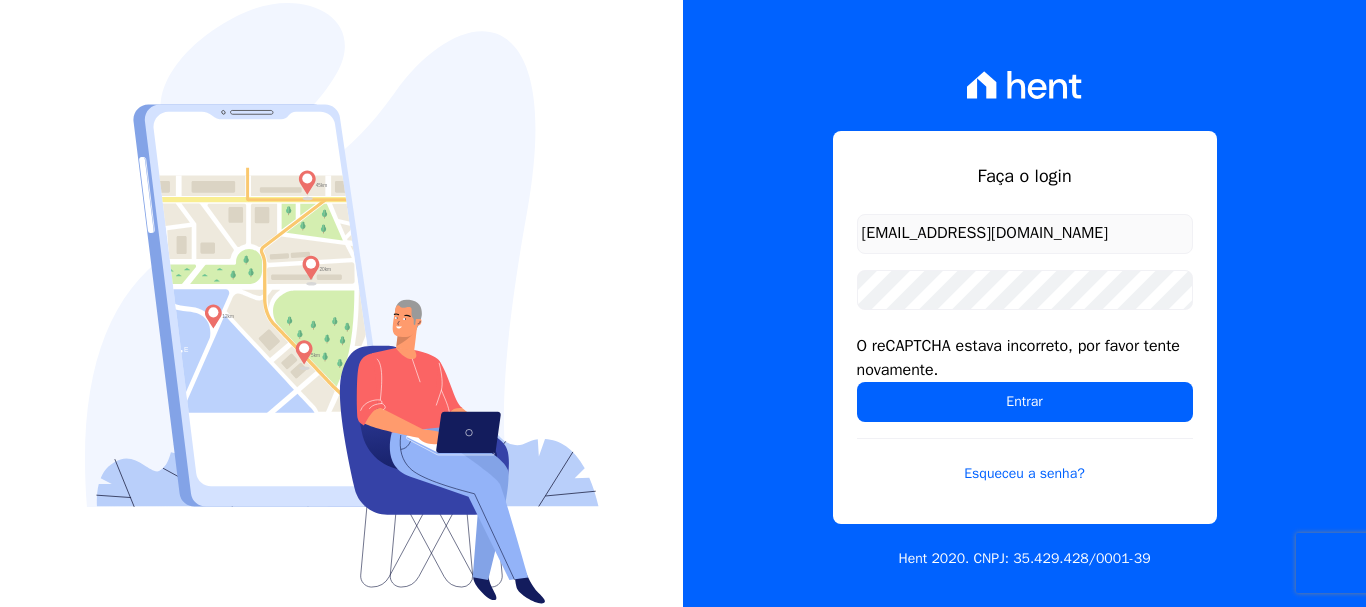 scroll, scrollTop: 0, scrollLeft: 0, axis: both 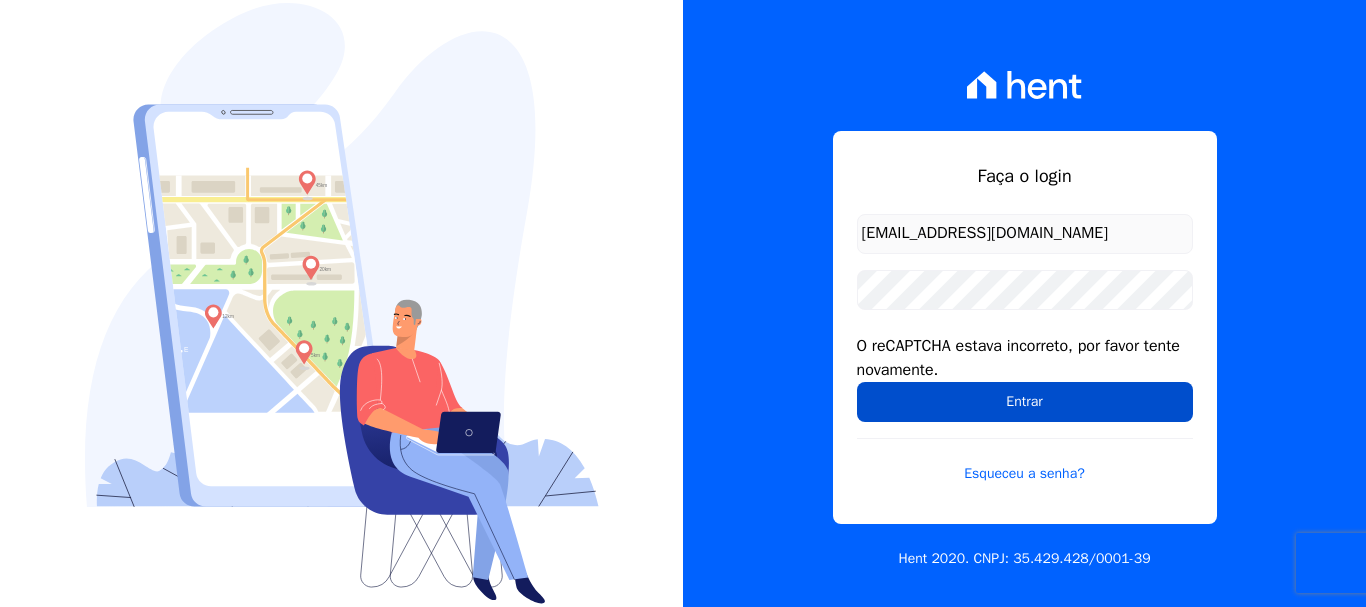 click on "Entrar" at bounding box center [1025, 402] 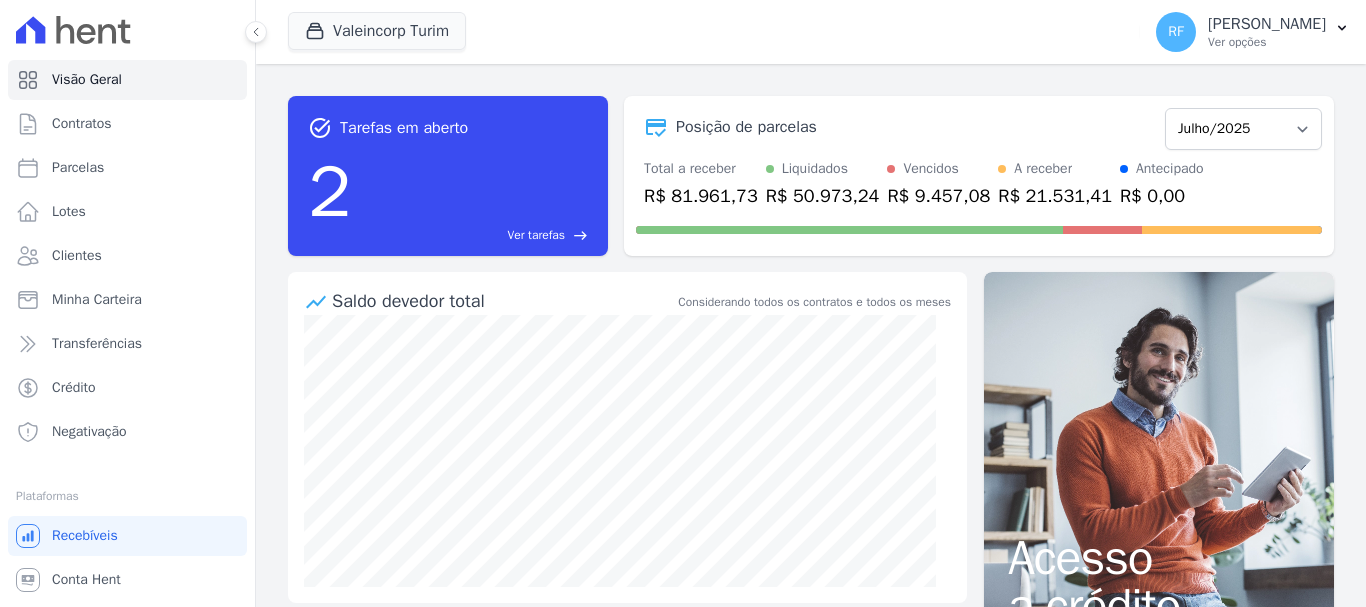 scroll, scrollTop: 0, scrollLeft: 0, axis: both 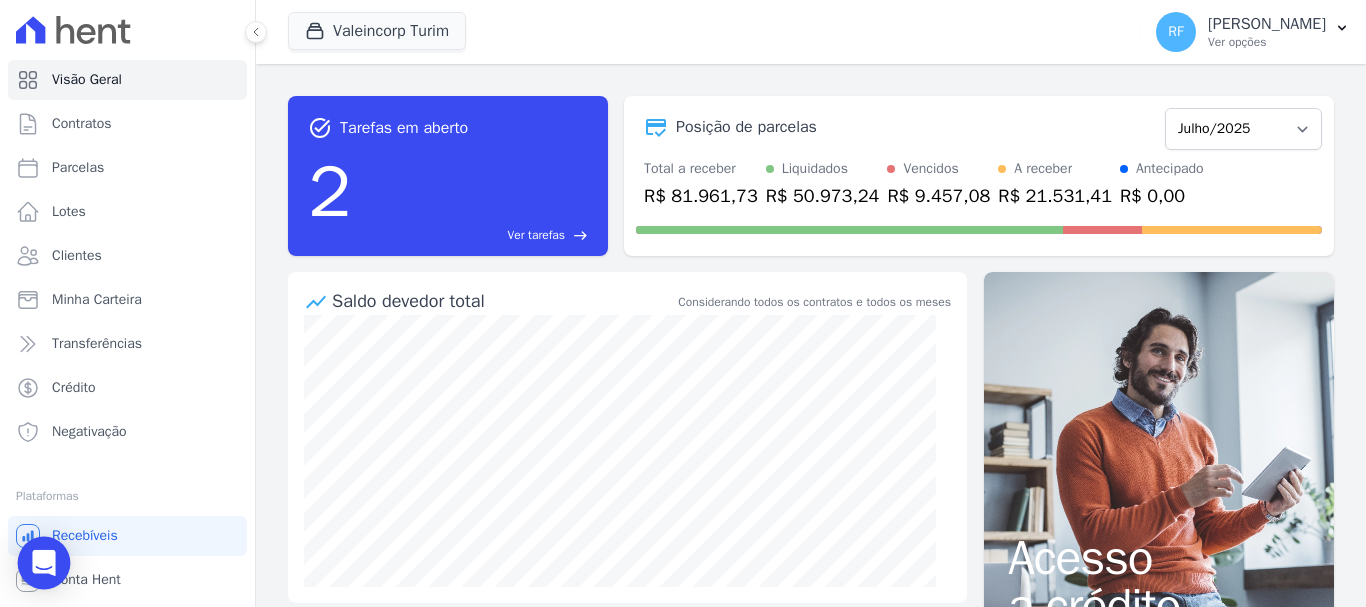 click 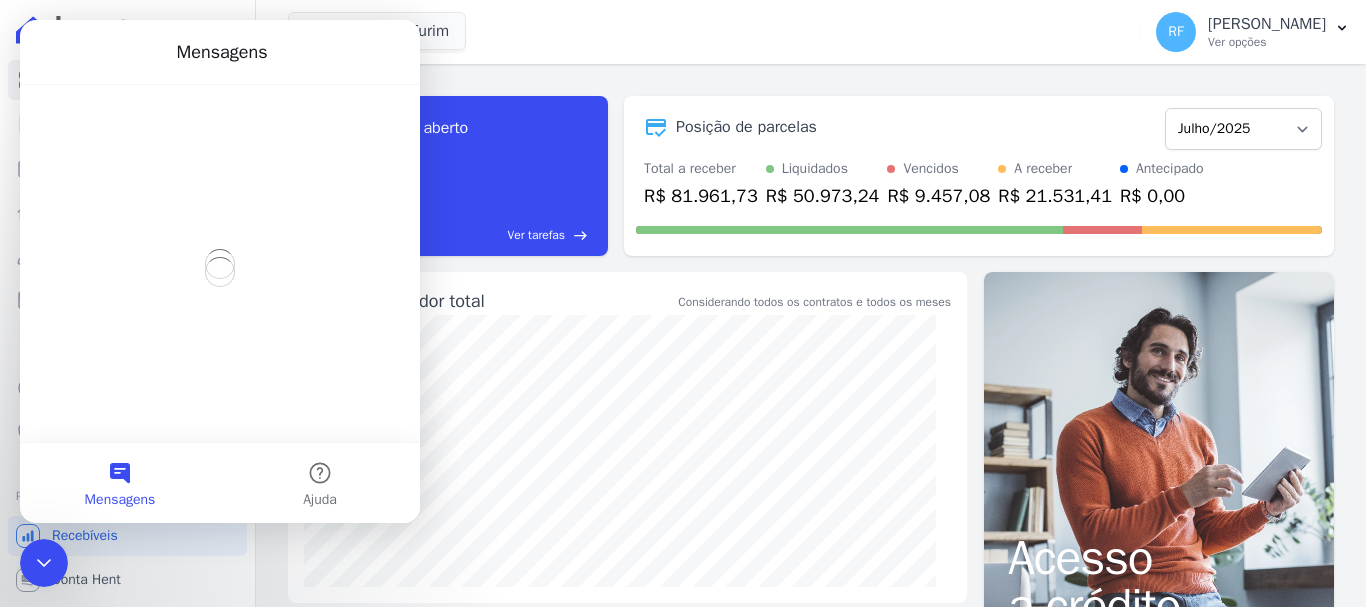 scroll, scrollTop: 0, scrollLeft: 0, axis: both 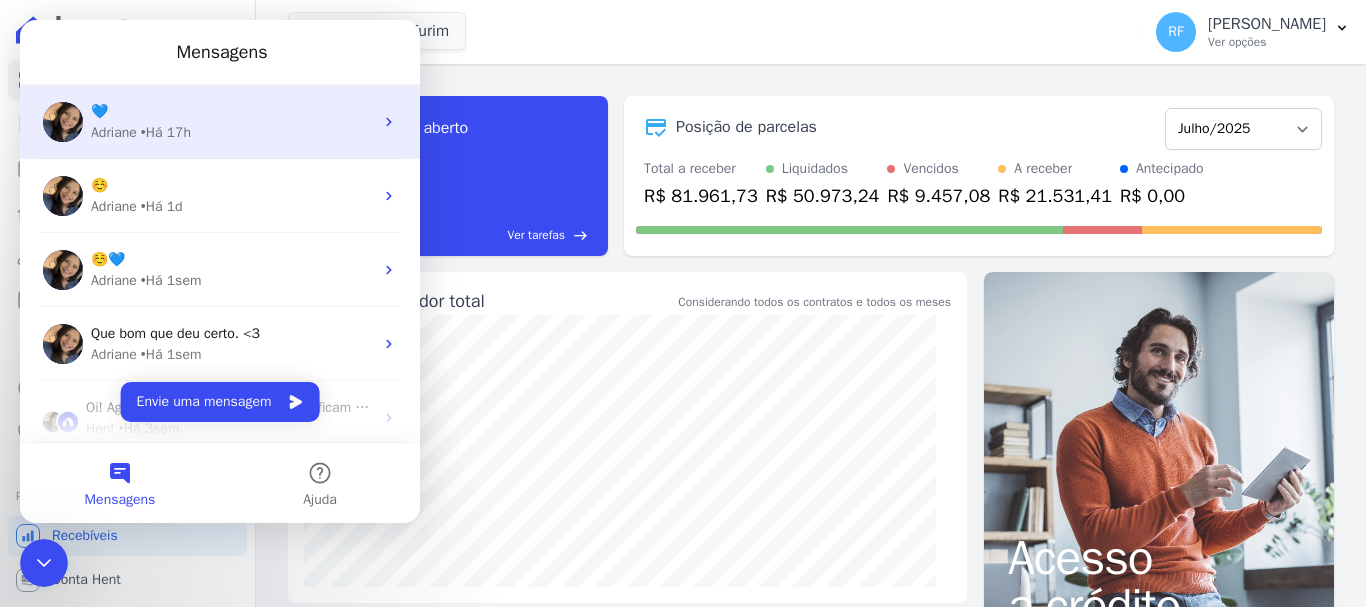 click on "💙" at bounding box center [232, 111] 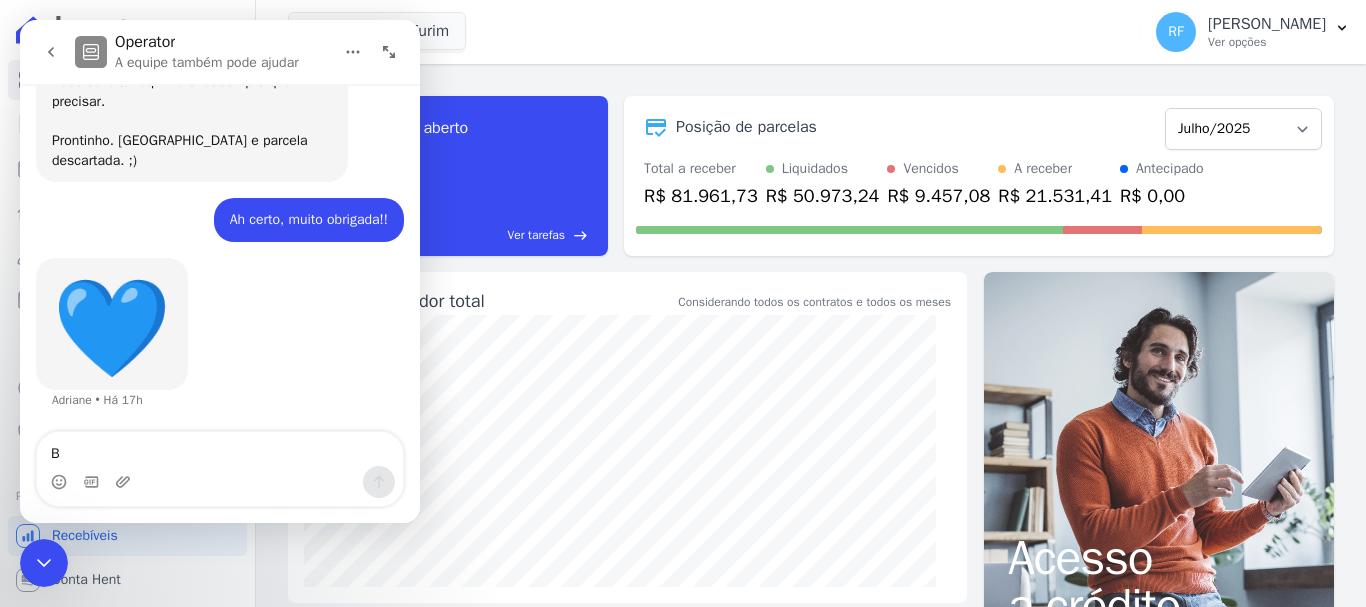 scroll, scrollTop: 2979, scrollLeft: 0, axis: vertical 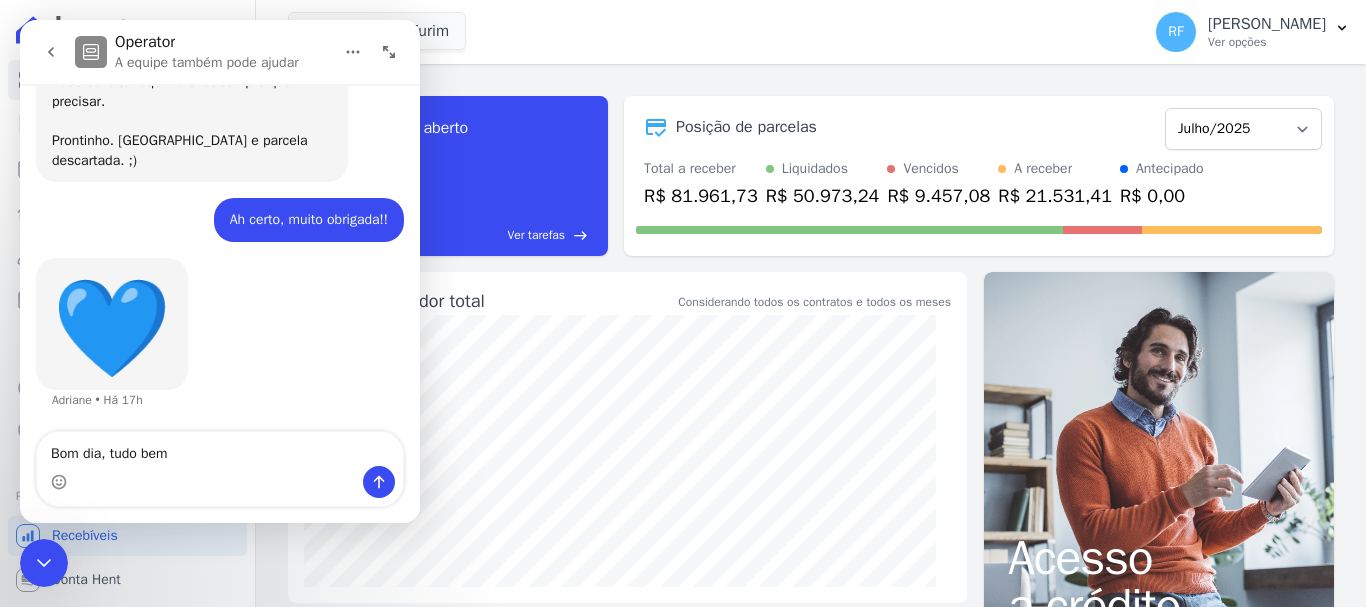 type on "Bom dia, tudo bem?" 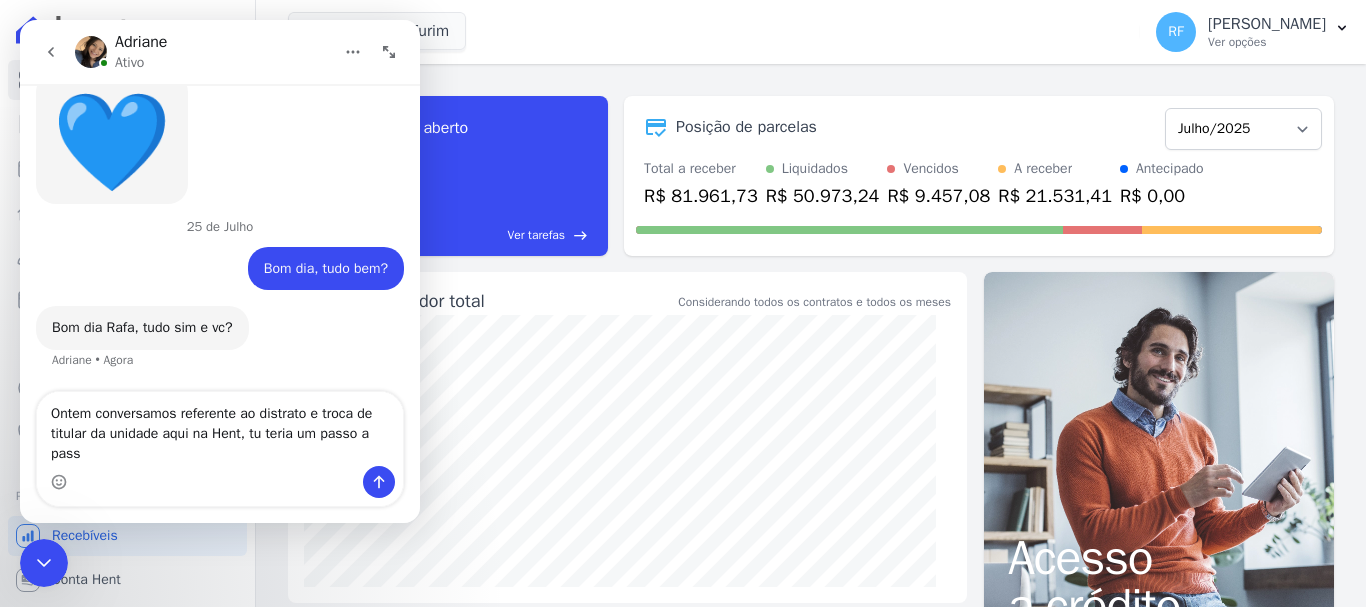 scroll, scrollTop: 3192, scrollLeft: 0, axis: vertical 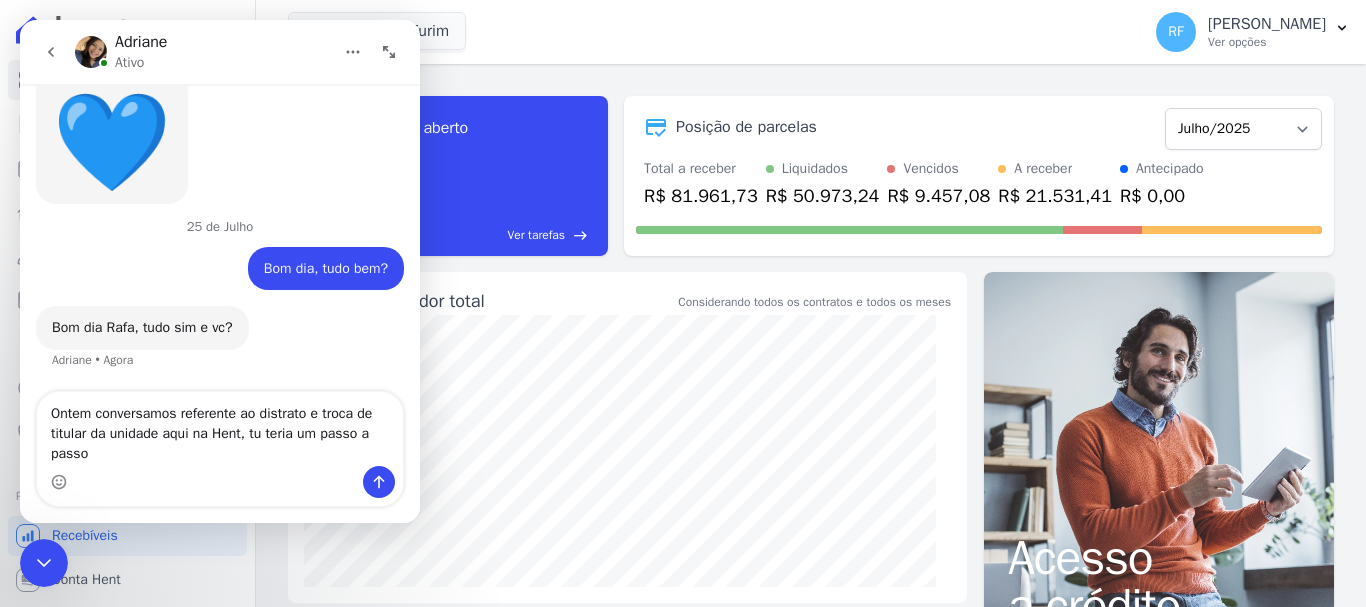 type on "Ontem conversamos referente ao distrato e troca de titular da unidade aqui na [GEOGRAPHIC_DATA], tu teria um passo a passo?" 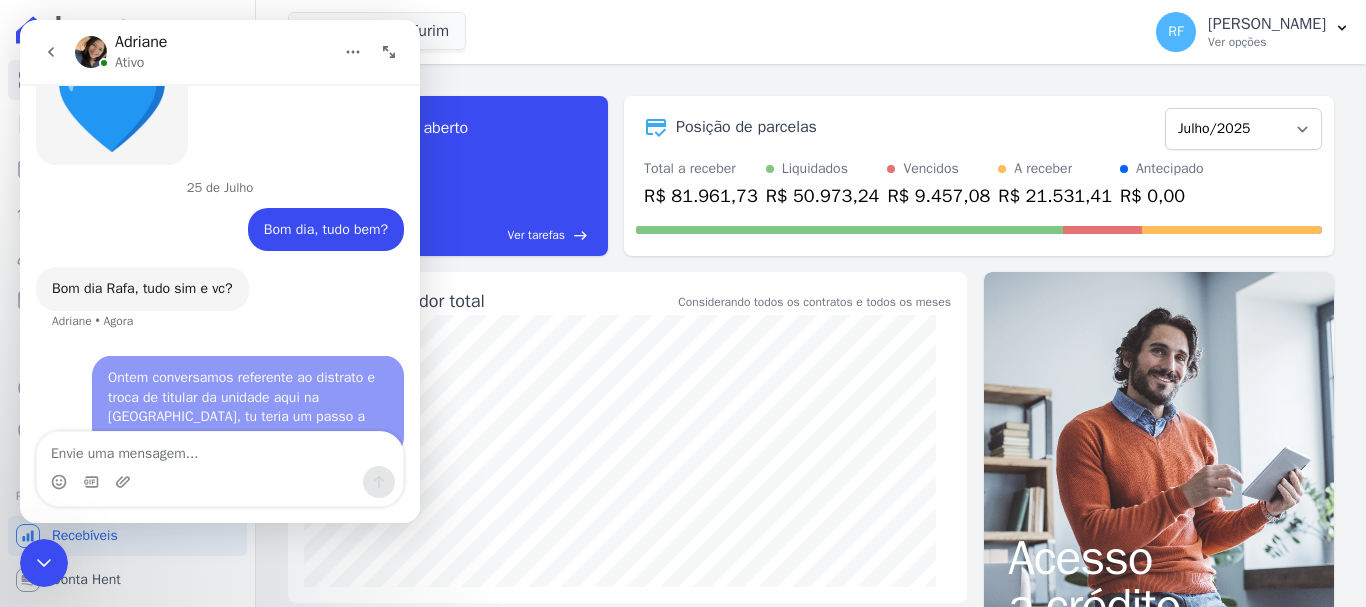 scroll, scrollTop: 3251, scrollLeft: 0, axis: vertical 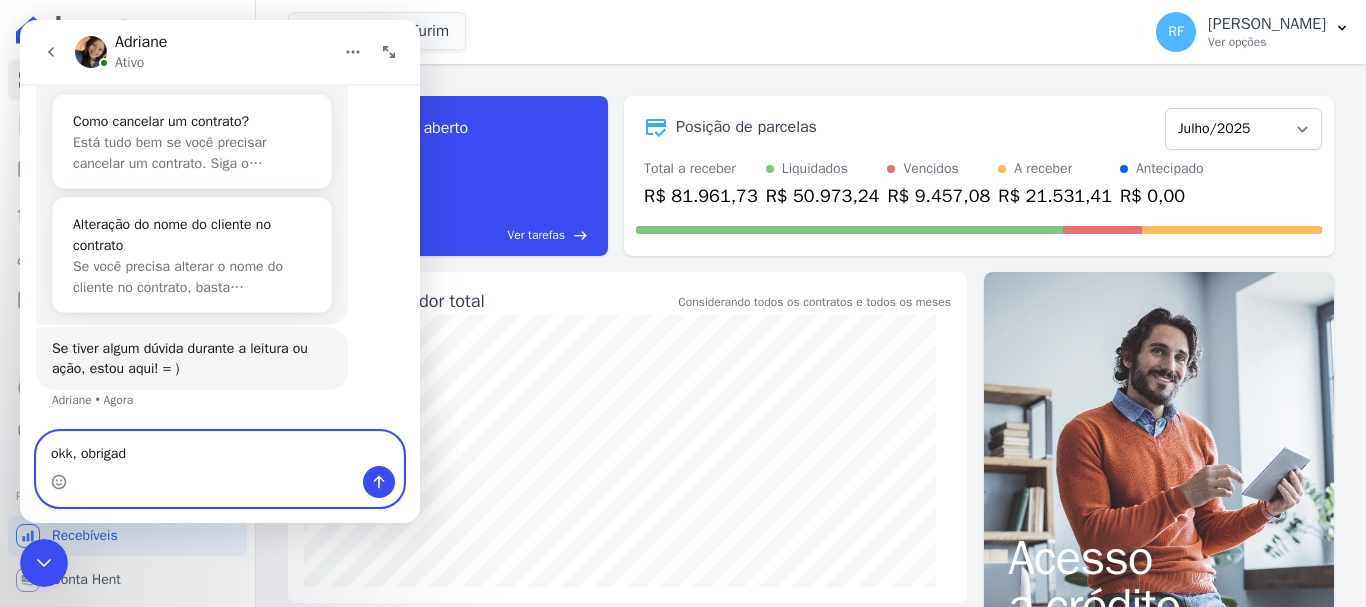 type on "okk, obrigada" 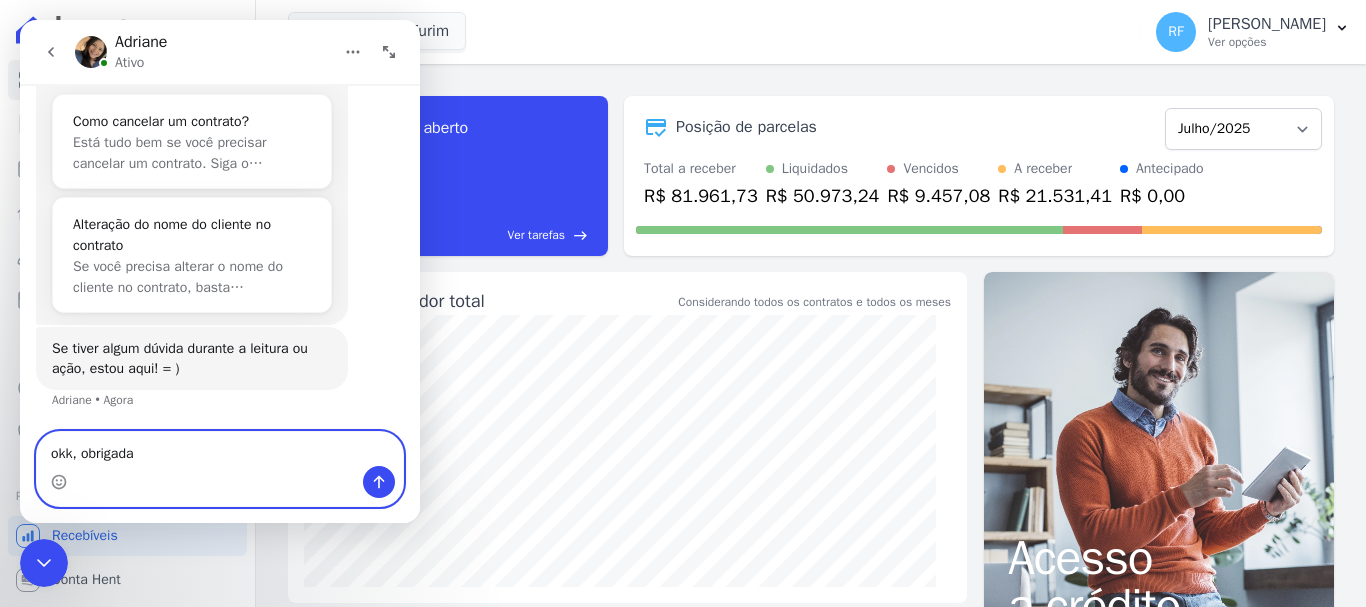type 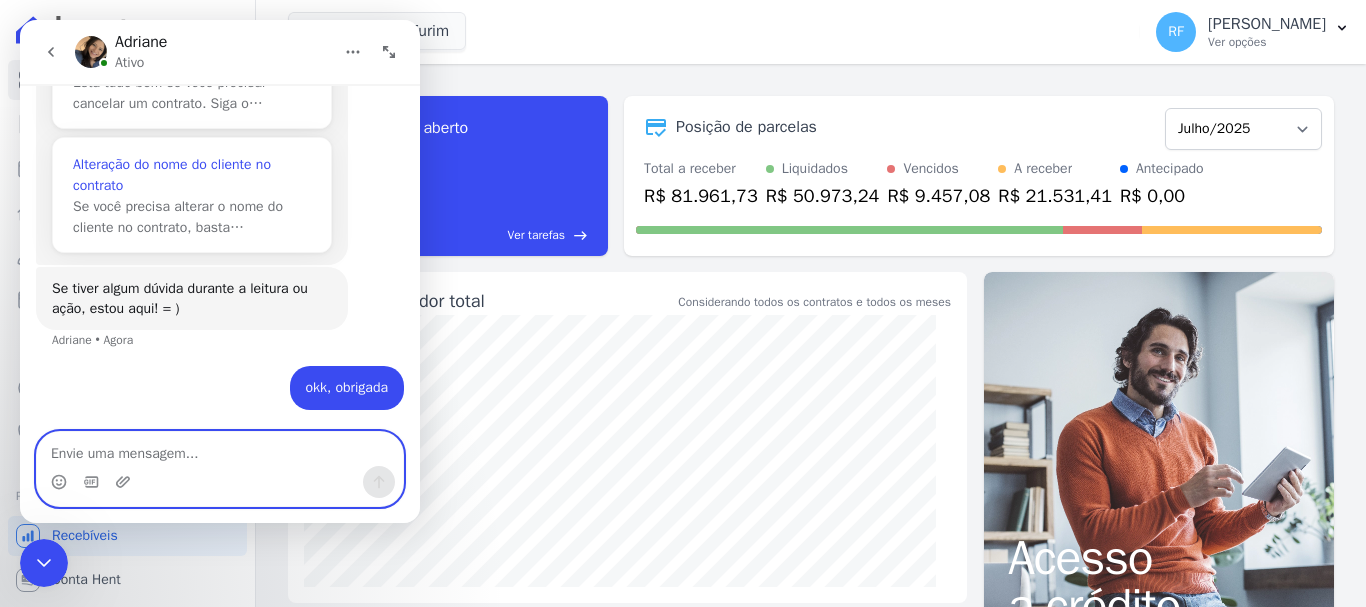 scroll, scrollTop: 3493, scrollLeft: 0, axis: vertical 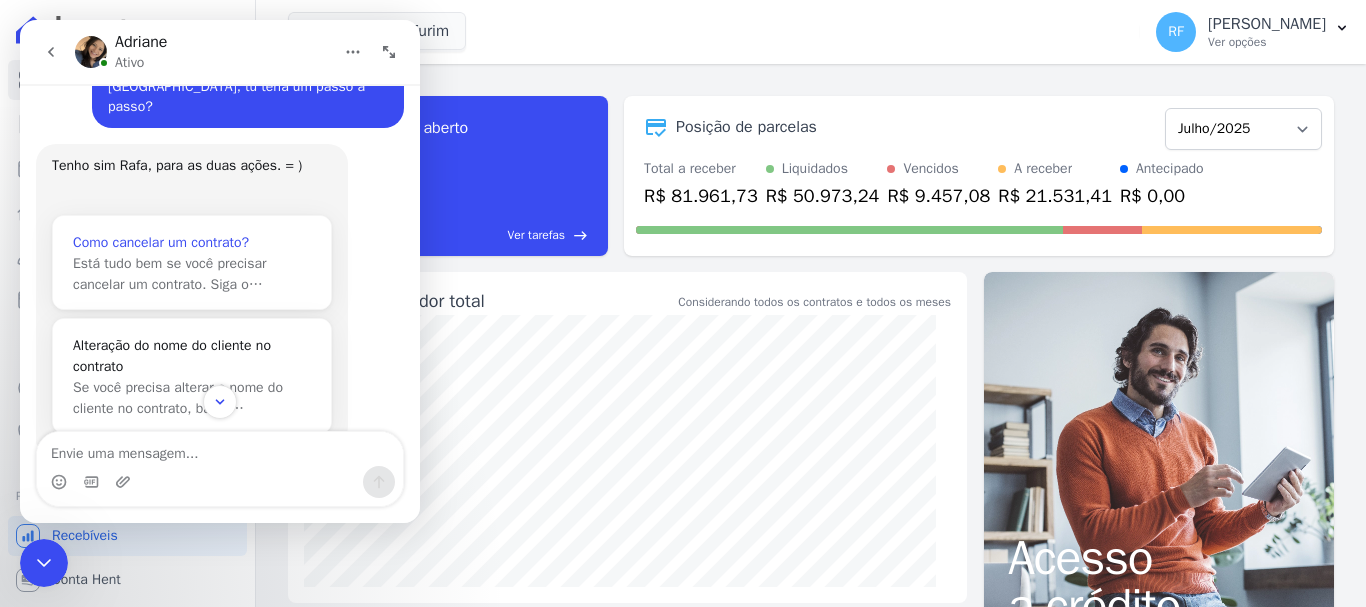 click on "Está tudo bem se você precisar cancelar um contrato.
Siga o…" at bounding box center (169, 274) 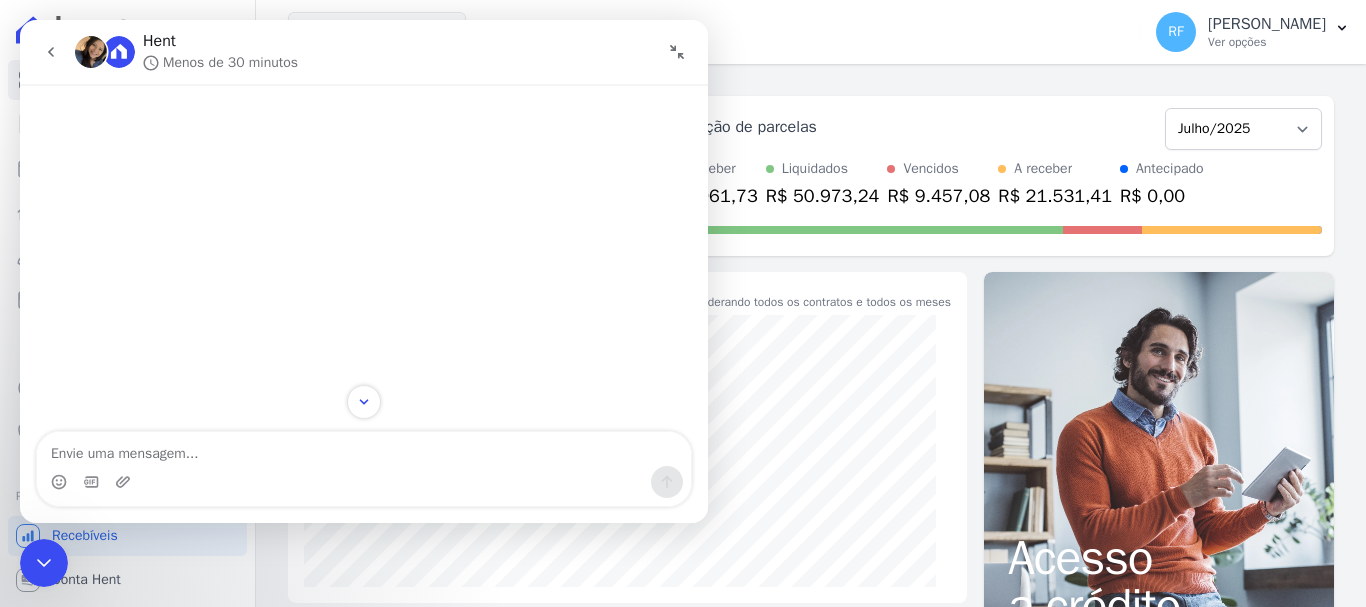 scroll, scrollTop: 0, scrollLeft: 0, axis: both 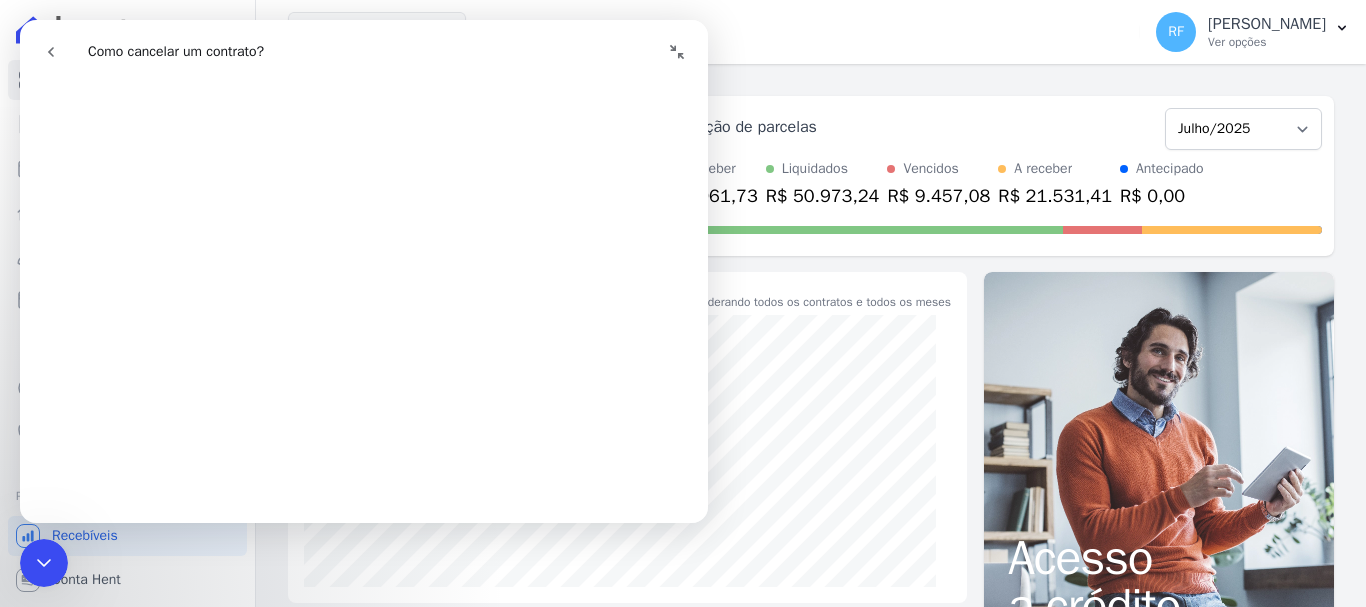 click 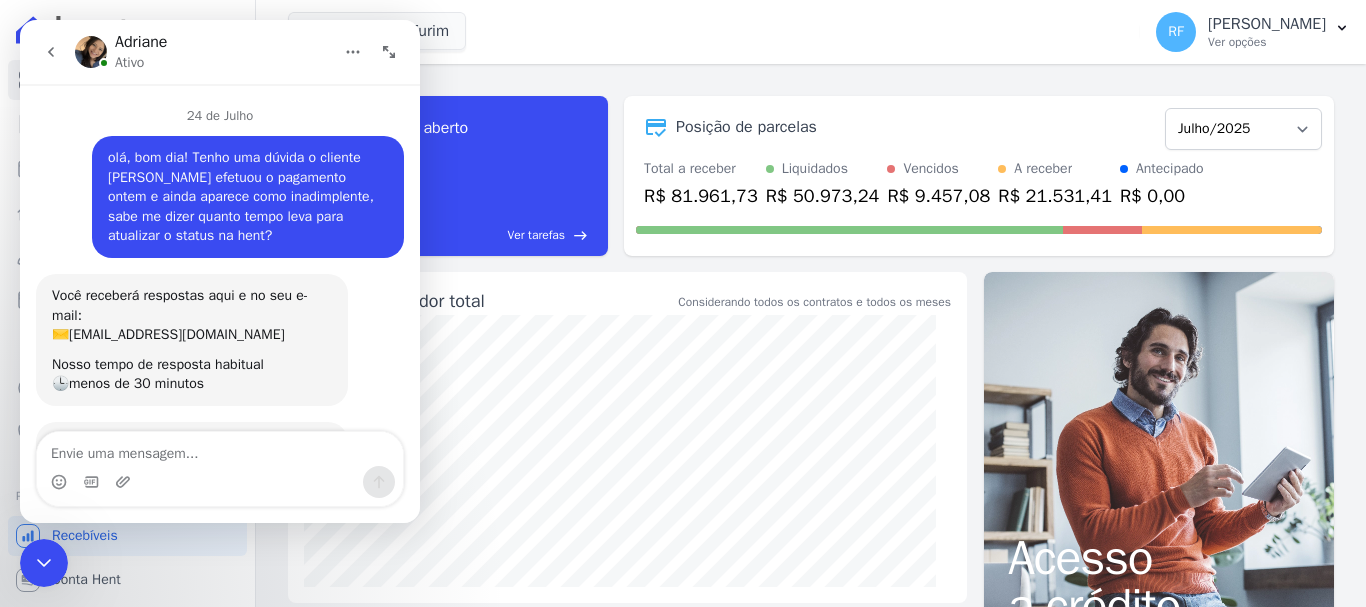 scroll, scrollTop: 3, scrollLeft: 0, axis: vertical 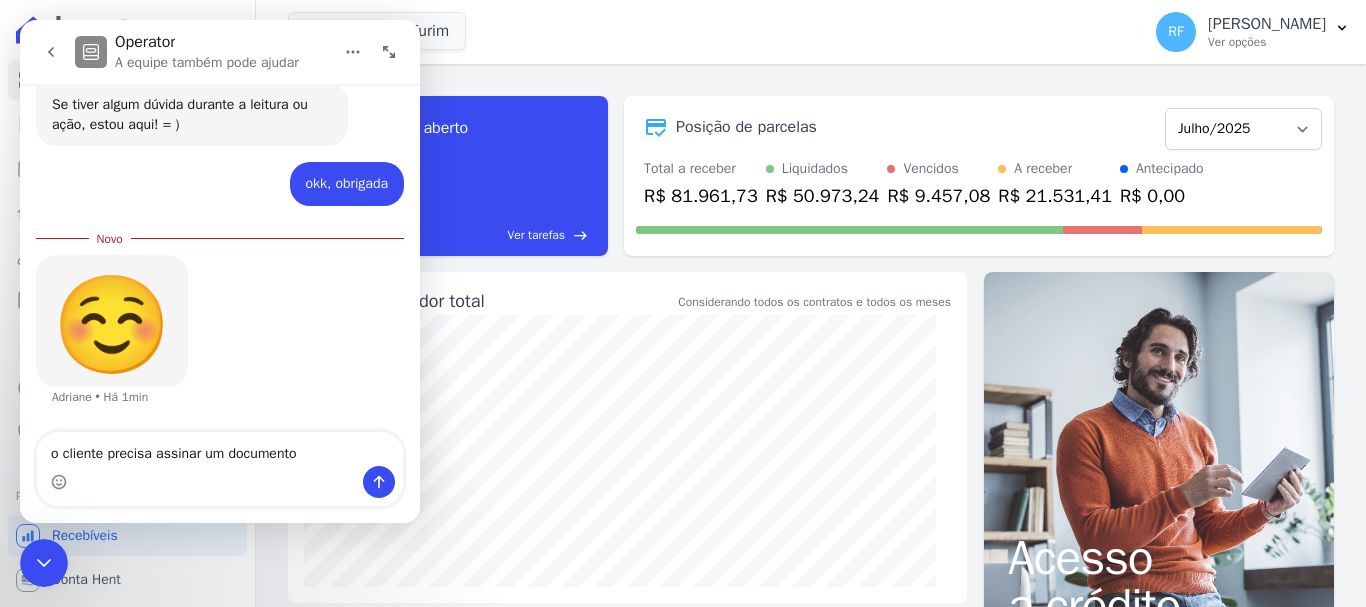 type on "o cliente precisa assinar um documento?" 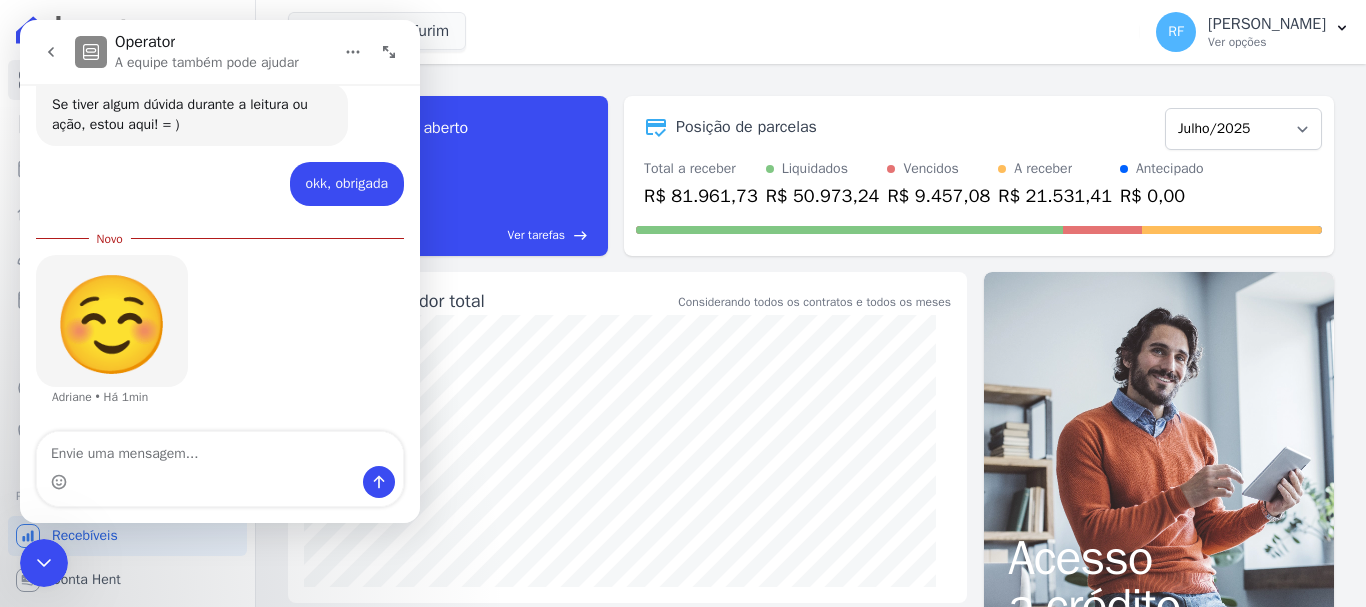 scroll, scrollTop: 3901, scrollLeft: 0, axis: vertical 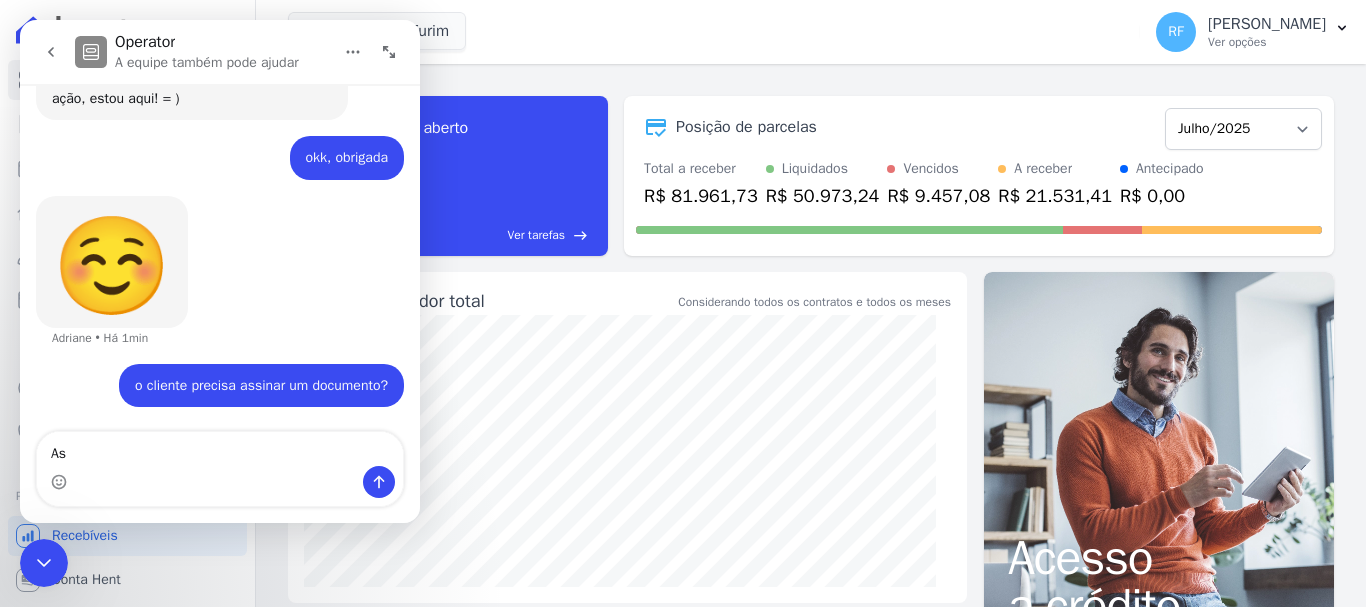 type on "A" 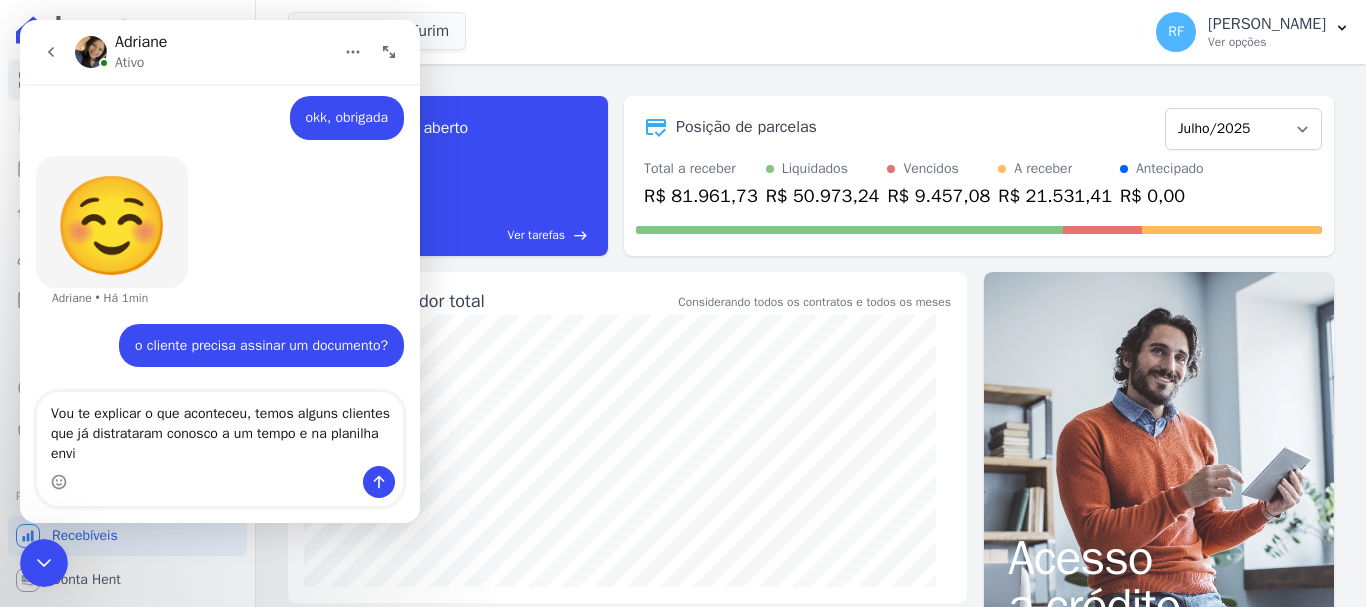 scroll, scrollTop: 3941, scrollLeft: 0, axis: vertical 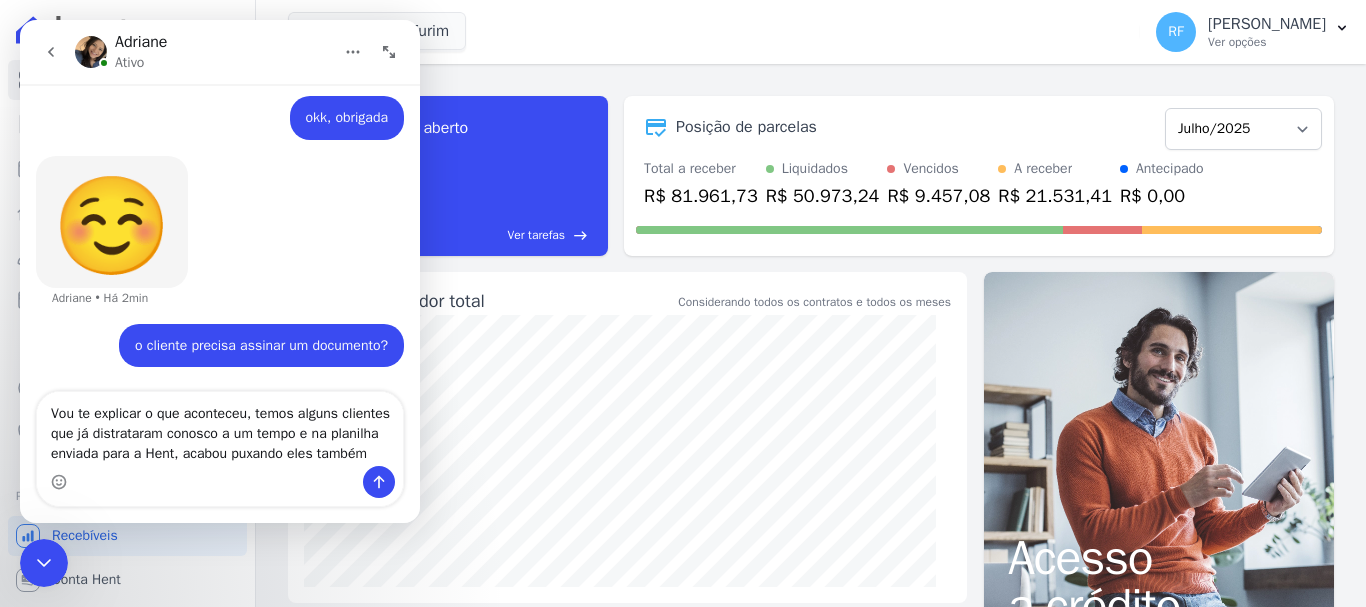 type on "Vou te explicar o que aconteceu, temos alguns clientes que já distrataram conosco a um tempo e na planilha enviada para a Hent, acabou puxando eles também" 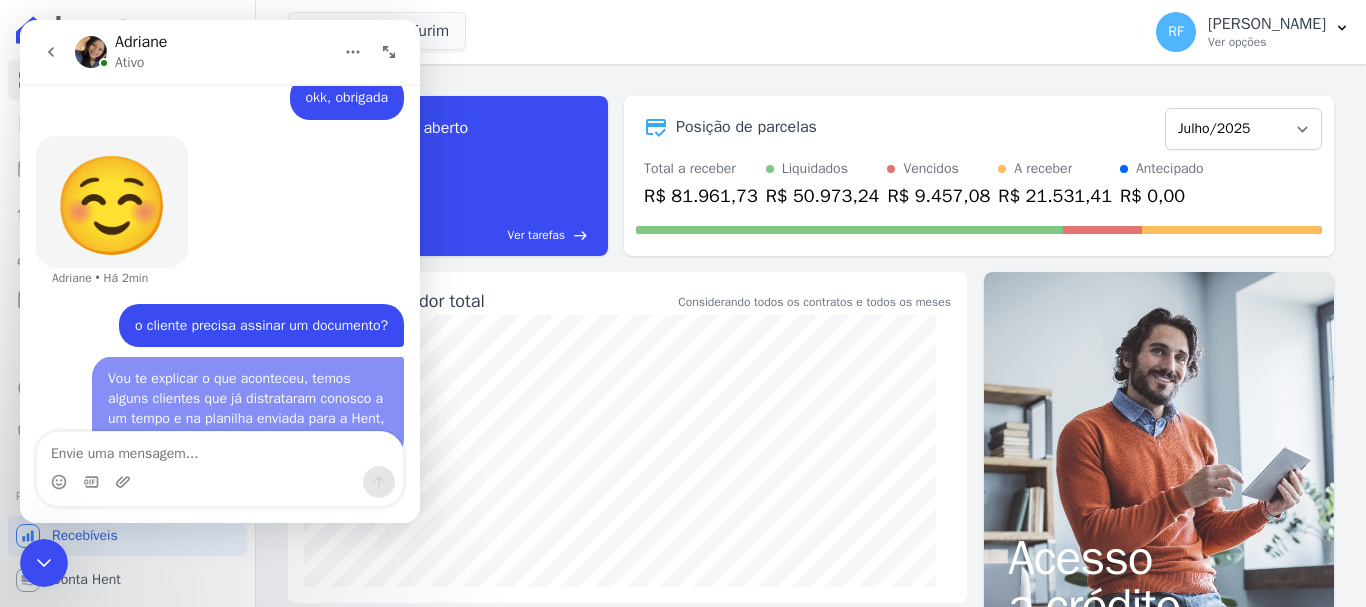 scroll, scrollTop: 4005, scrollLeft: 0, axis: vertical 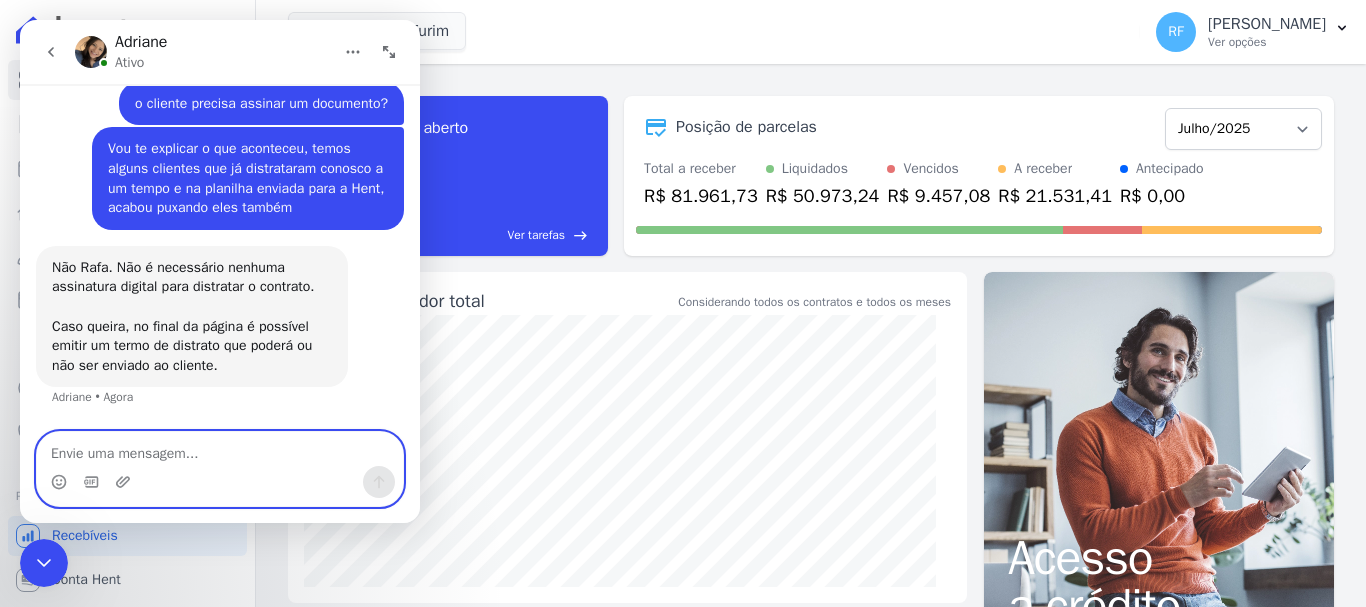 click at bounding box center [220, 449] 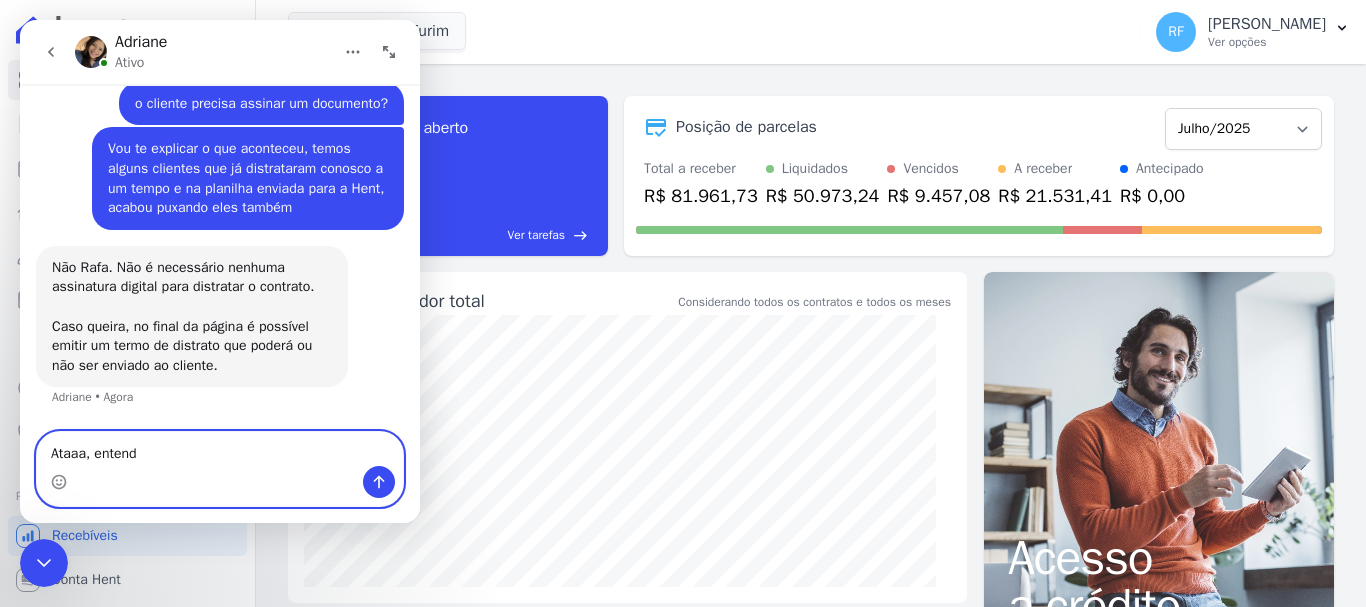 type on "Ataaa, entendi" 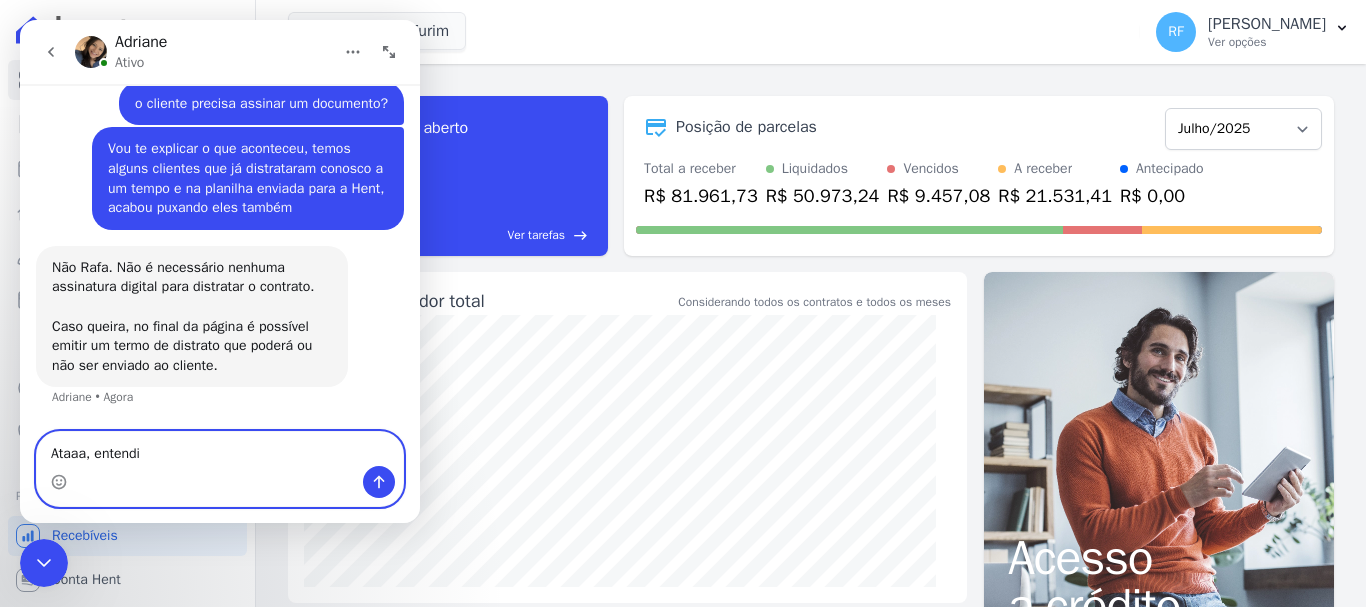 type 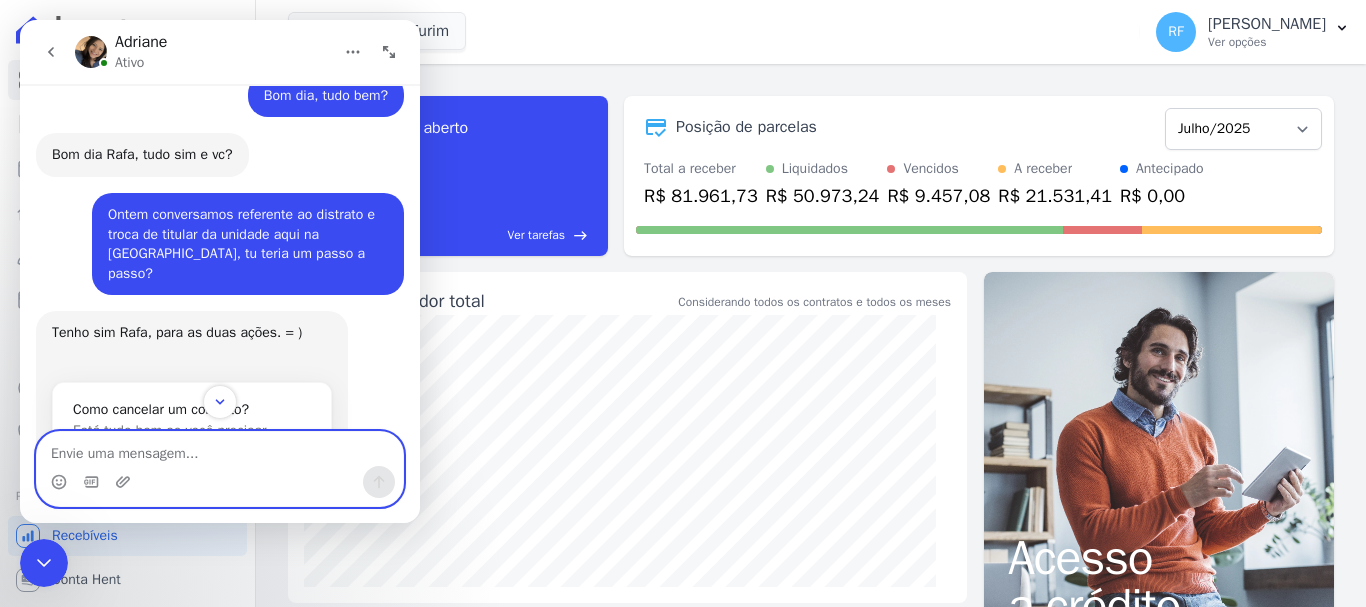 scroll, scrollTop: 3523, scrollLeft: 0, axis: vertical 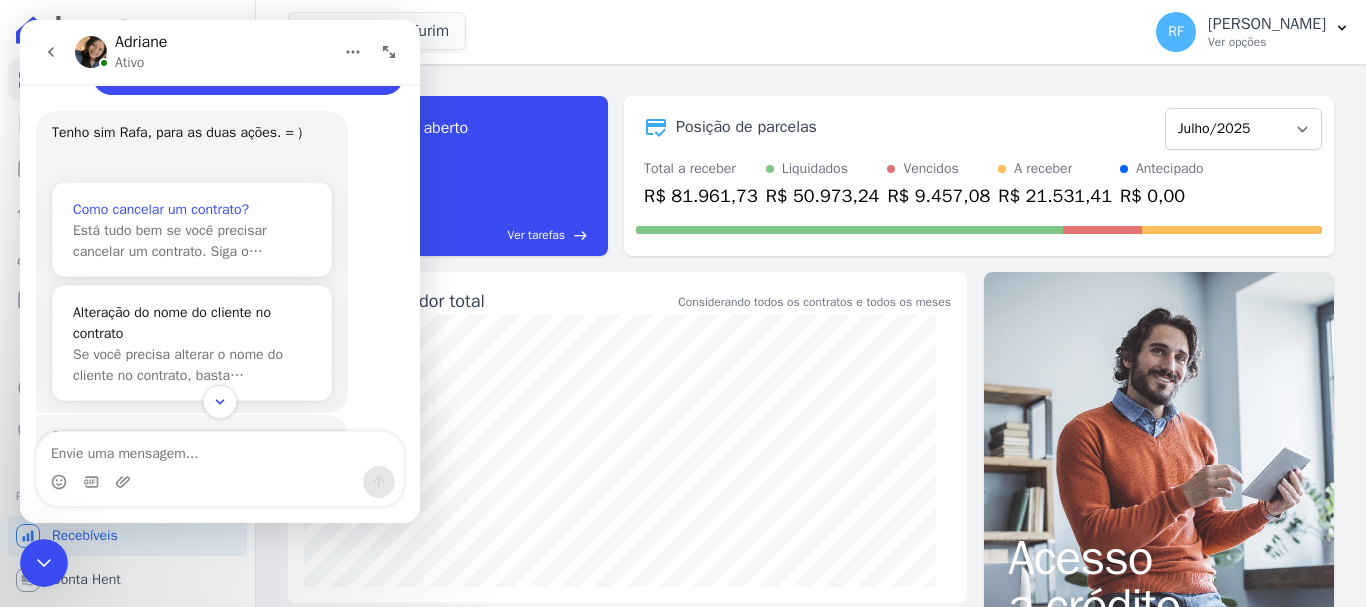 click on "Como cancelar um contrato? Está tudo bem se você precisar cancelar um contrato.
Siga o…" at bounding box center (192, 230) 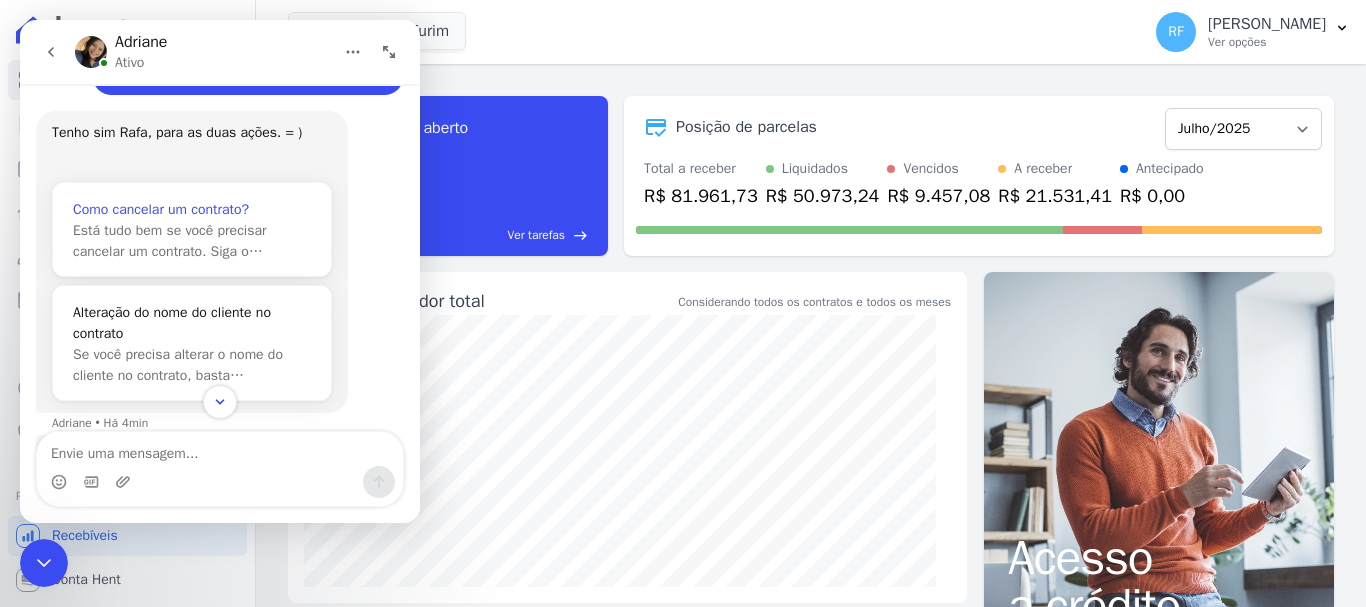 scroll, scrollTop: 0, scrollLeft: 0, axis: both 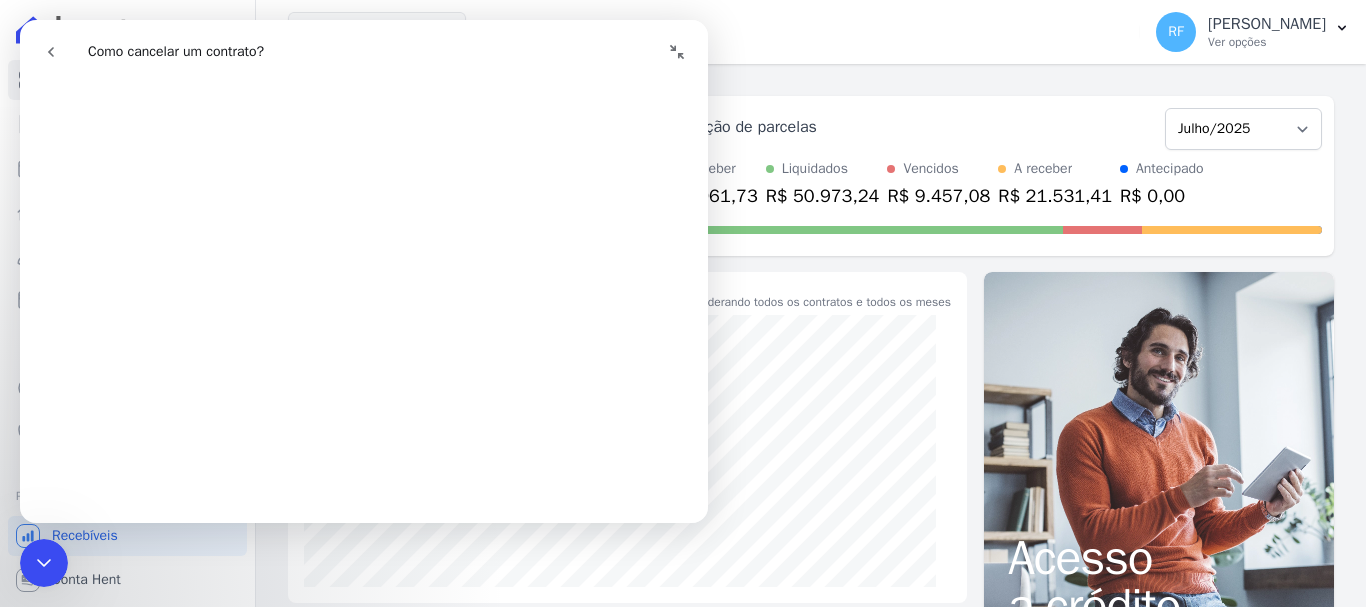 click at bounding box center [44, 563] 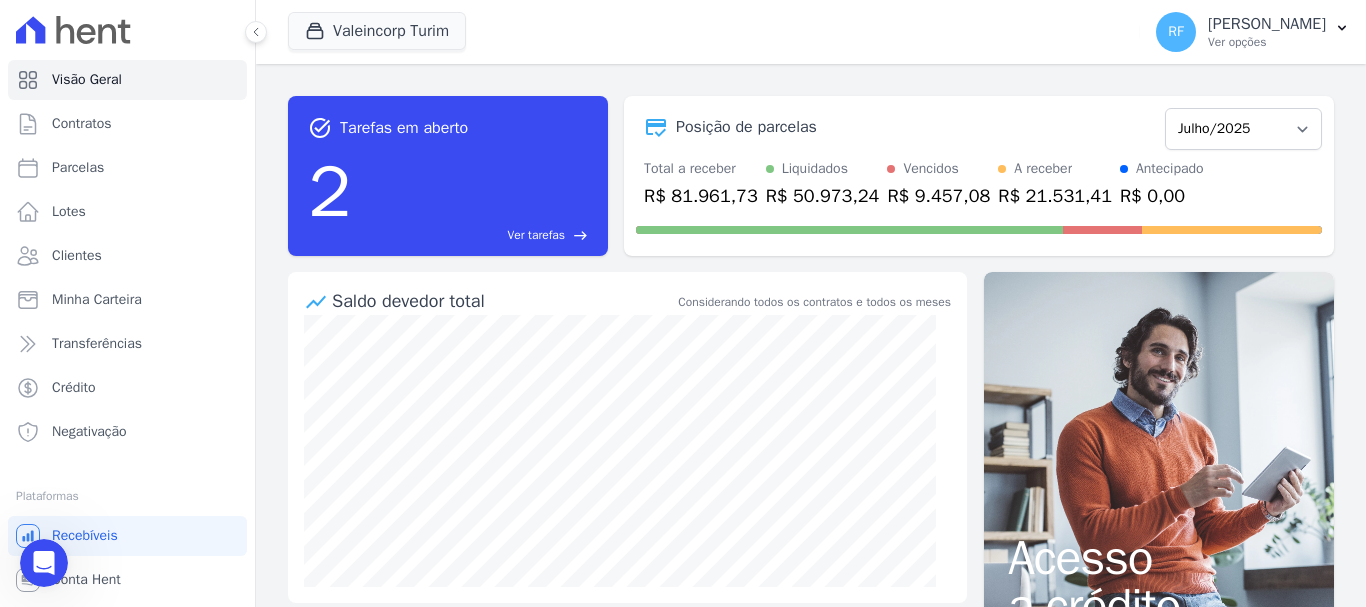 scroll, scrollTop: 0, scrollLeft: 0, axis: both 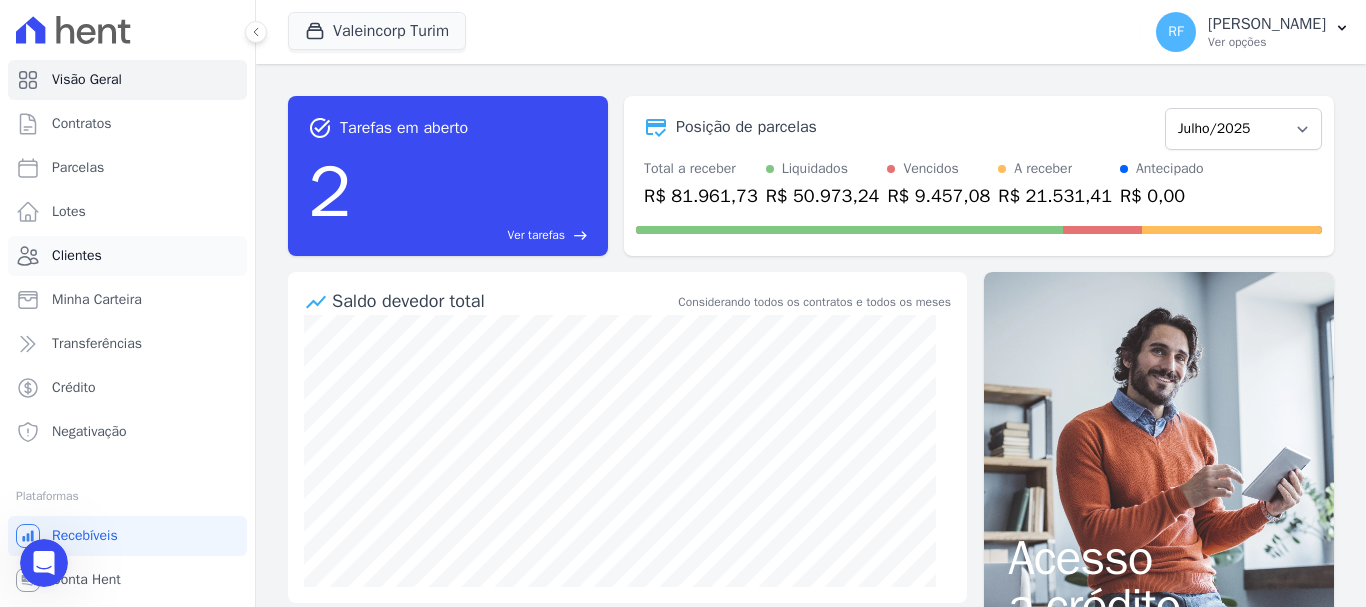click on "Clientes" at bounding box center [127, 256] 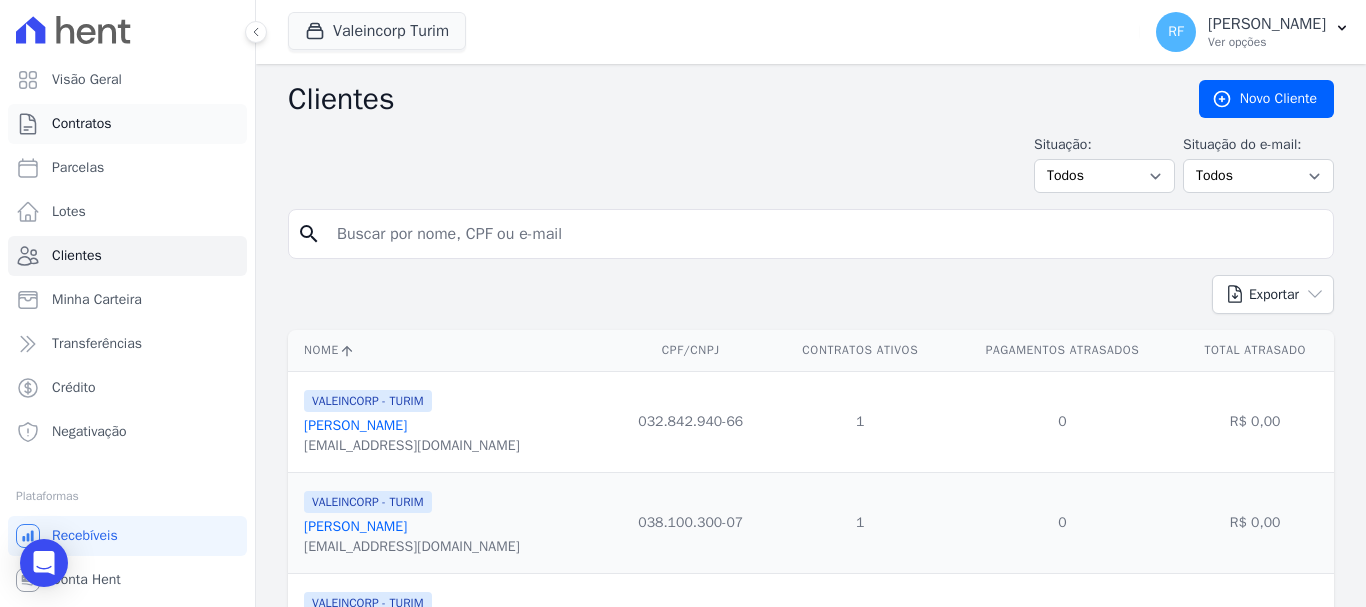click on "Contratos" at bounding box center [127, 124] 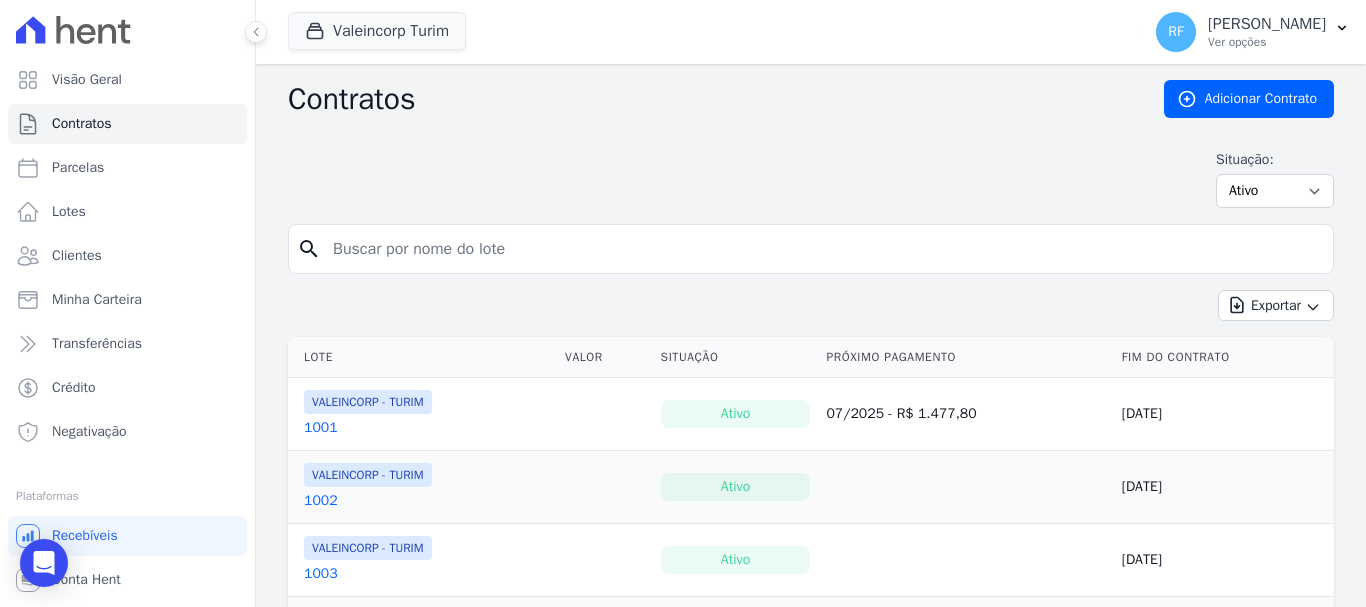 click at bounding box center (823, 249) 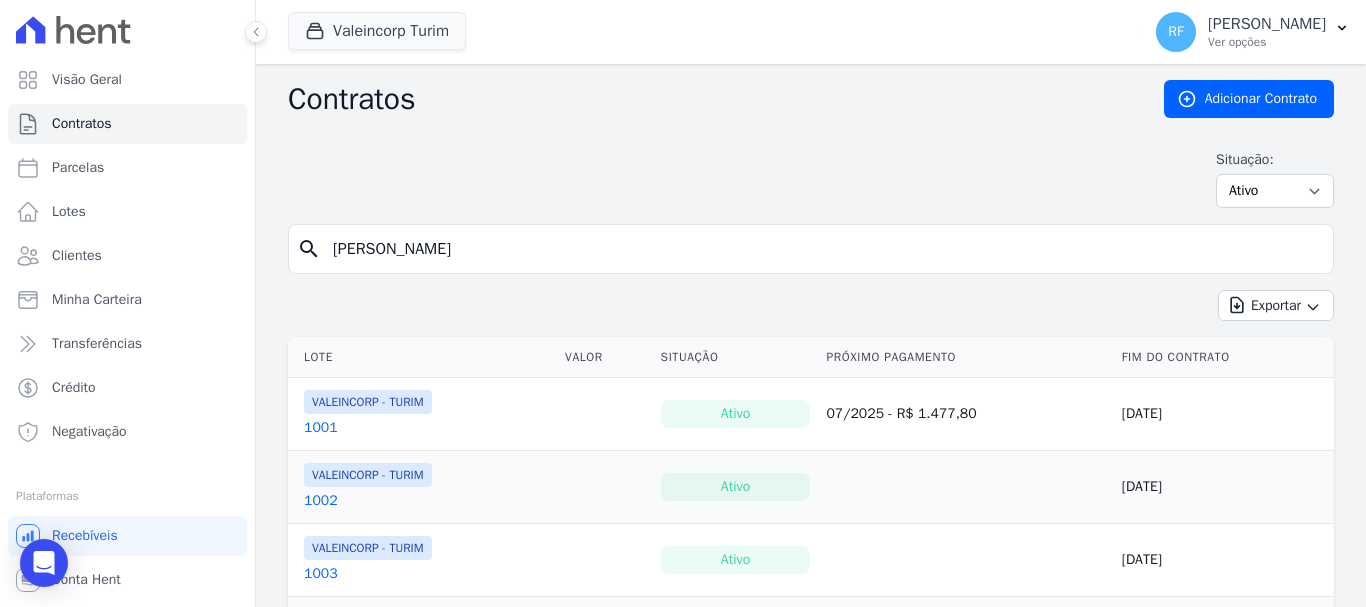 type on "barbara" 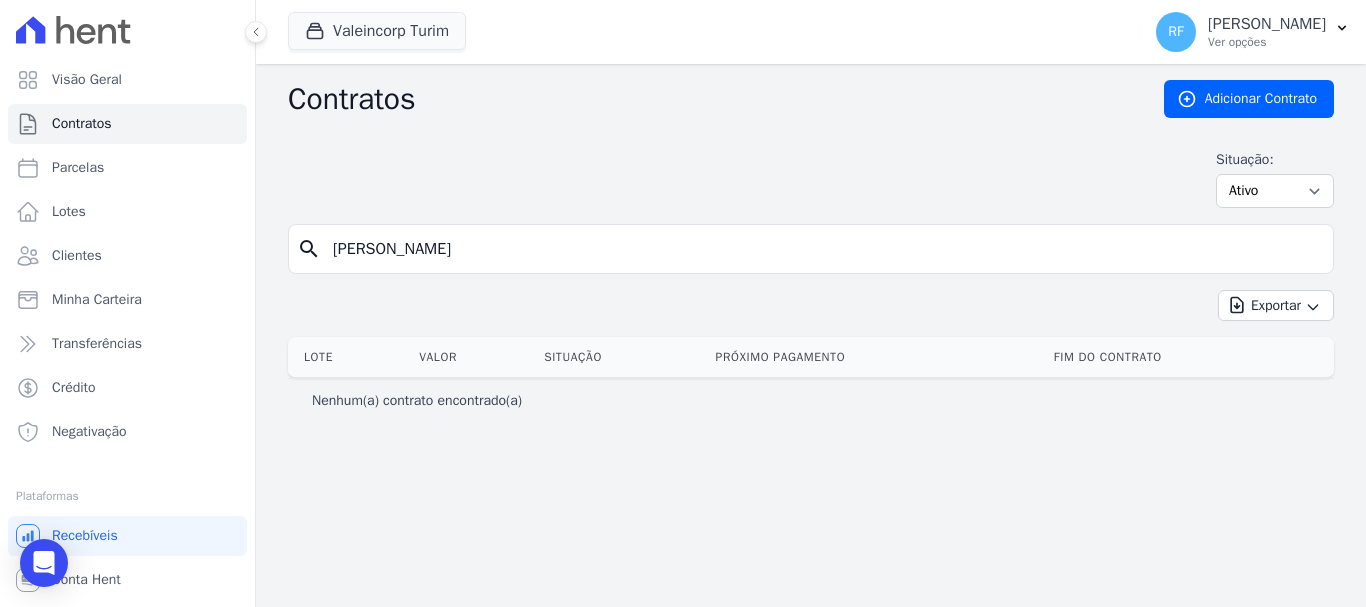 click on "barbara" at bounding box center (823, 249) 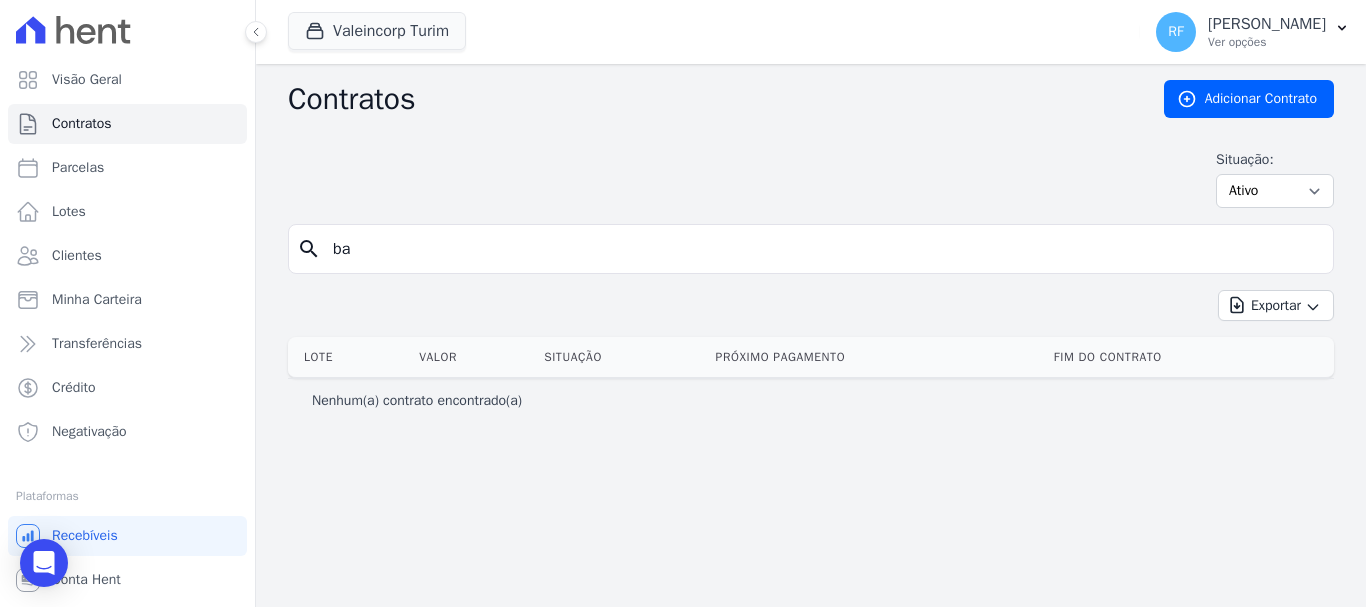type on "b" 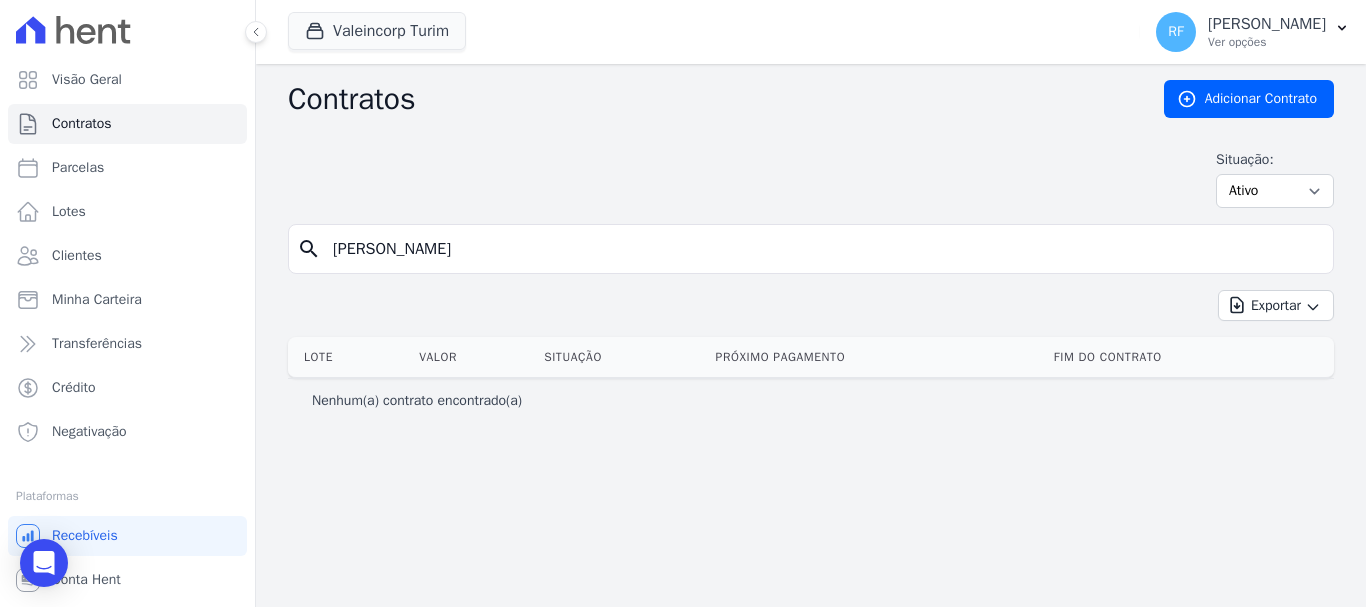 type on "guilherme" 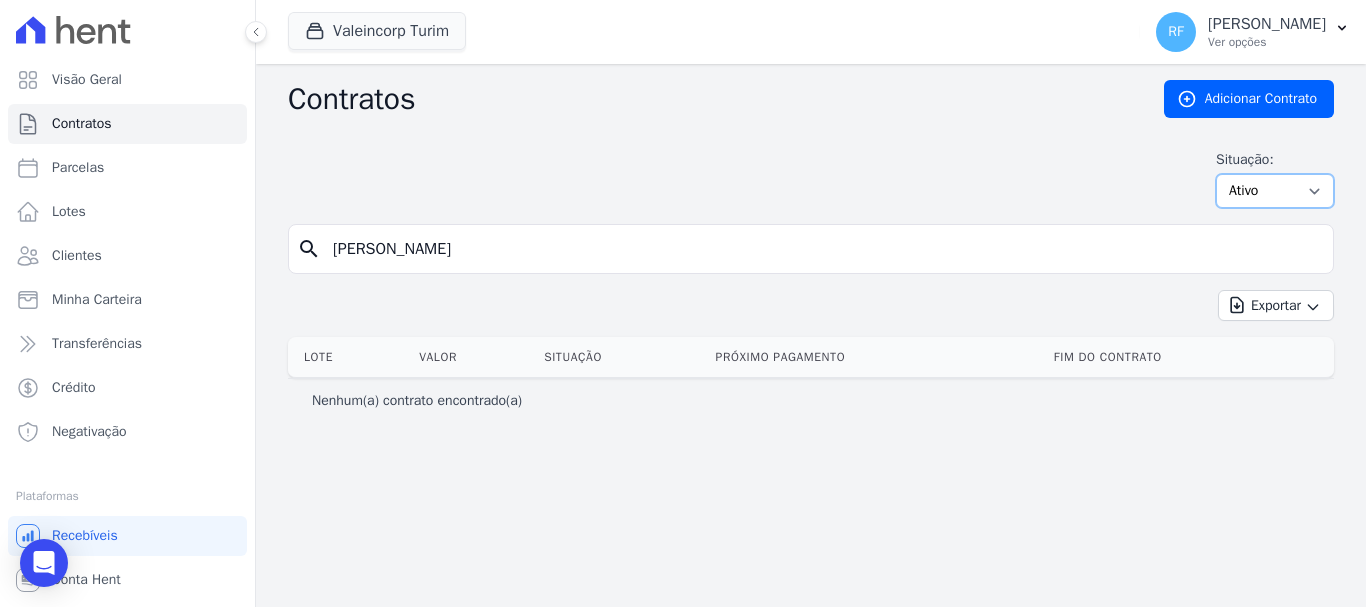 click on "Ativo
Todos
Pausado
Distratado
Rascunho
Expirado
Encerrado" at bounding box center [1275, 191] 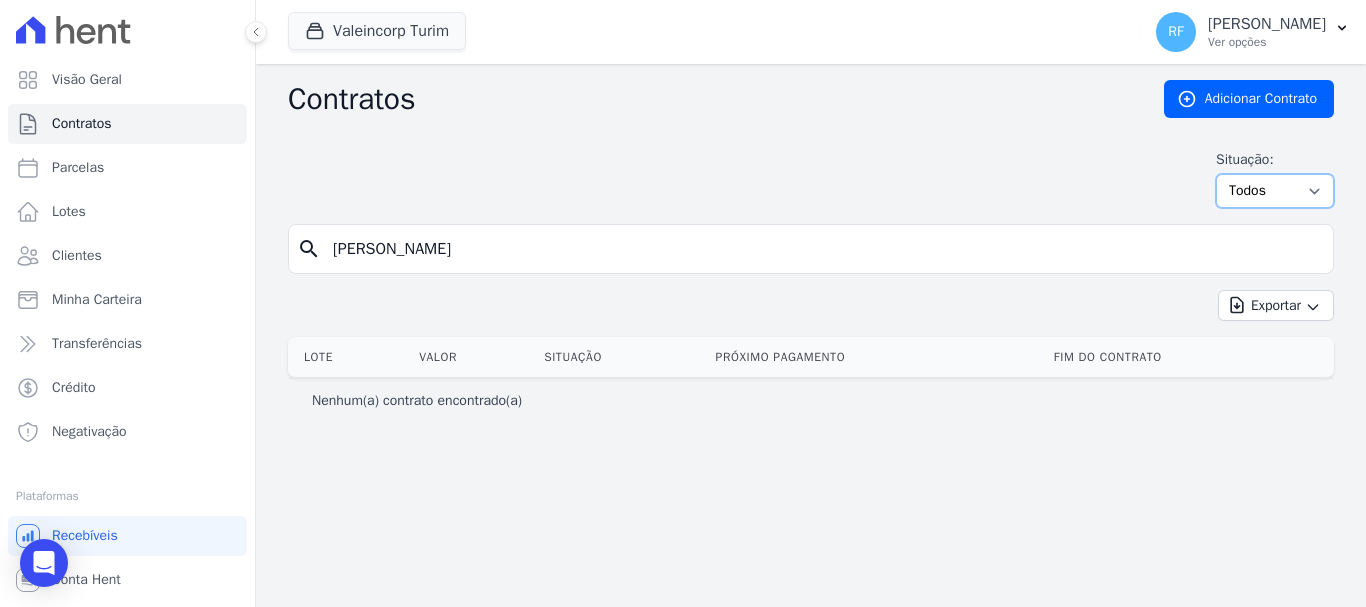 click on "Ativo
Todos
Pausado
Distratado
Rascunho
Expirado
Encerrado" at bounding box center [1275, 191] 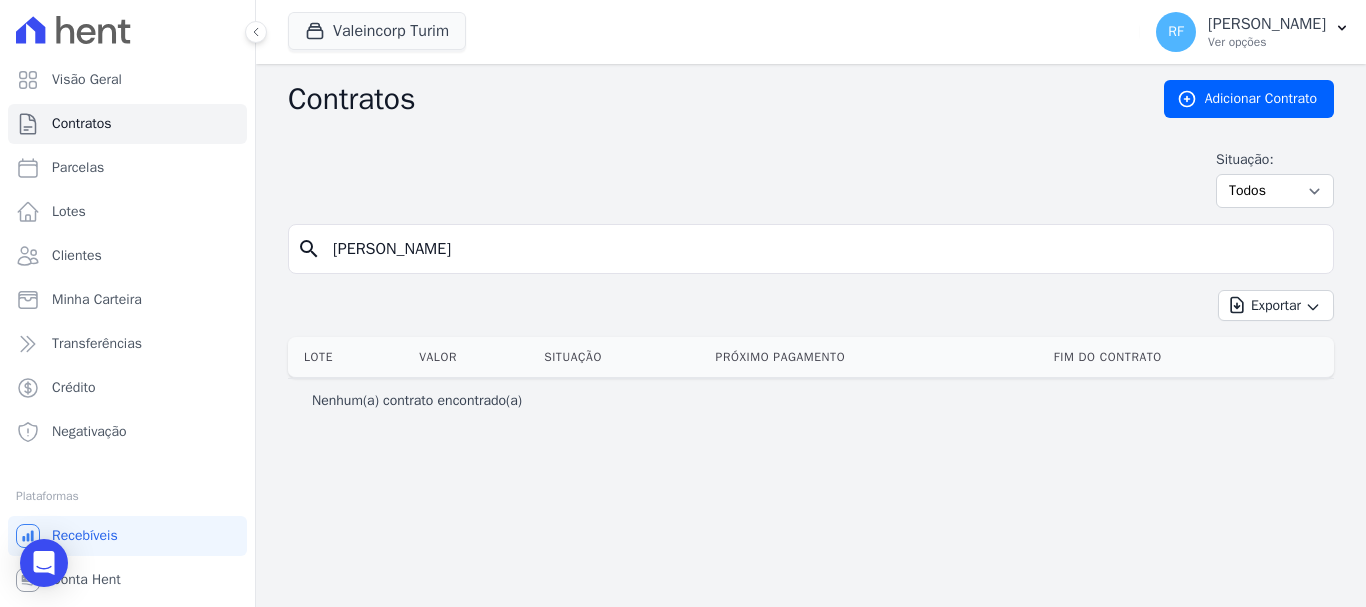 click on "guilherme" at bounding box center (823, 249) 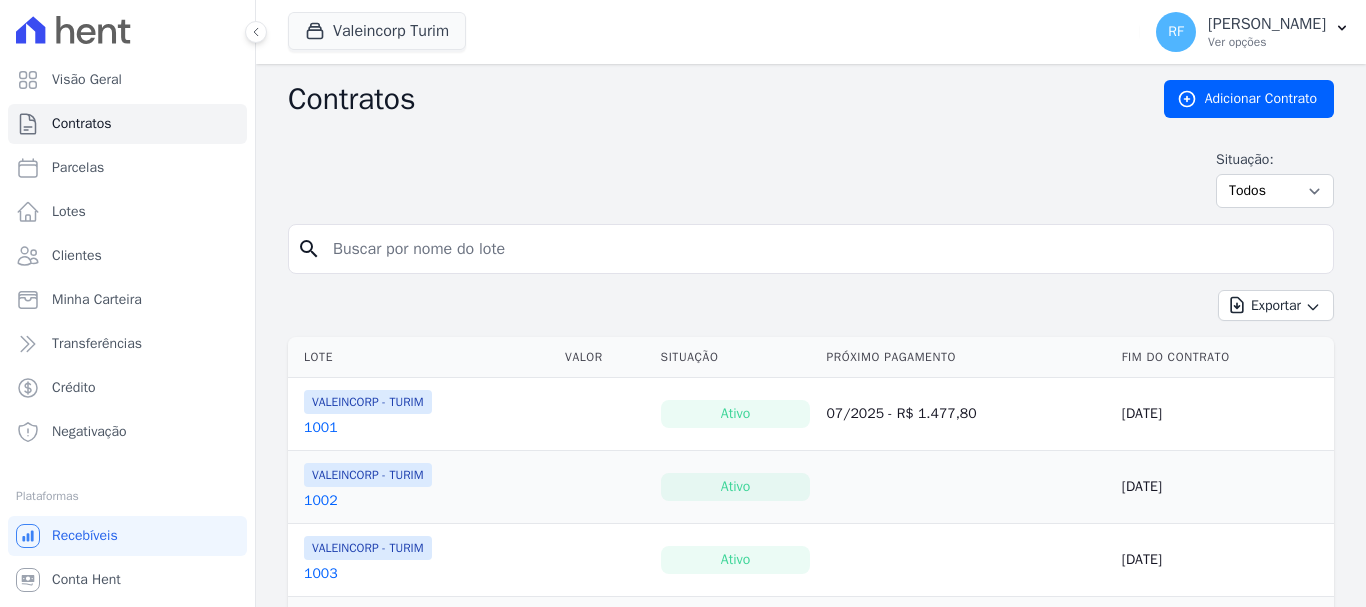 scroll, scrollTop: 0, scrollLeft: 0, axis: both 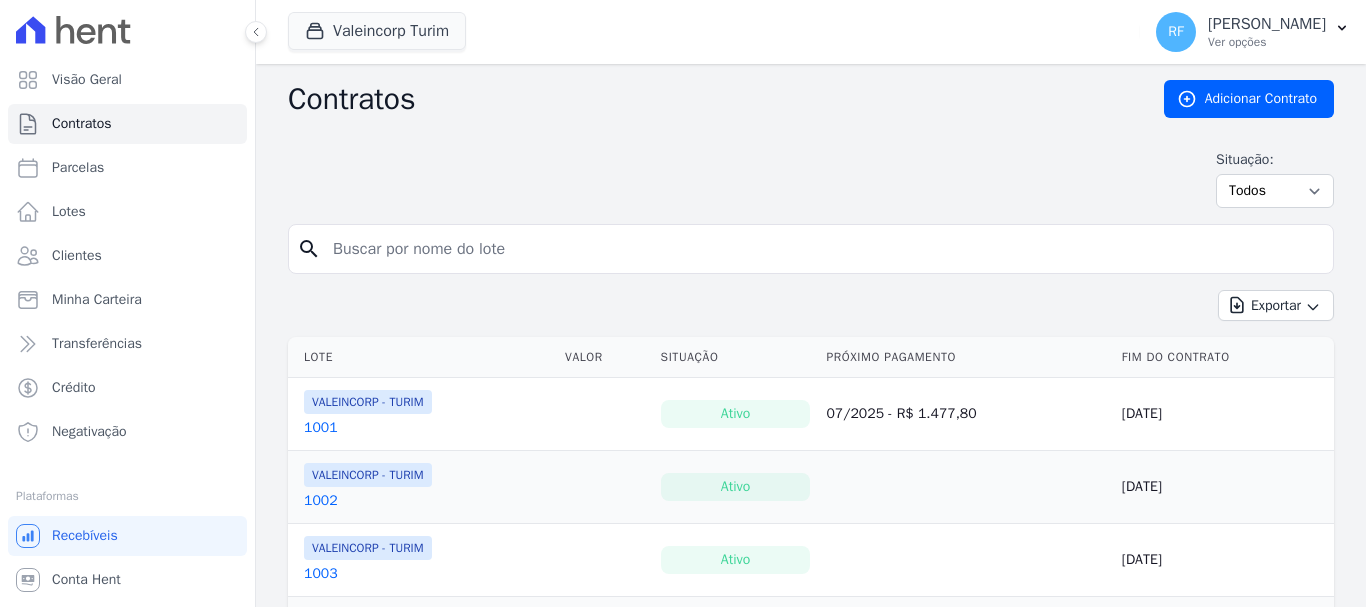 click at bounding box center [823, 249] 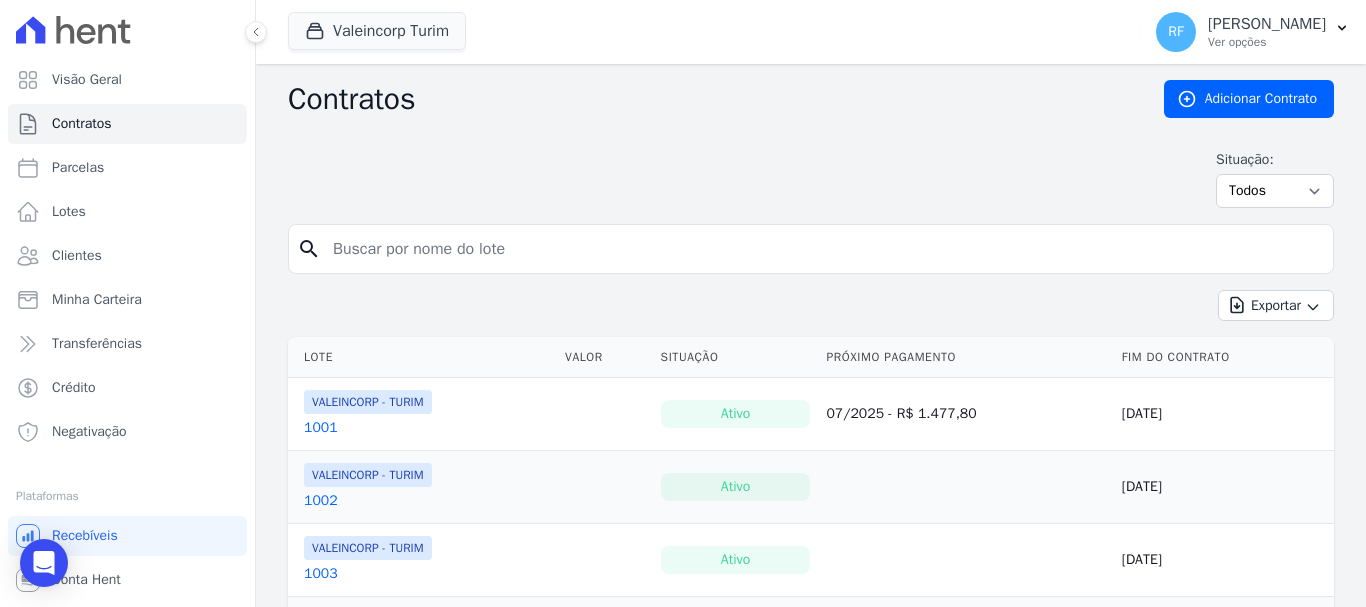 click on "Contratos
Adicionar Contrato
Situação:
Ativo
Todos
Pausado
Distratado
Rascunho
Expirado
Encerrado
search
Exportar
Exportar PDF
Exportar CSV
Exportar Fichas
Lote
[GEOGRAPHIC_DATA]
Situação
Próximo Pagamento" at bounding box center [811, 1181] 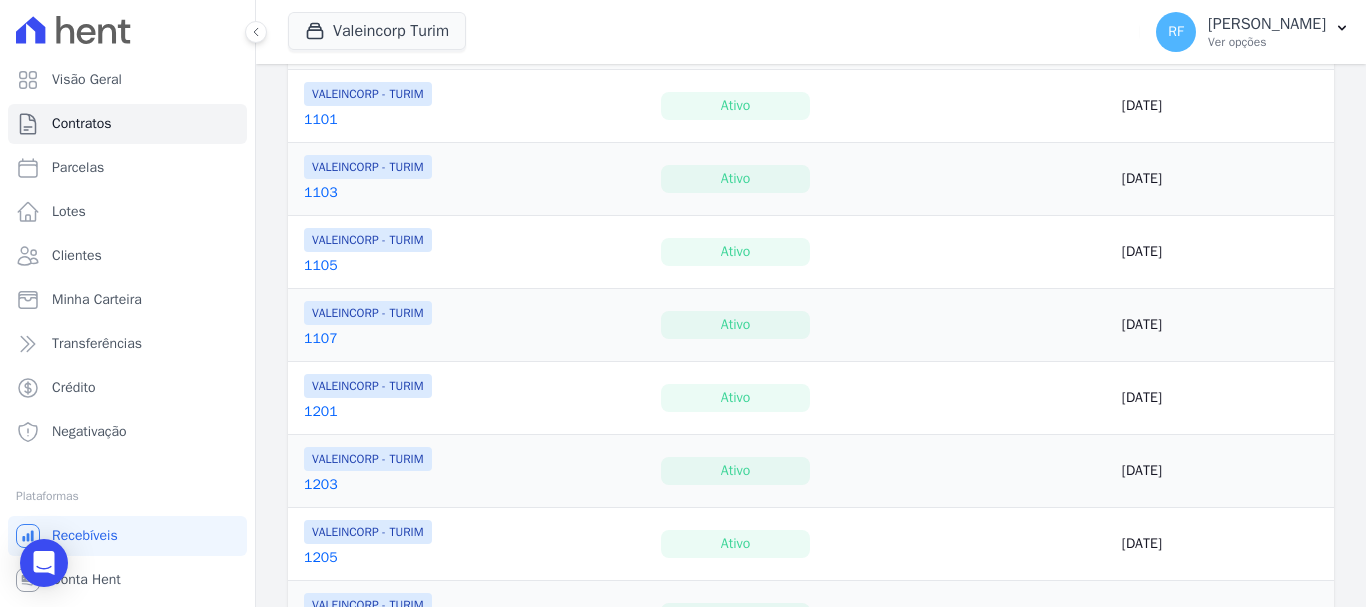 scroll, scrollTop: 1100, scrollLeft: 0, axis: vertical 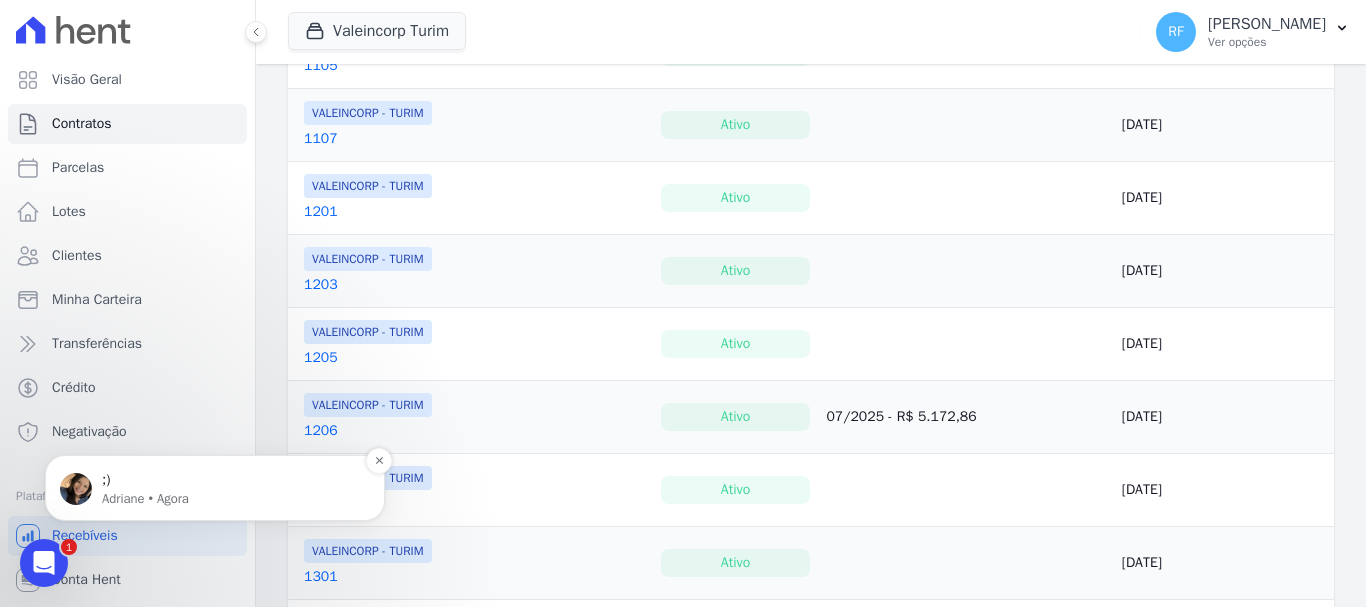 click on "Adriane • Agora" at bounding box center [231, 499] 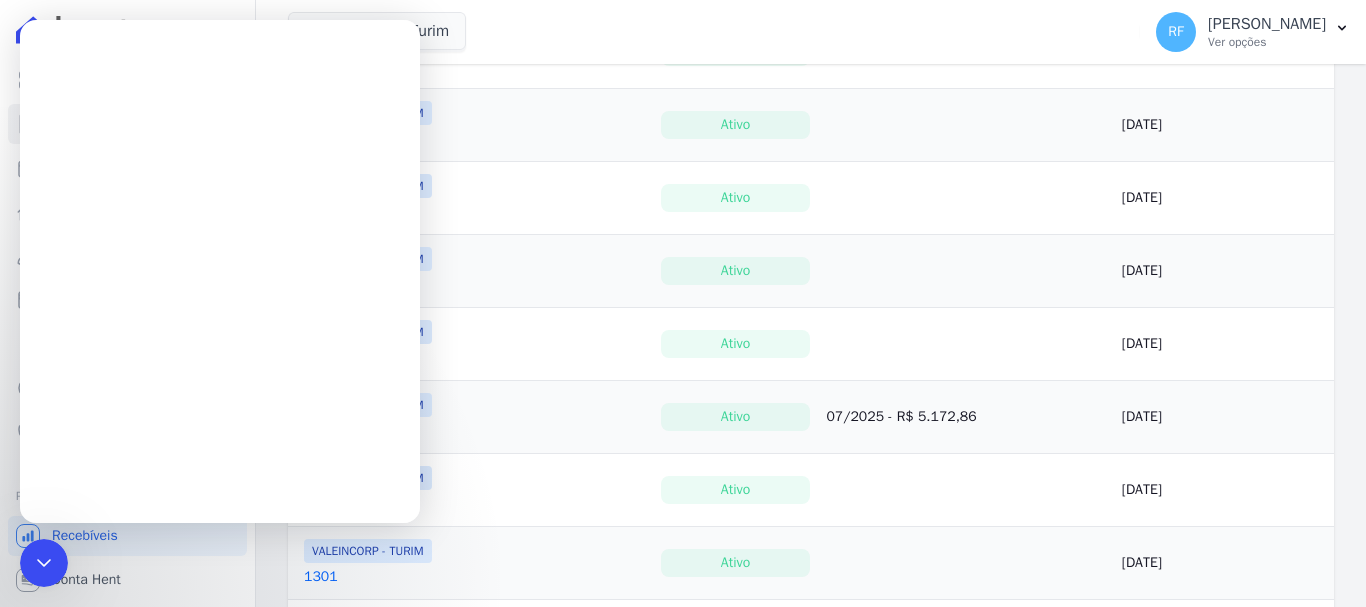 scroll, scrollTop: 0, scrollLeft: 0, axis: both 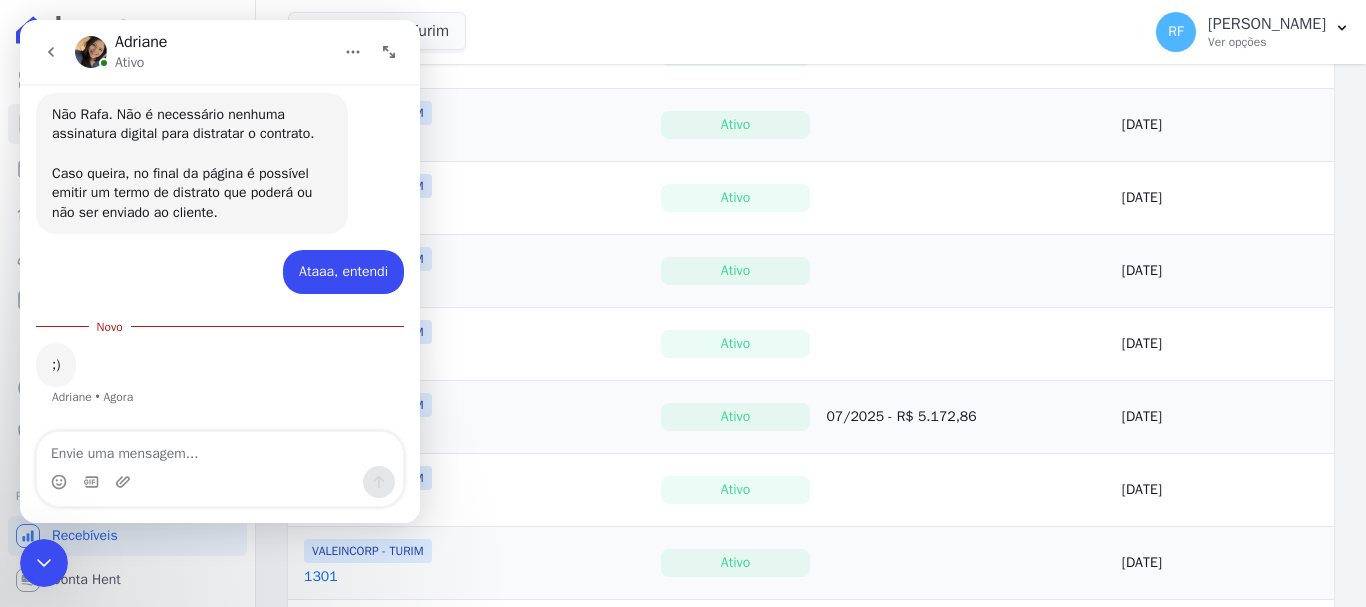 drag, startPoint x: 62, startPoint y: 558, endPoint x: 457, endPoint y: 1013, distance: 602.5363 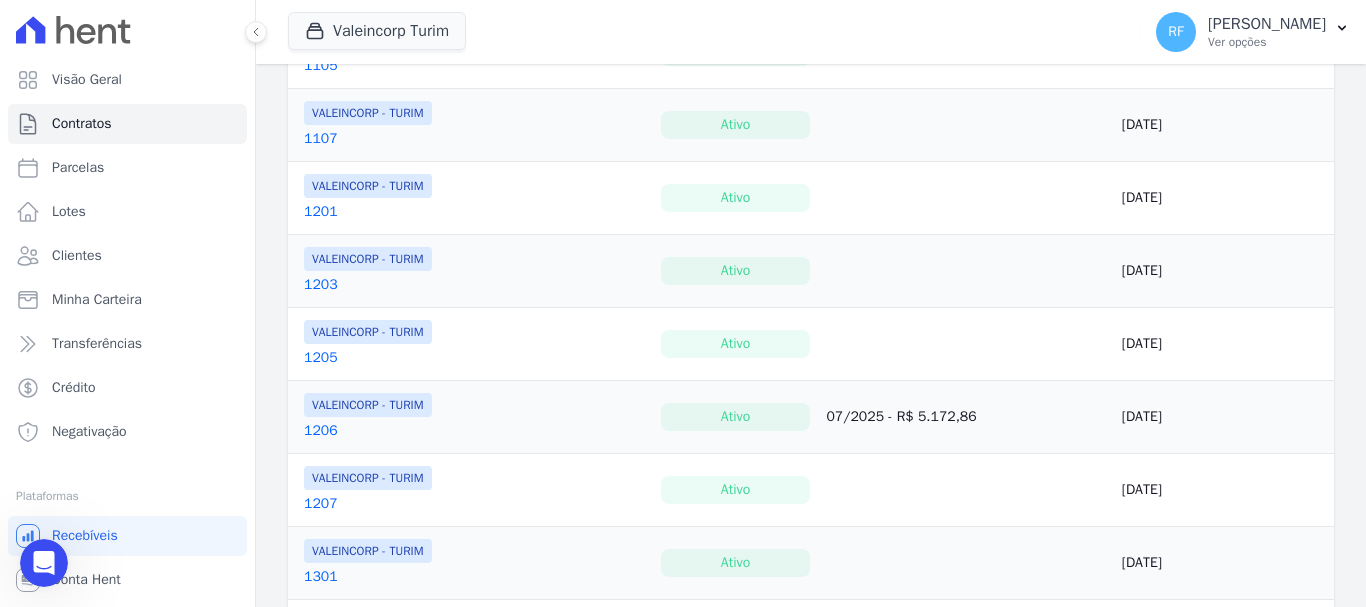 scroll, scrollTop: 0, scrollLeft: 0, axis: both 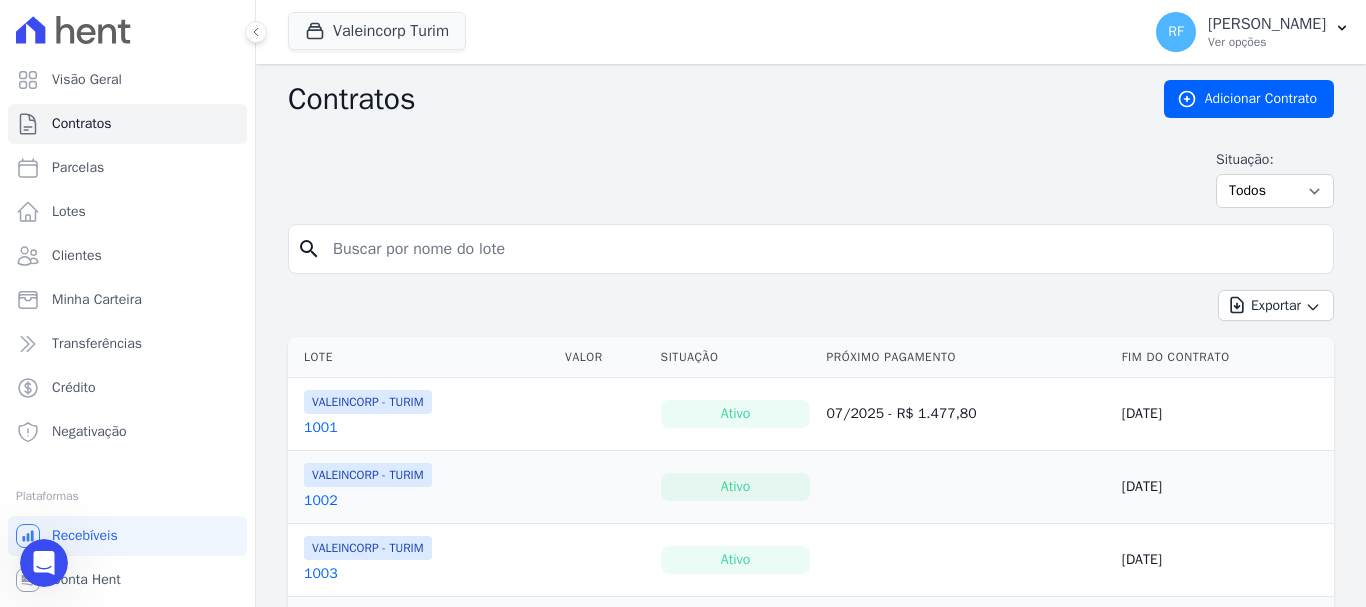 click at bounding box center (823, 249) 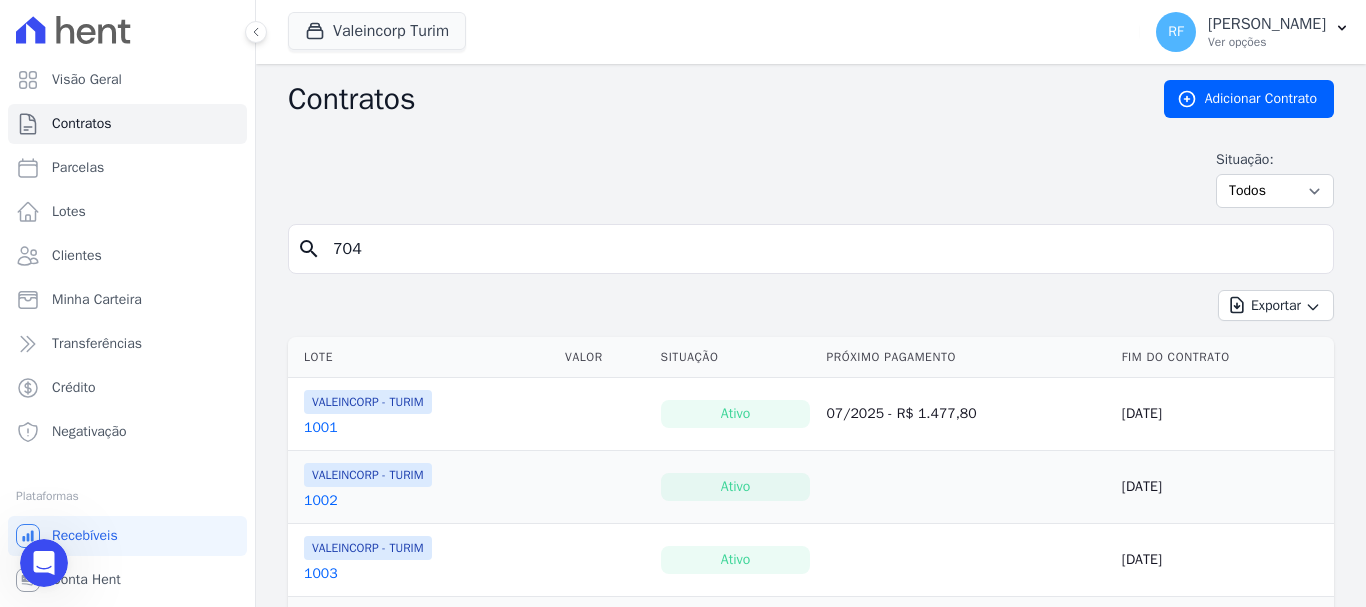 type on "704" 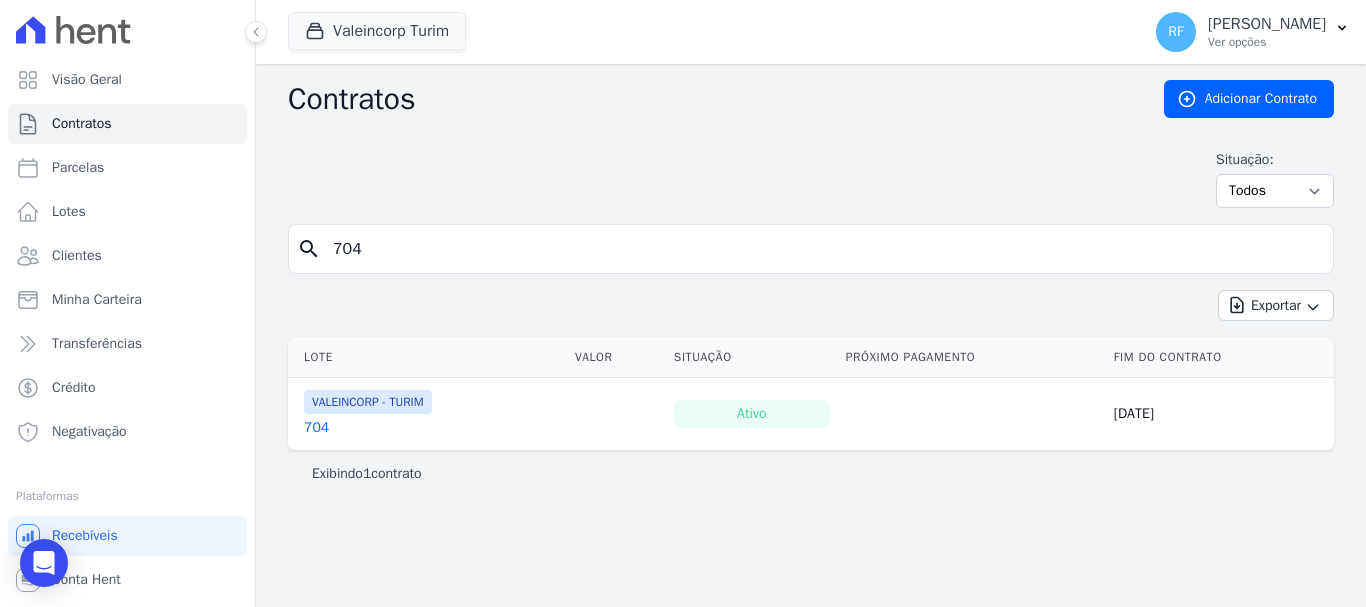 click on "VALEINCORP - TURIM
704" at bounding box center (427, 414) 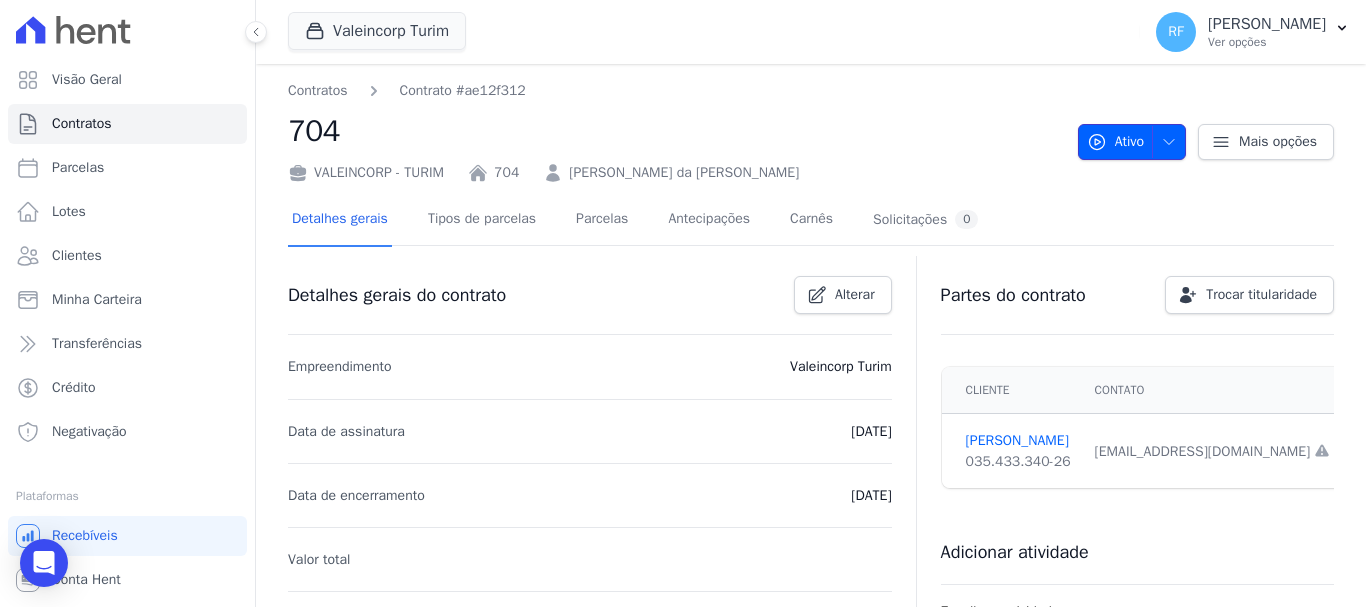 click 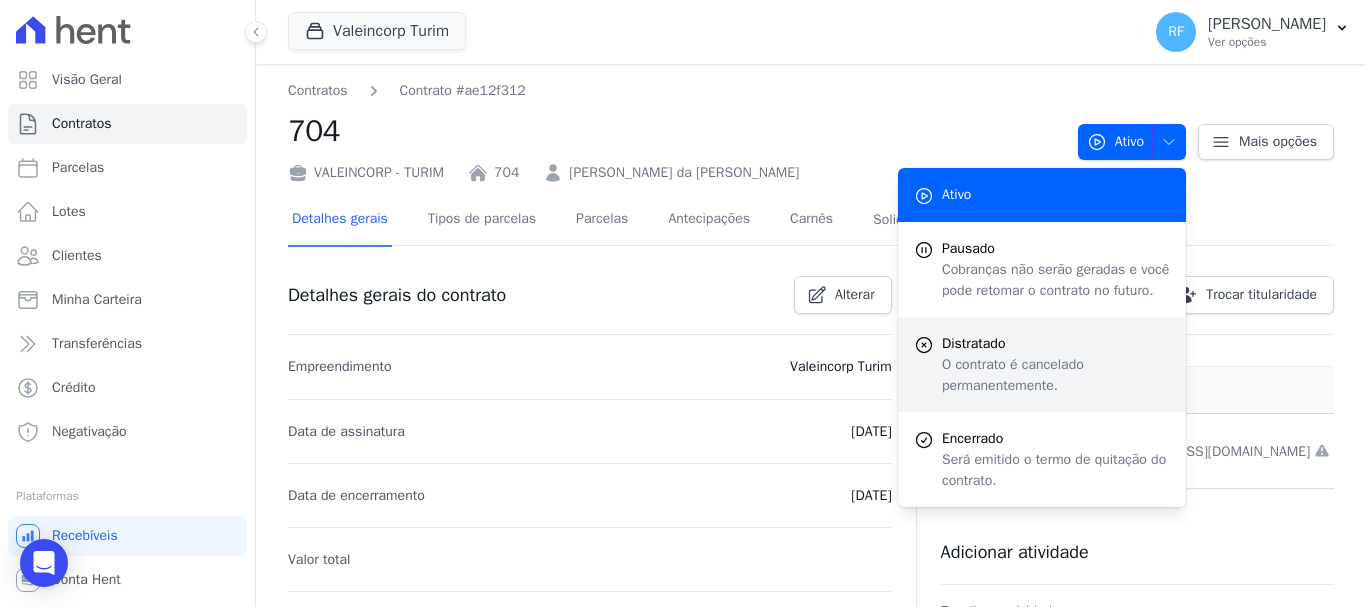 click on "O contrato é cancelado permanentemente." at bounding box center (1056, 375) 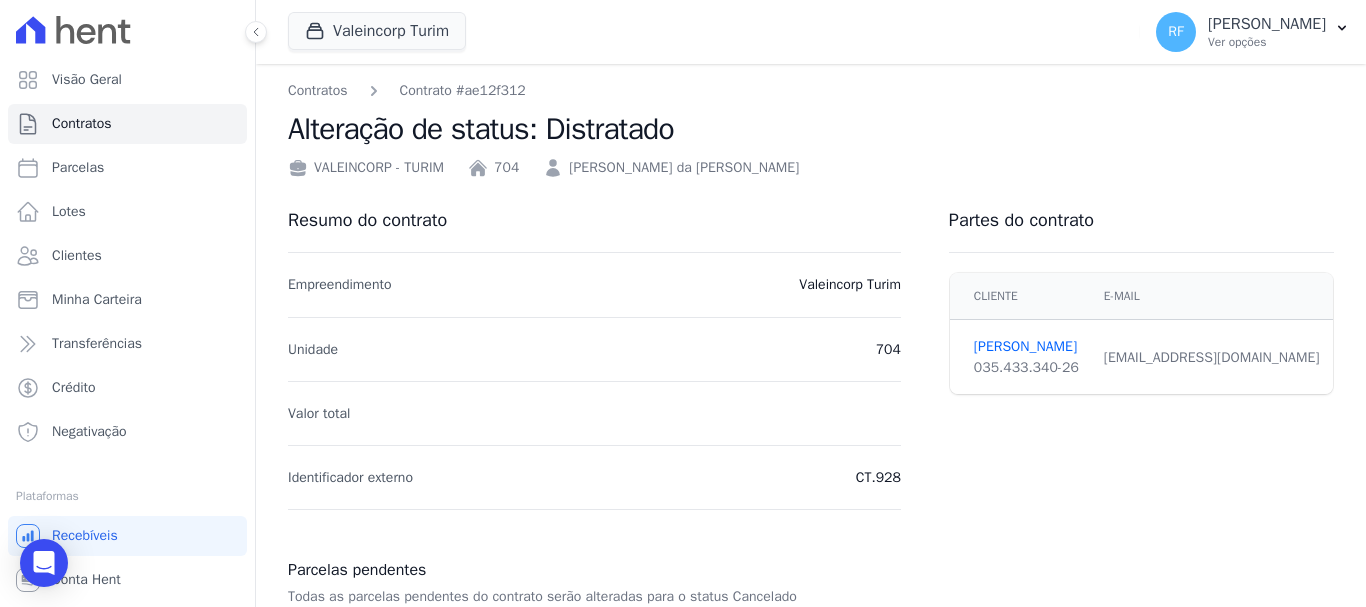 scroll, scrollTop: 400, scrollLeft: 0, axis: vertical 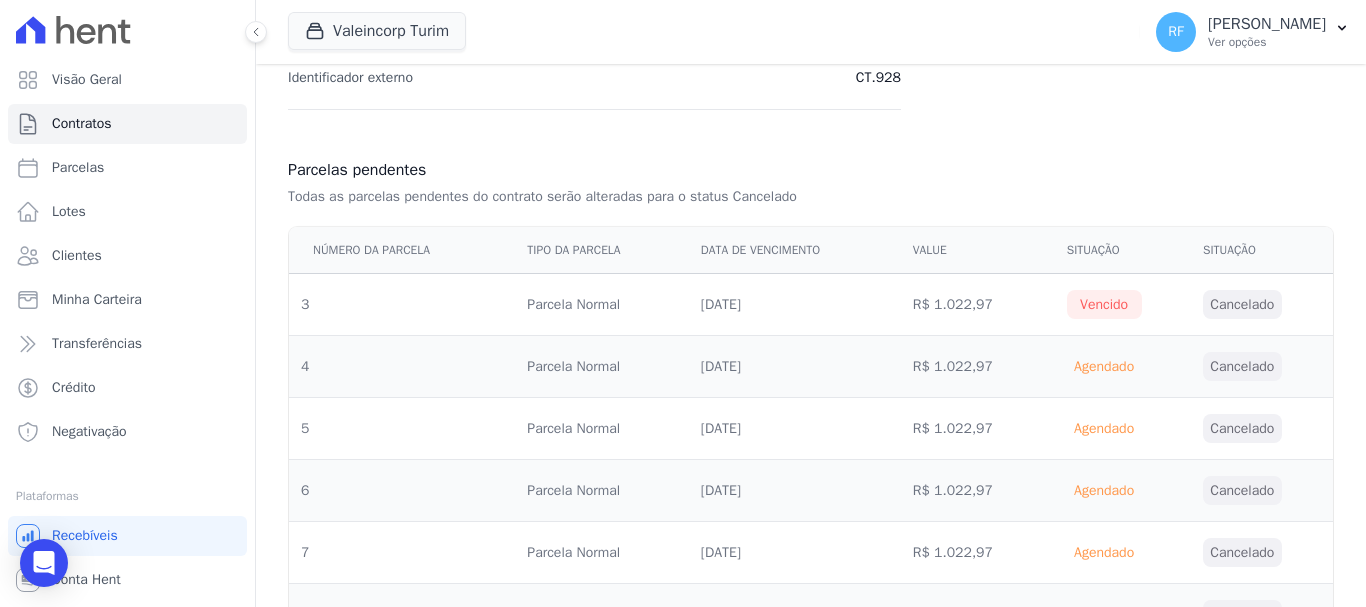 click on "[DATE]" at bounding box center (795, 305) 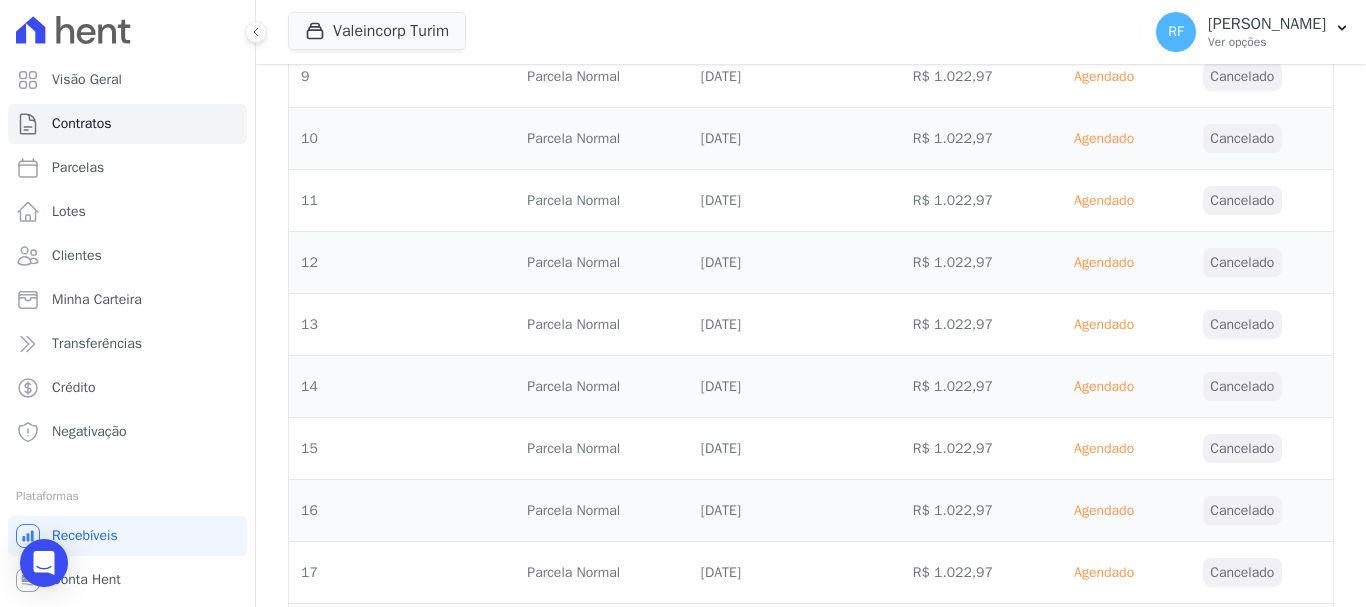 scroll, scrollTop: 1600, scrollLeft: 0, axis: vertical 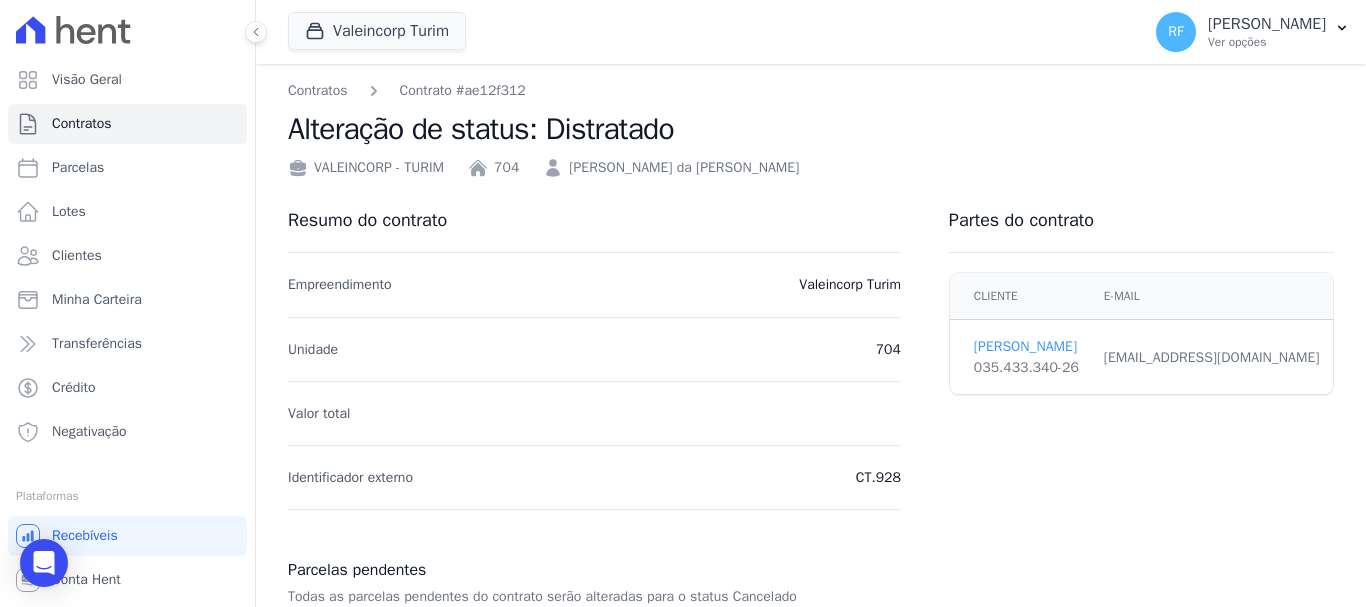 drag, startPoint x: 1000, startPoint y: 312, endPoint x: 996, endPoint y: 339, distance: 27.294687 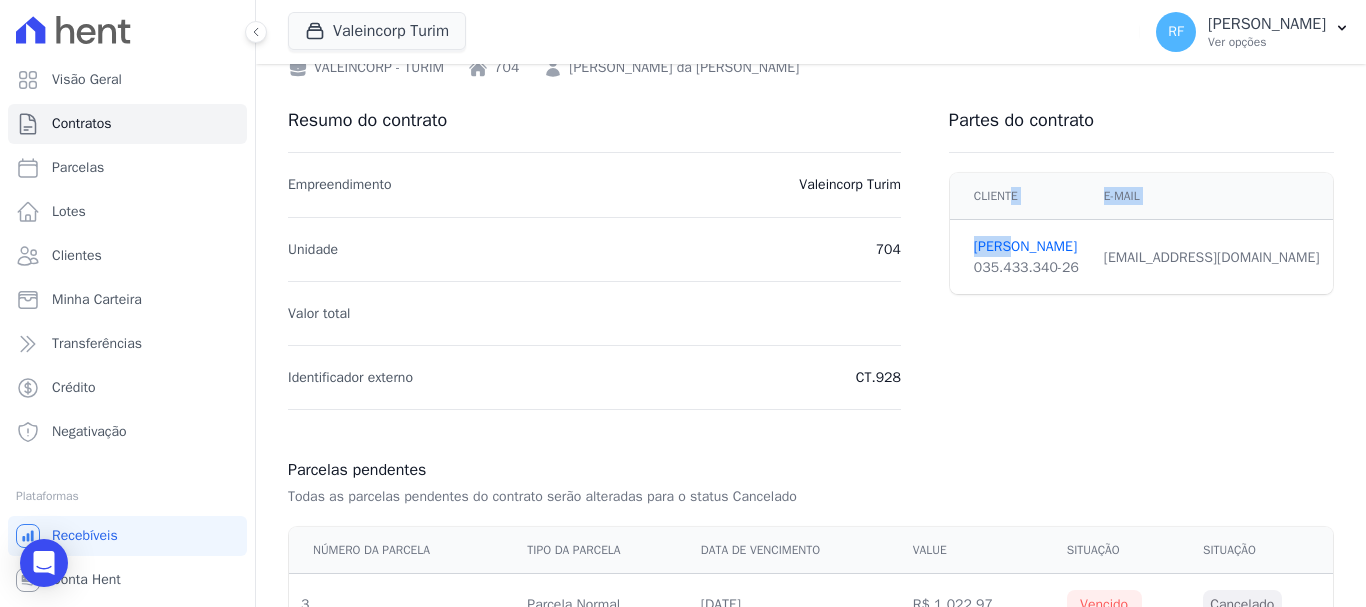 scroll, scrollTop: 200, scrollLeft: 0, axis: vertical 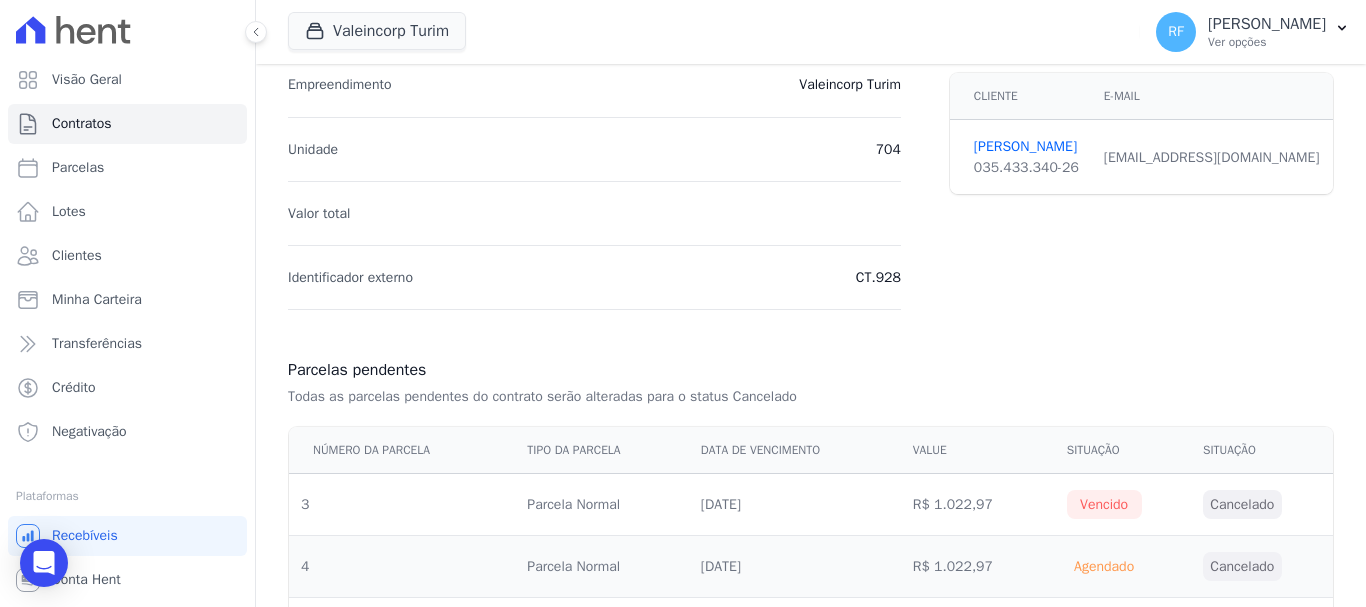click on "Número da Parcela" at bounding box center [402, 450] 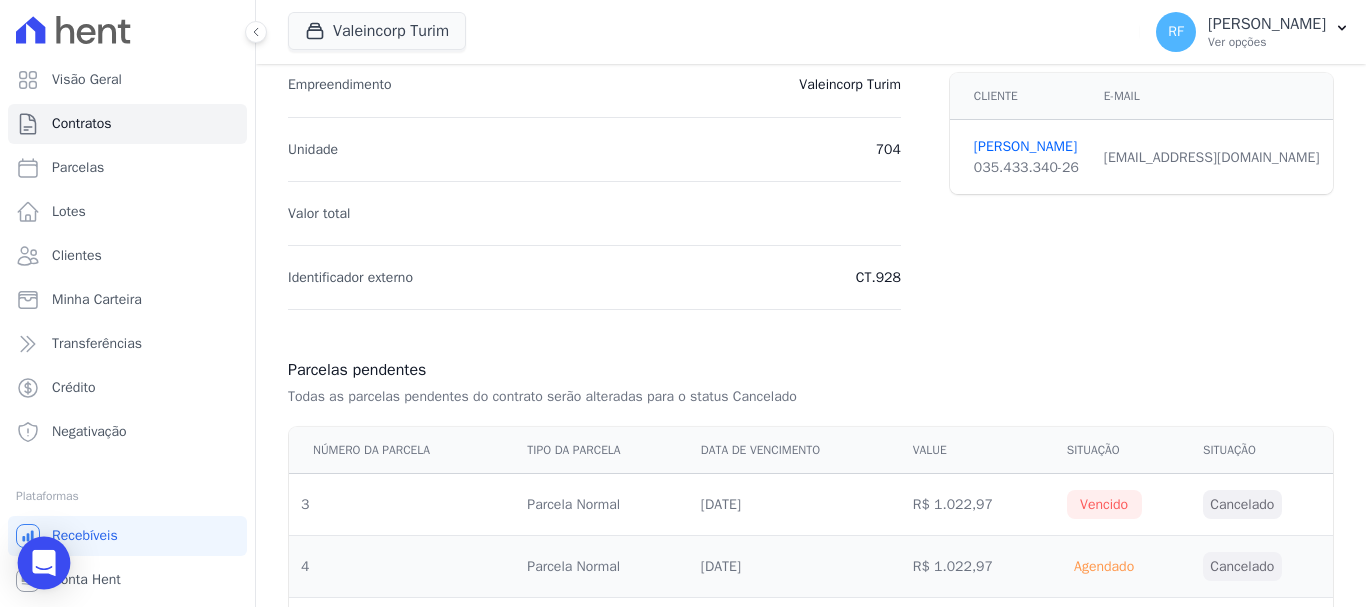 click 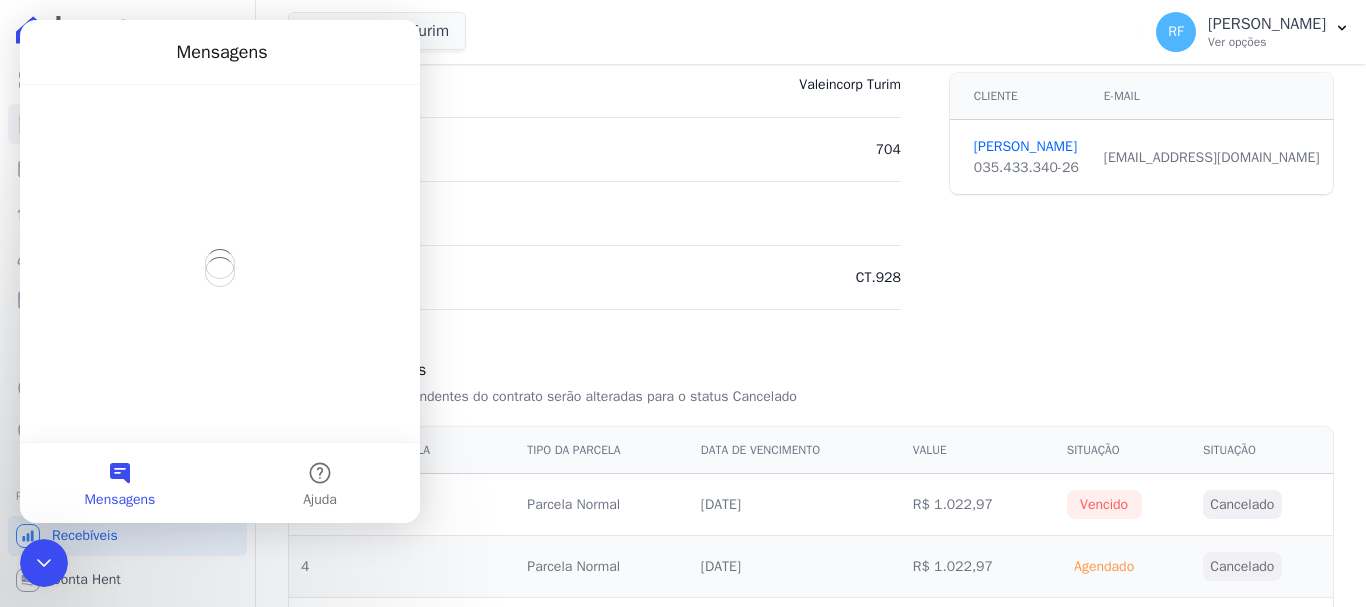 scroll, scrollTop: 0, scrollLeft: 0, axis: both 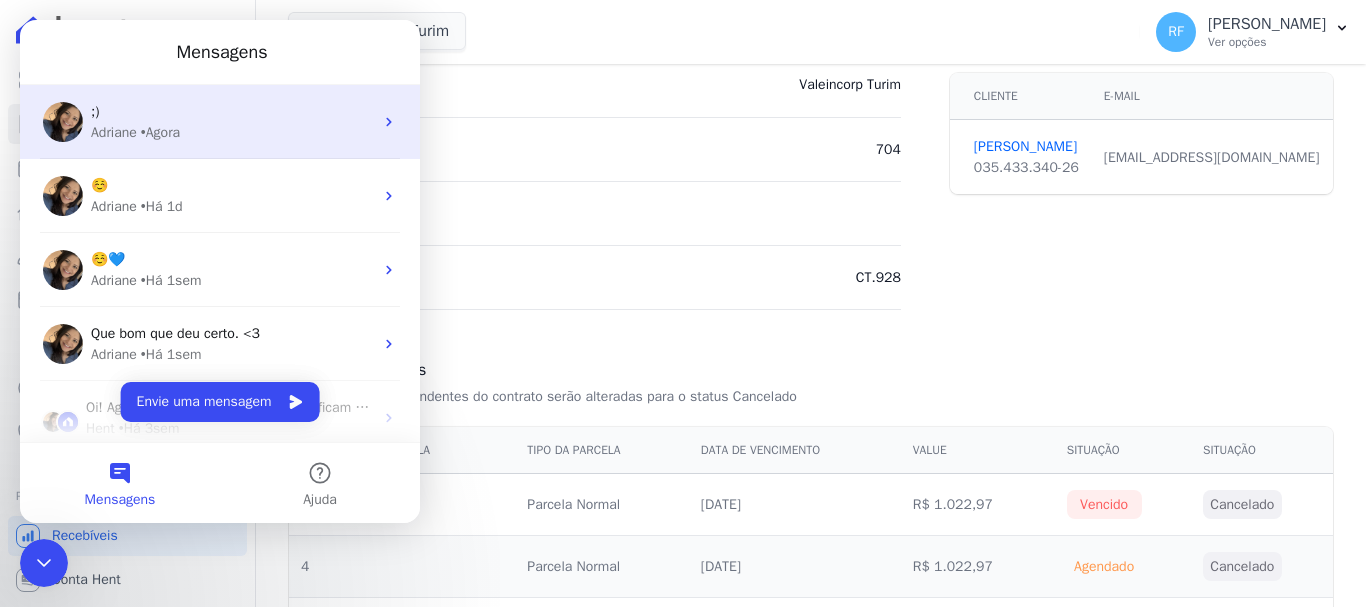 click on "•  Agora" at bounding box center (160, 132) 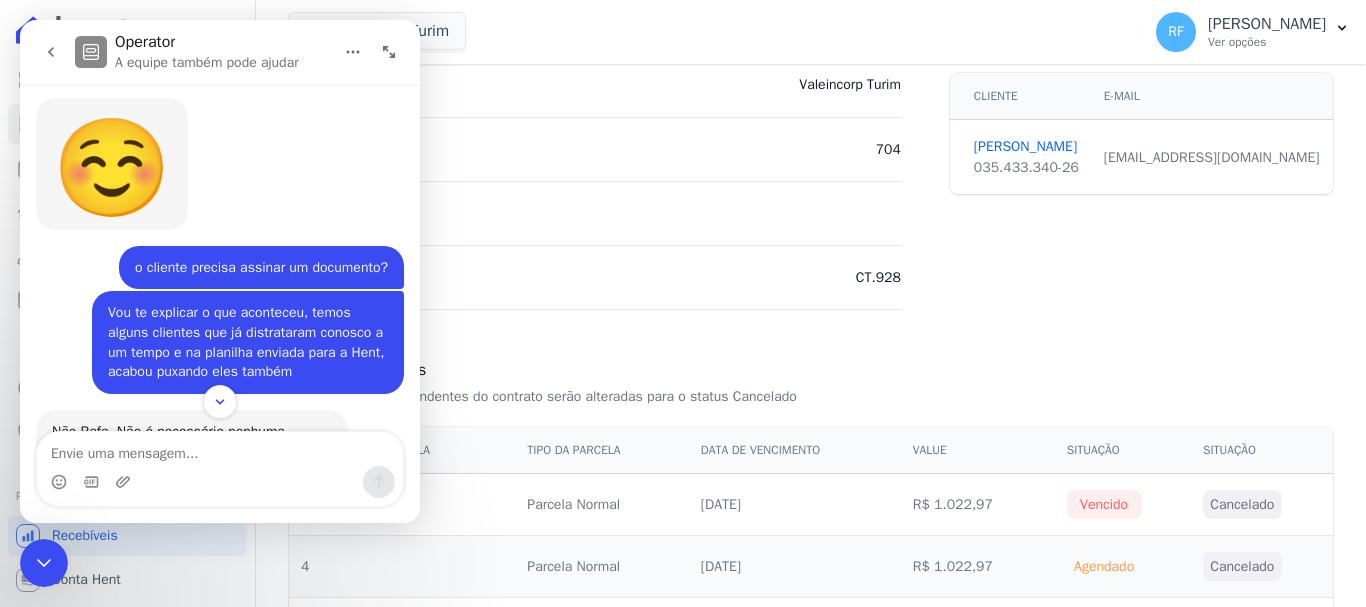 scroll, scrollTop: 3582, scrollLeft: 0, axis: vertical 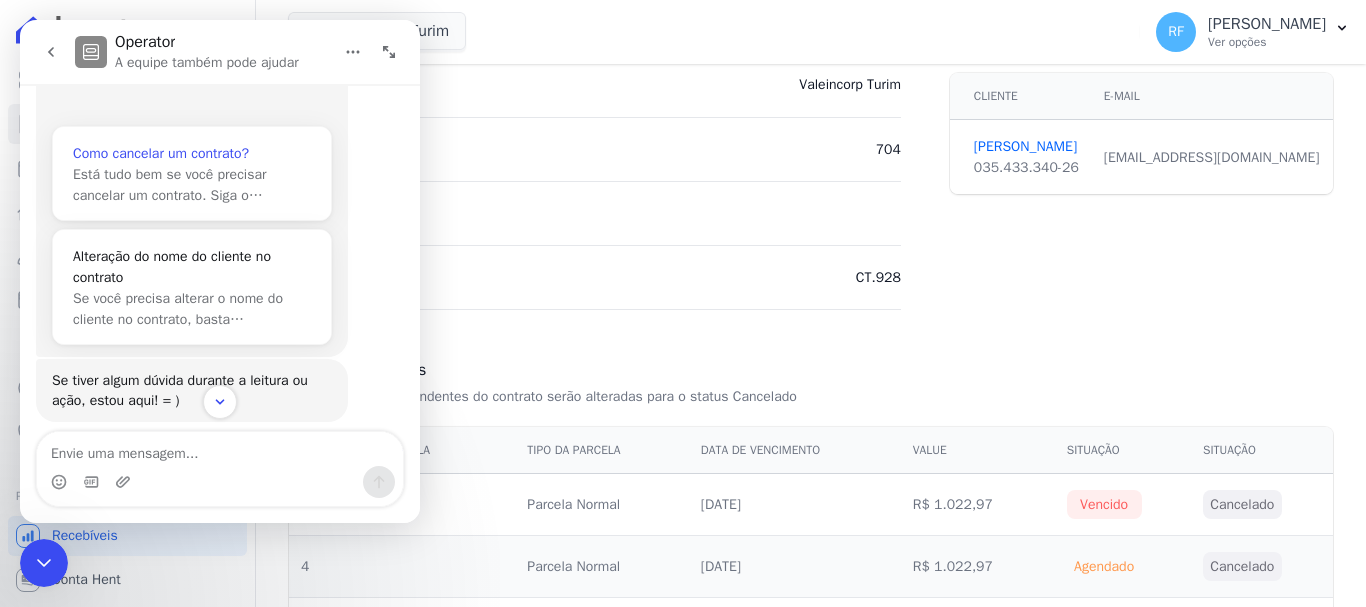 click on "Como cancelar um contrato?" at bounding box center [192, 153] 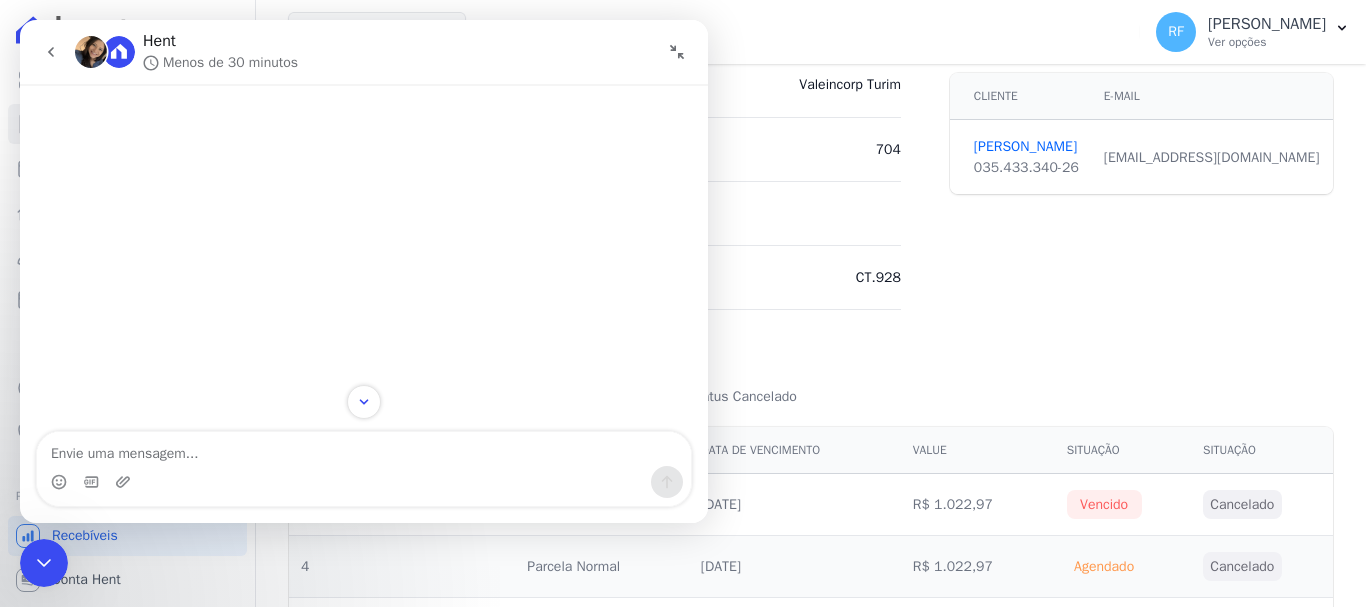 scroll, scrollTop: 0, scrollLeft: 0, axis: both 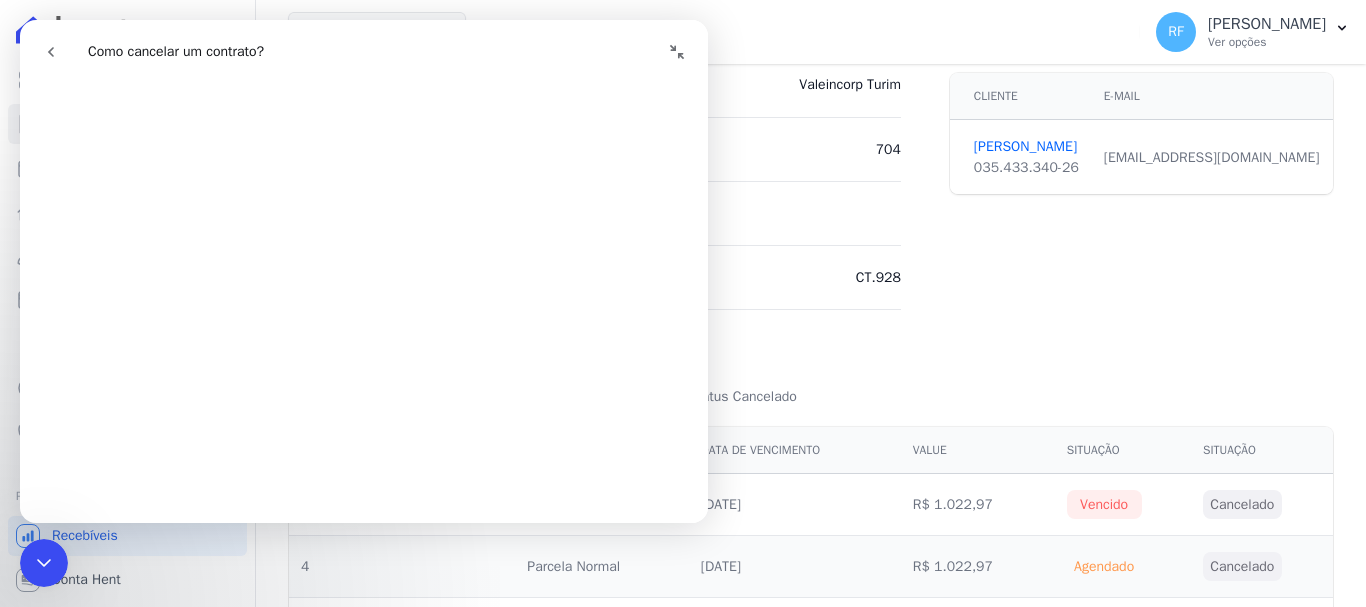 click on "Unidade
704" at bounding box center (594, 149) 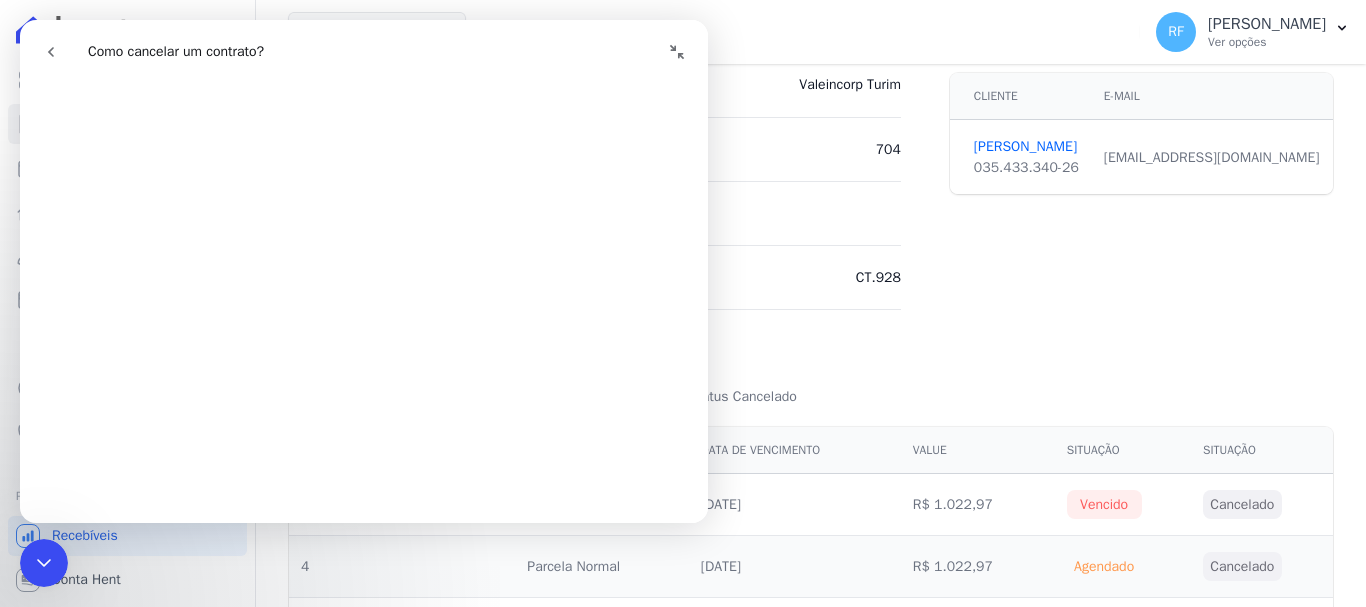 click at bounding box center (44, 563) 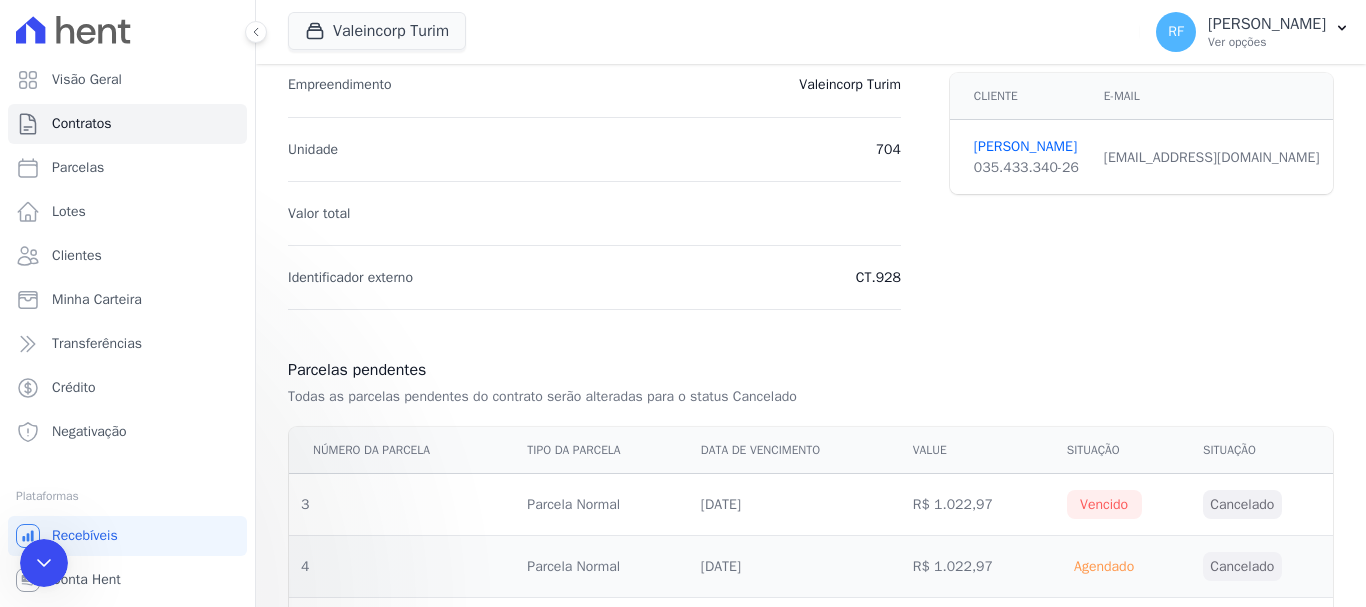 scroll, scrollTop: 0, scrollLeft: 0, axis: both 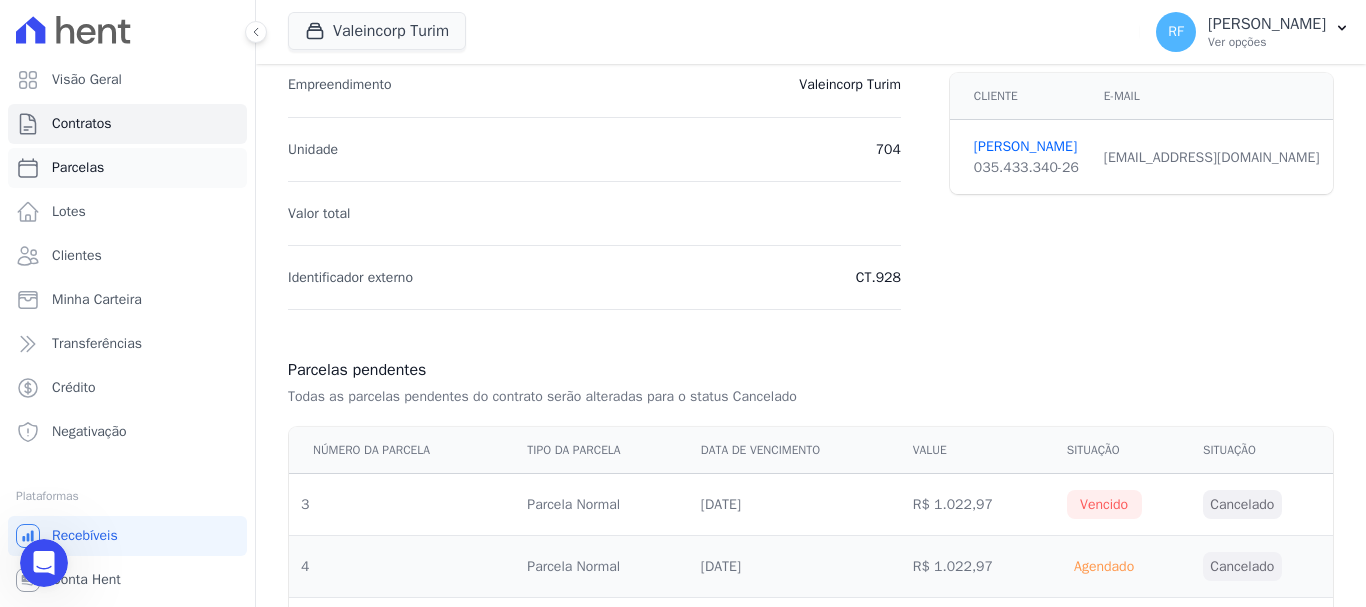 click on "Parcelas" at bounding box center (127, 168) 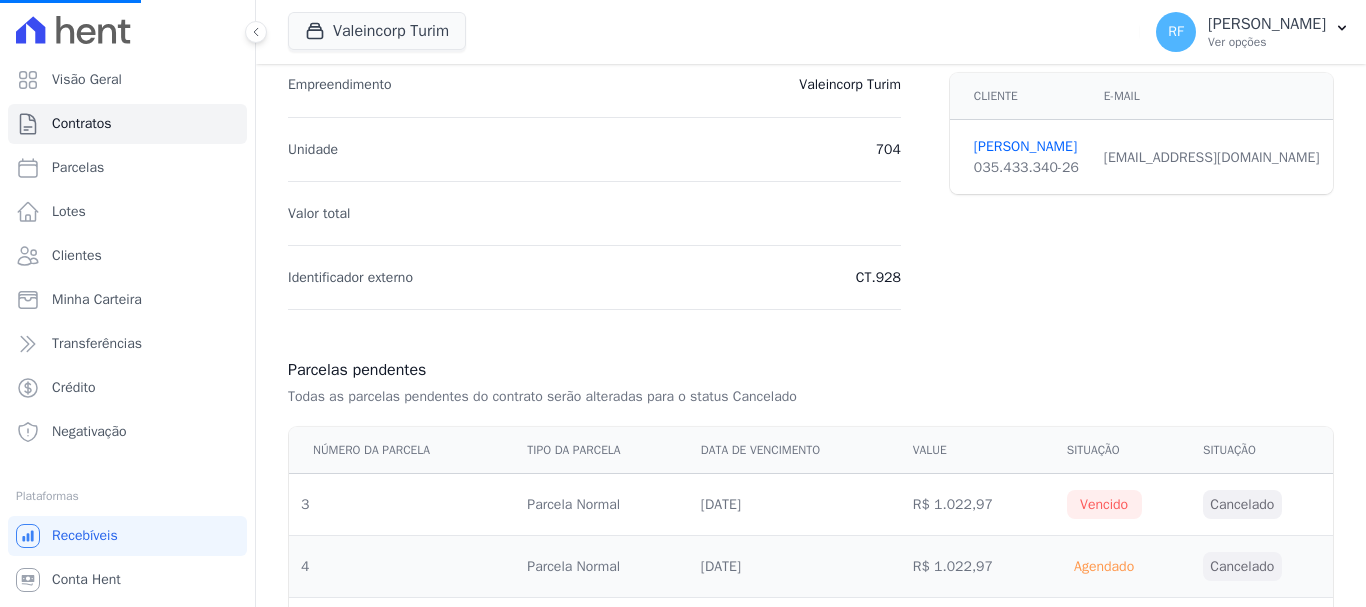 select 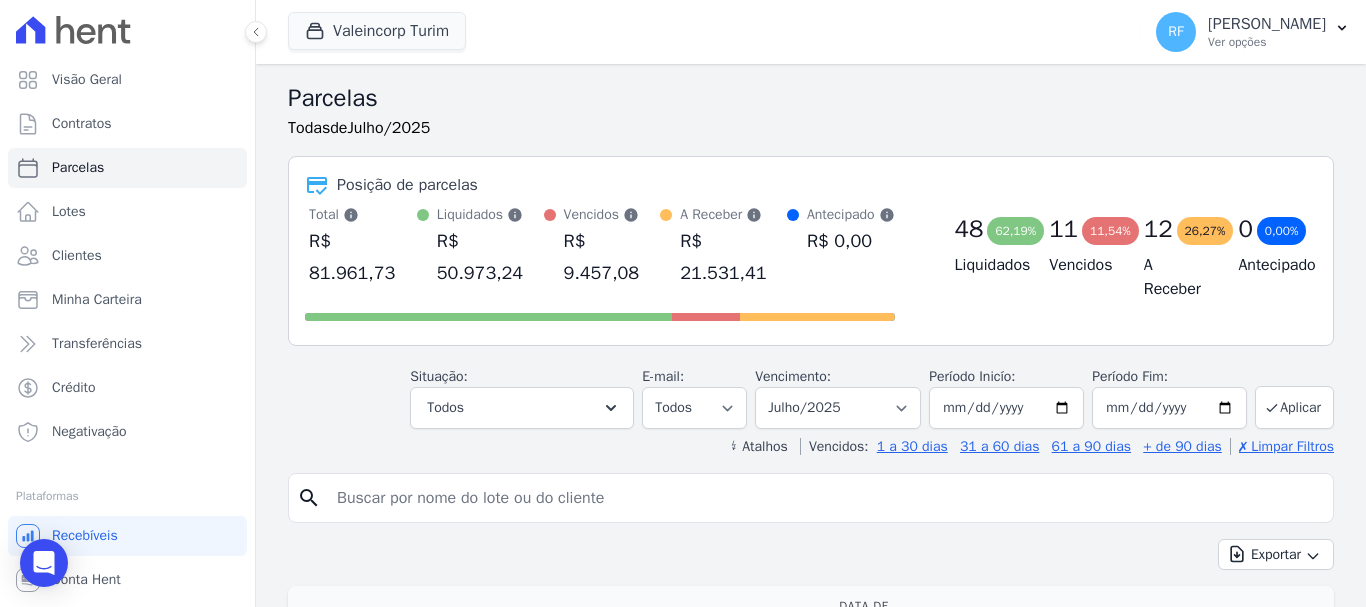 click at bounding box center (825, 498) 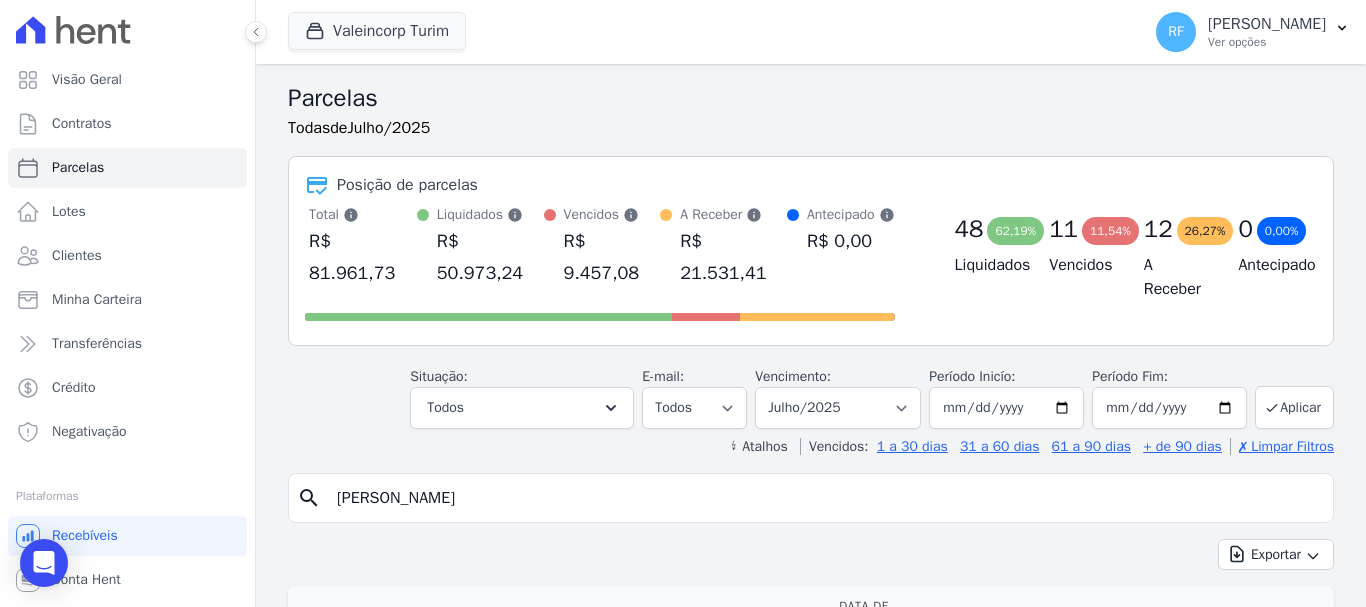 type on "barbara" 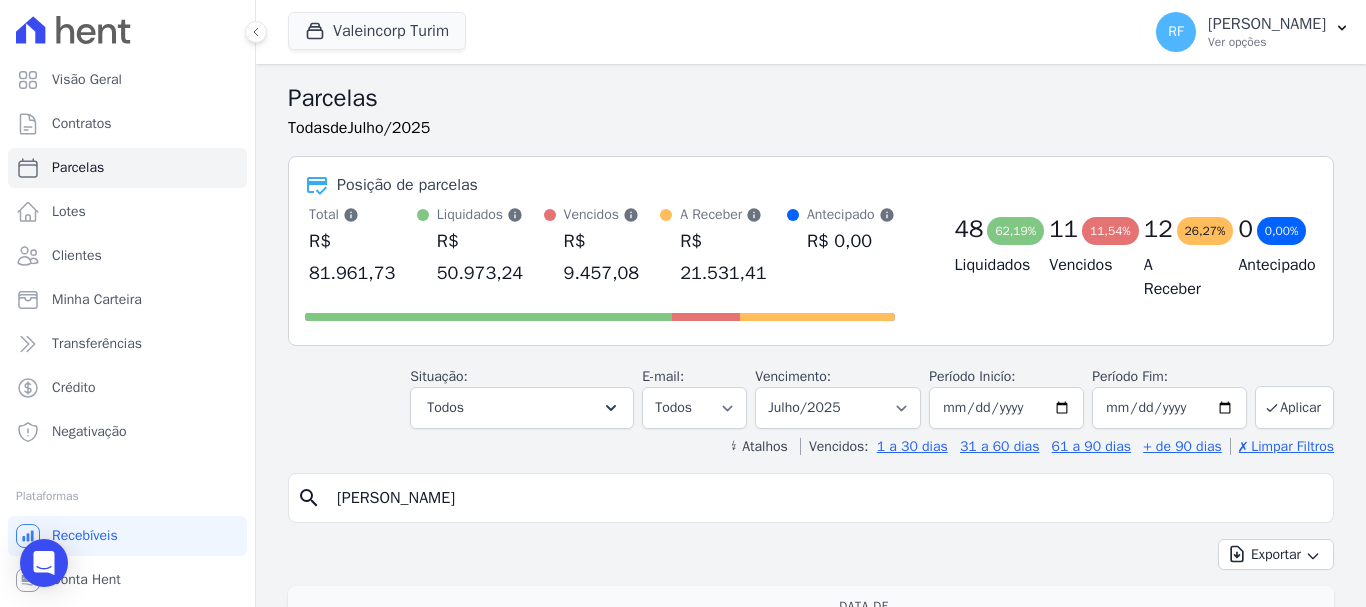 select 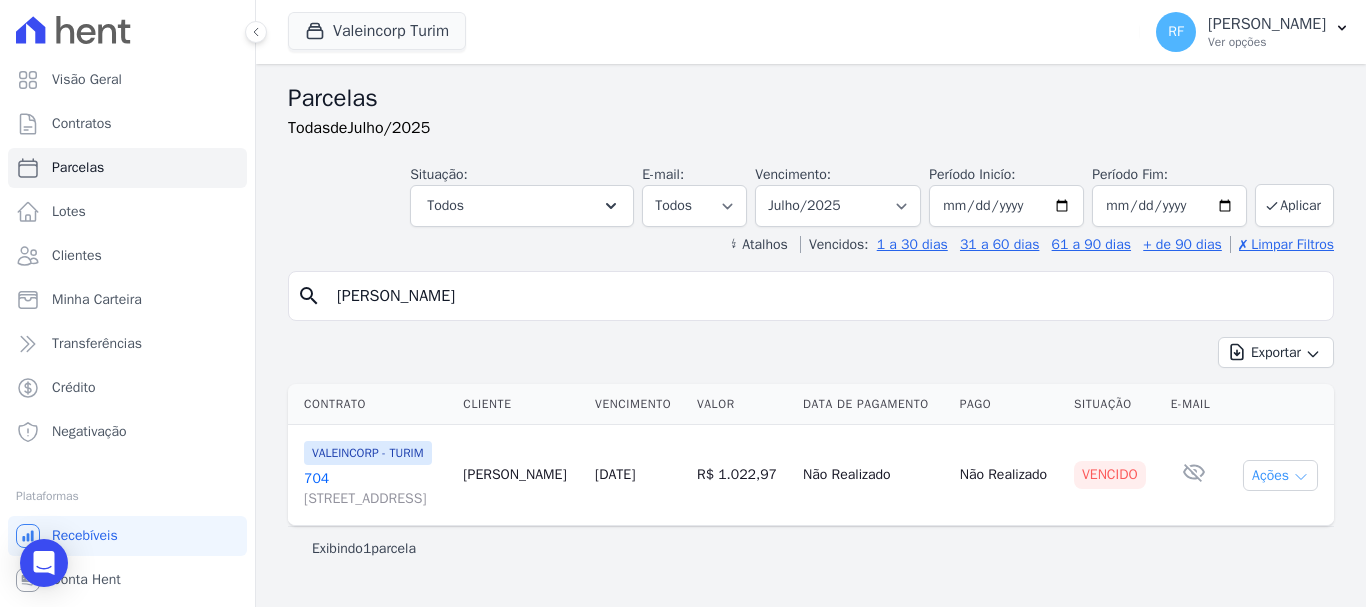 click on "Ações" at bounding box center [1280, 475] 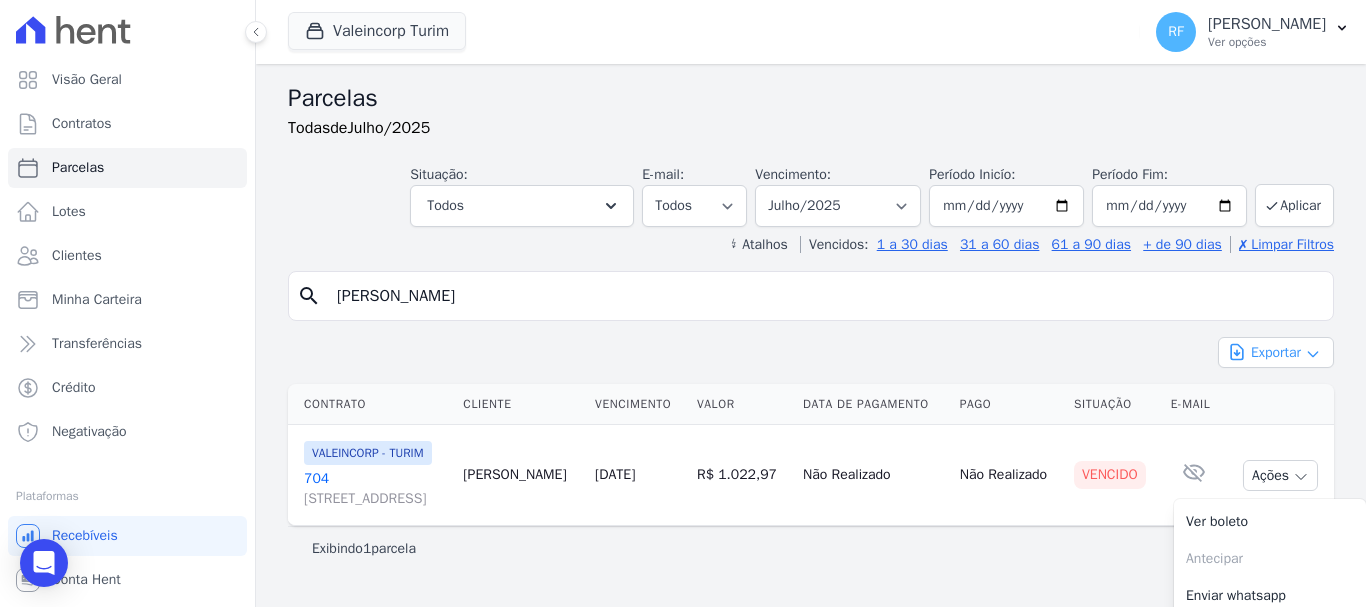 scroll, scrollTop: 85, scrollLeft: 0, axis: vertical 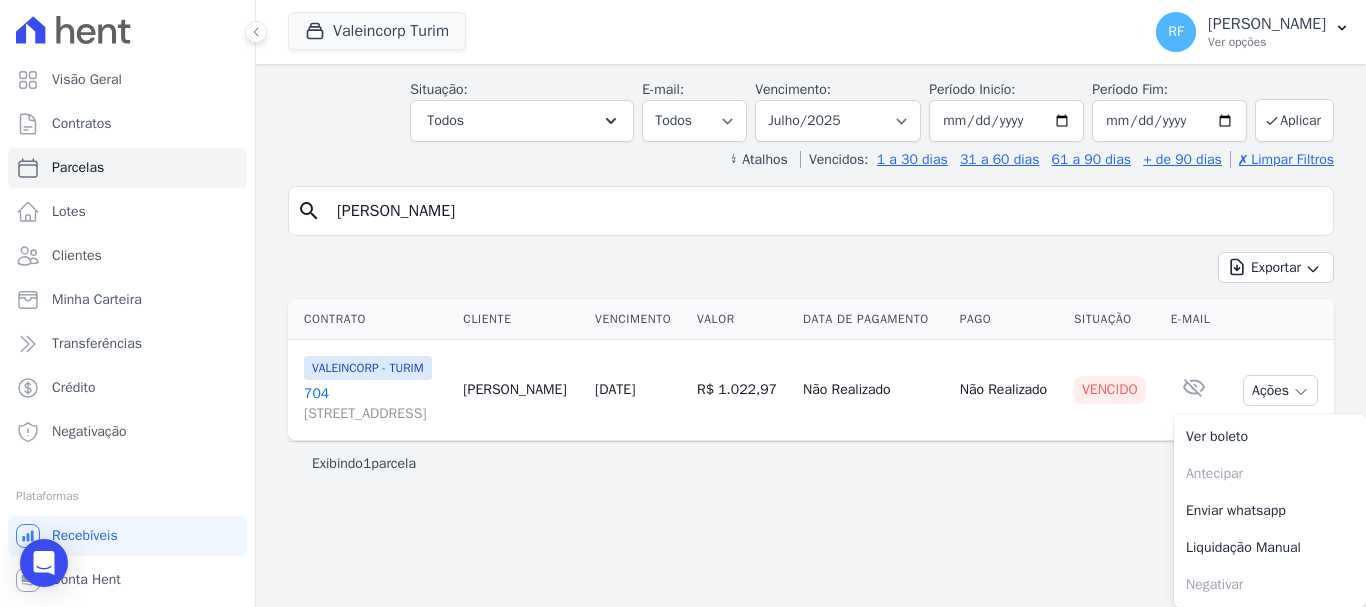 click on "704
Rua Nápoles , 549, 0,  Canudos" at bounding box center [375, 404] 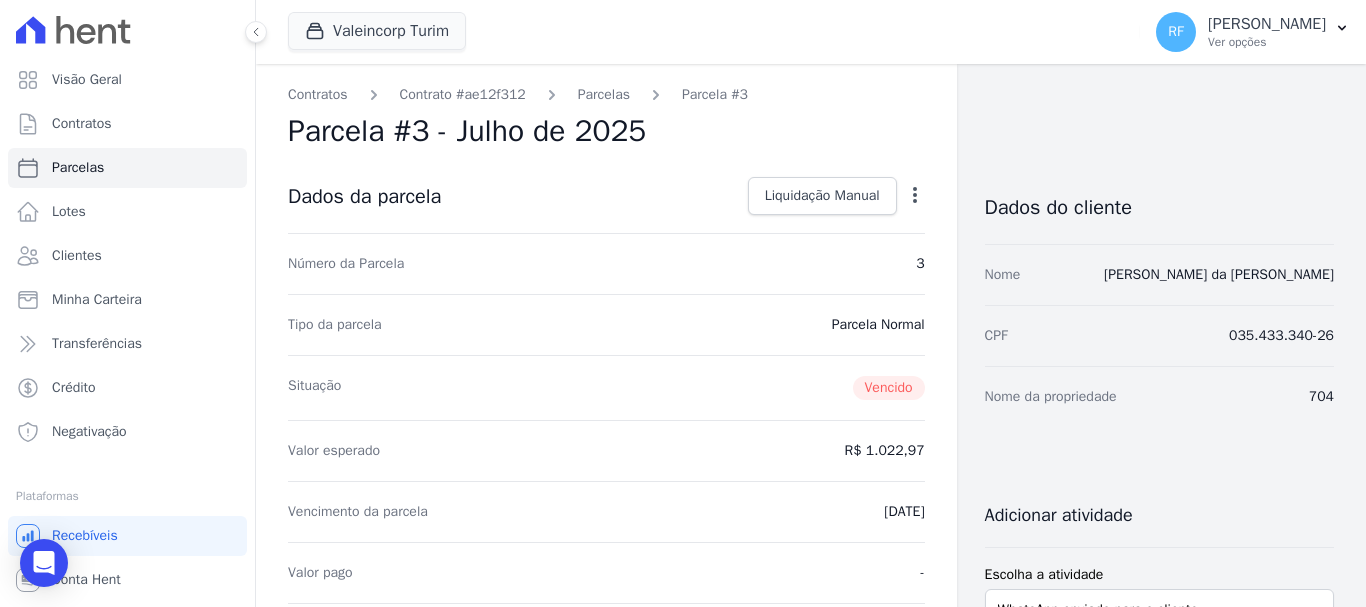 click 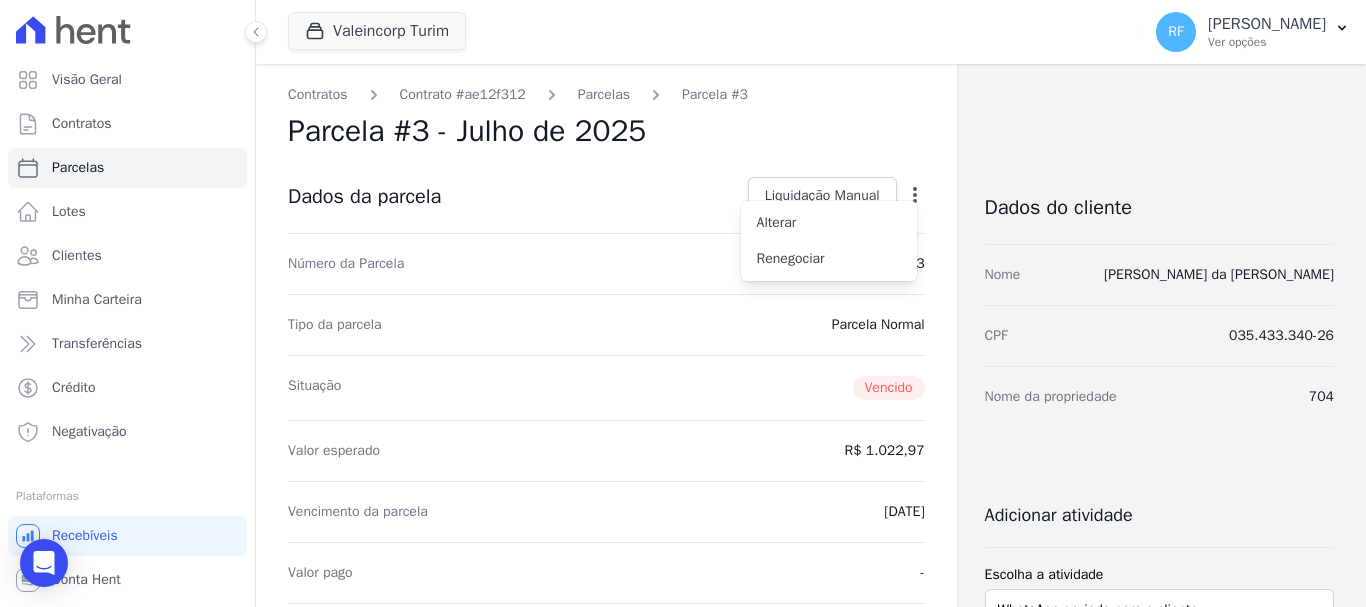 click 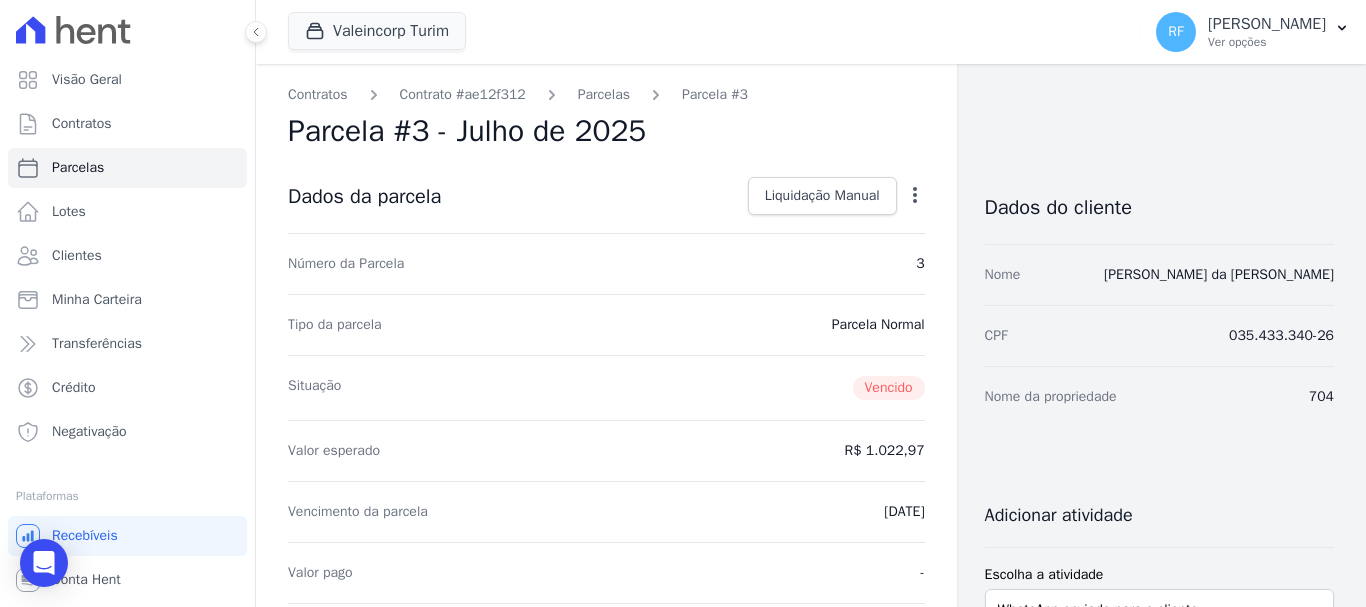 click on "Parcela #3 - Julho de 2025" at bounding box center (606, 131) 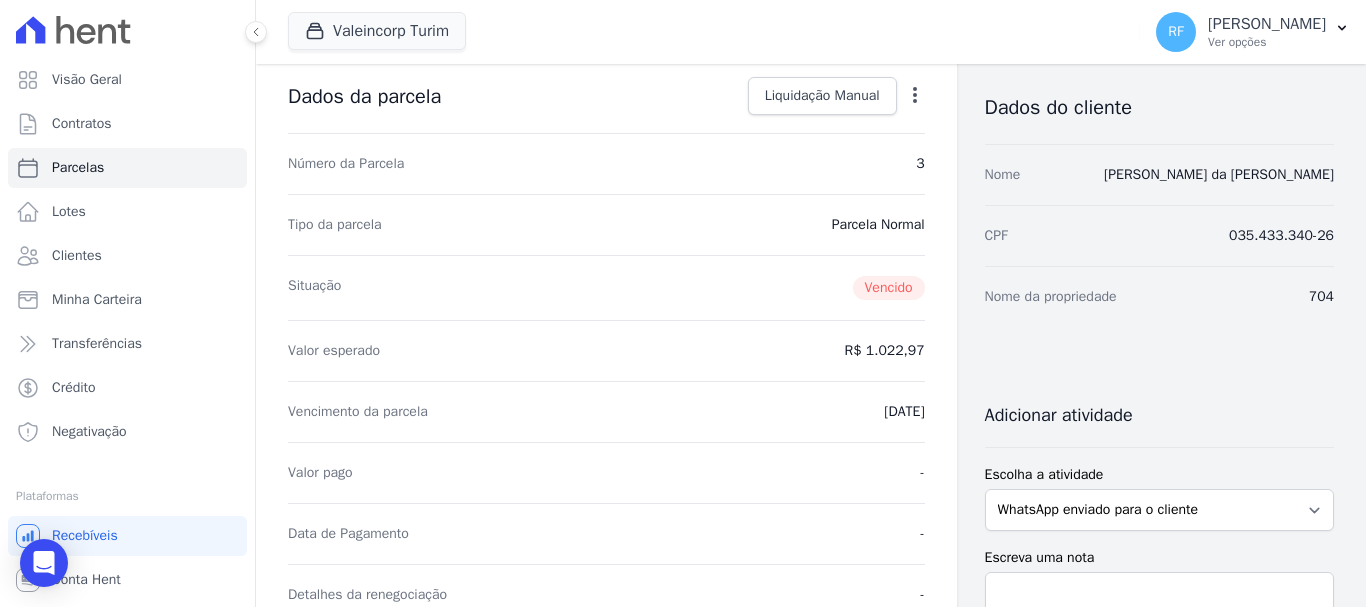 scroll, scrollTop: 0, scrollLeft: 0, axis: both 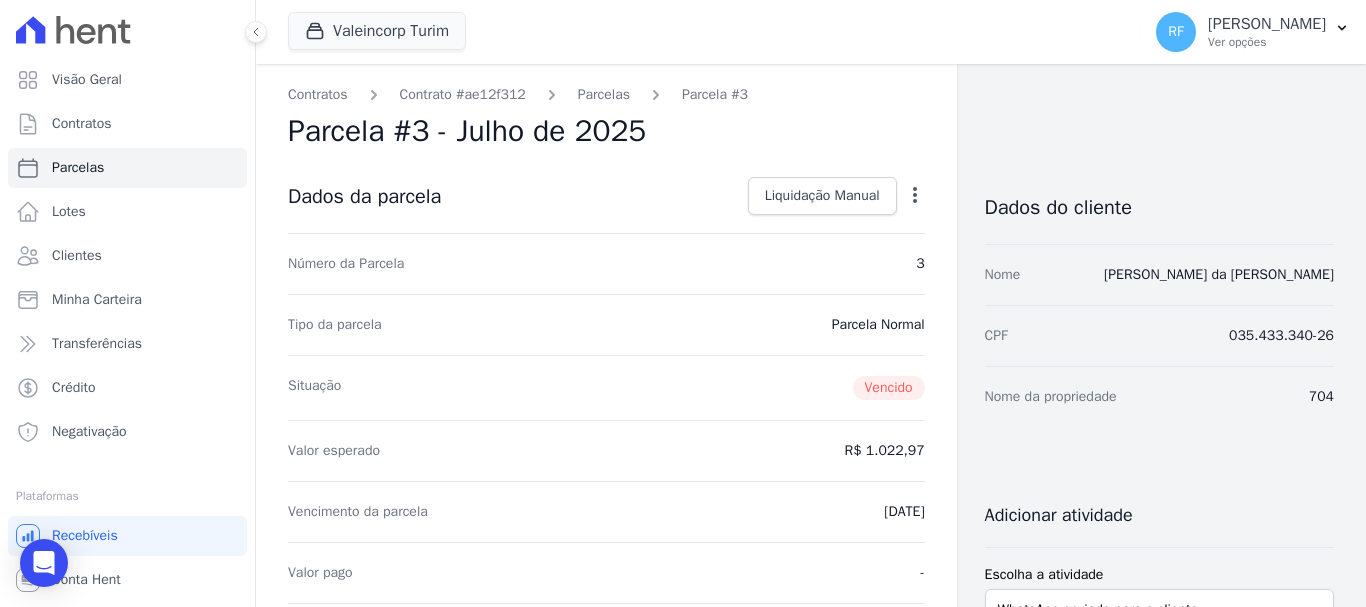 click 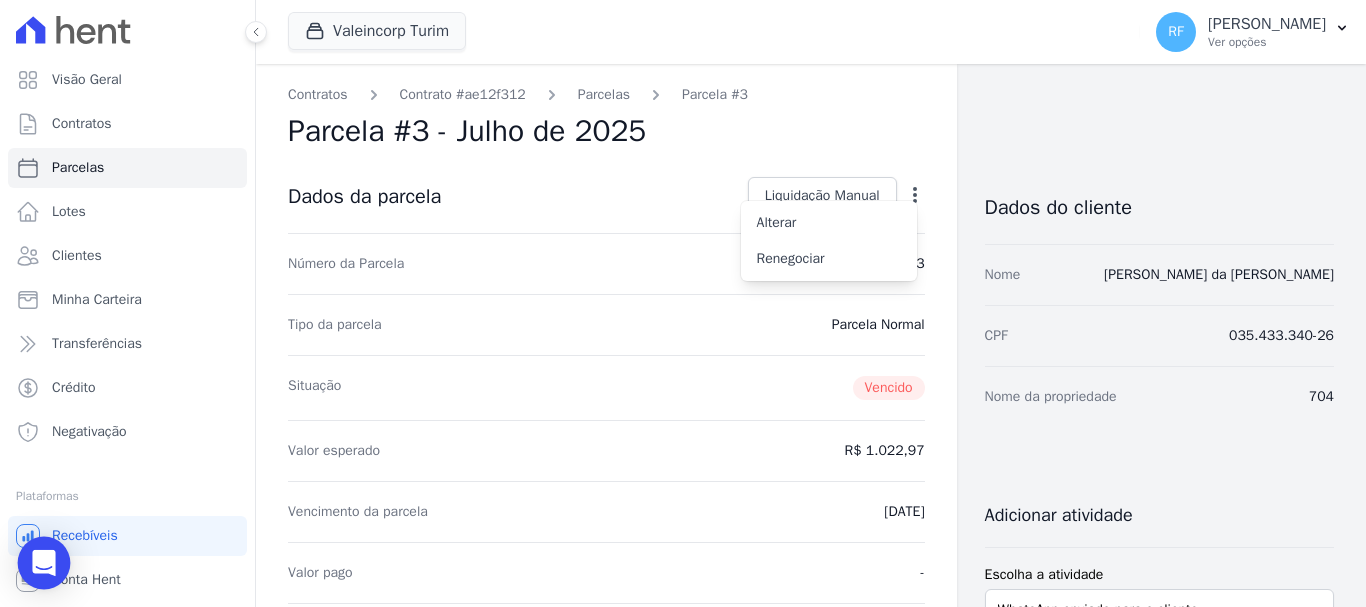 click 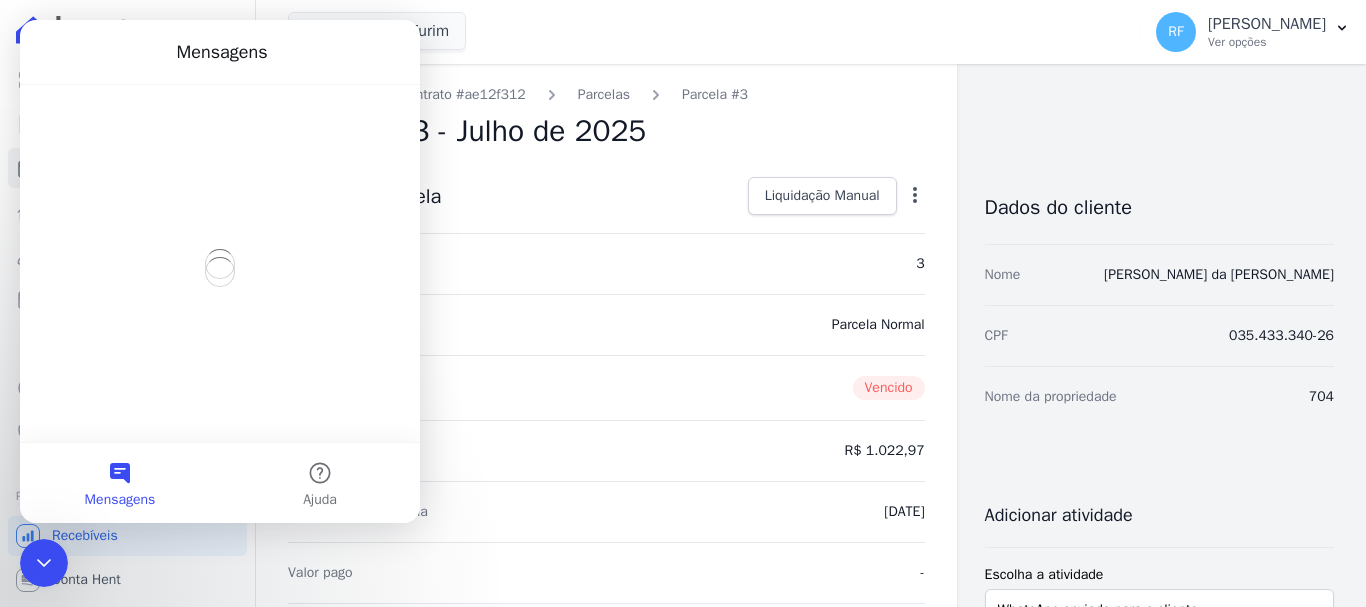 scroll, scrollTop: 0, scrollLeft: 0, axis: both 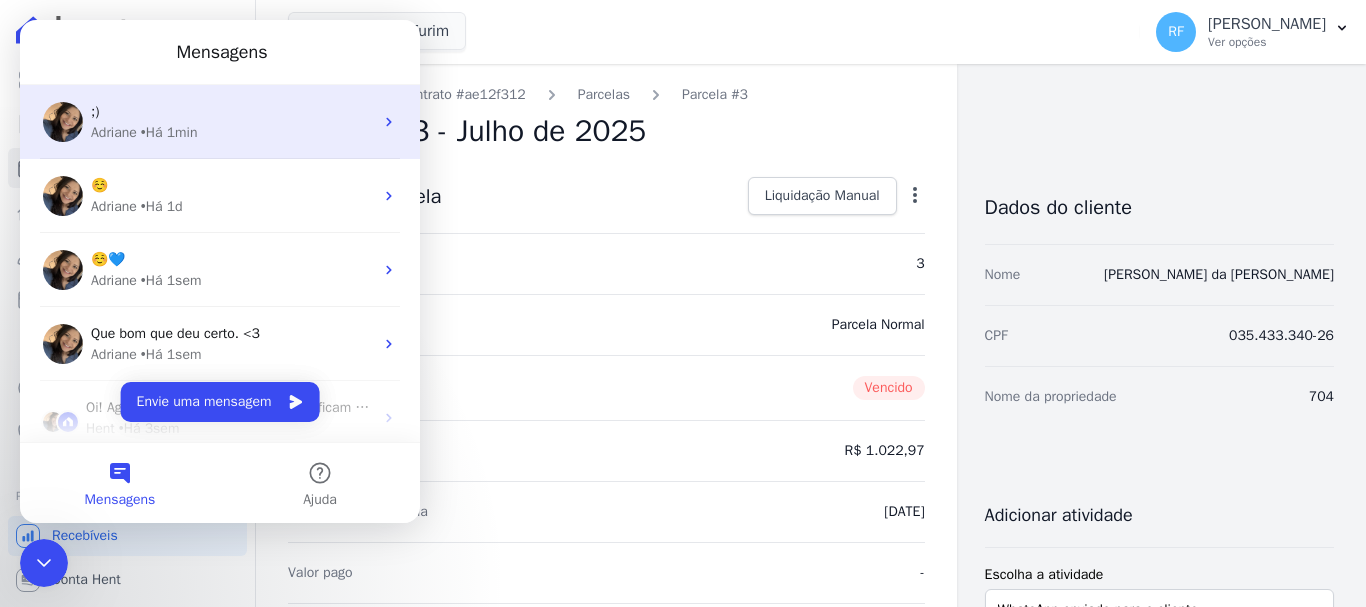 click on ";)" at bounding box center [232, 111] 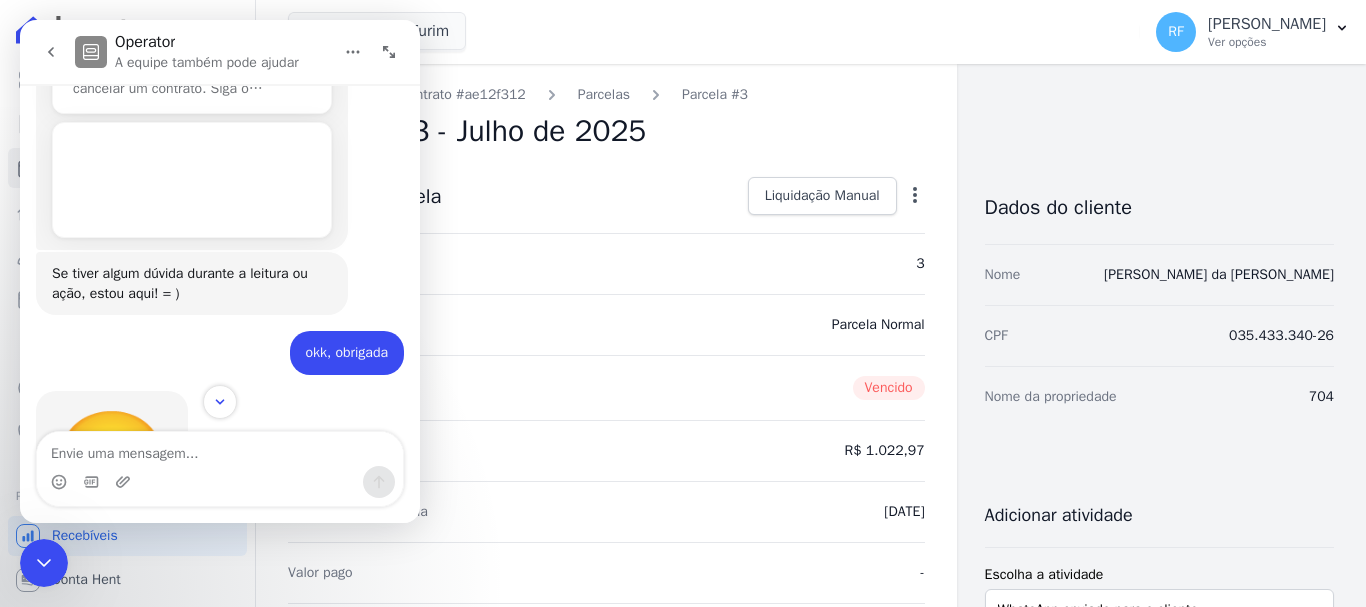 scroll, scrollTop: 3489, scrollLeft: 0, axis: vertical 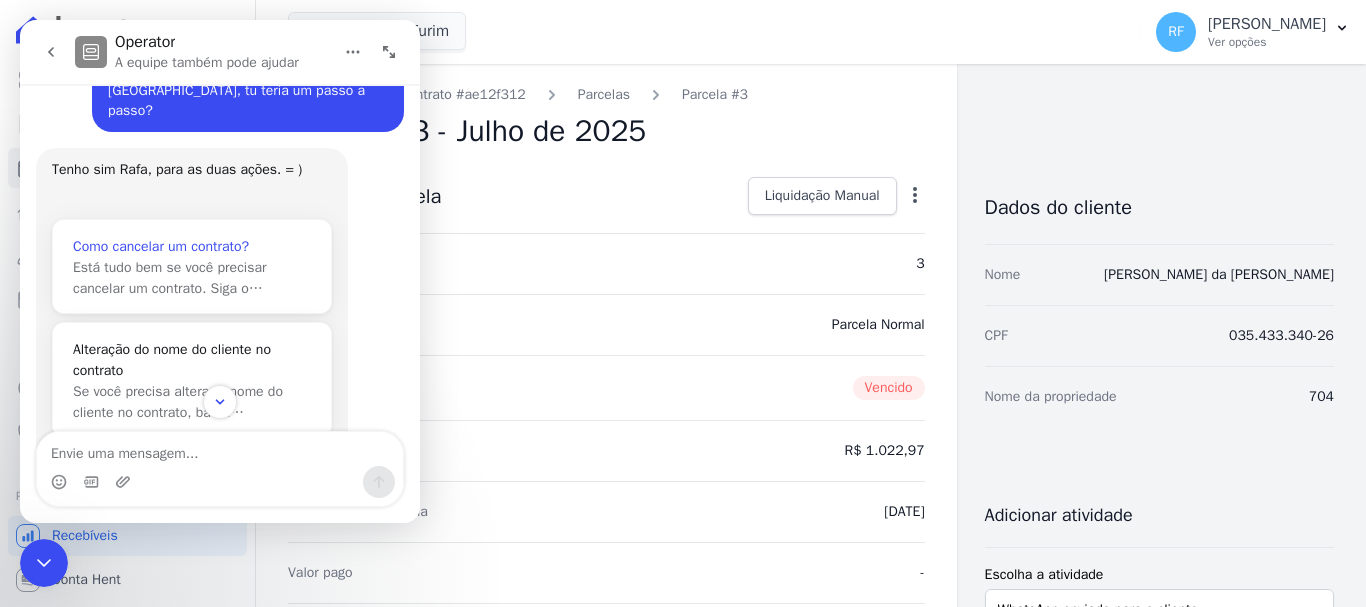 click on "Está tudo bem se você precisar cancelar um contrato.
Siga o…" at bounding box center (169, 278) 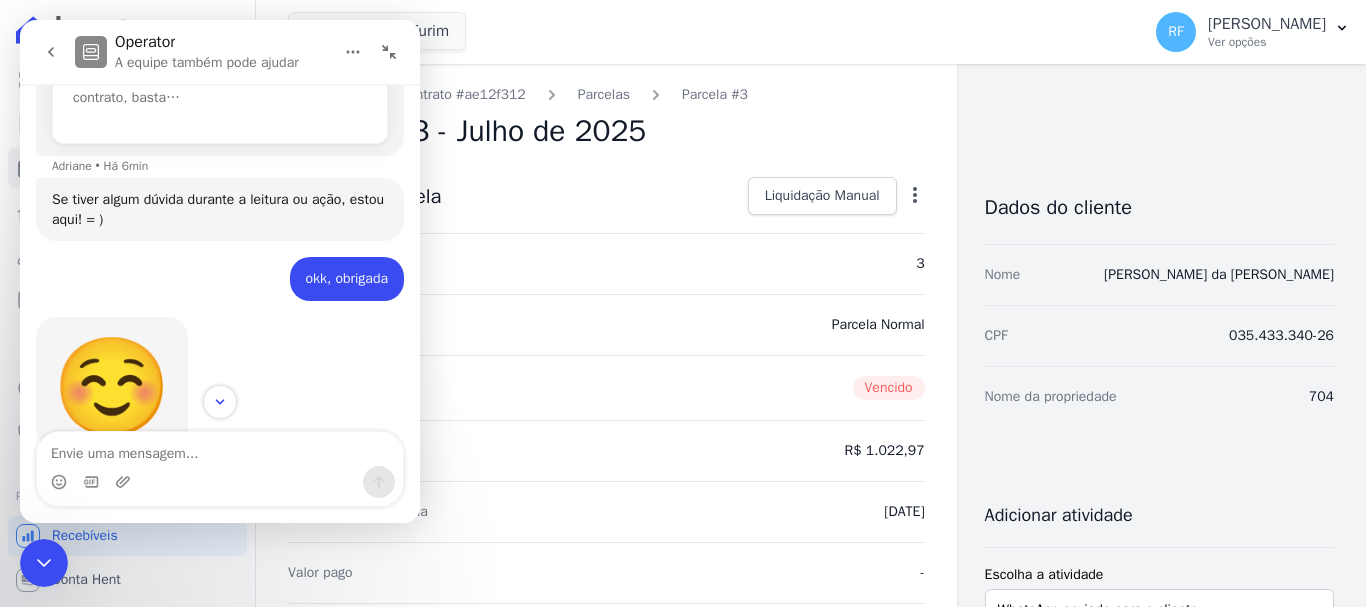 scroll, scrollTop: 0, scrollLeft: 0, axis: both 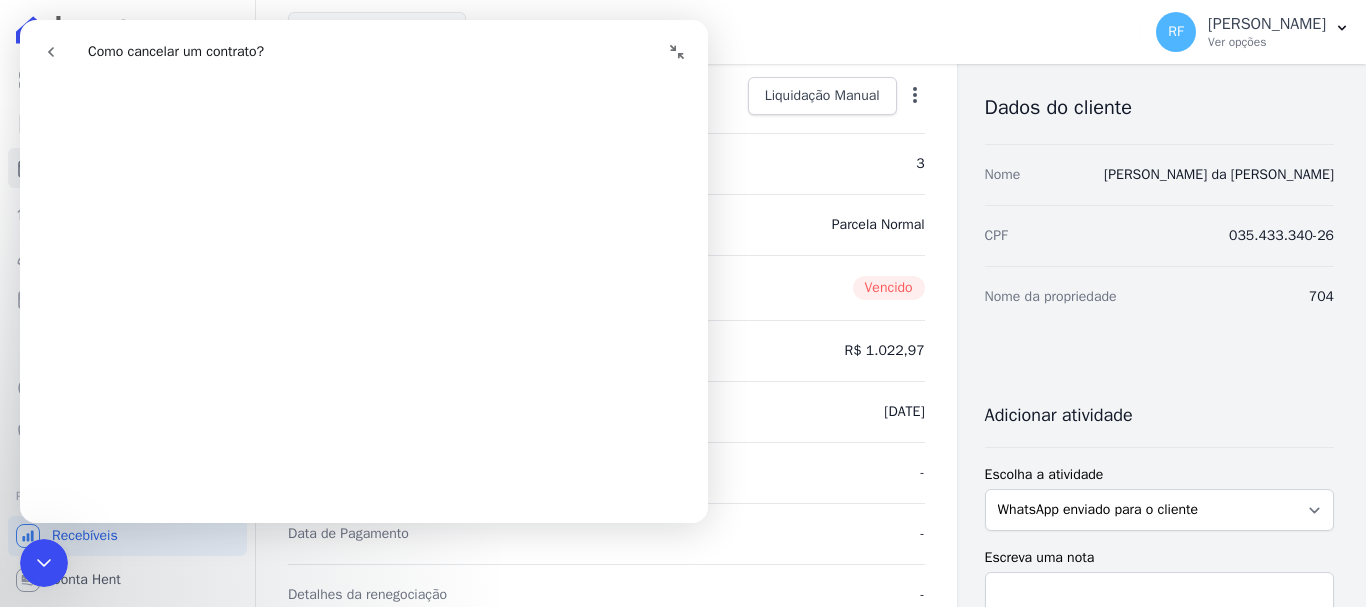 click at bounding box center (677, 52) 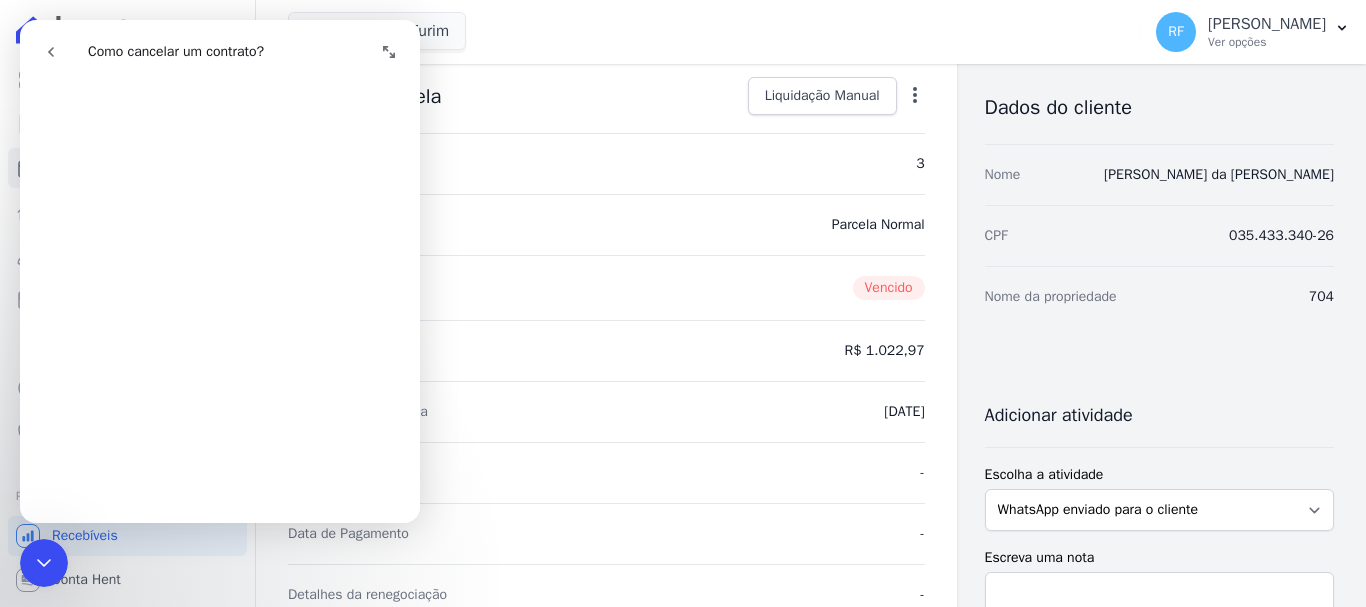 scroll, scrollTop: 597, scrollLeft: 0, axis: vertical 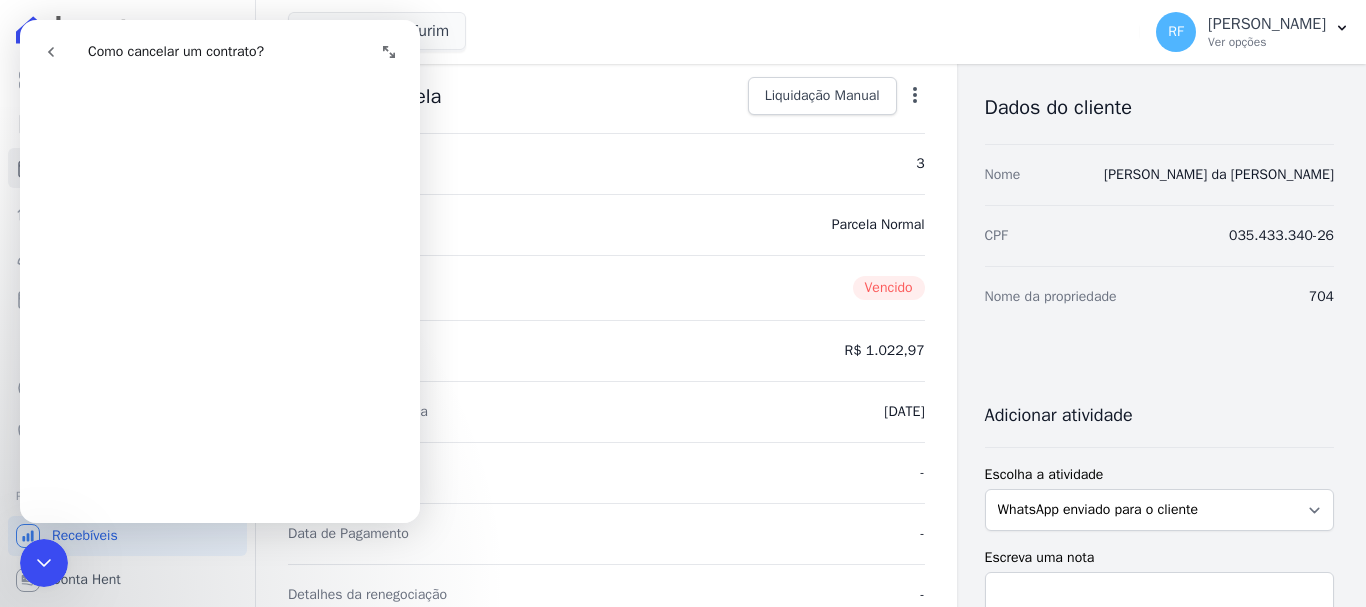click at bounding box center [51, 52] 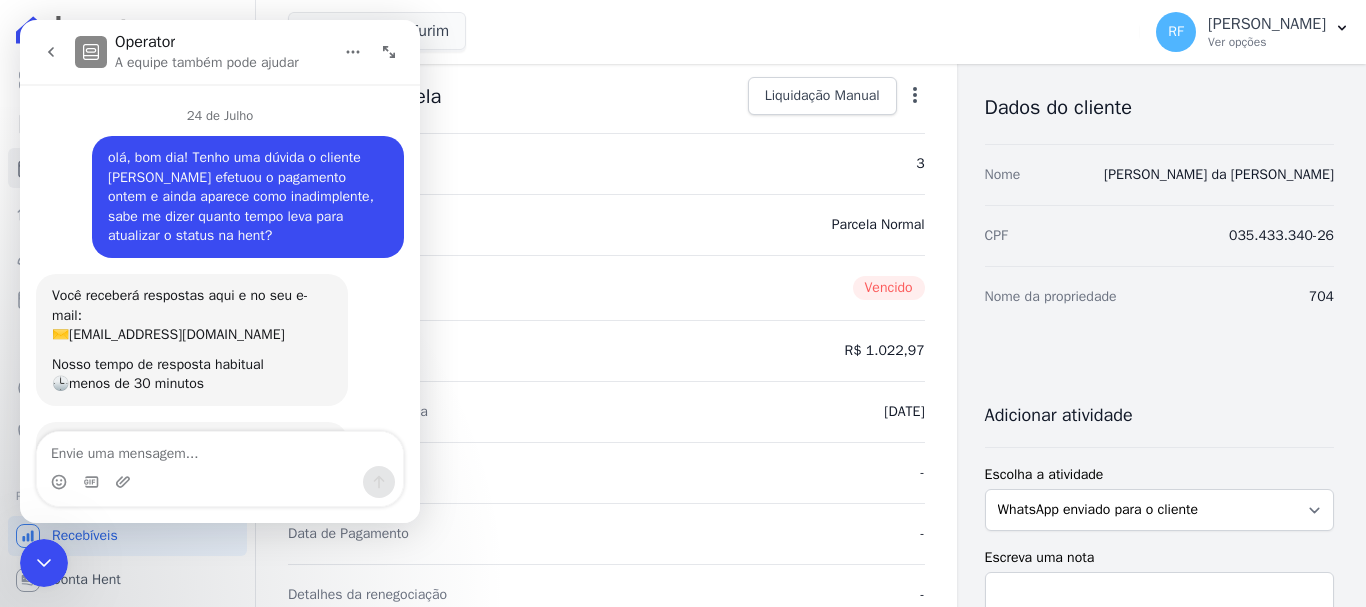scroll, scrollTop: 4282, scrollLeft: 0, axis: vertical 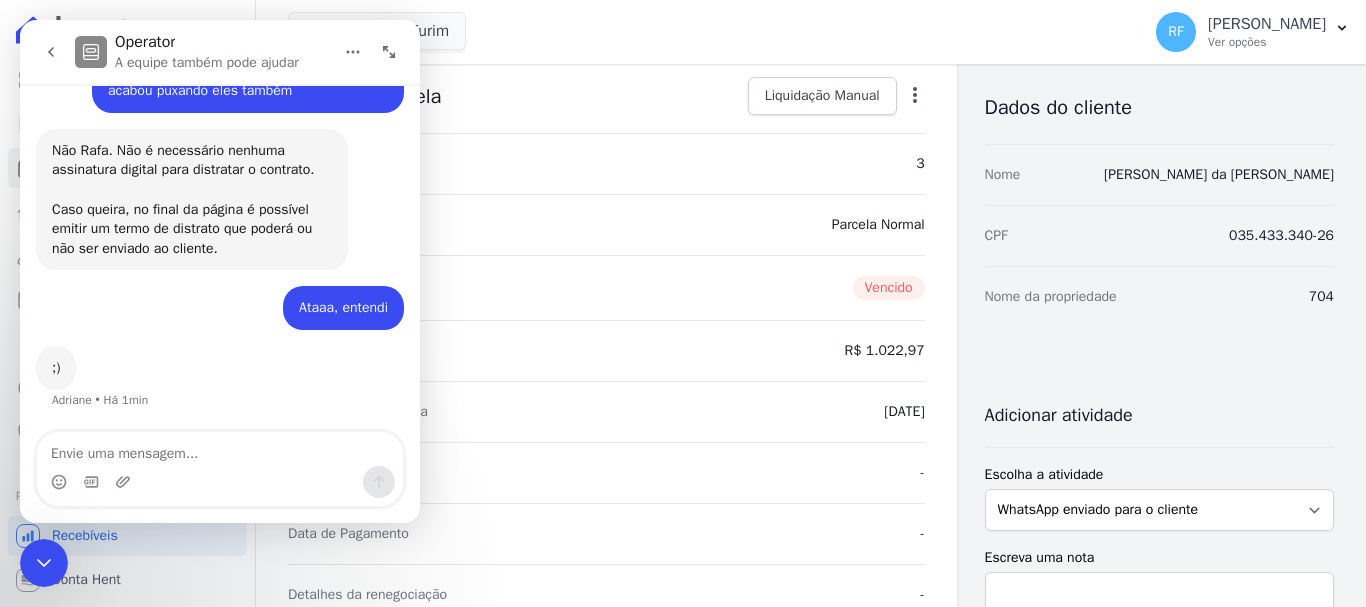 drag, startPoint x: 198, startPoint y: 426, endPoint x: 209, endPoint y: 445, distance: 21.954498 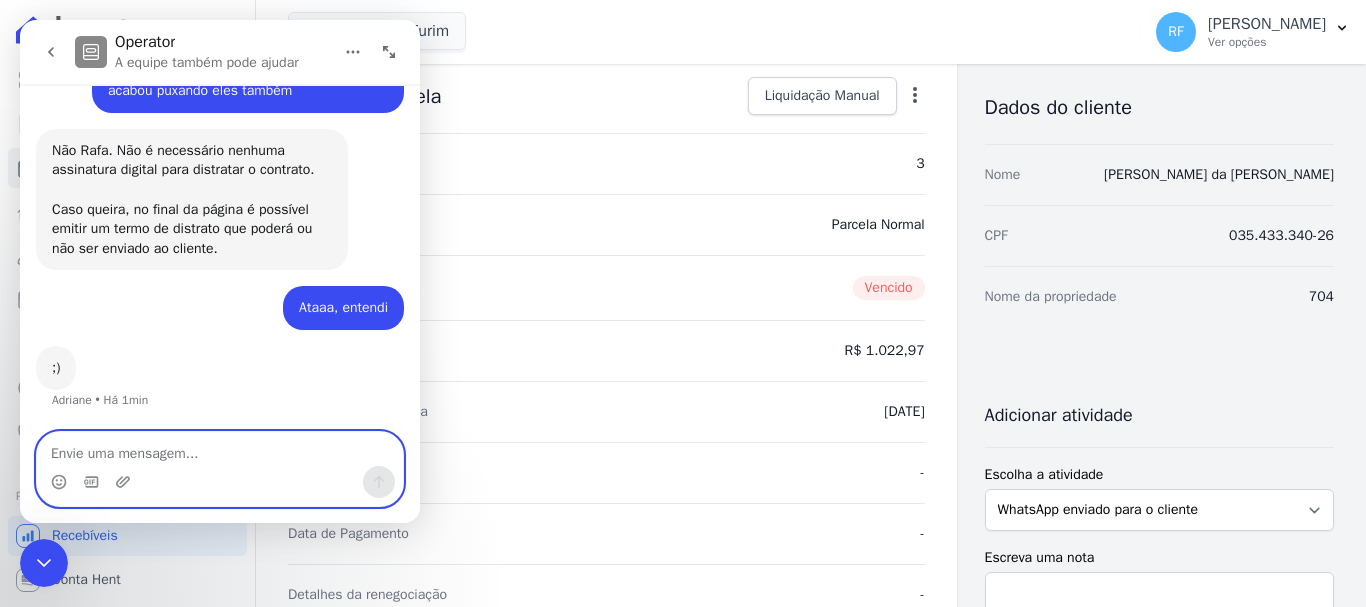 click at bounding box center [220, 449] 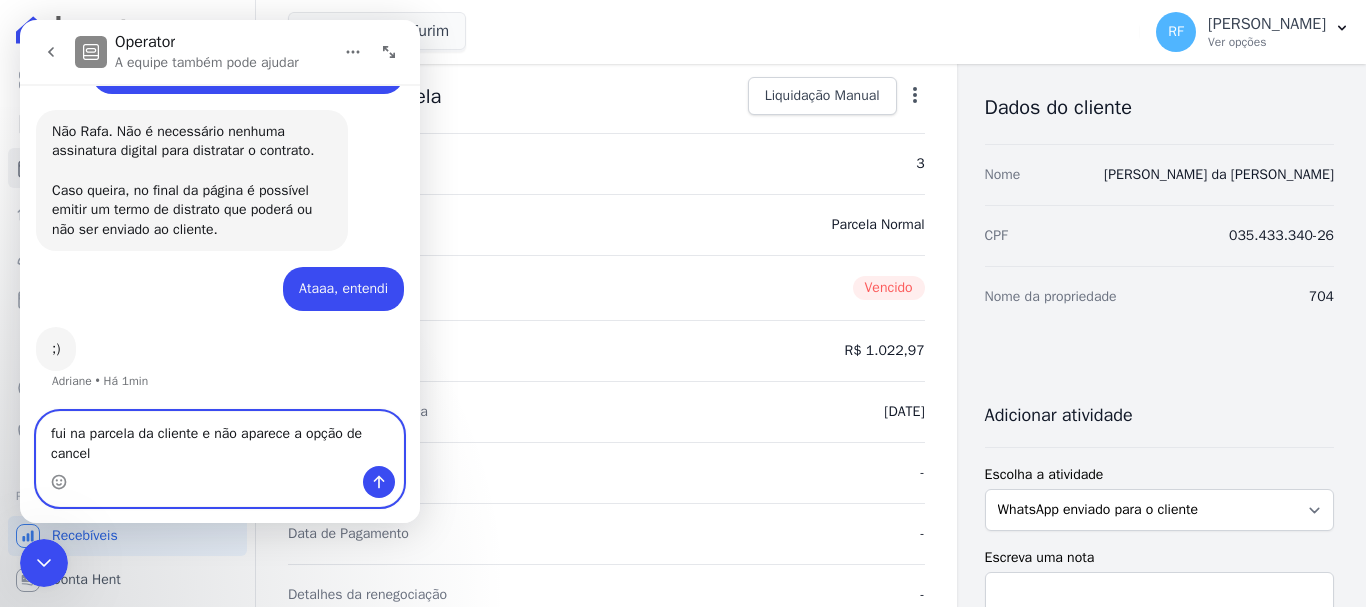 scroll, scrollTop: 4302, scrollLeft: 0, axis: vertical 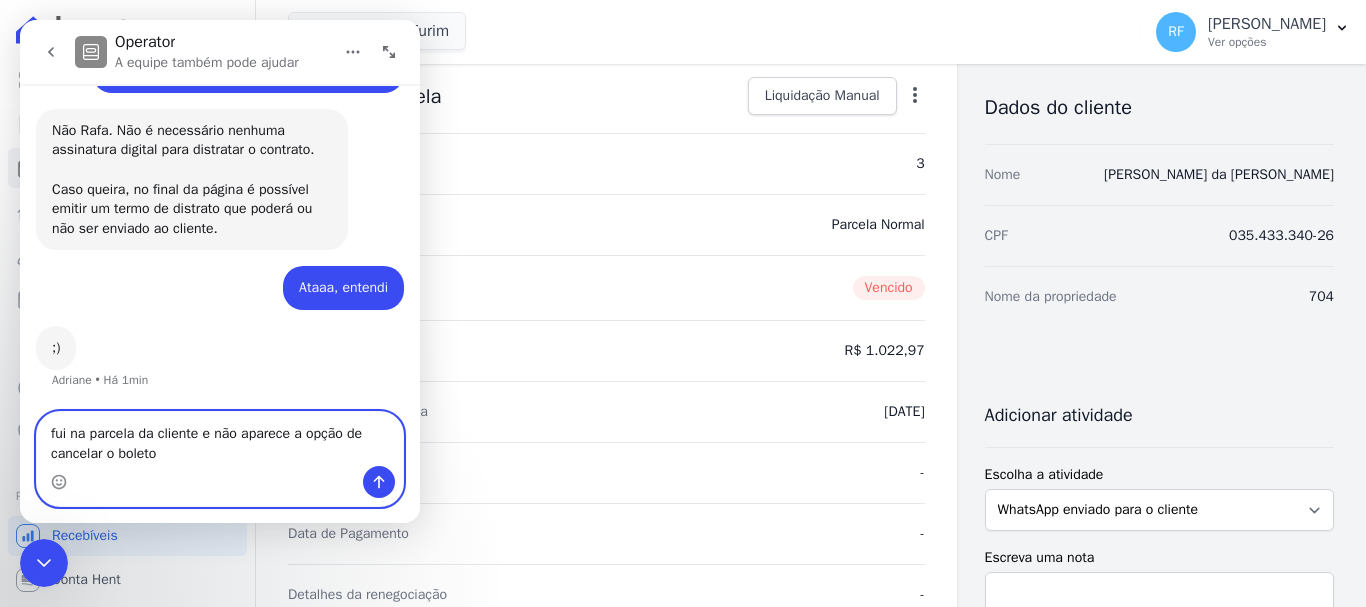 type on "fui na parcela da cliente e não aparece a opção de cancelar o boleto" 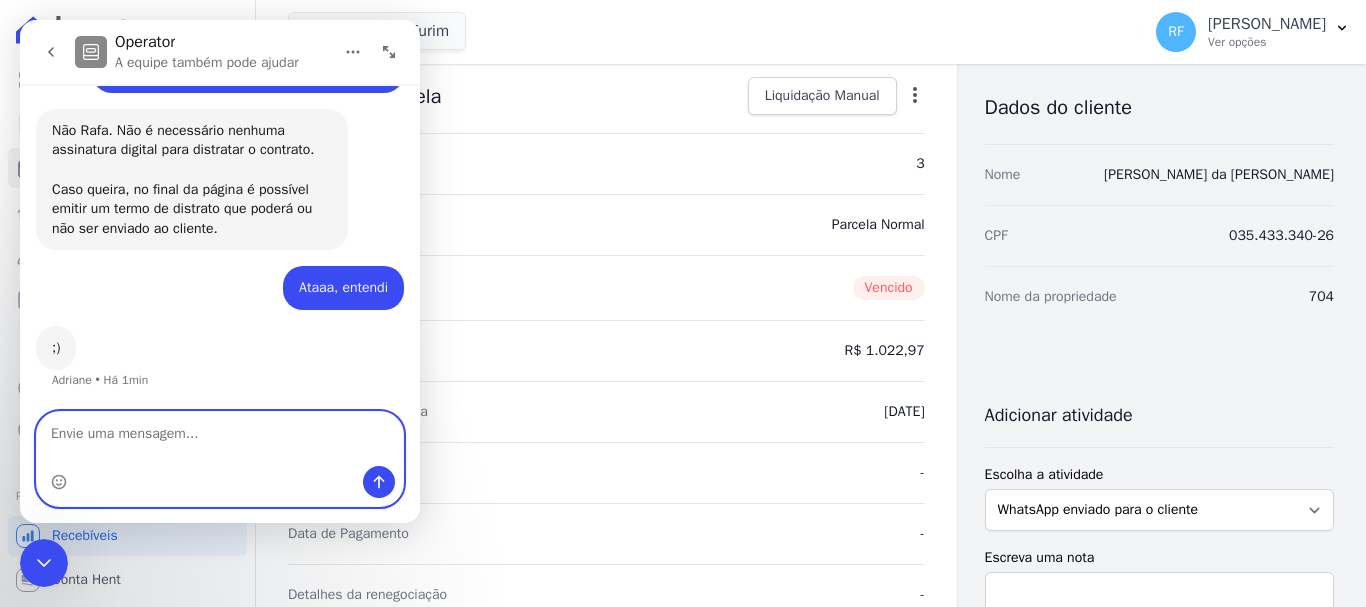 scroll, scrollTop: 4361, scrollLeft: 0, axis: vertical 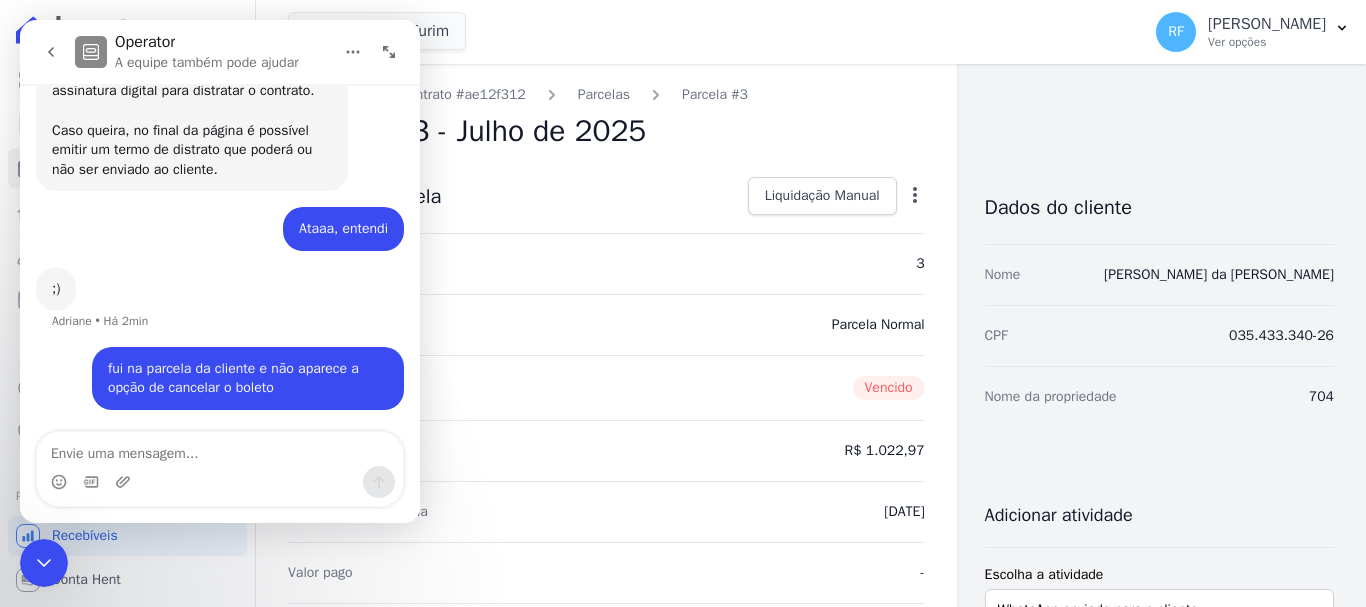 click 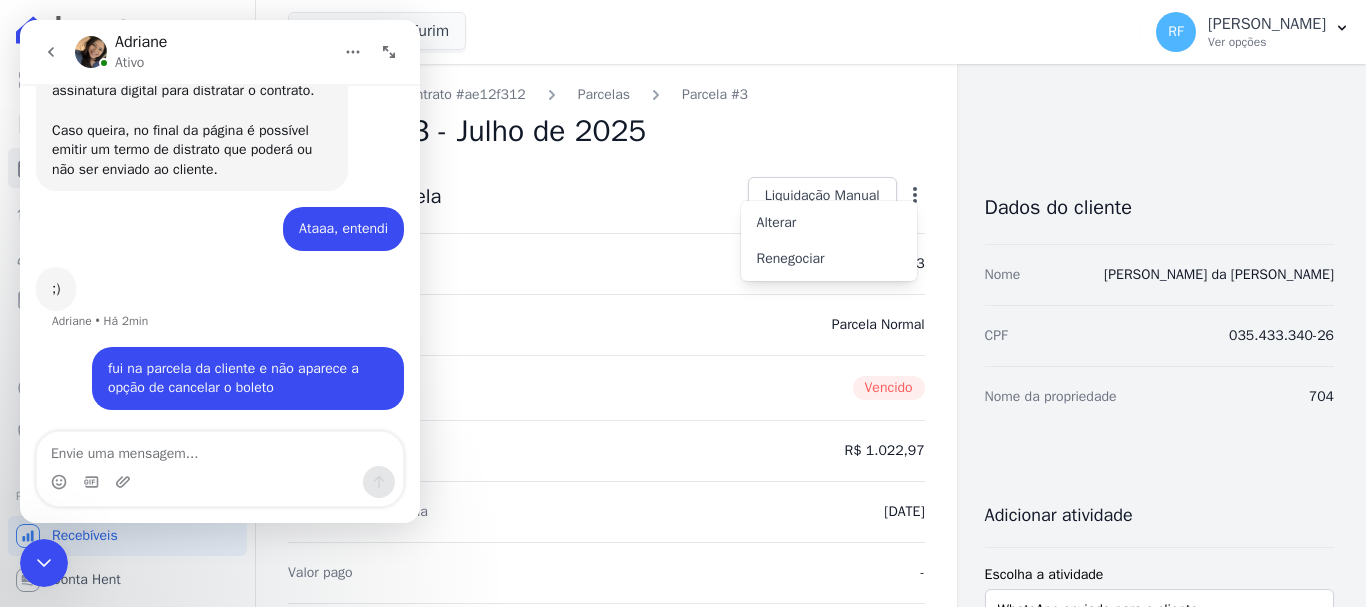 type 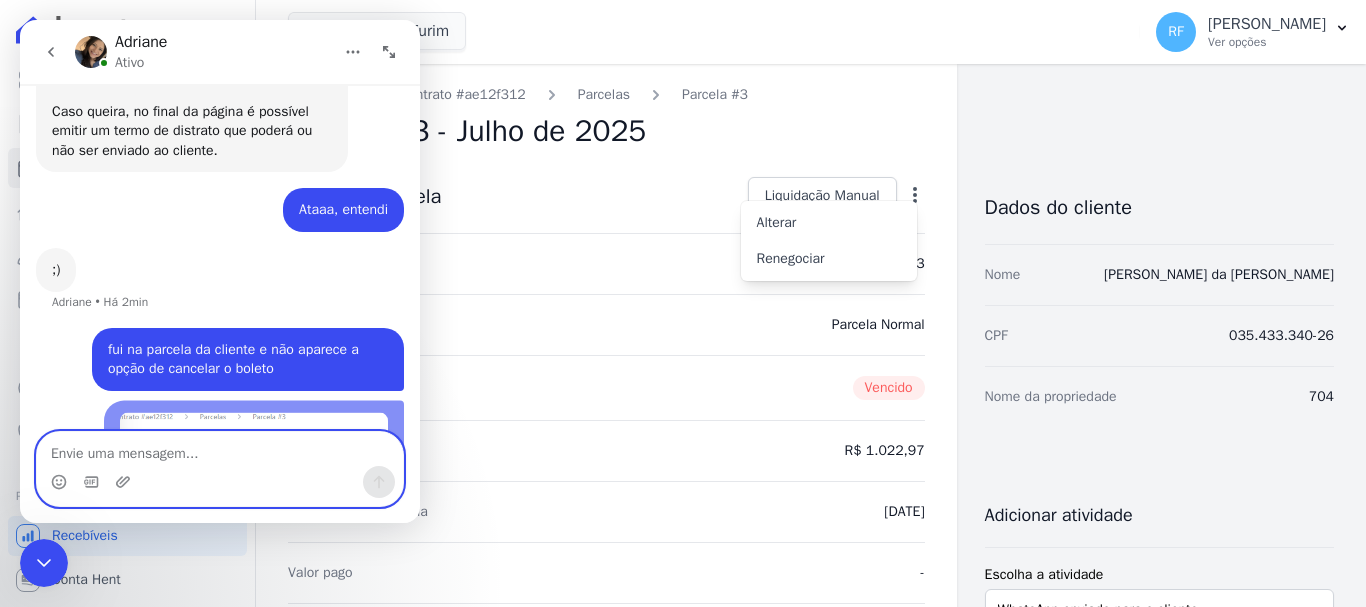 scroll, scrollTop: 4624, scrollLeft: 0, axis: vertical 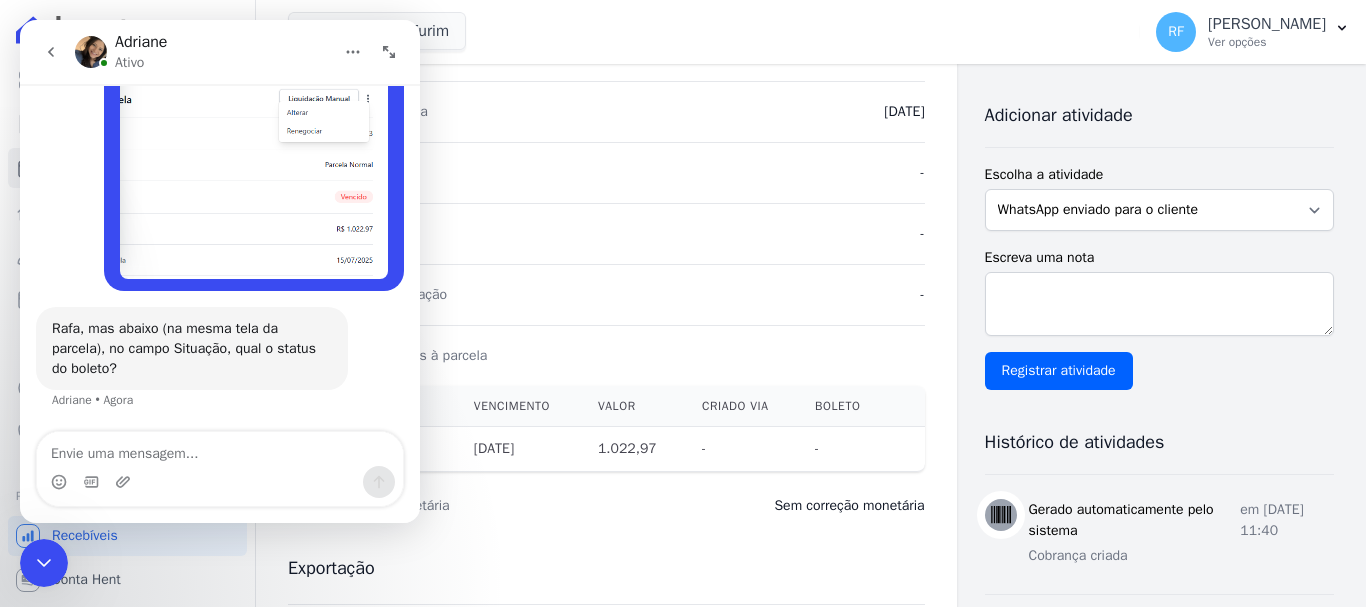 click 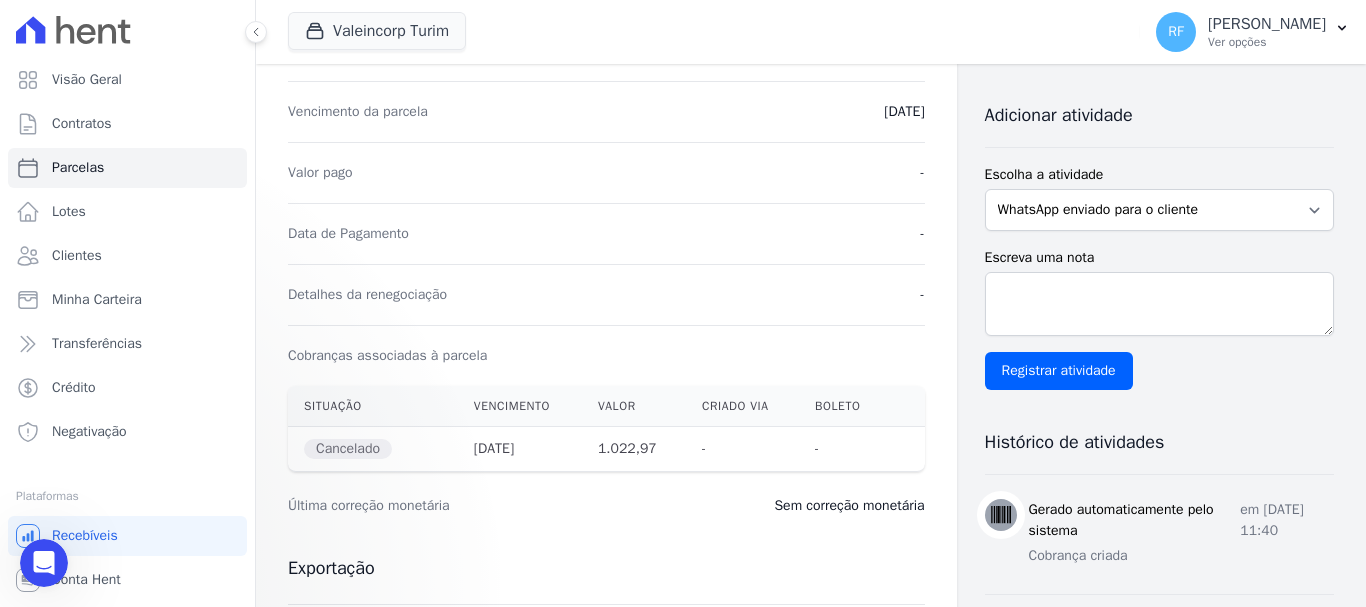 scroll, scrollTop: 0, scrollLeft: 0, axis: both 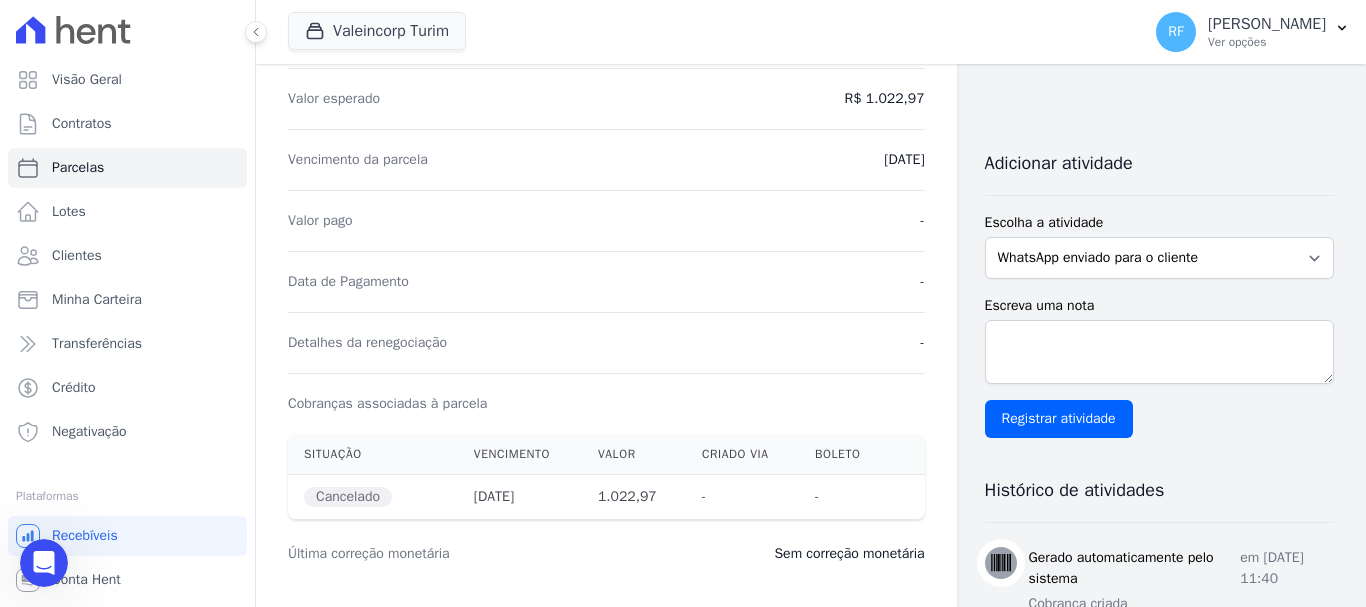 click 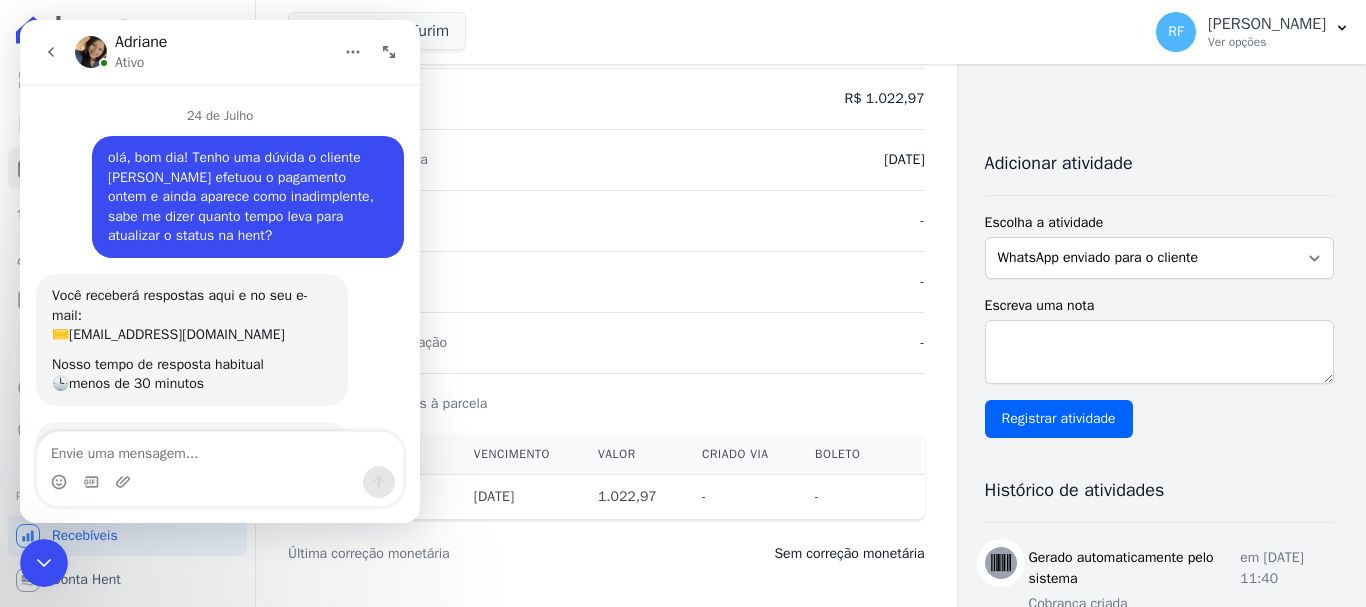 scroll, scrollTop: 4780, scrollLeft: 0, axis: vertical 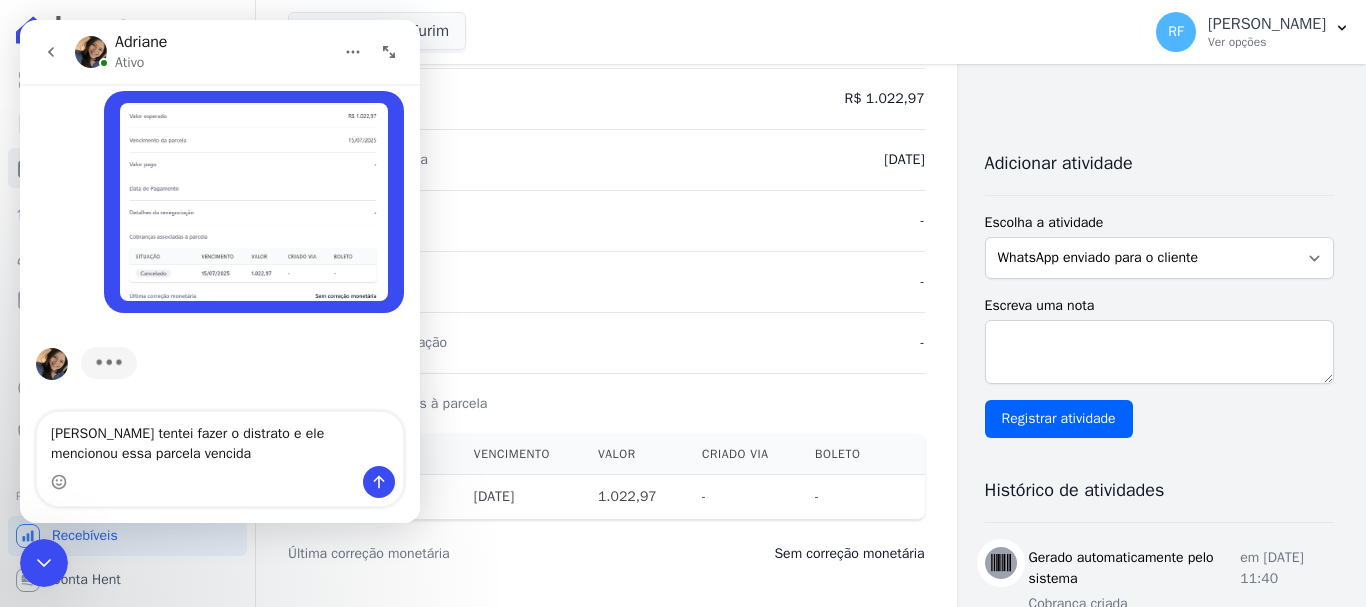type on "[PERSON_NAME] tentei fazer o distrato e ele mencionou essa parcela vencida" 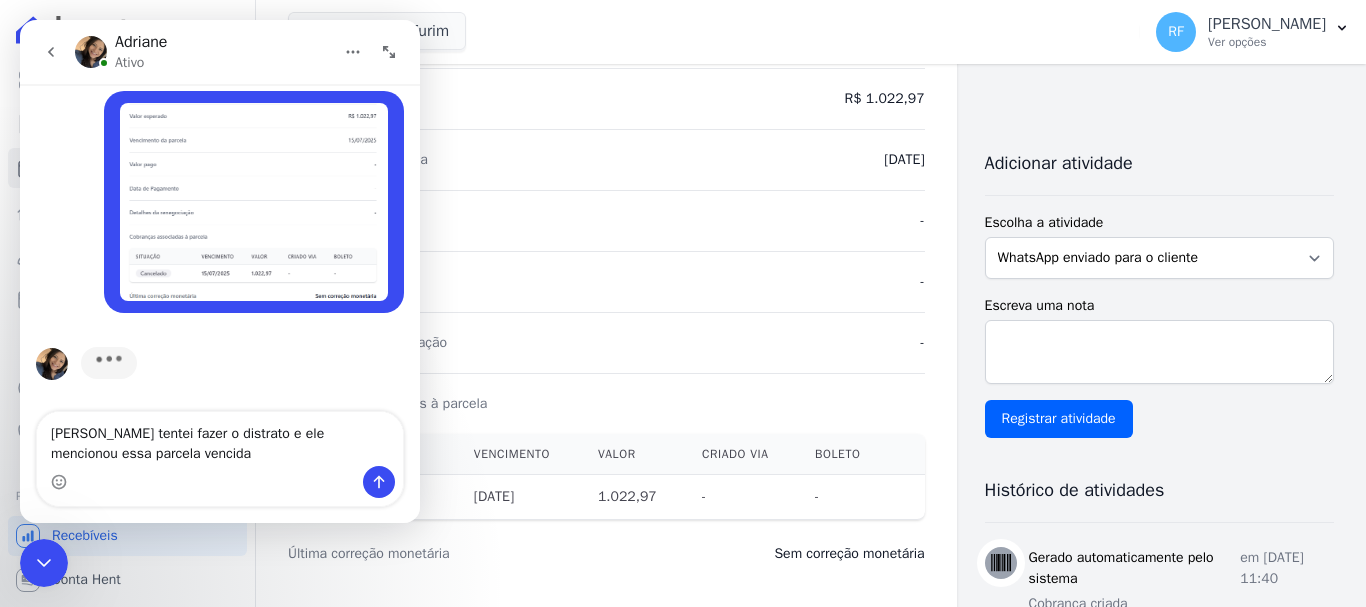 type 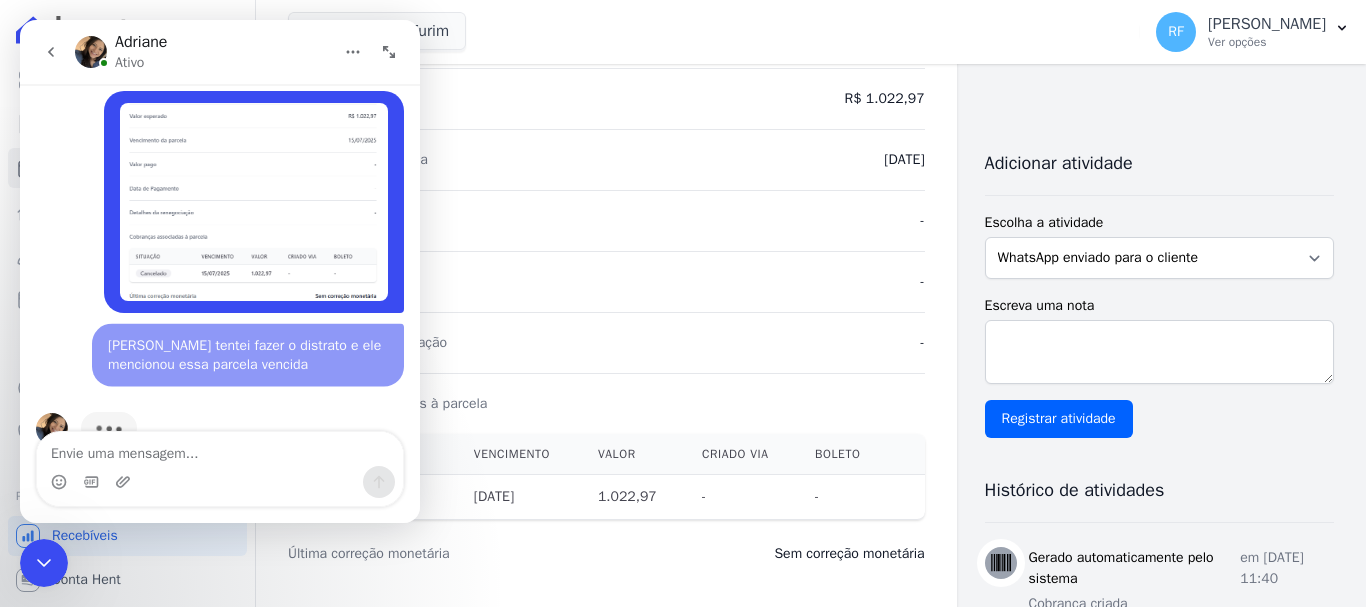 scroll, scrollTop: 5083, scrollLeft: 0, axis: vertical 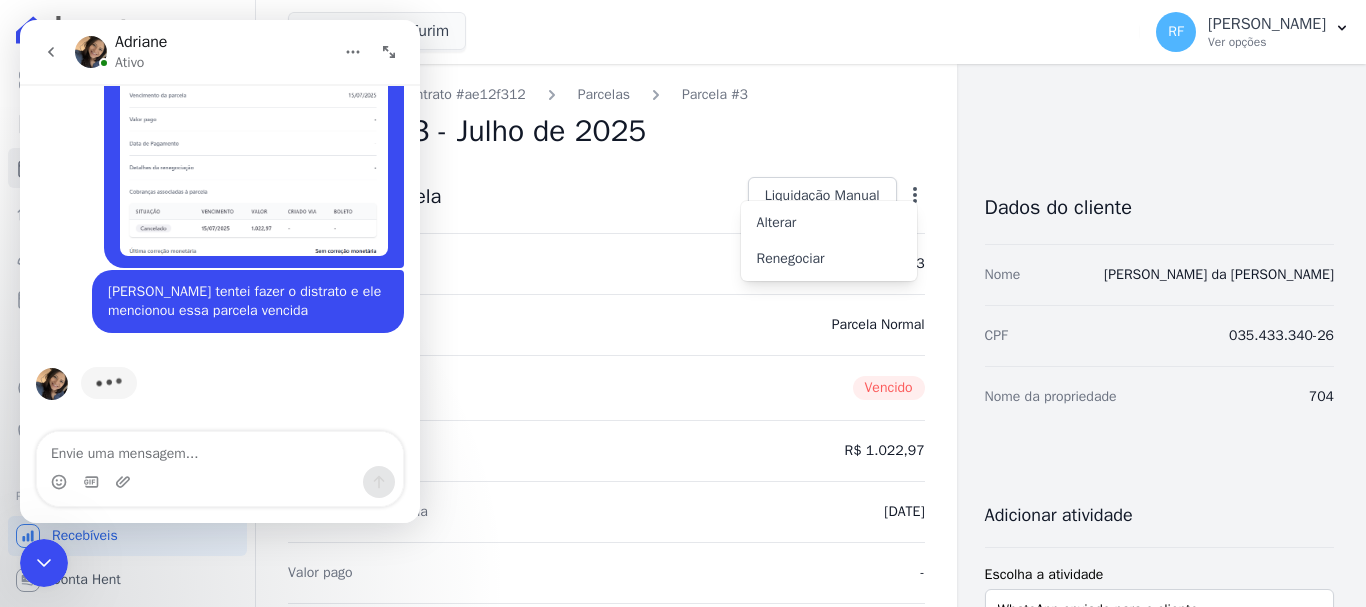 click on "Situação
Vencido" at bounding box center (606, 387) 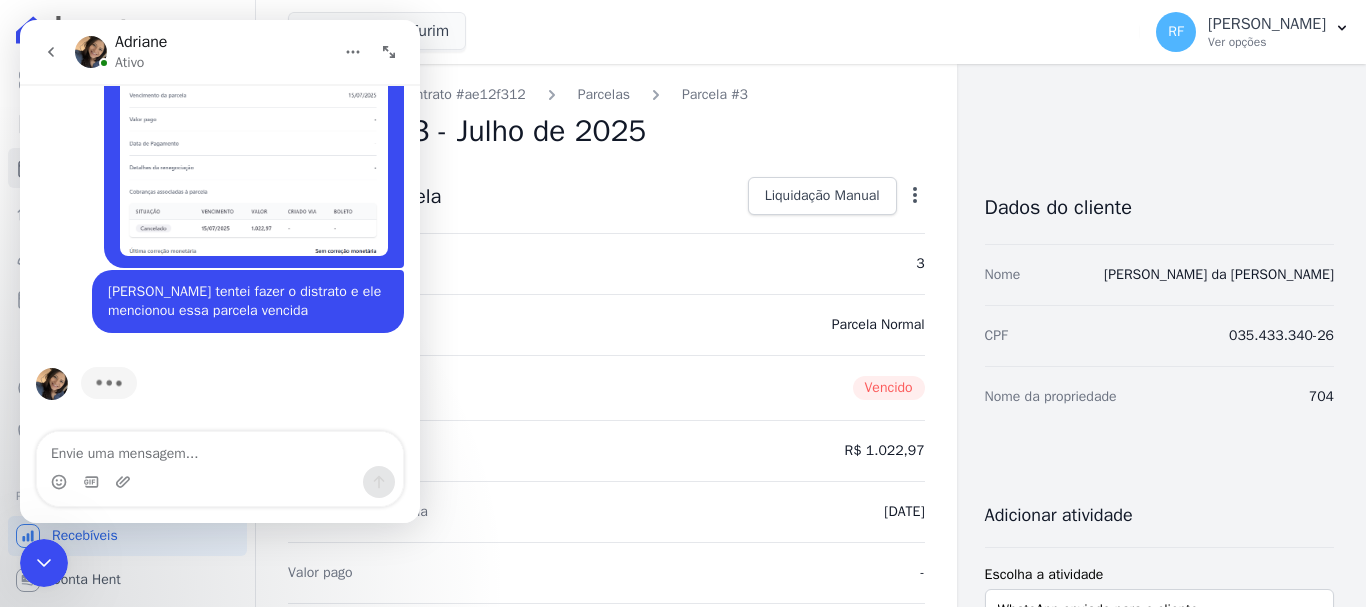click at bounding box center (254, 156) 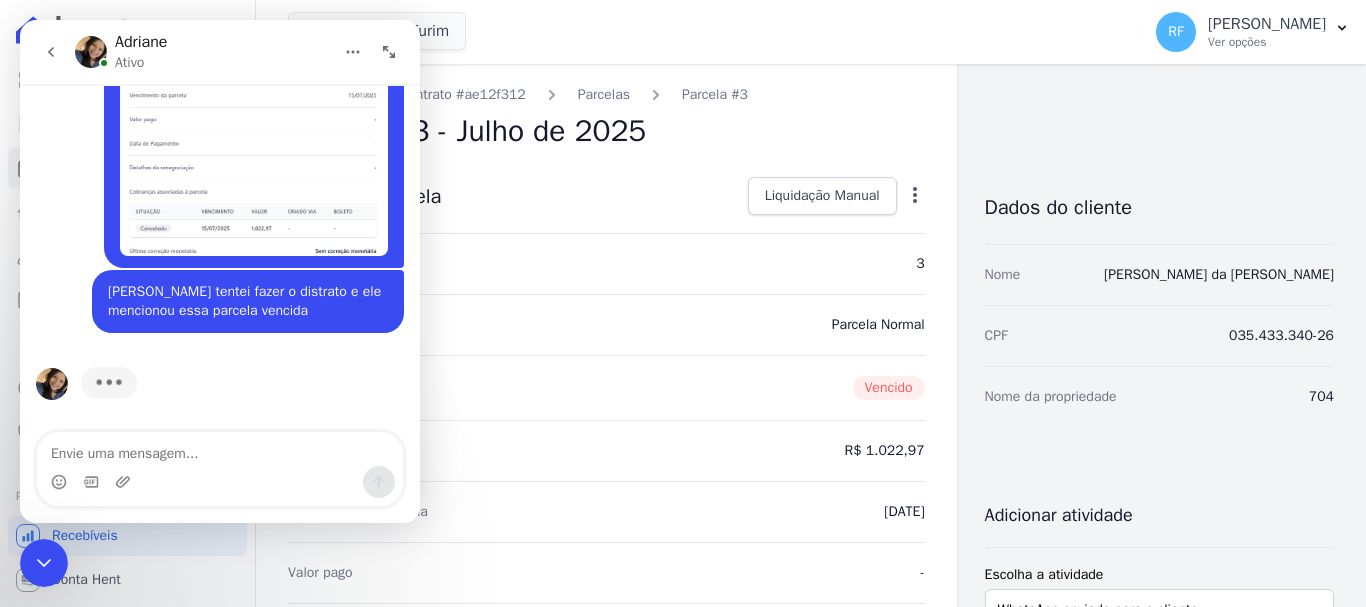 scroll, scrollTop: 0, scrollLeft: 0, axis: both 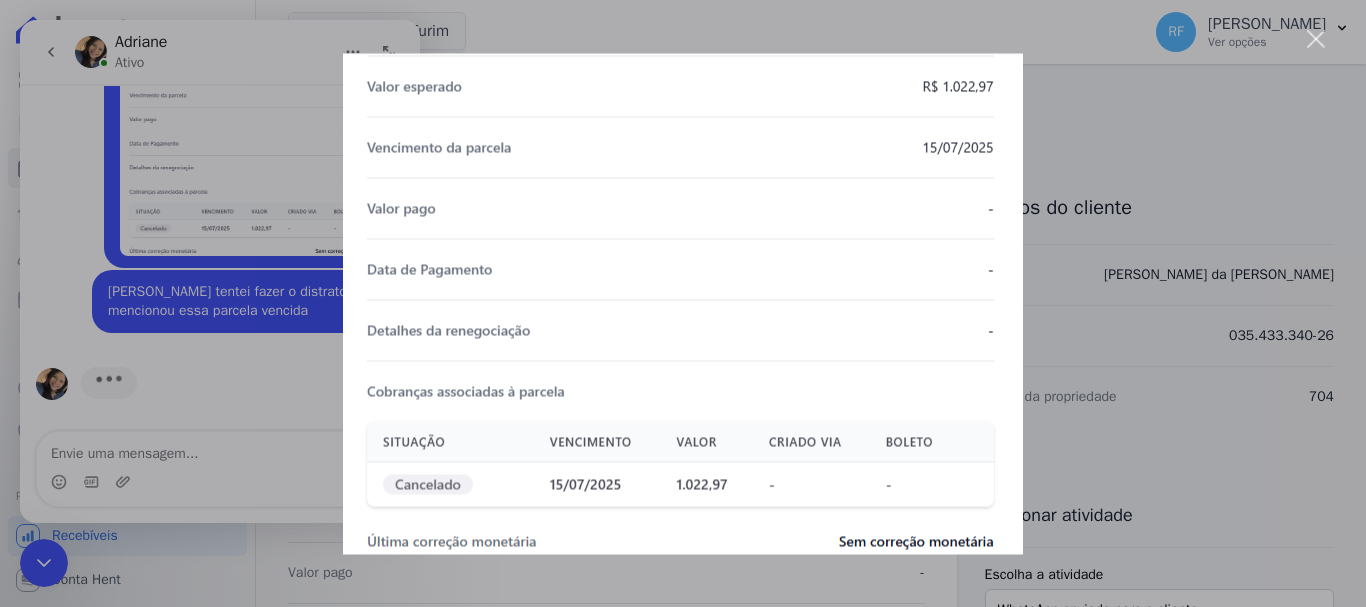 click at bounding box center [683, 303] 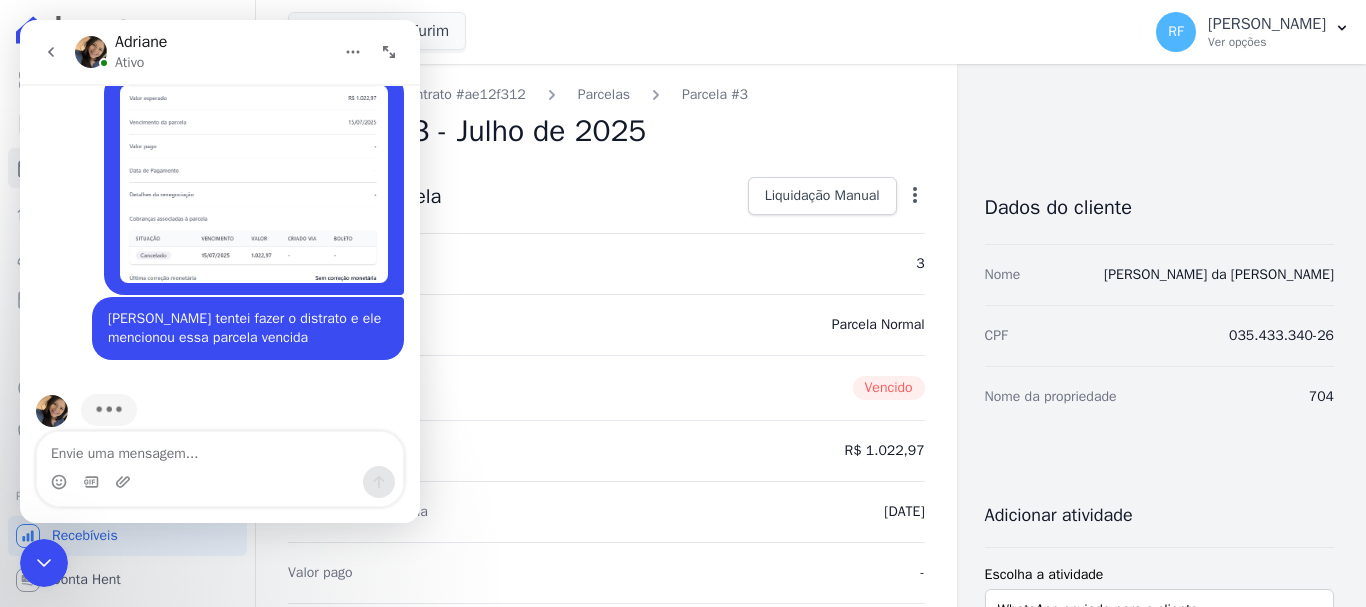 scroll, scrollTop: 4656, scrollLeft: 0, axis: vertical 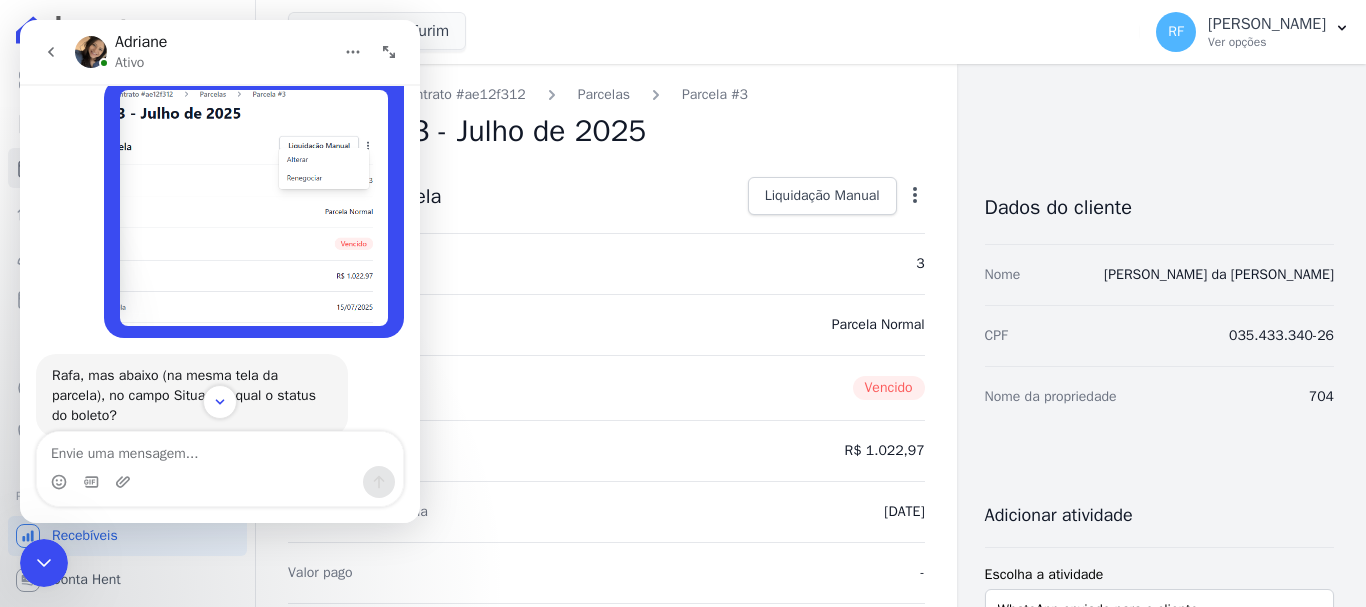 click at bounding box center [254, 208] 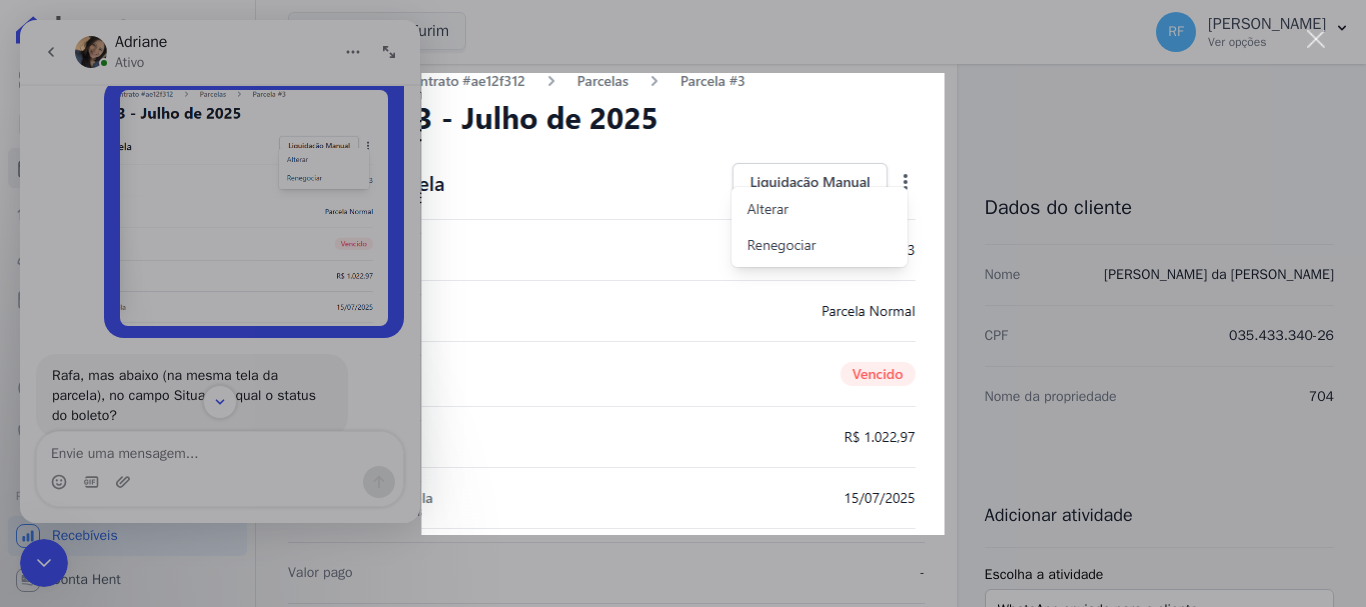 scroll, scrollTop: 0, scrollLeft: 0, axis: both 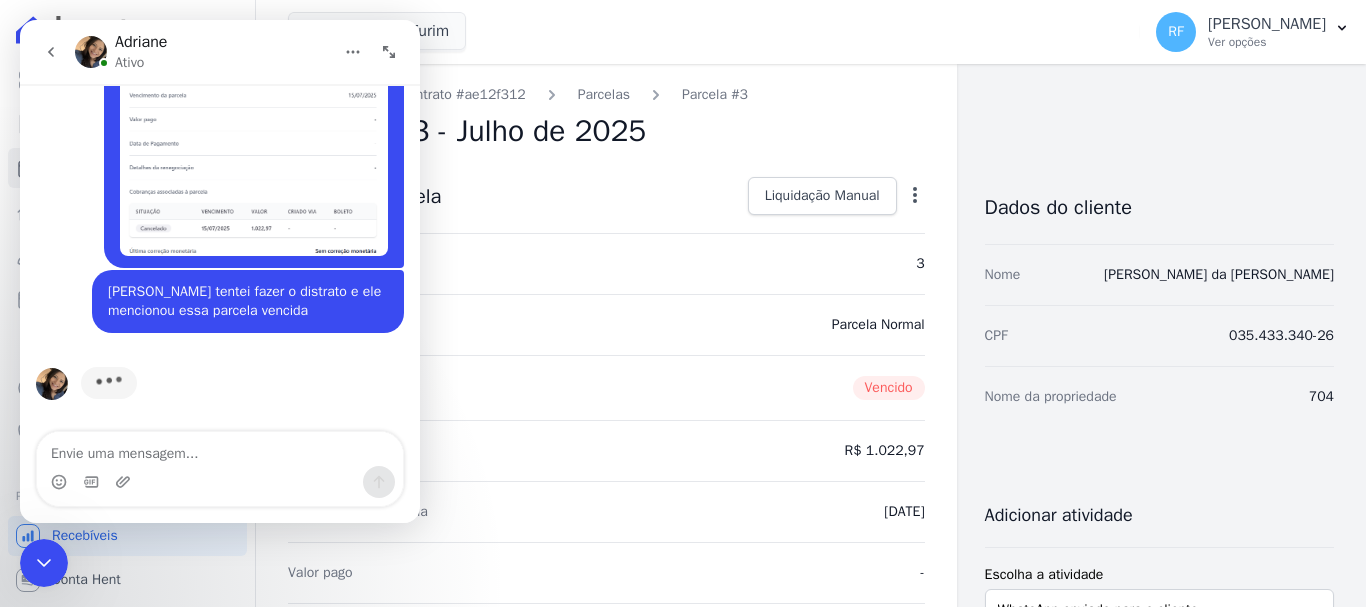 click 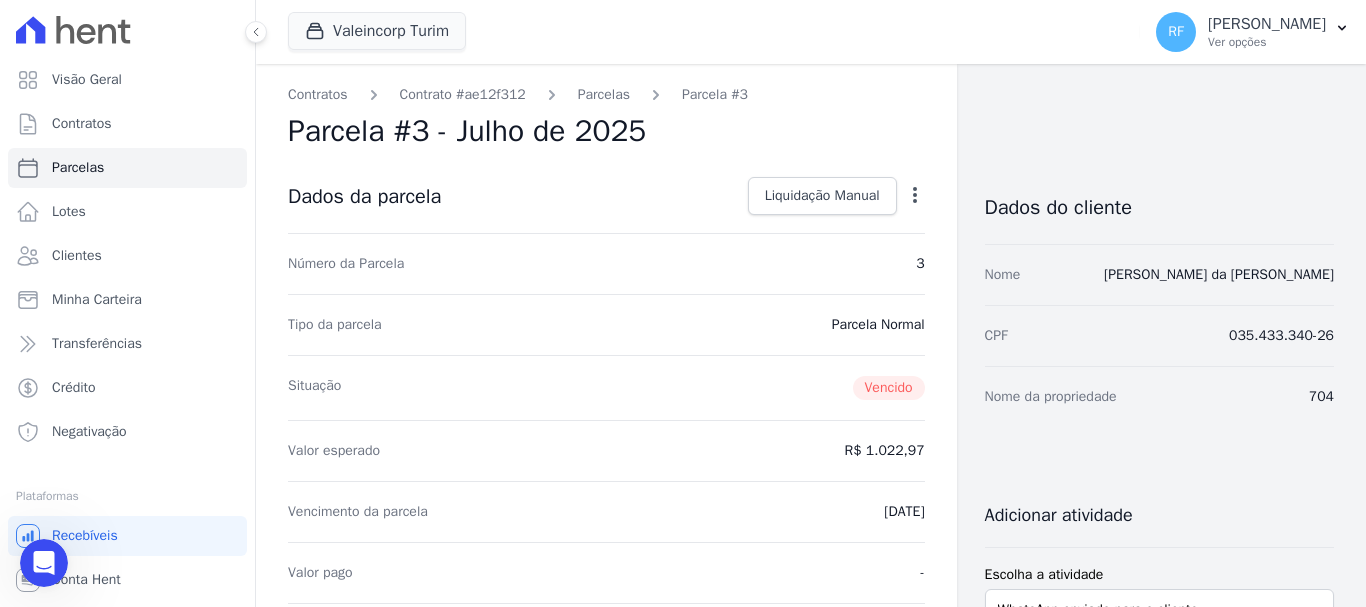 click at bounding box center [44, 563] 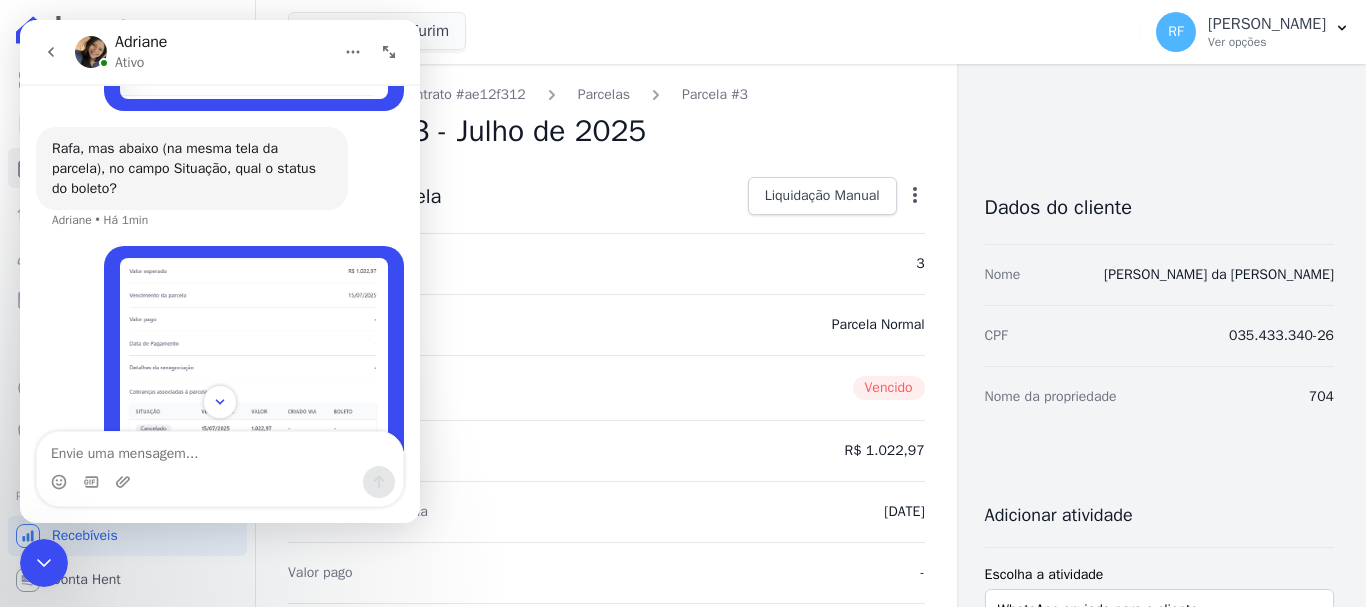 scroll, scrollTop: 4583, scrollLeft: 0, axis: vertical 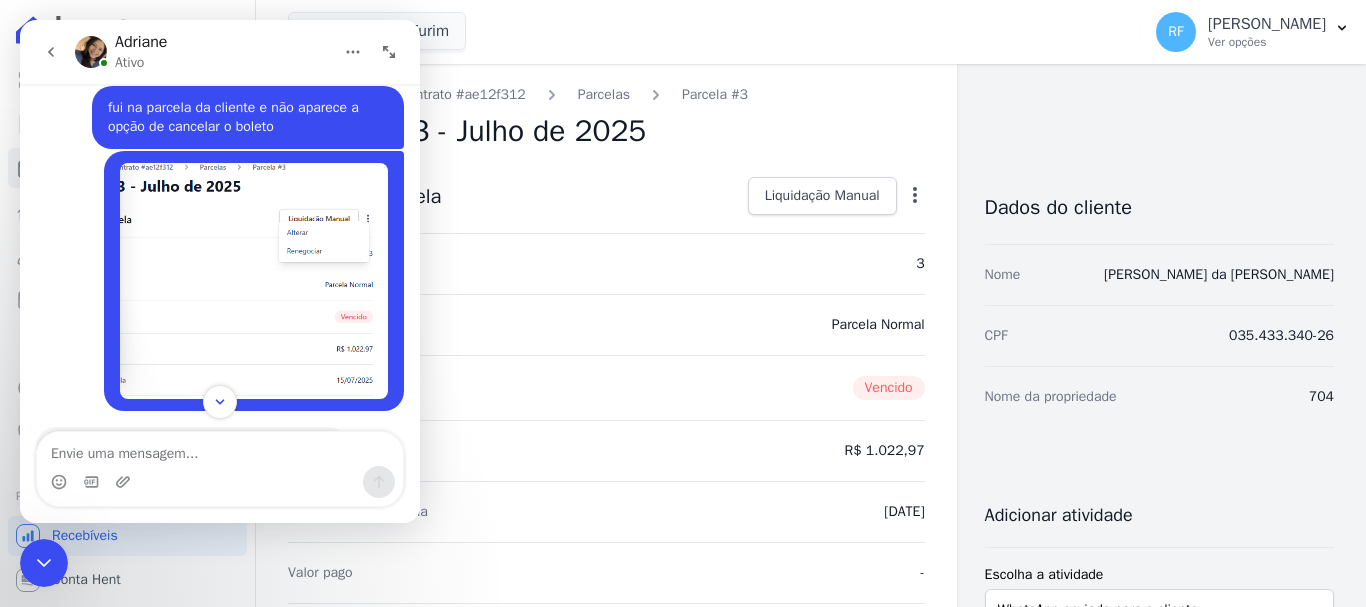 click at bounding box center (254, 281) 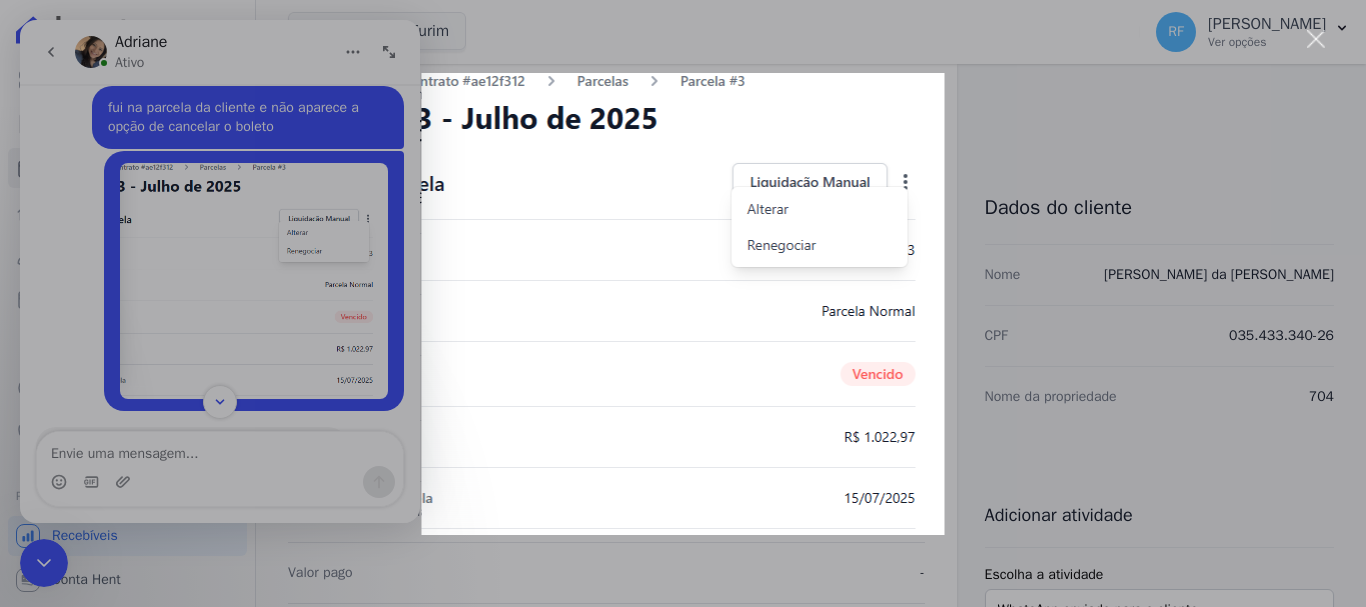 scroll, scrollTop: 0, scrollLeft: 0, axis: both 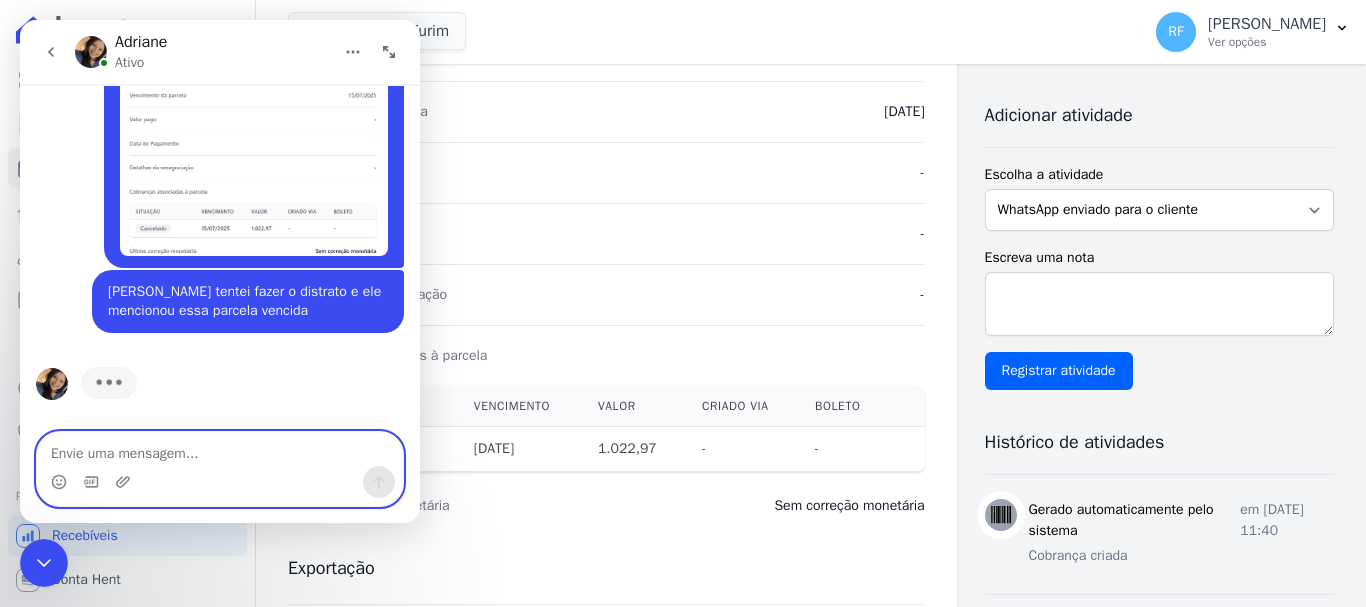 click at bounding box center (220, 449) 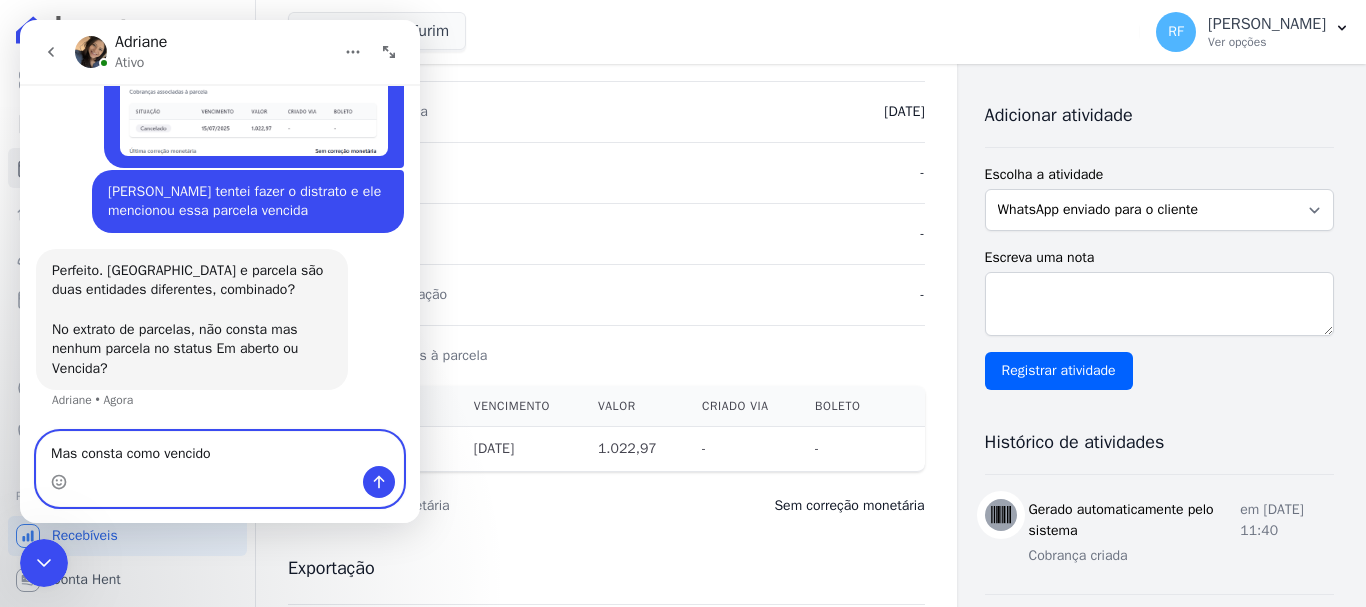 type on "Mas consta como vencido" 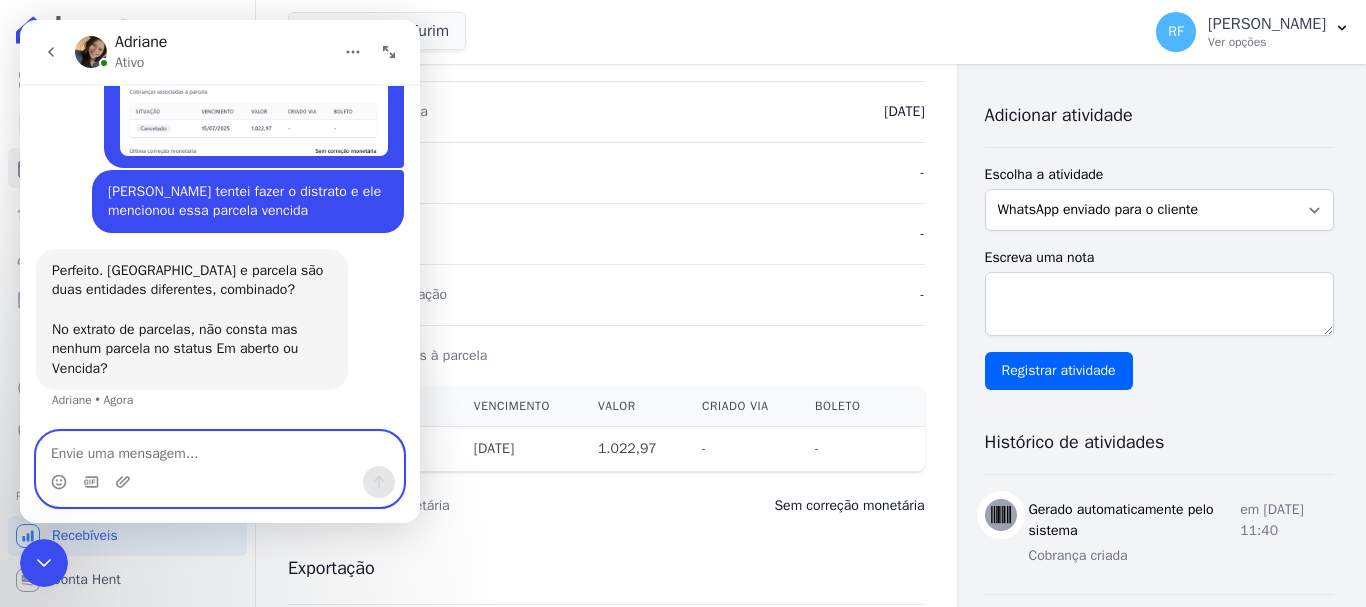 scroll, scrollTop: 5223, scrollLeft: 0, axis: vertical 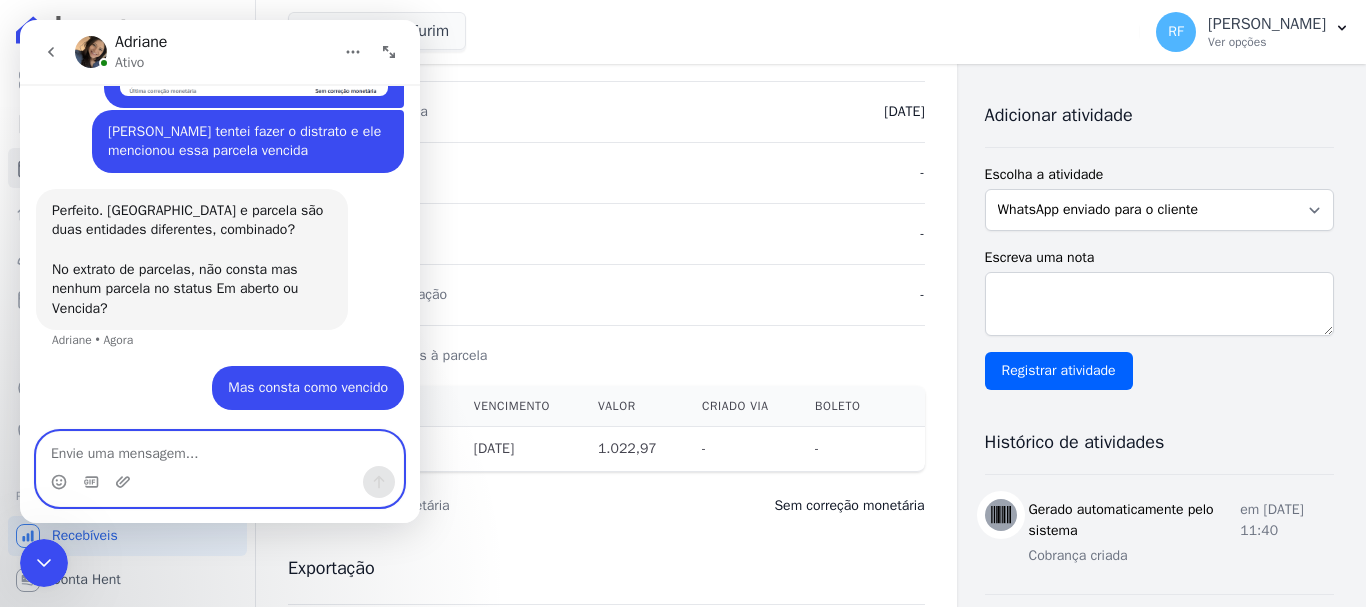click at bounding box center [220, 449] 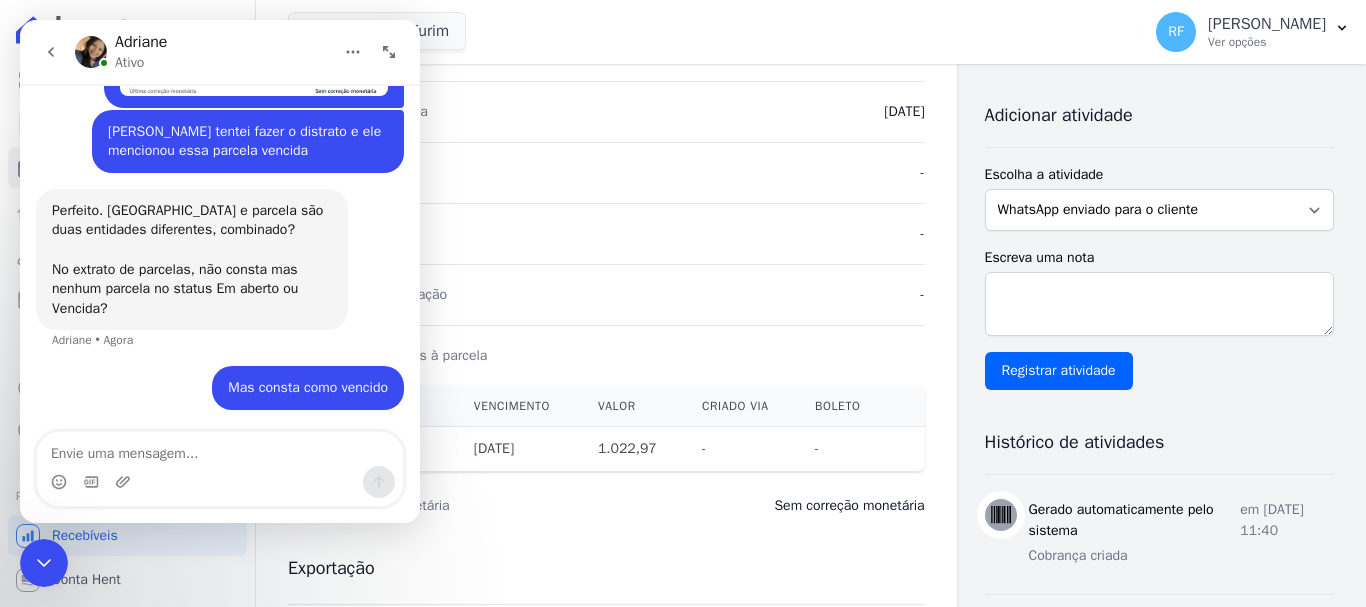 click 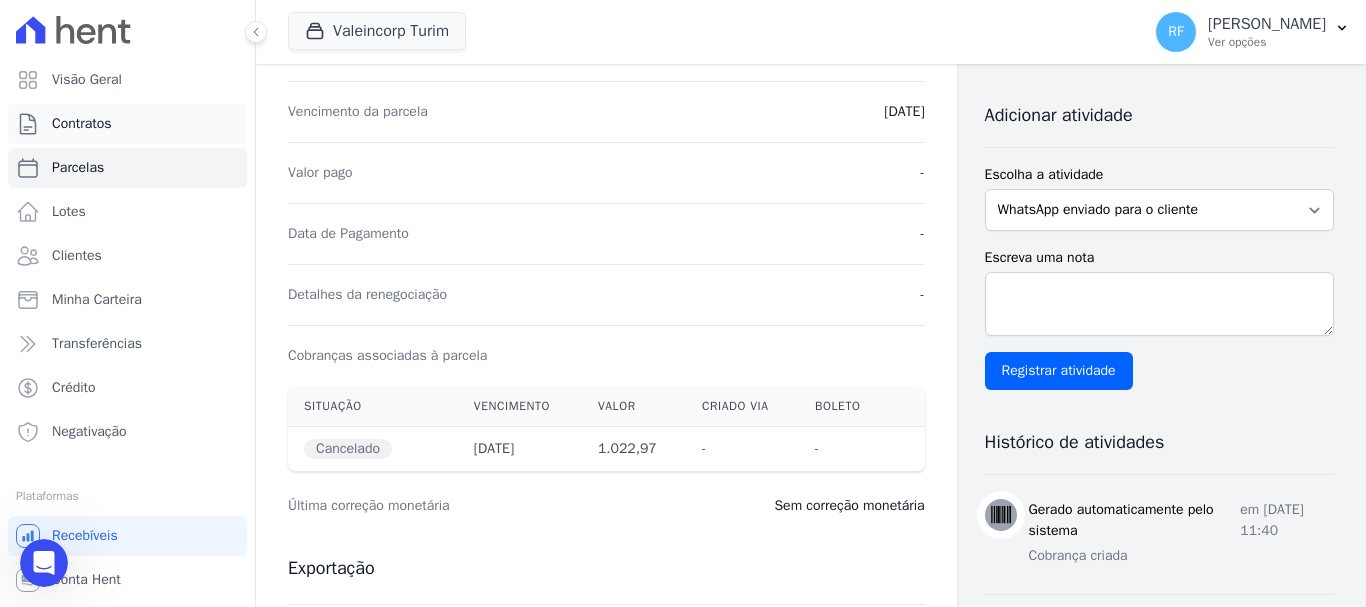 click on "Contratos" at bounding box center [127, 124] 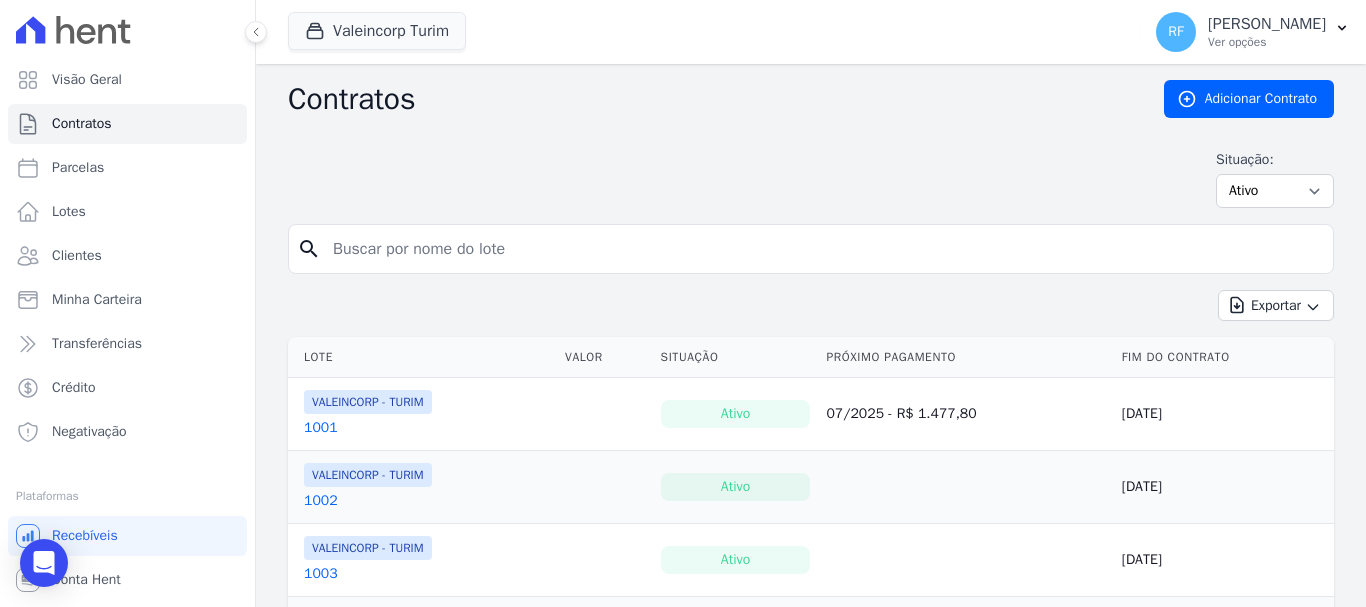 click at bounding box center [823, 249] 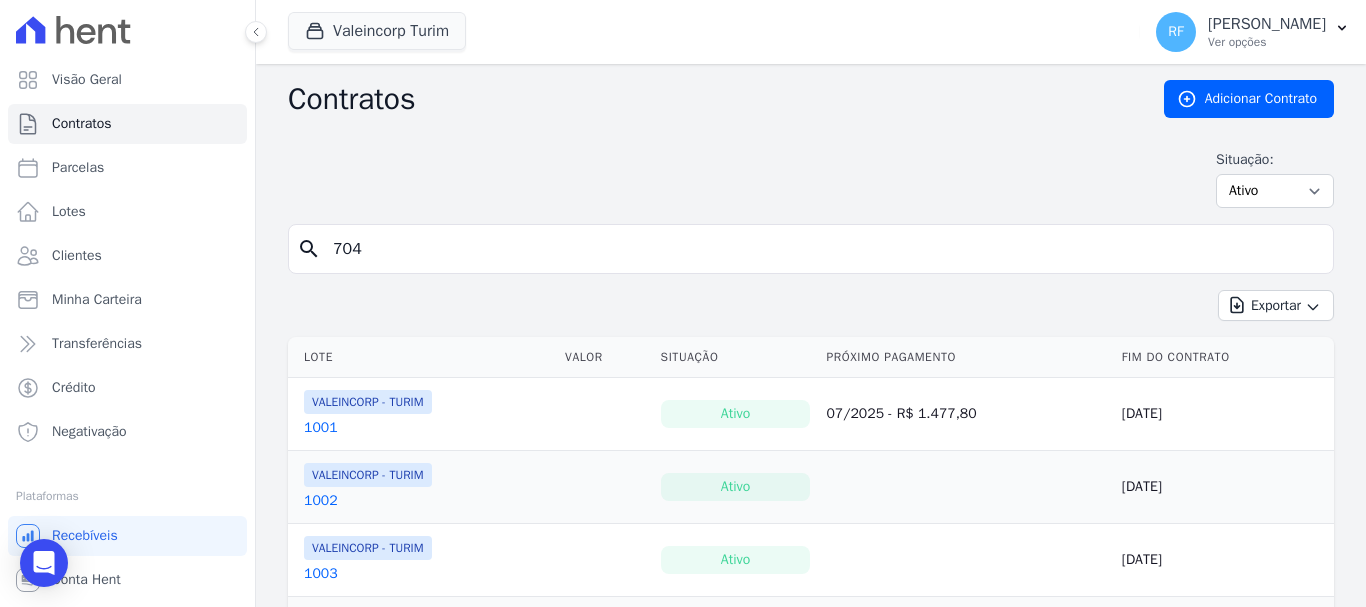 type on "704" 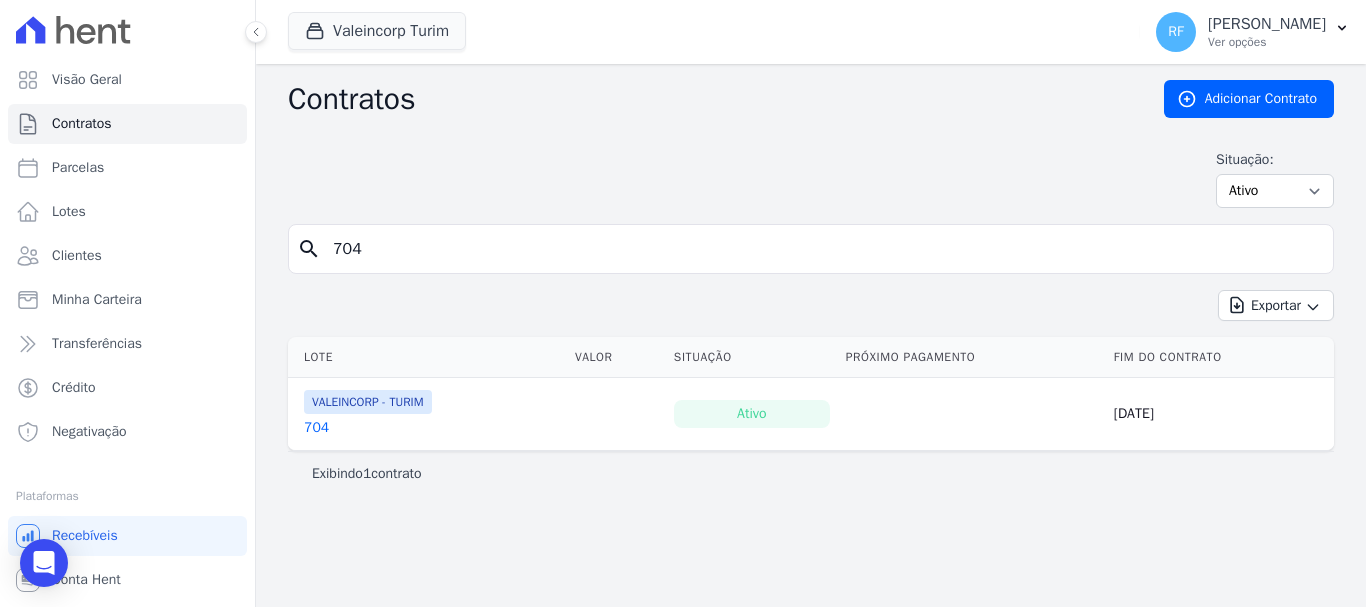 click on "704" at bounding box center [316, 428] 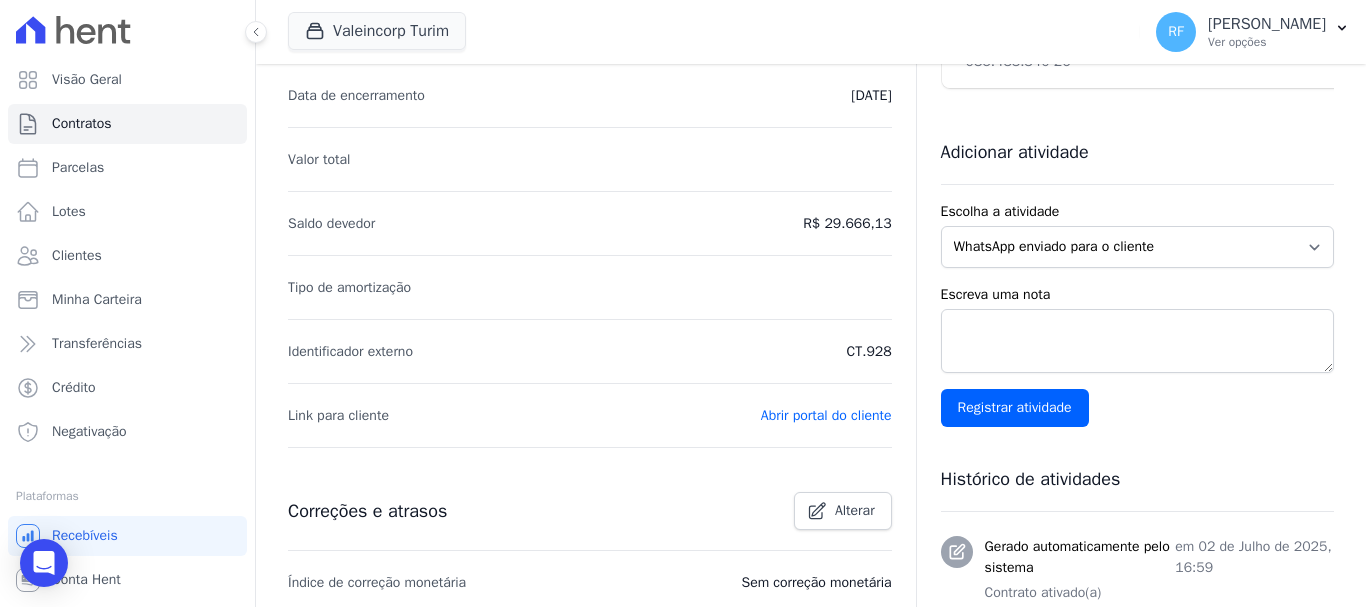 scroll, scrollTop: 0, scrollLeft: 0, axis: both 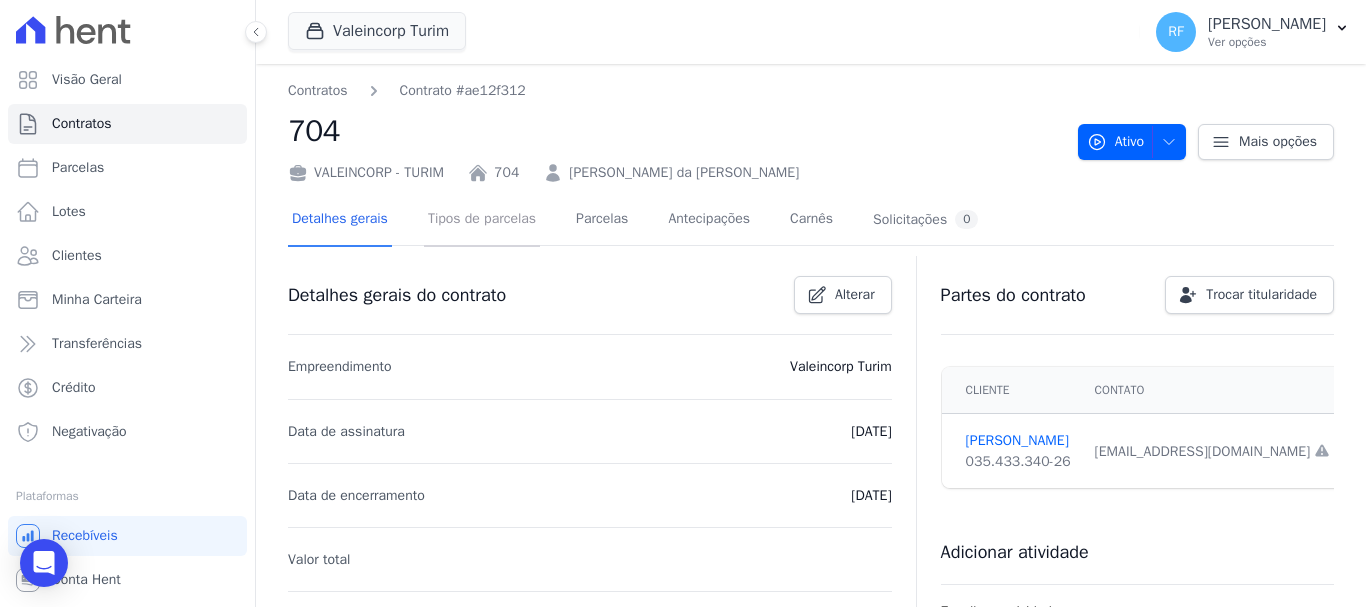 click on "Tipos de parcelas" at bounding box center [482, 220] 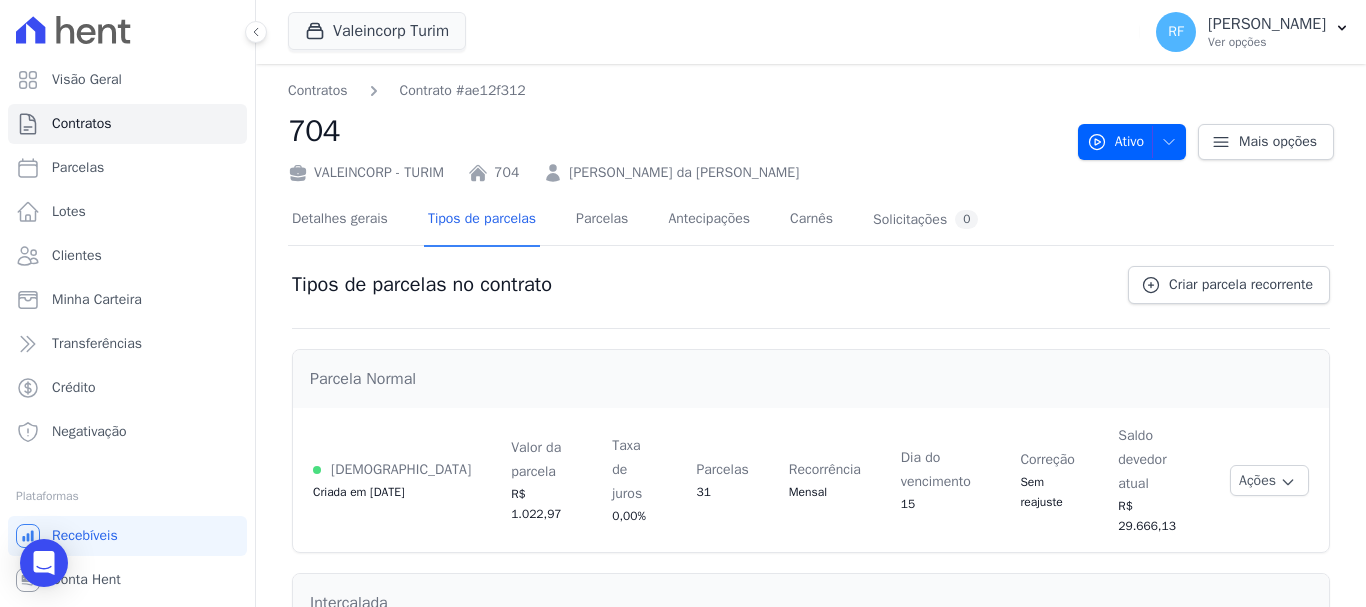 scroll, scrollTop: 138, scrollLeft: 0, axis: vertical 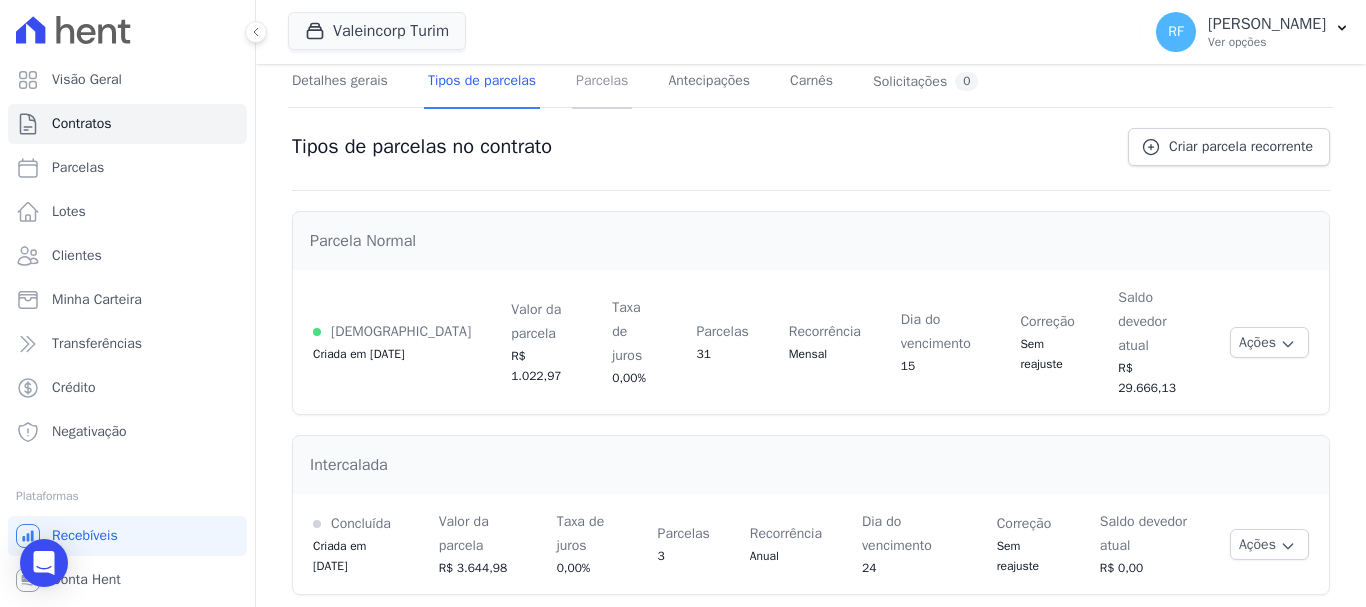 click on "Parcelas" at bounding box center [602, 82] 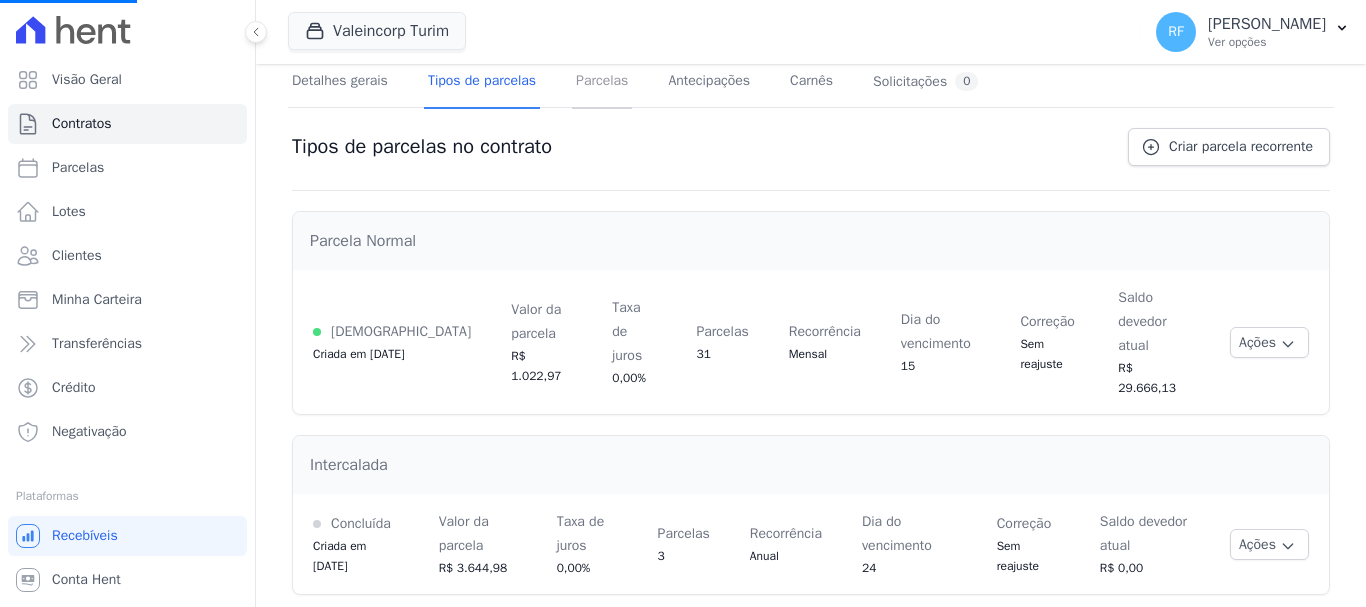 click on "Parcelas" at bounding box center [602, 82] 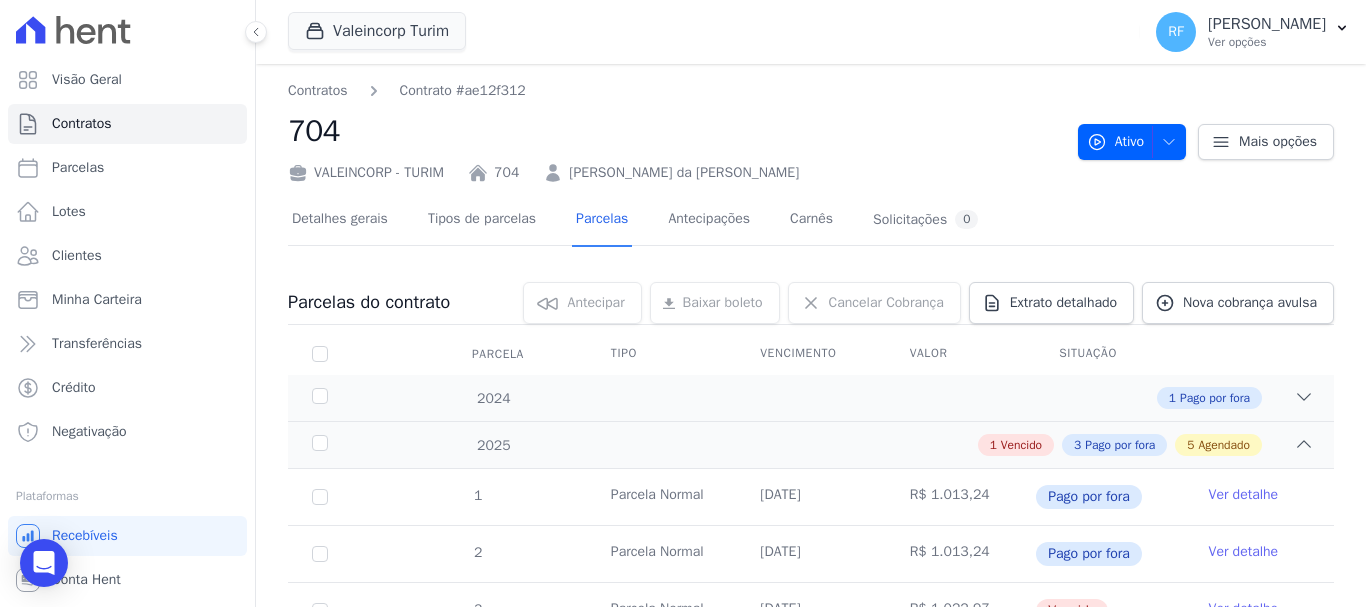 scroll, scrollTop: 200, scrollLeft: 0, axis: vertical 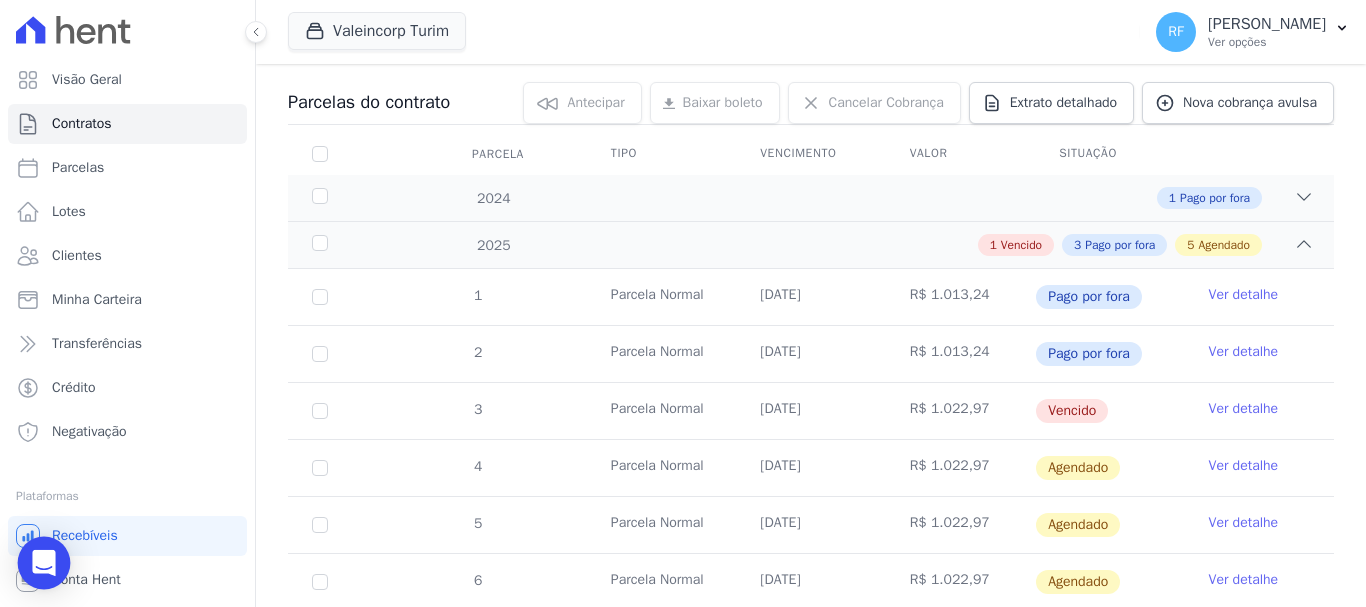 click 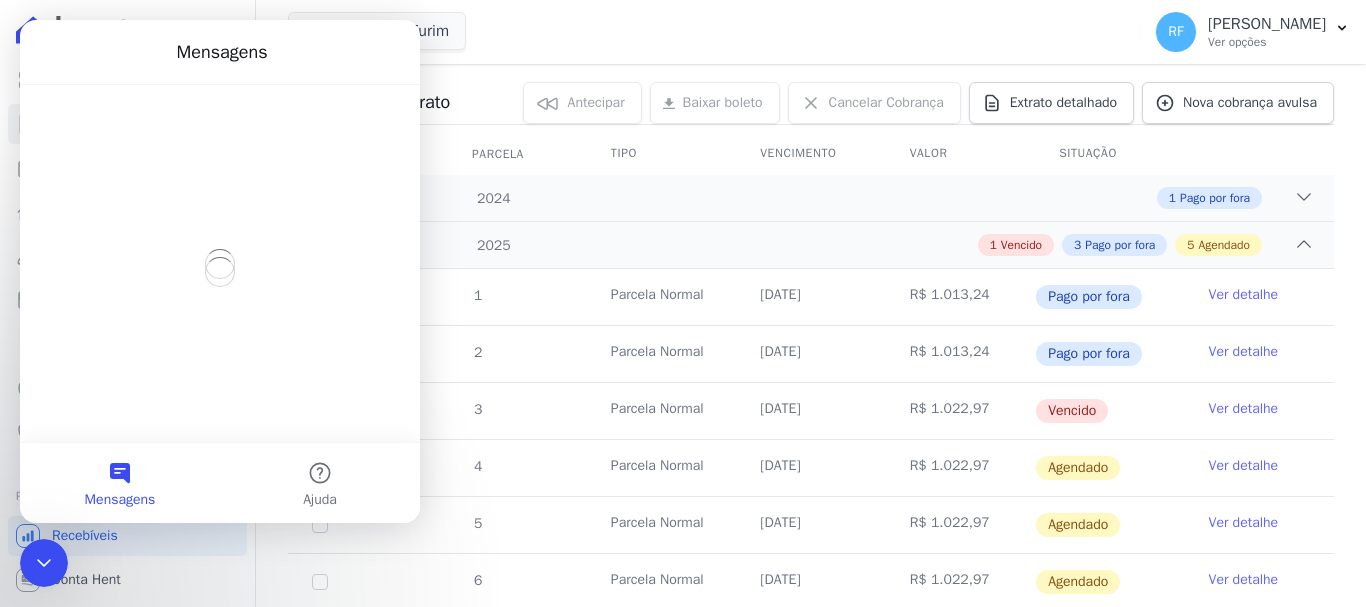 scroll, scrollTop: 0, scrollLeft: 0, axis: both 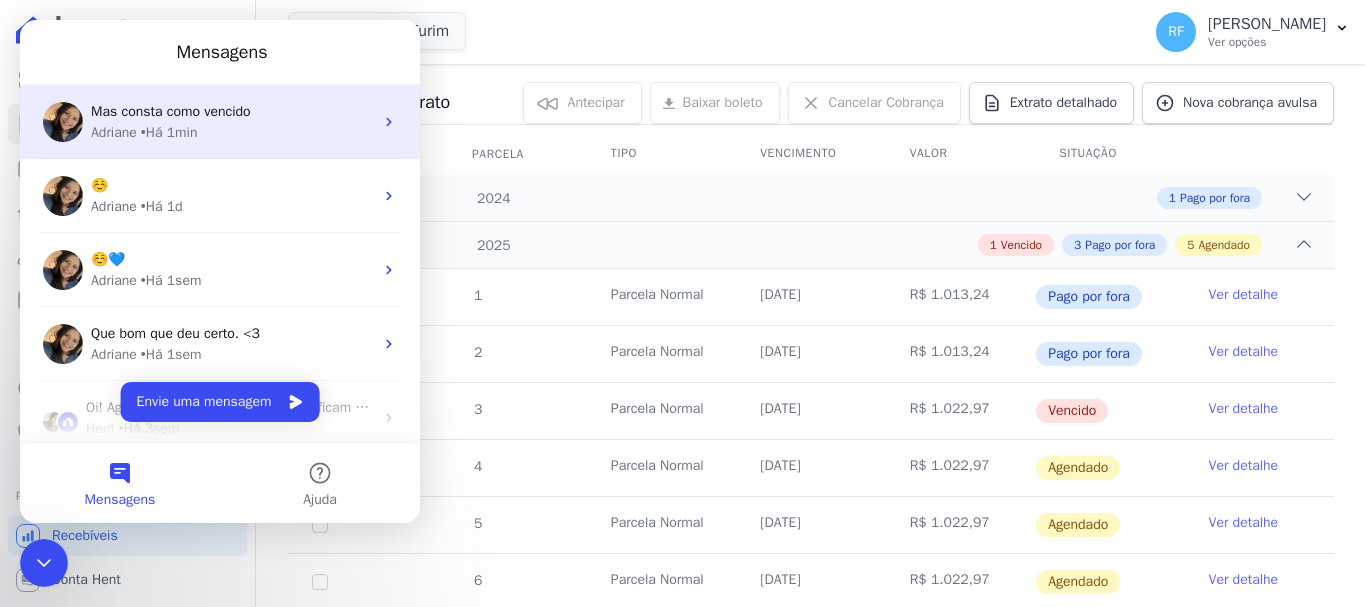 click on "Adriane •  Há 1min" at bounding box center (232, 132) 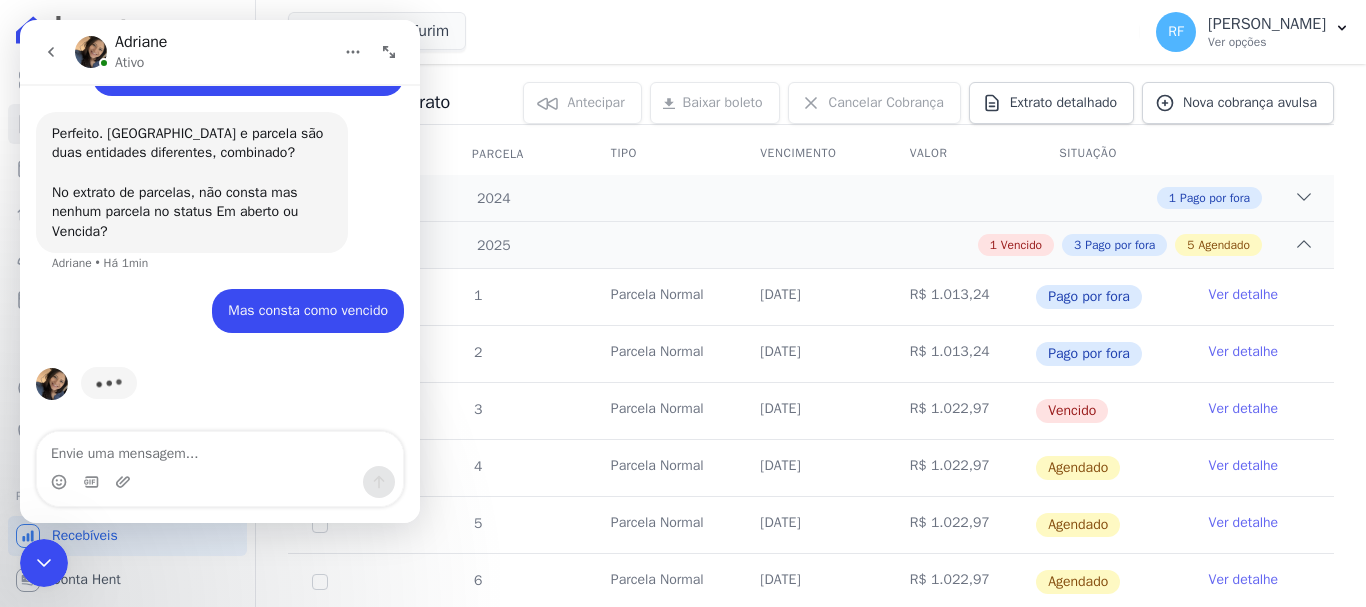 click at bounding box center (220, 449) 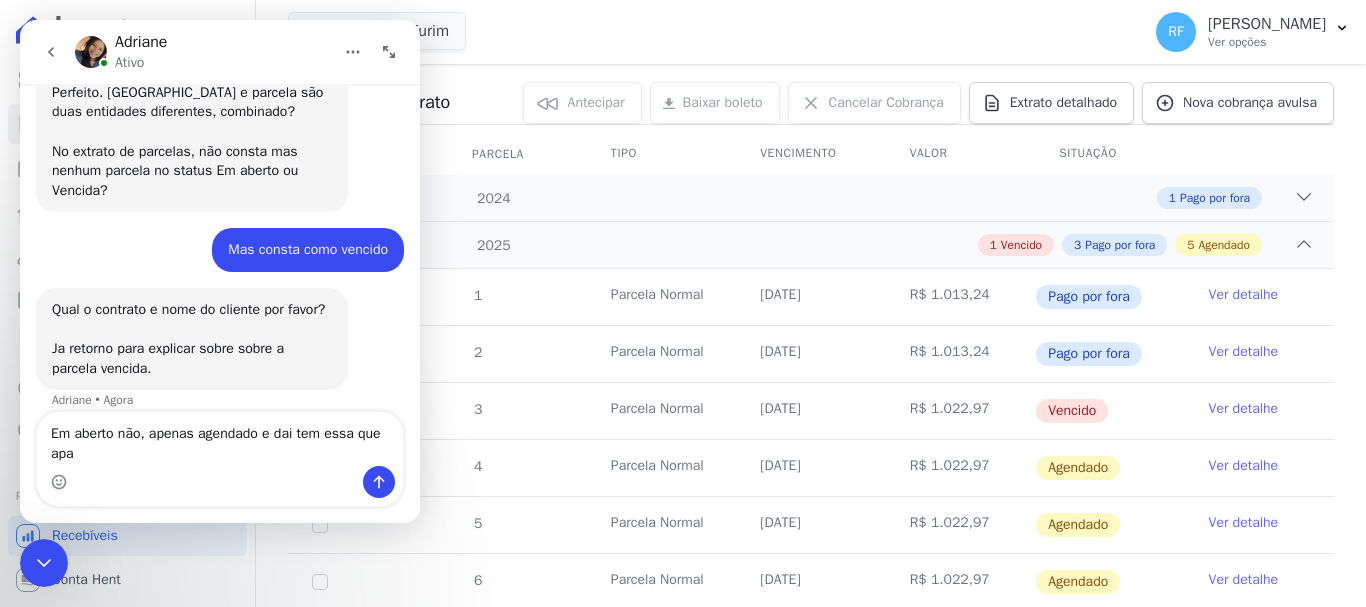 scroll, scrollTop: 5361, scrollLeft: 0, axis: vertical 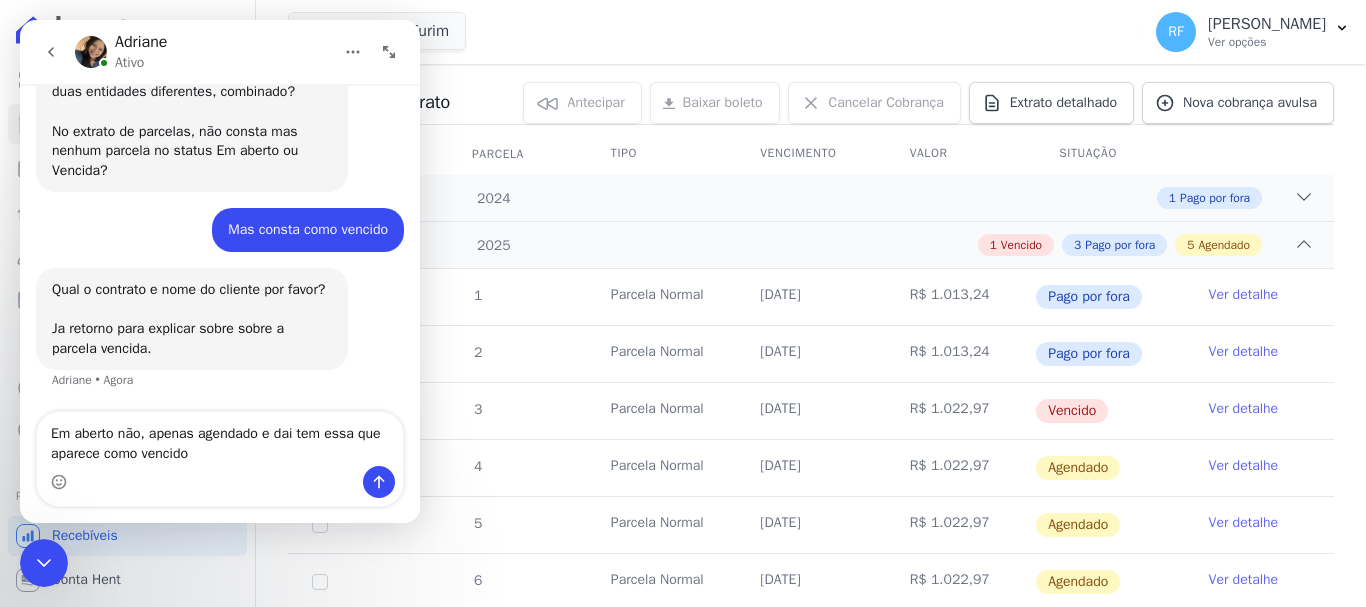 type on "Em aberto não, apenas agendado e dai tem essa que aparece como vencido" 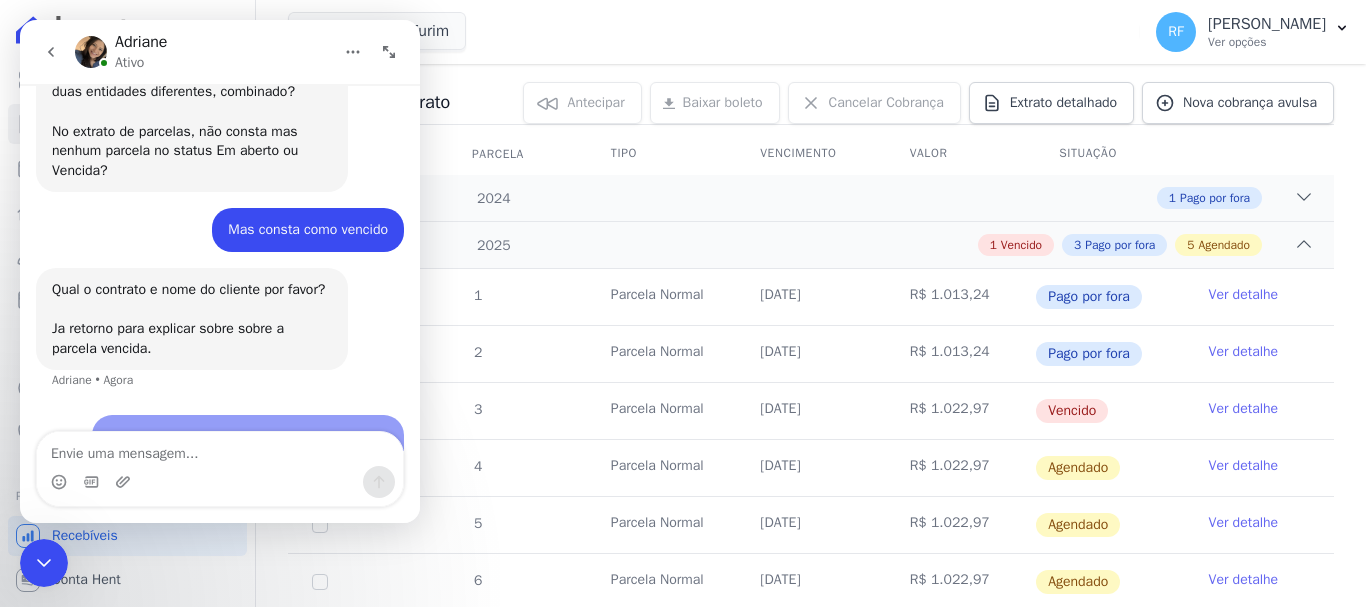 scroll, scrollTop: 5421, scrollLeft: 0, axis: vertical 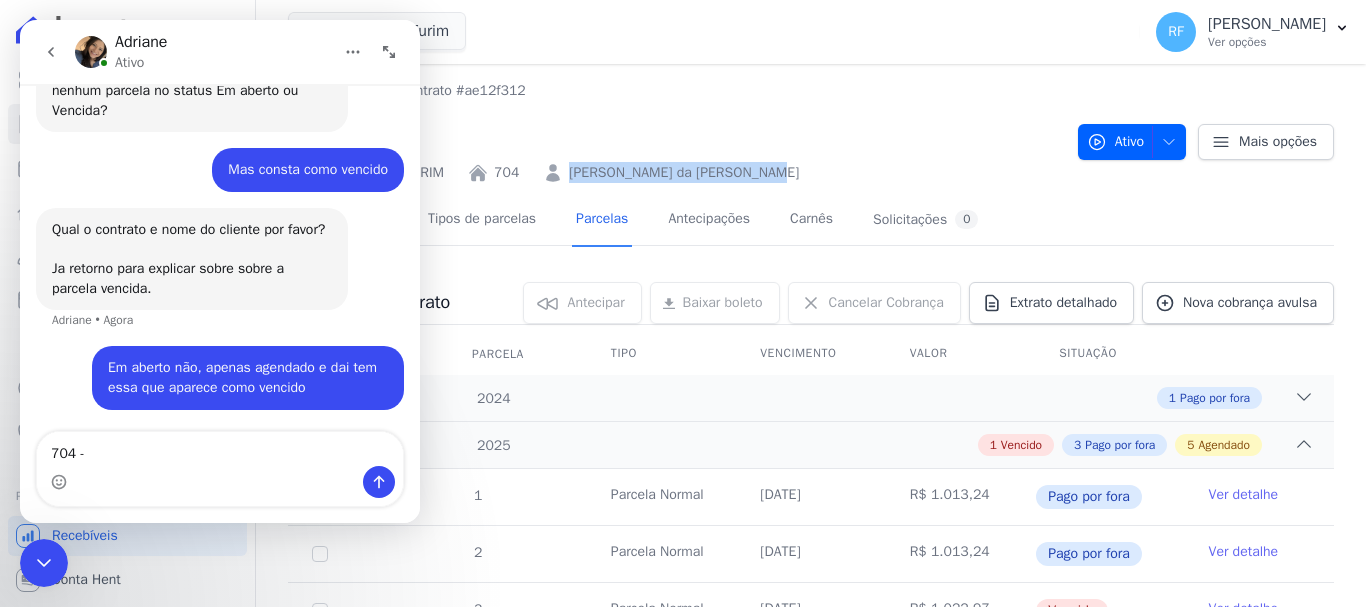 drag, startPoint x: 563, startPoint y: 169, endPoint x: 778, endPoint y: 167, distance: 215.00931 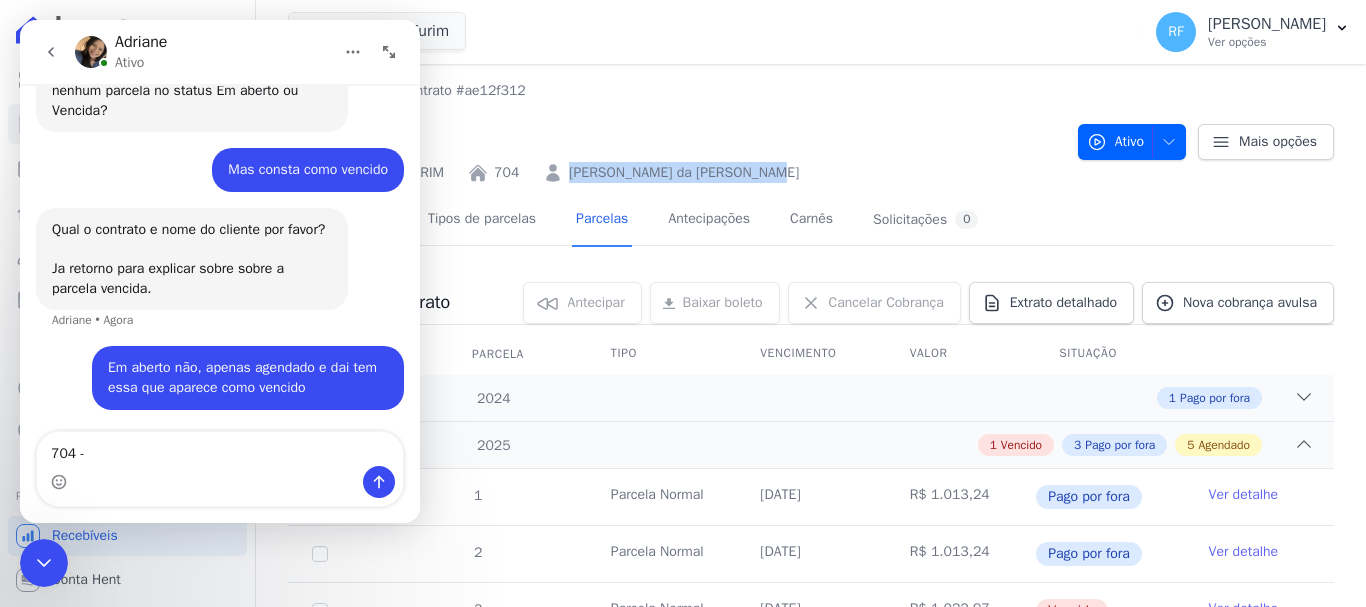 copy on "Barbara Bianca da Rosa Wendt" 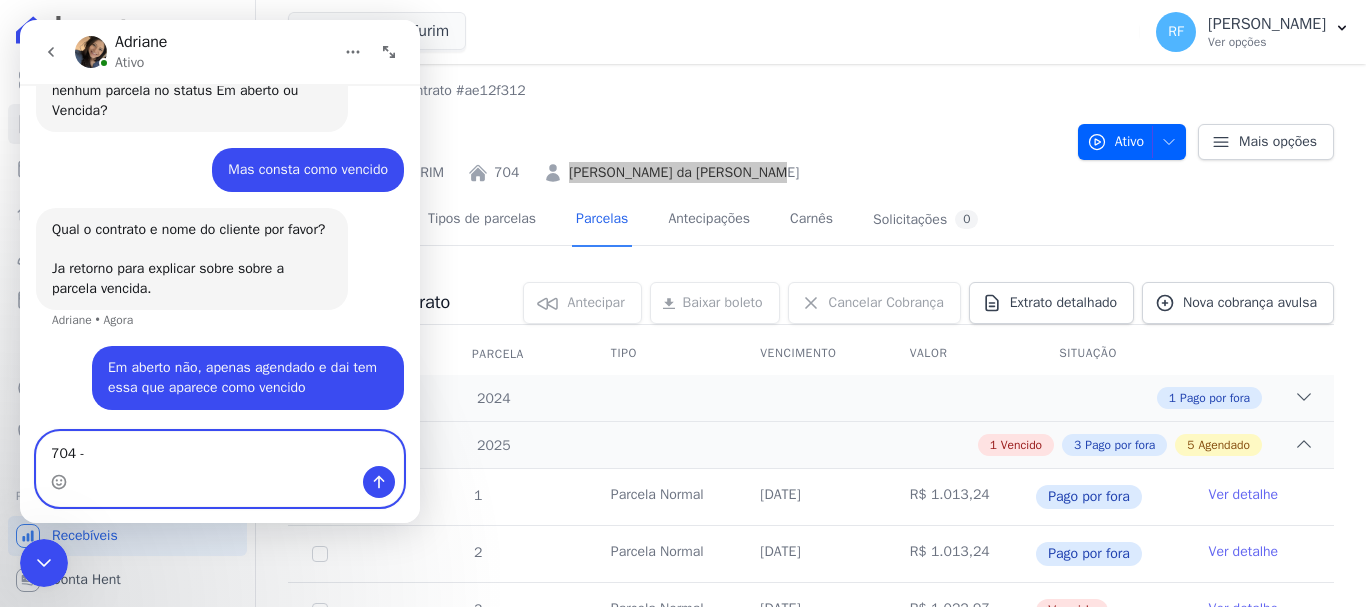 paste on "Barbara Bianca da Rosa Wendt" 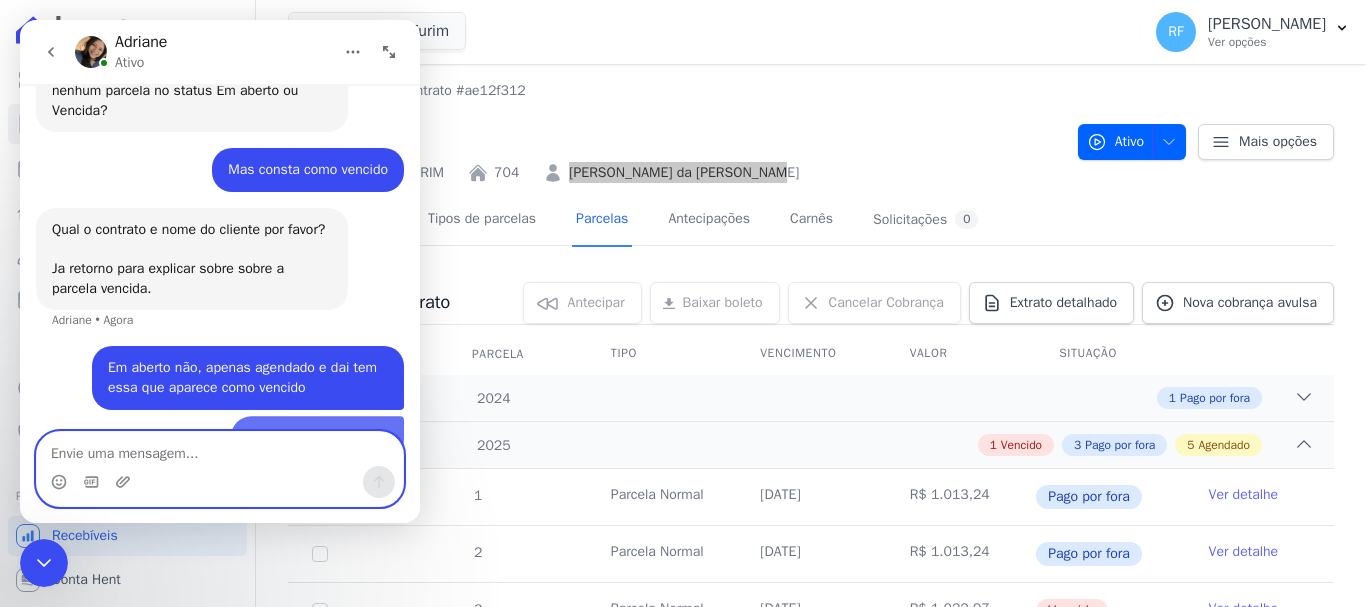 scroll, scrollTop: 5466, scrollLeft: 0, axis: vertical 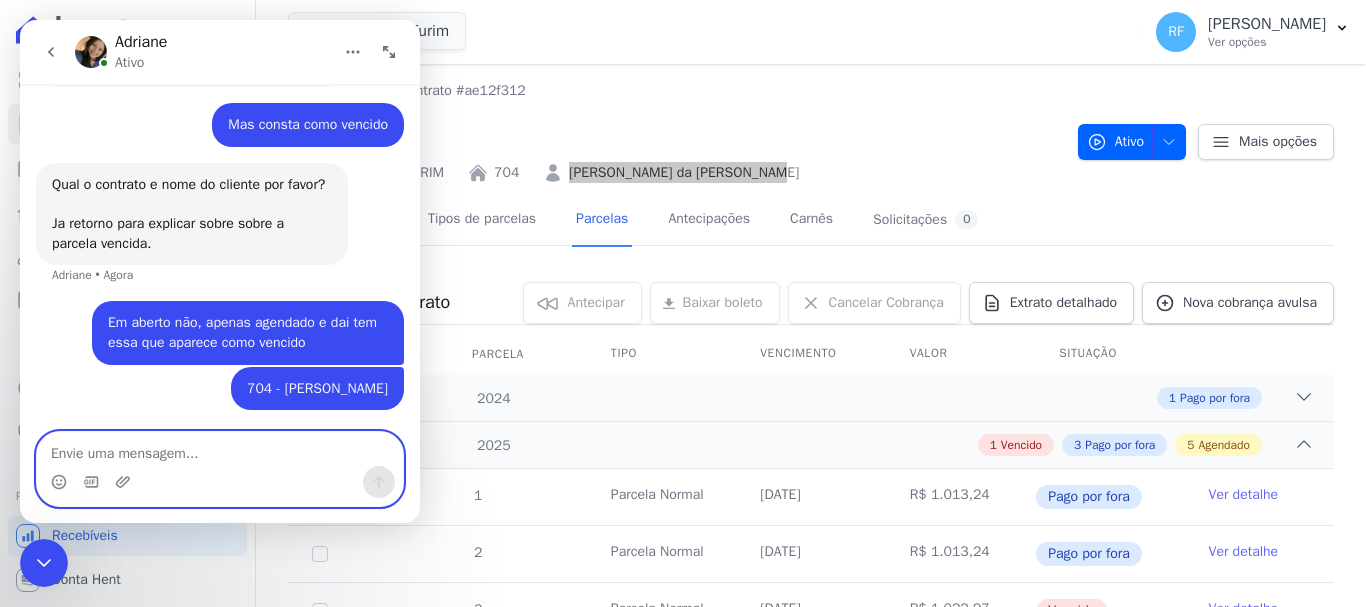 type 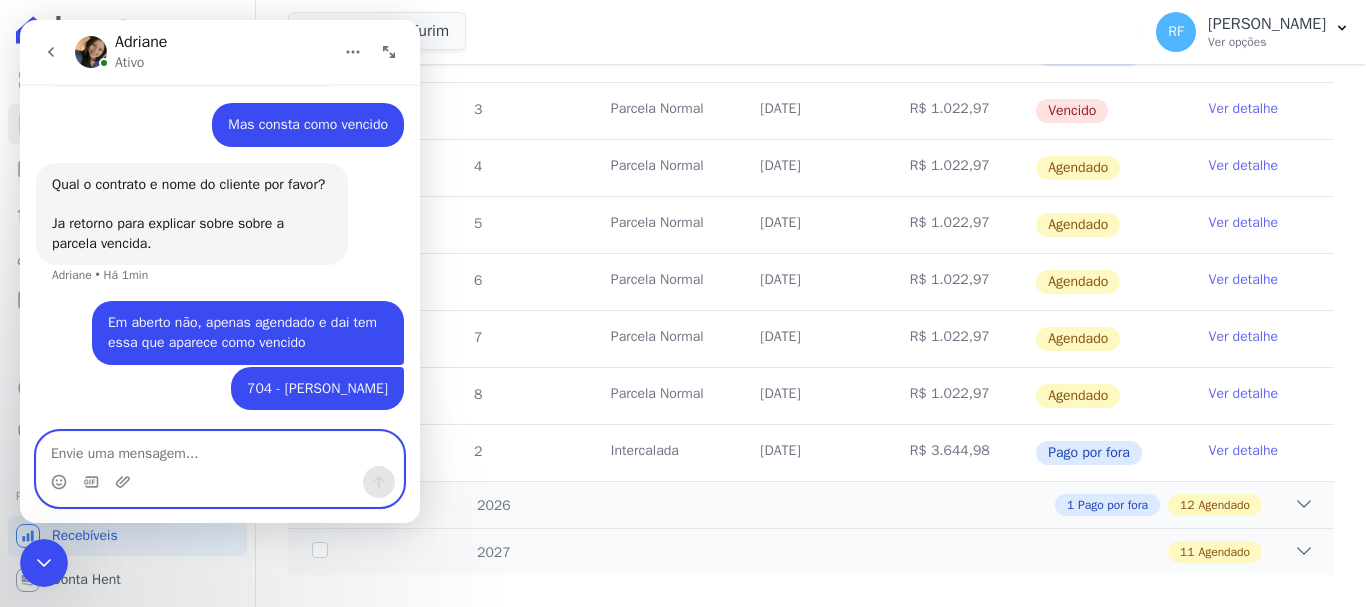 scroll, scrollTop: 528, scrollLeft: 0, axis: vertical 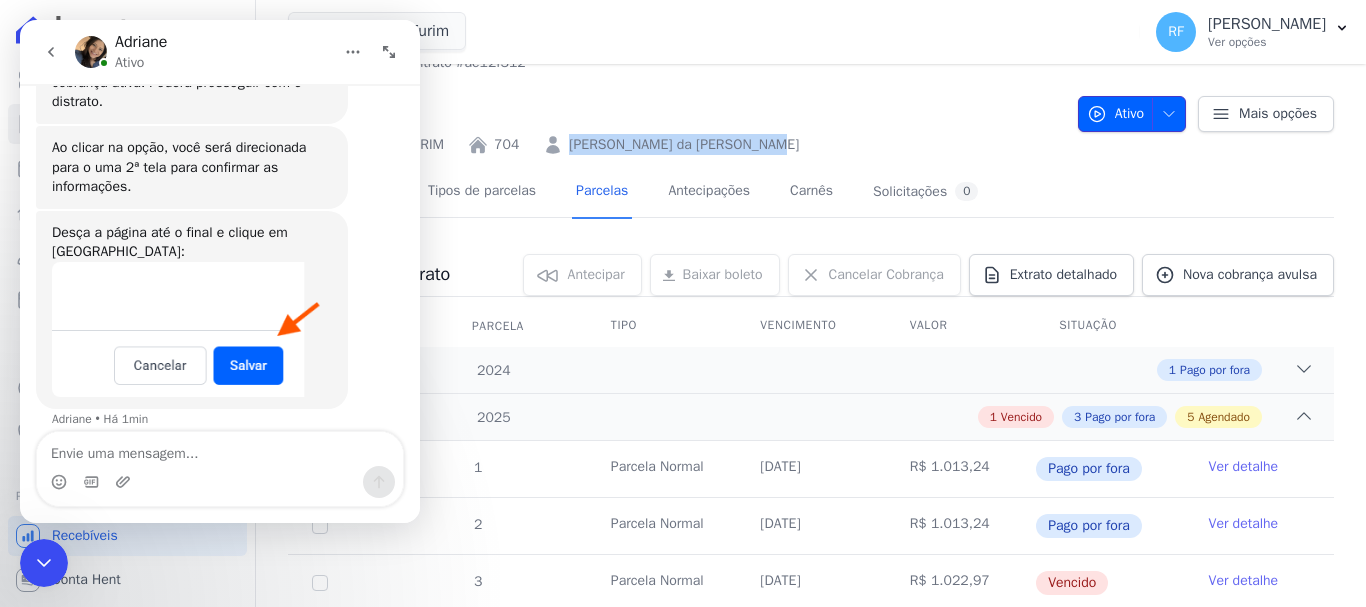 click on "Ativo" at bounding box center [1132, 114] 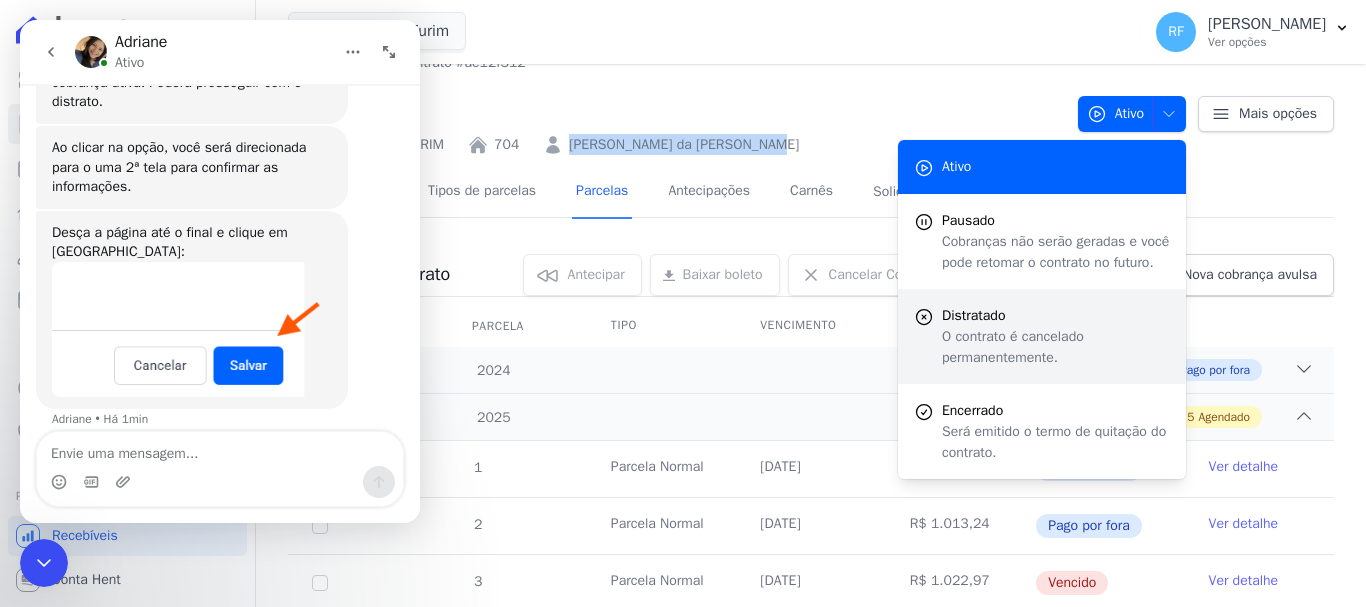 click on "O contrato é cancelado permanentemente." at bounding box center (1056, 347) 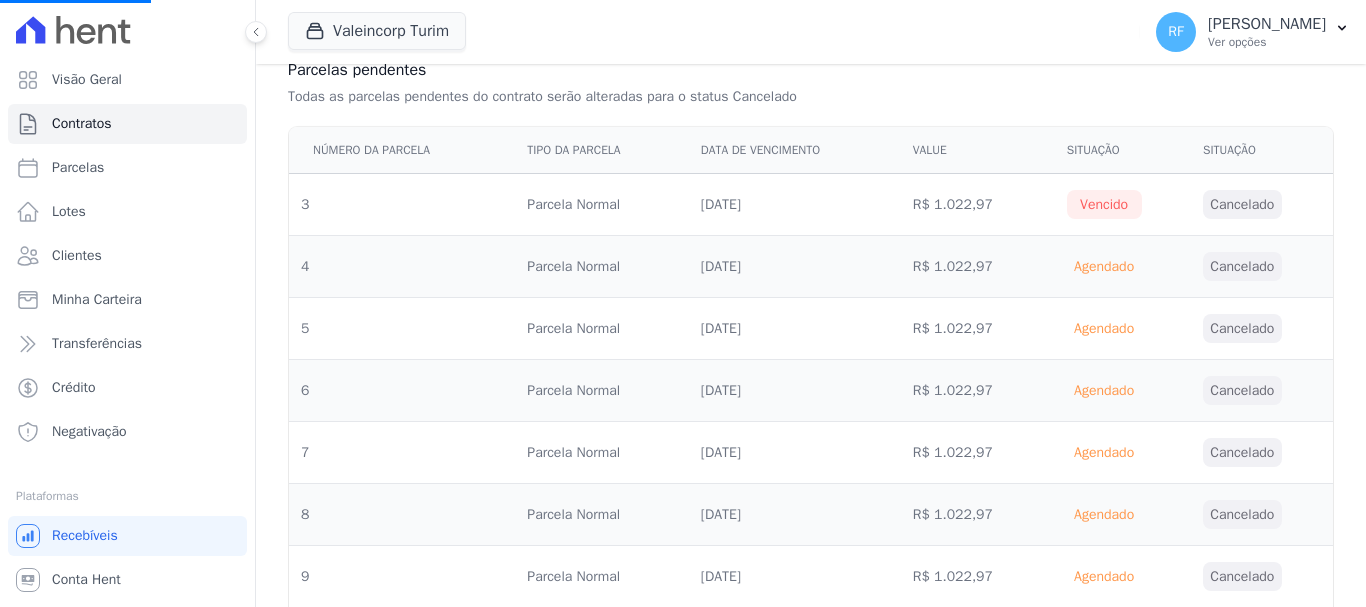 scroll, scrollTop: 0, scrollLeft: 0, axis: both 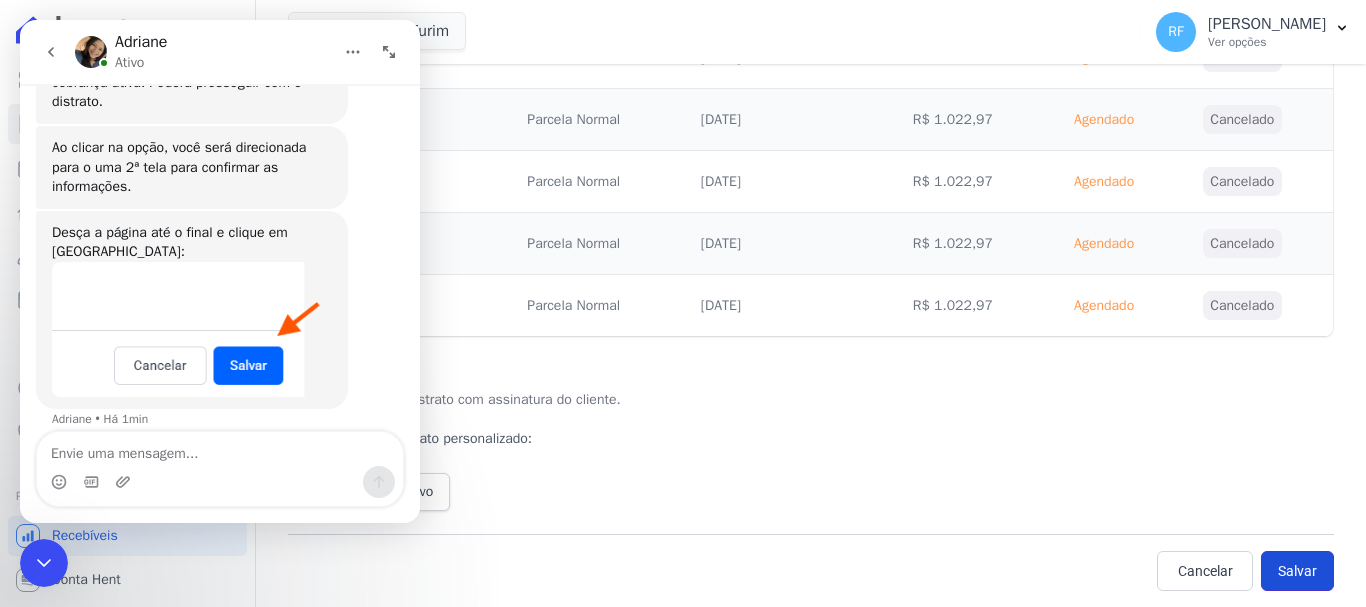 click on "Salvar" at bounding box center [1297, 571] 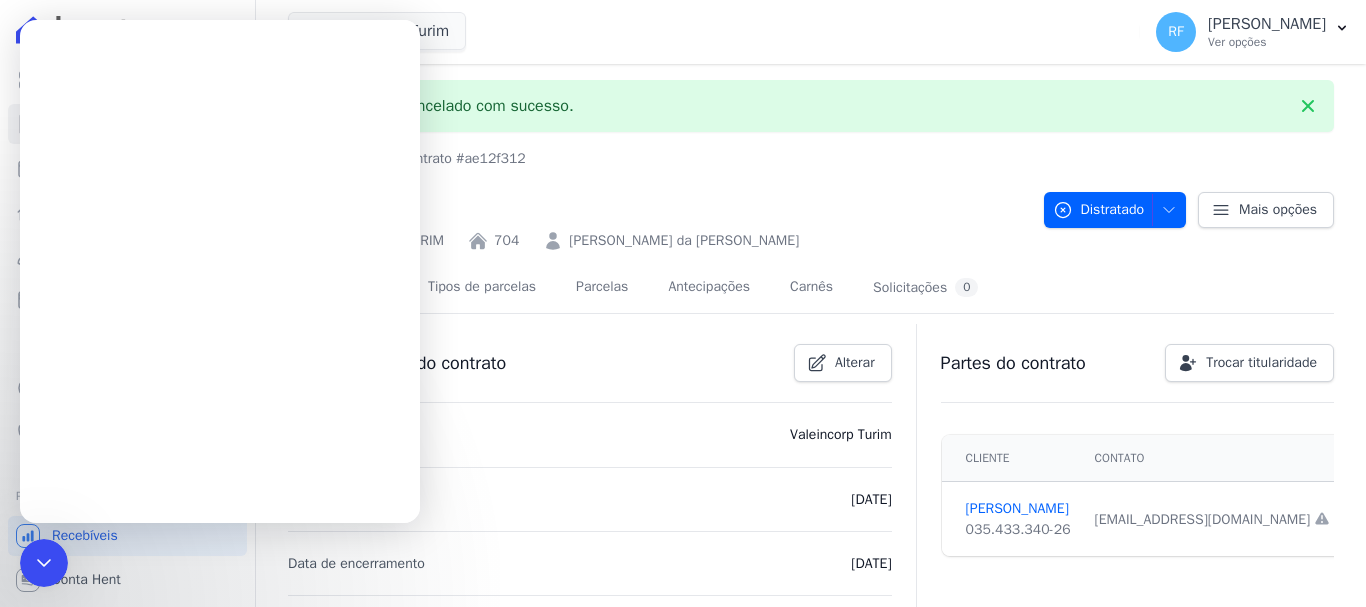 scroll, scrollTop: 0, scrollLeft: 0, axis: both 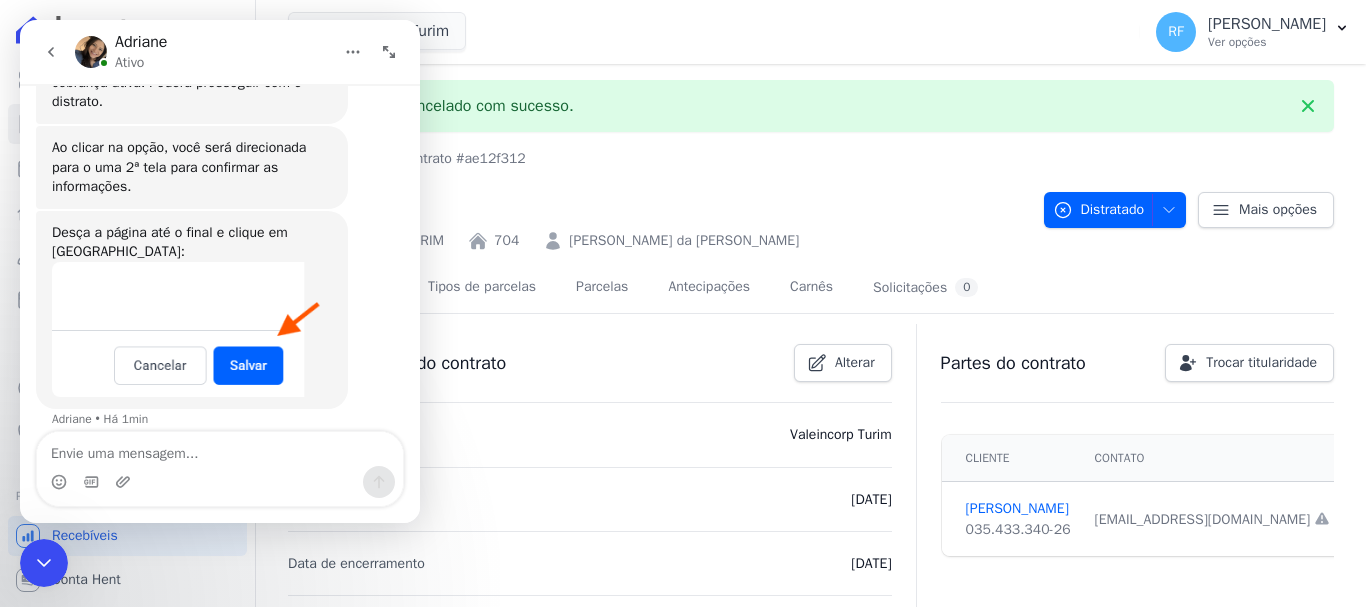 click at bounding box center [44, 563] 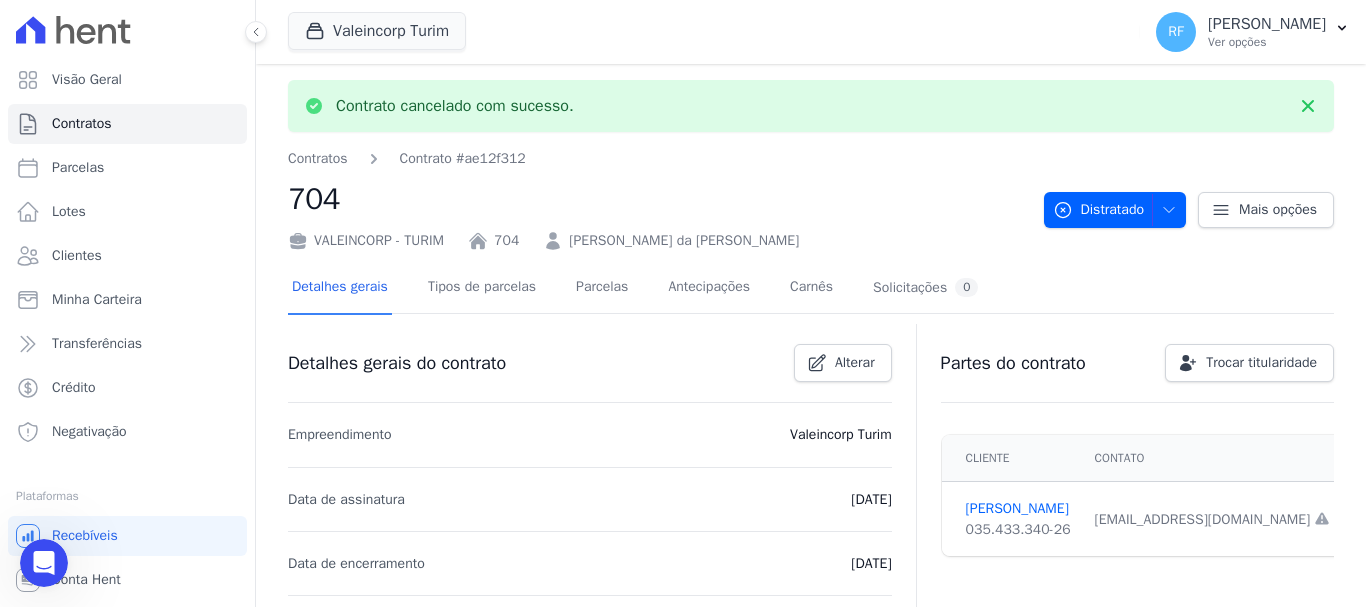 scroll, scrollTop: 0, scrollLeft: 0, axis: both 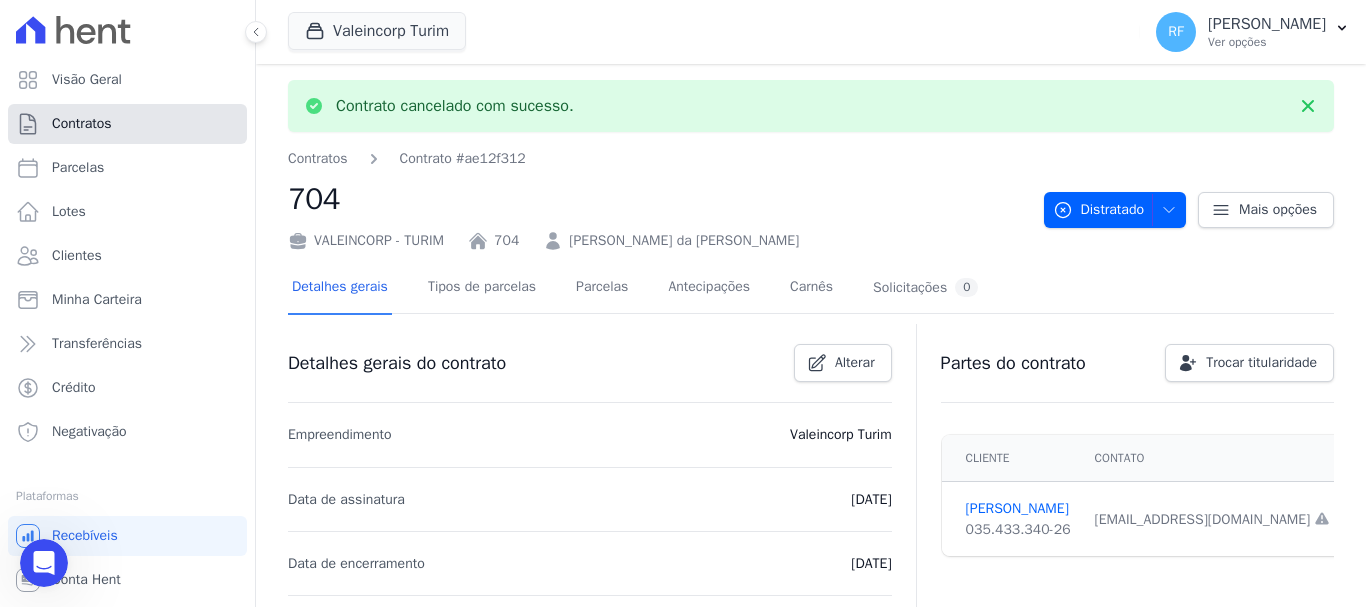 click on "Contratos" at bounding box center [127, 124] 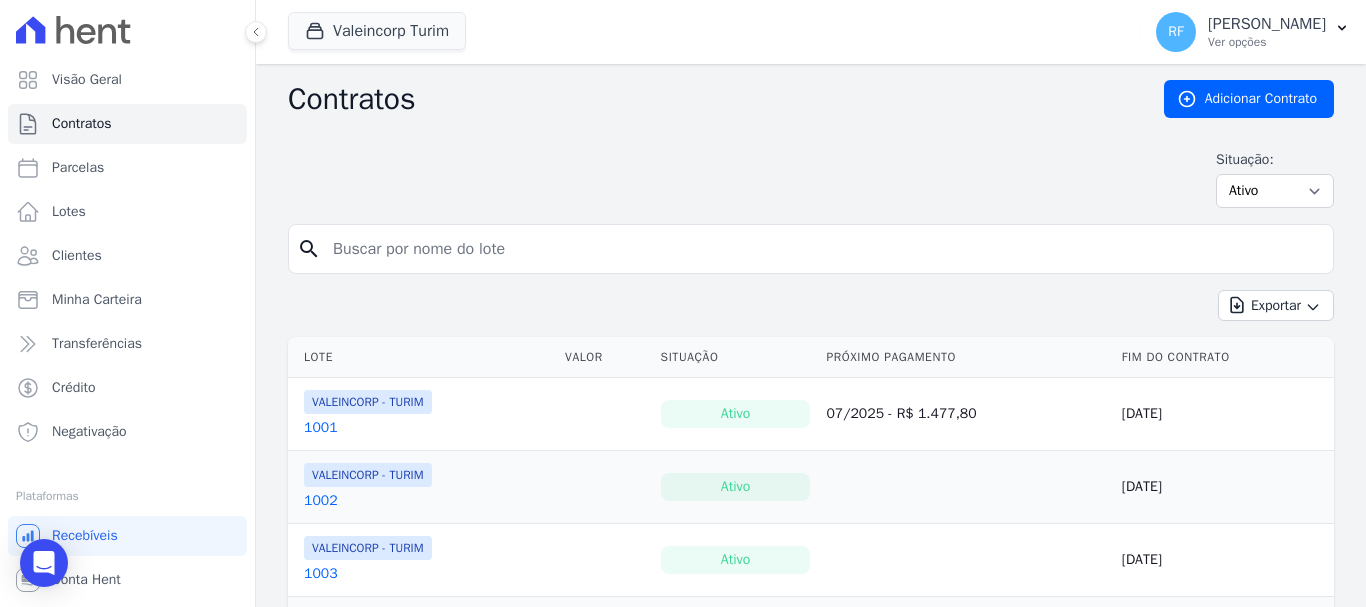 drag, startPoint x: 646, startPoint y: 254, endPoint x: 637, endPoint y: 229, distance: 26.57066 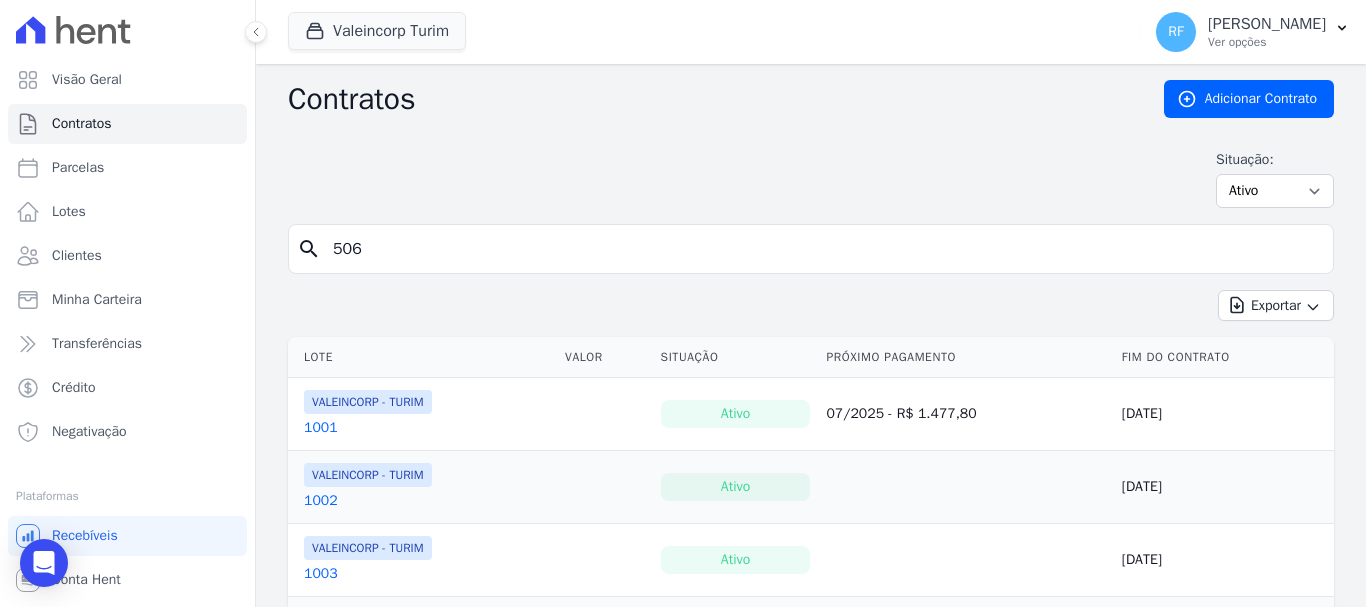 type on "506" 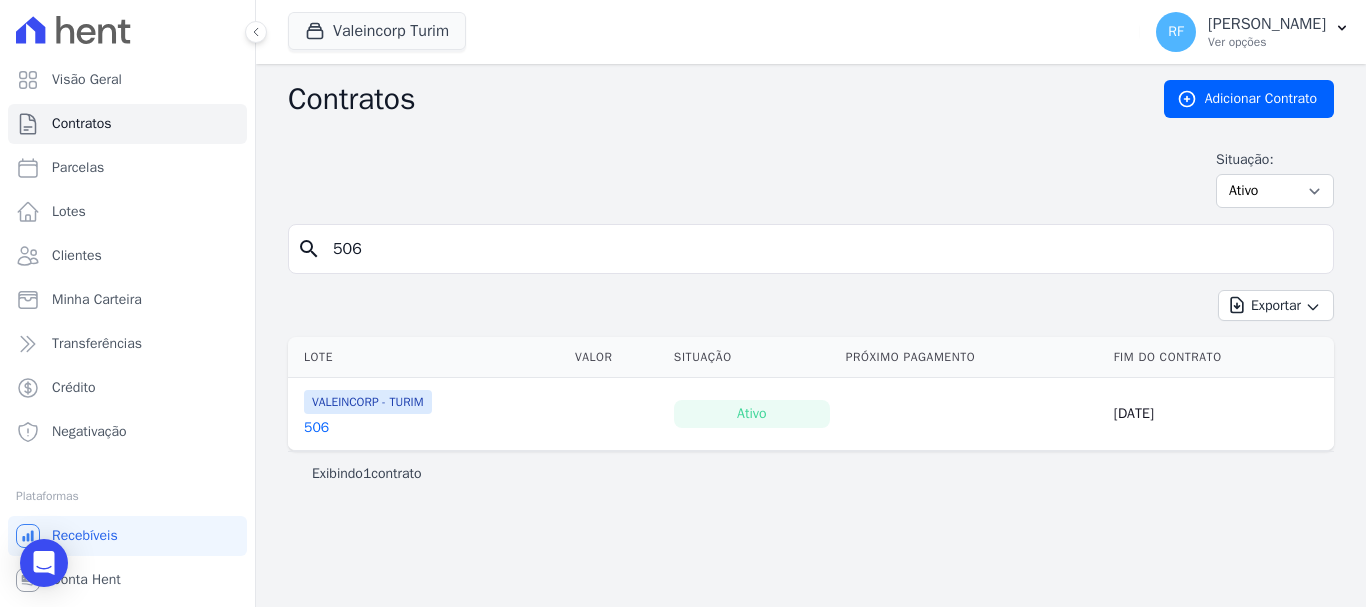 click on "506" at bounding box center [316, 428] 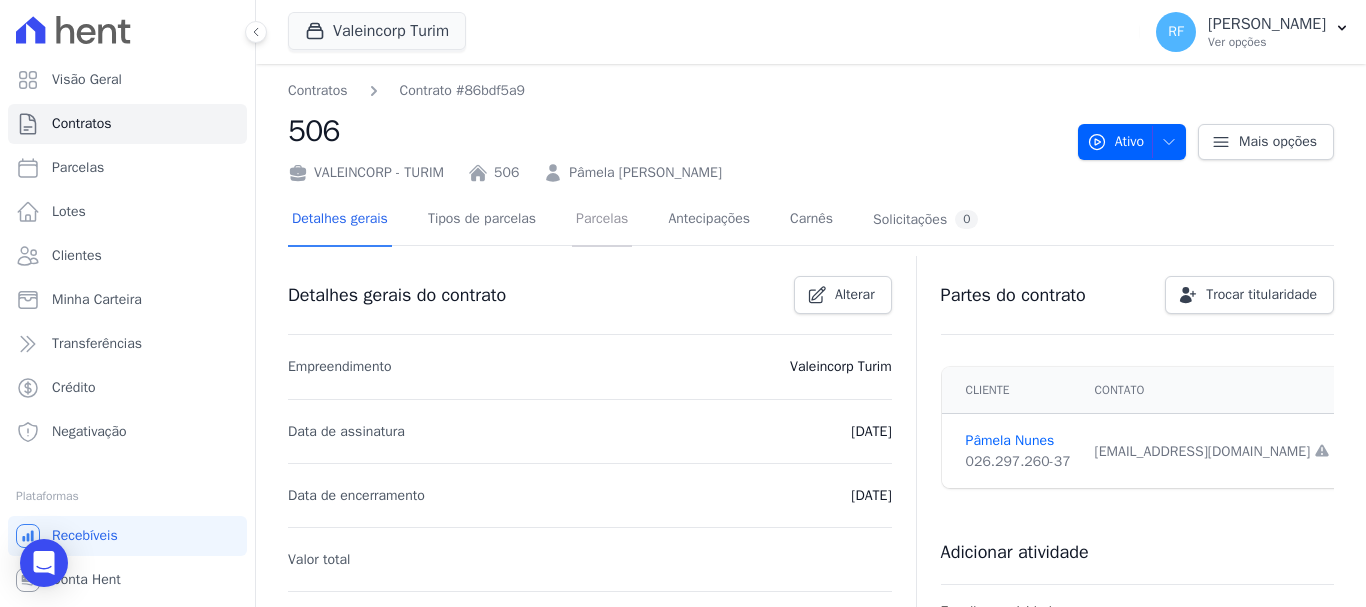 click on "Parcelas" at bounding box center (602, 220) 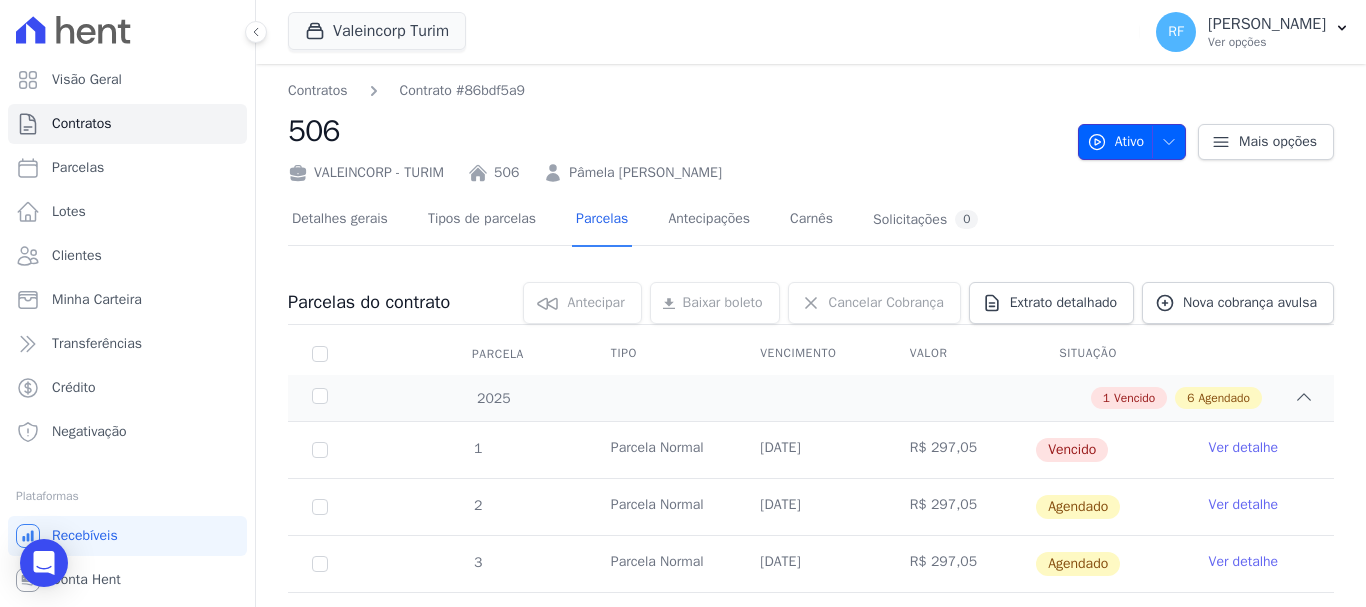 click at bounding box center [1164, 142] 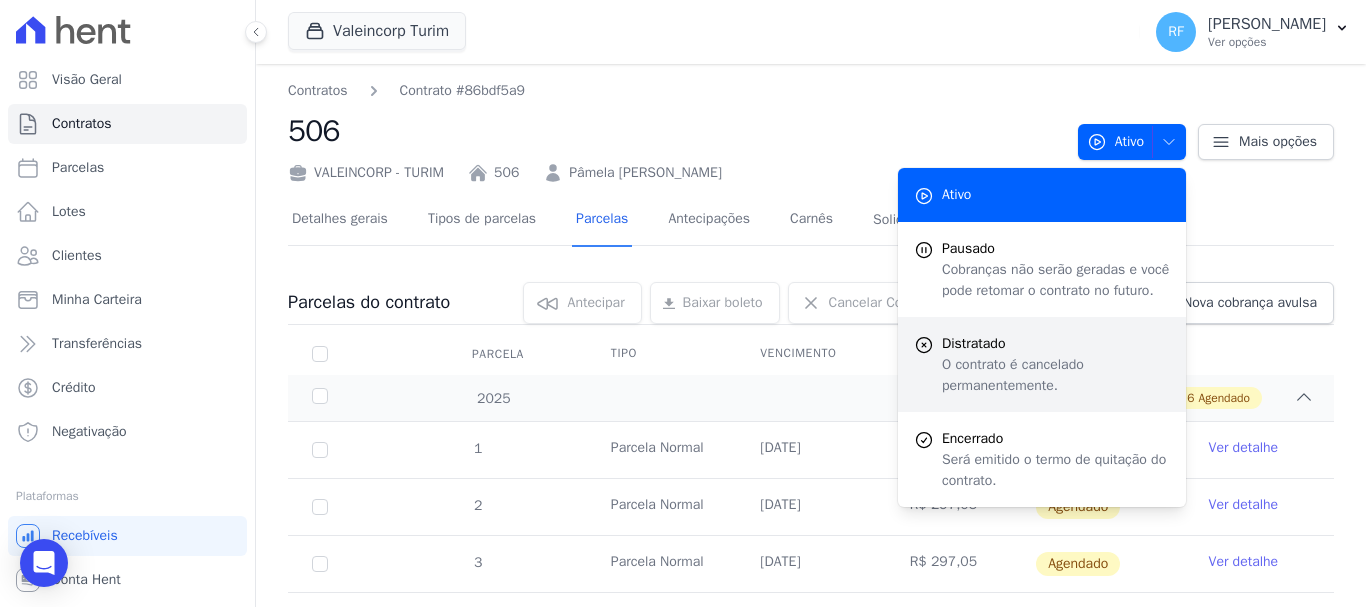 click on "O contrato é cancelado permanentemente." at bounding box center (1056, 375) 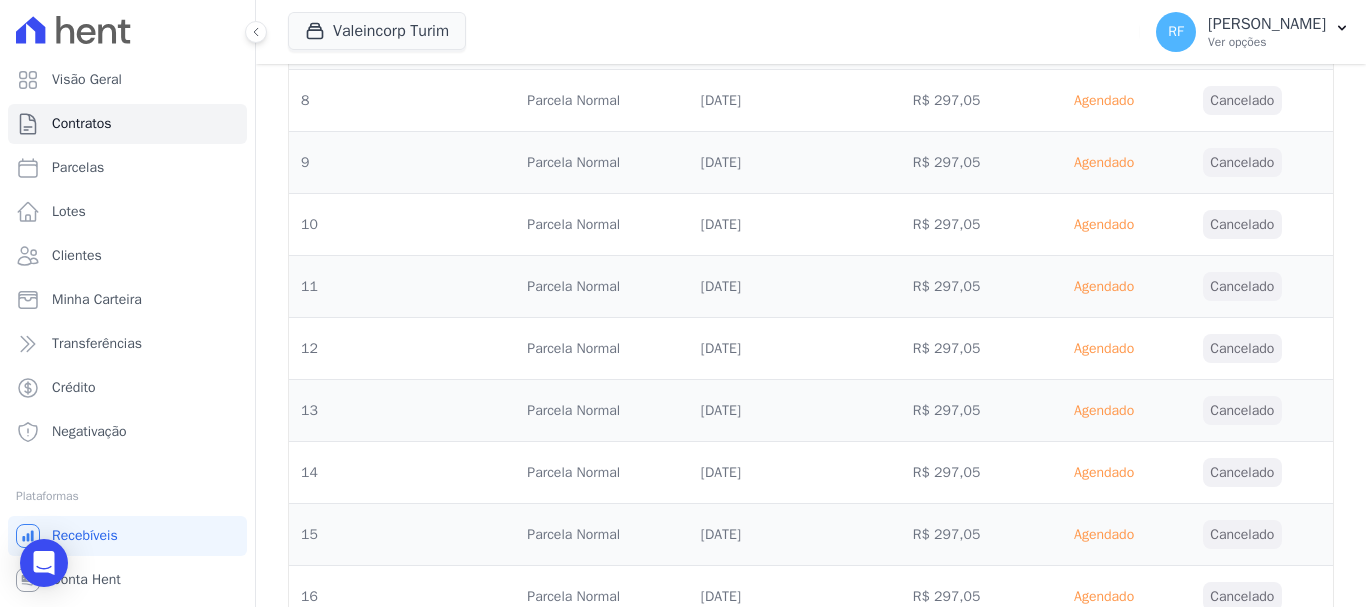 scroll, scrollTop: 1700, scrollLeft: 0, axis: vertical 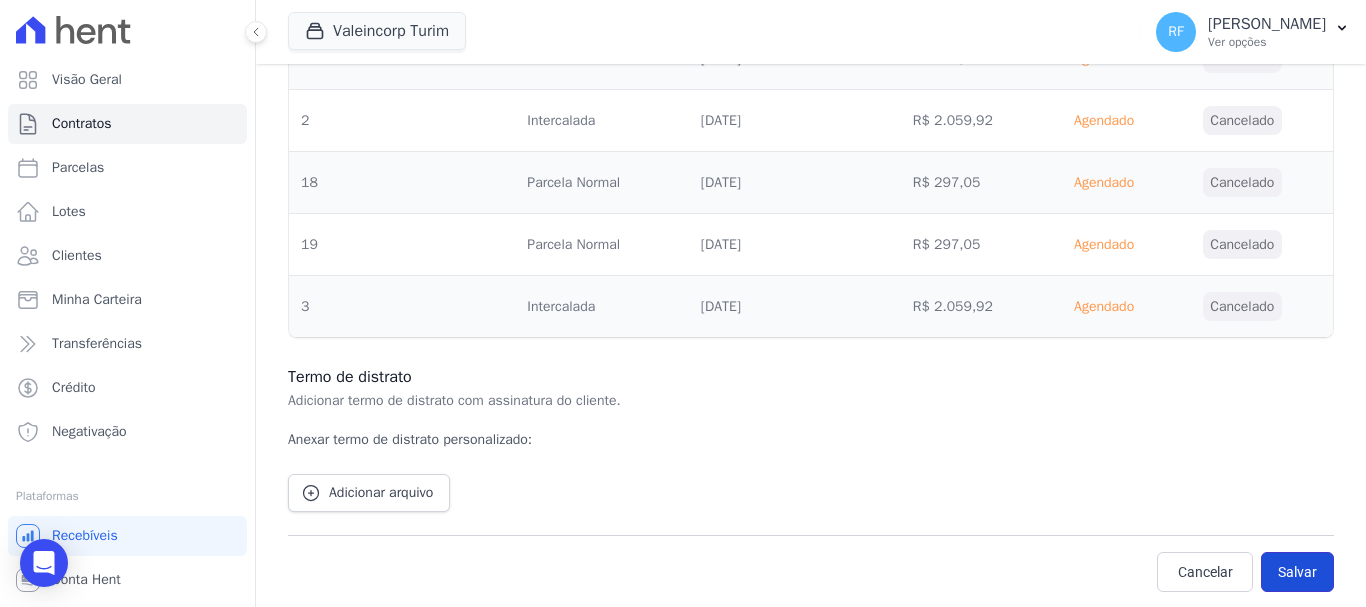 click on "Salvar" at bounding box center (1297, 572) 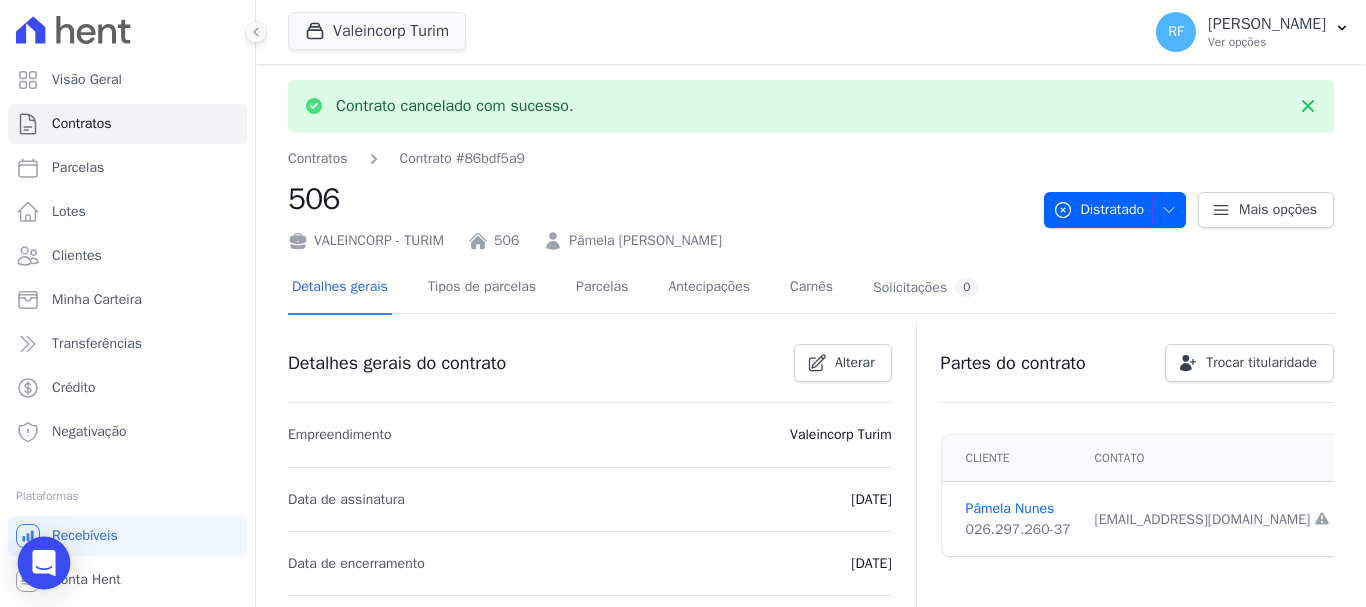 click at bounding box center (44, 563) 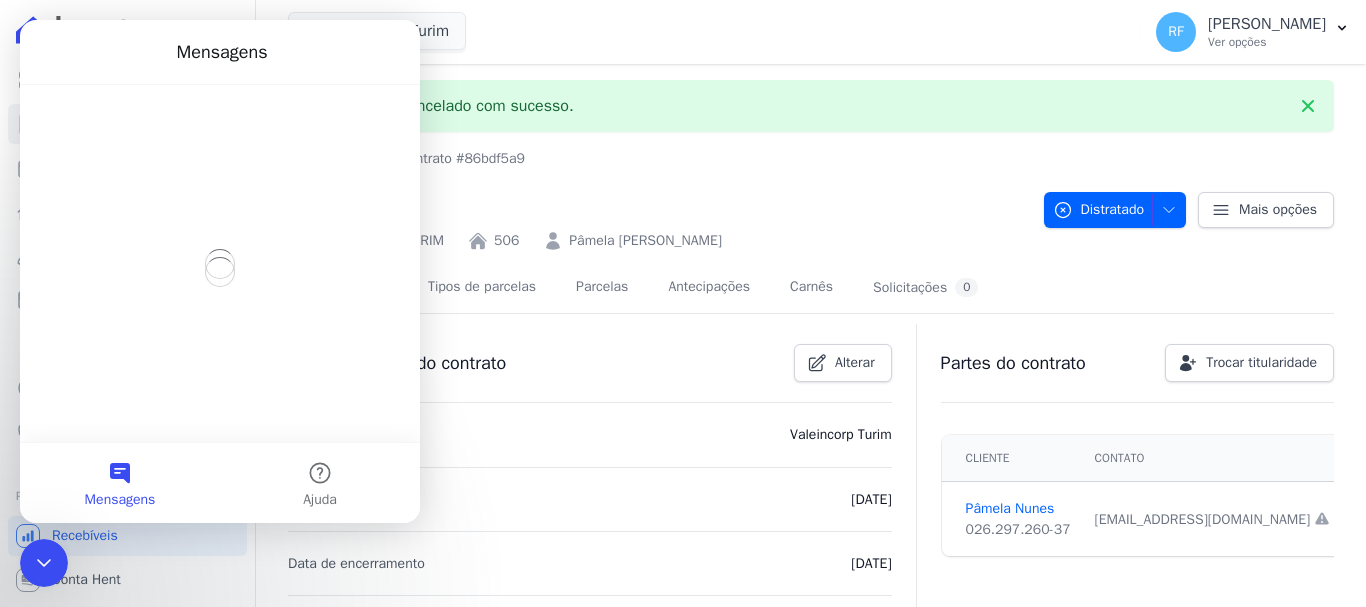 scroll, scrollTop: 0, scrollLeft: 0, axis: both 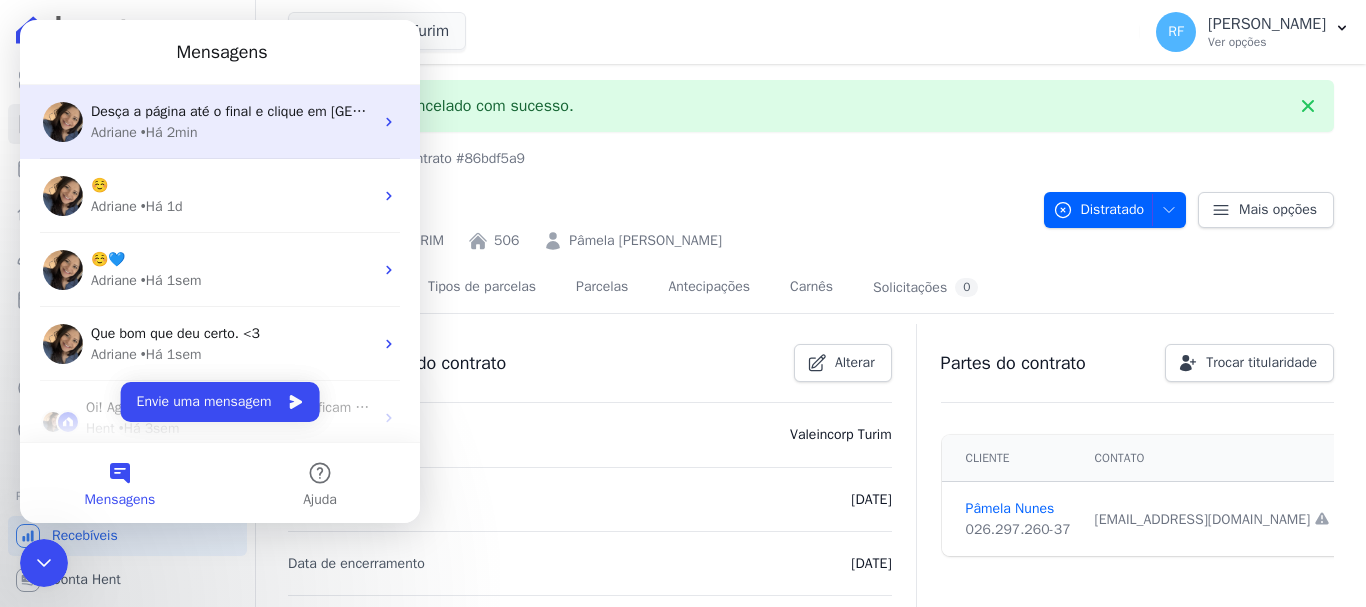 click on "Desça a página até o final e clique em Salvar: Adriane •  Há 2min" at bounding box center [232, 122] 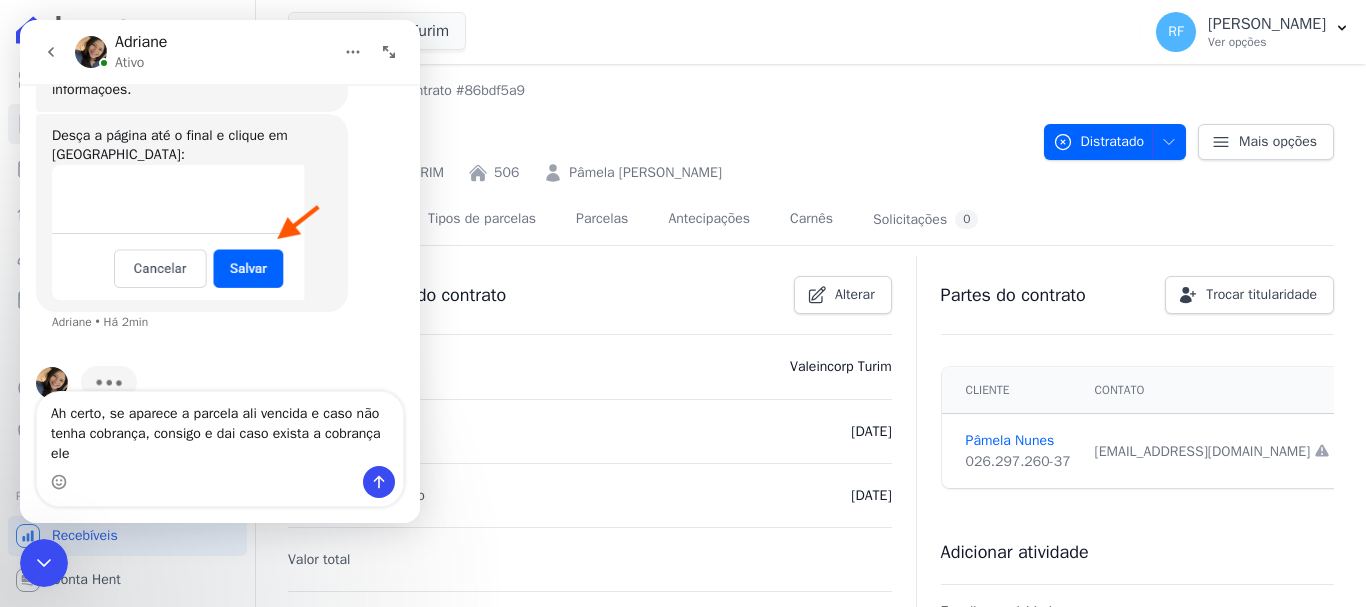scroll, scrollTop: 5948, scrollLeft: 0, axis: vertical 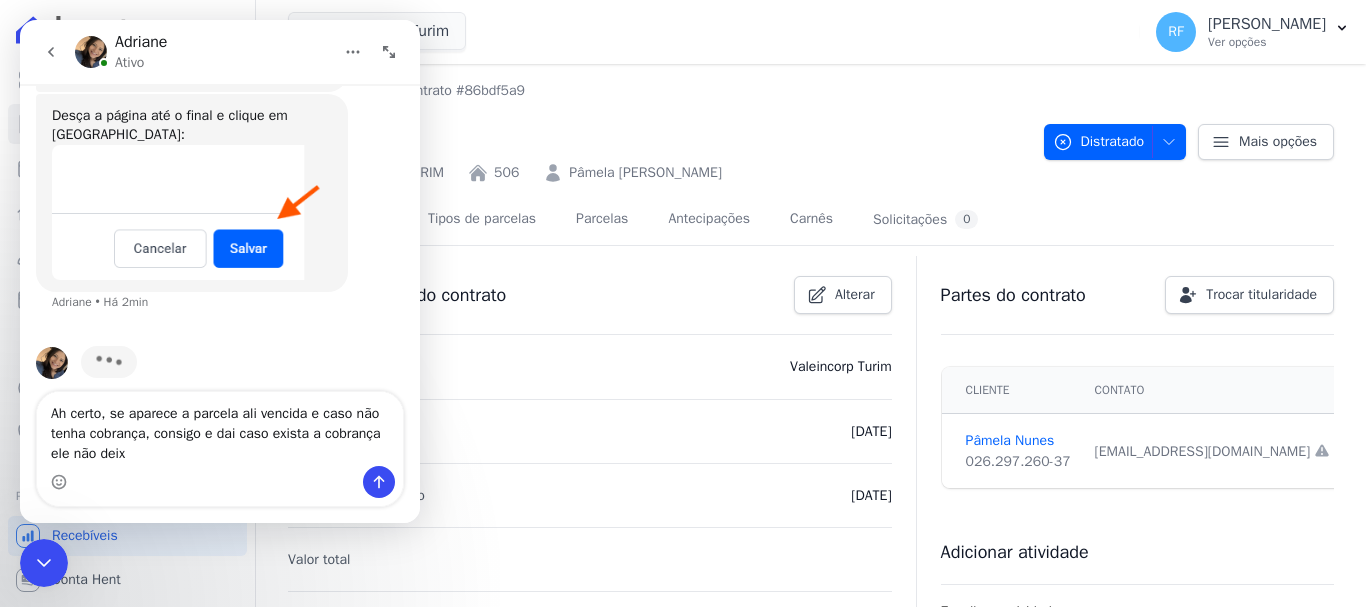 type on "Ah certo, se aparece a parcela ali vencida e caso não tenha cobrança, consigo e dai caso exista a cobrança ele não deixa" 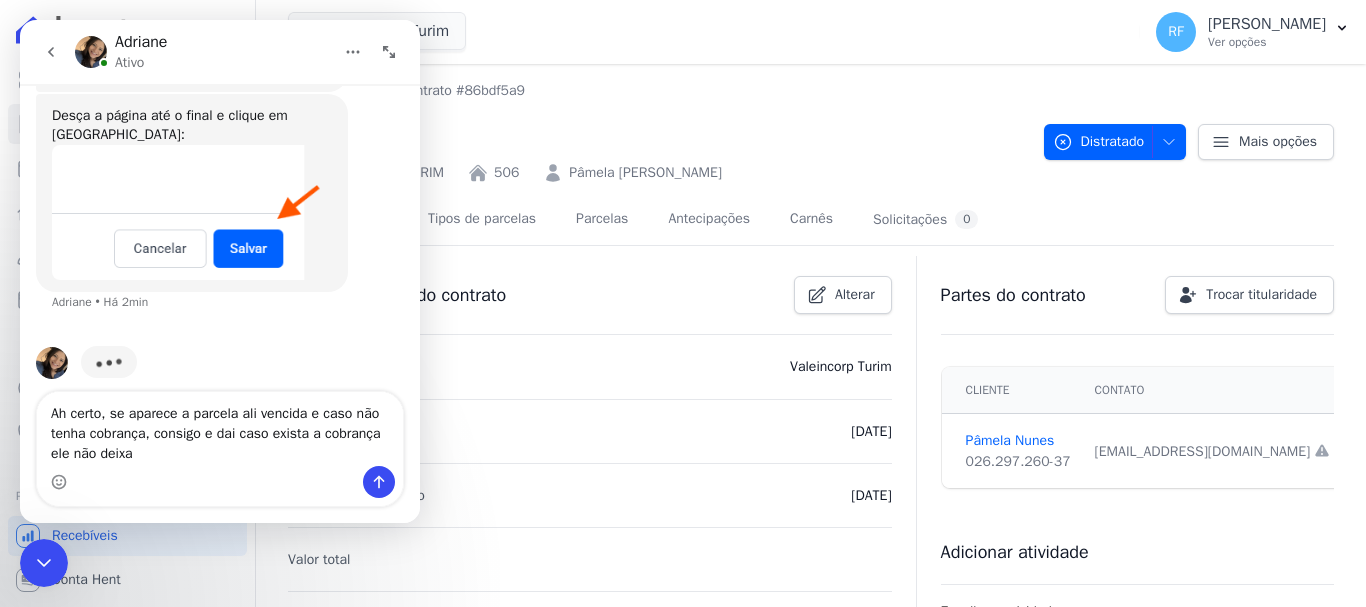 type 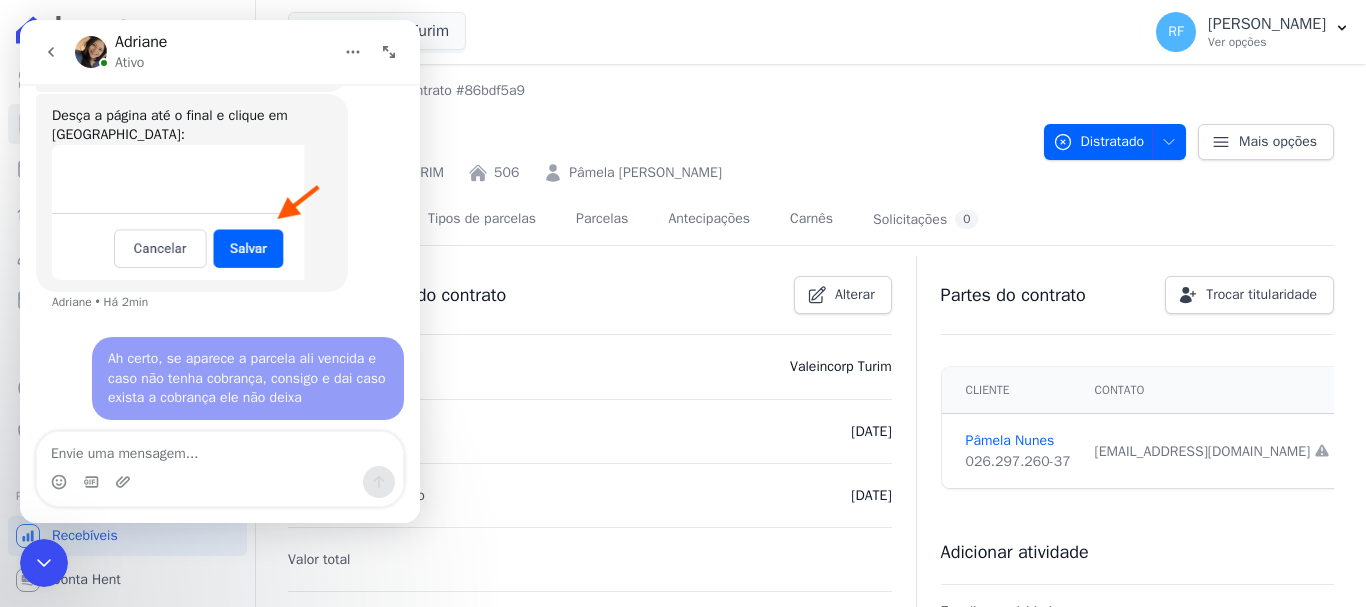 scroll, scrollTop: 6006, scrollLeft: 0, axis: vertical 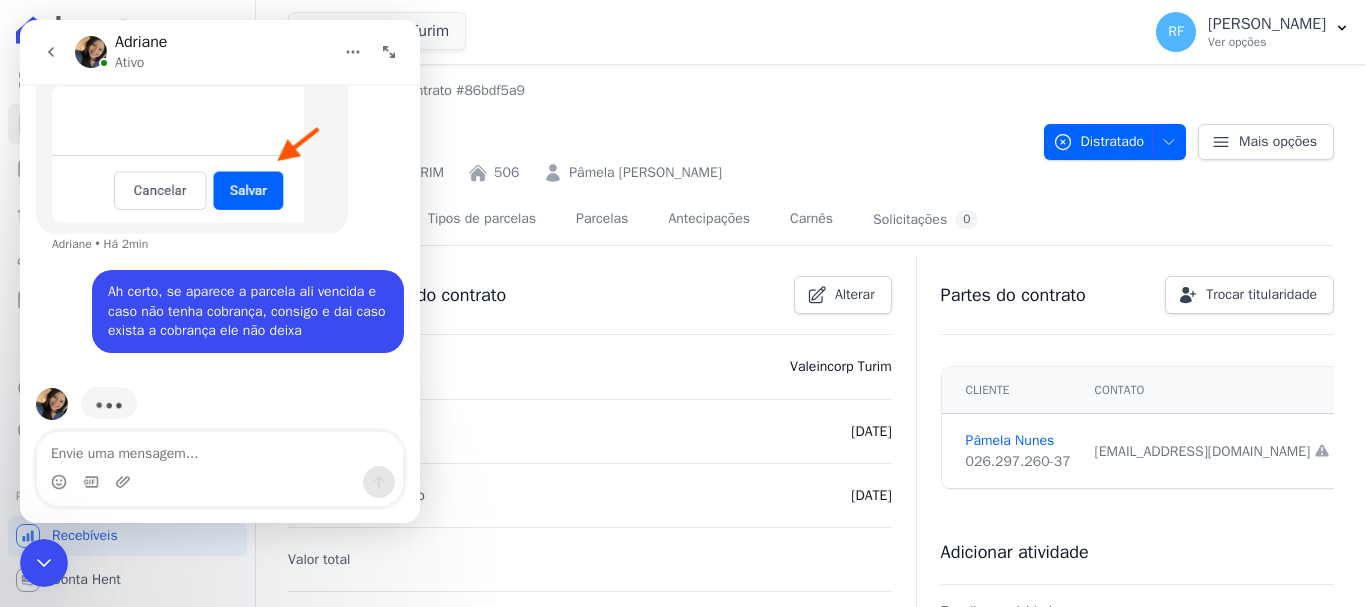 click on "506" at bounding box center (658, 131) 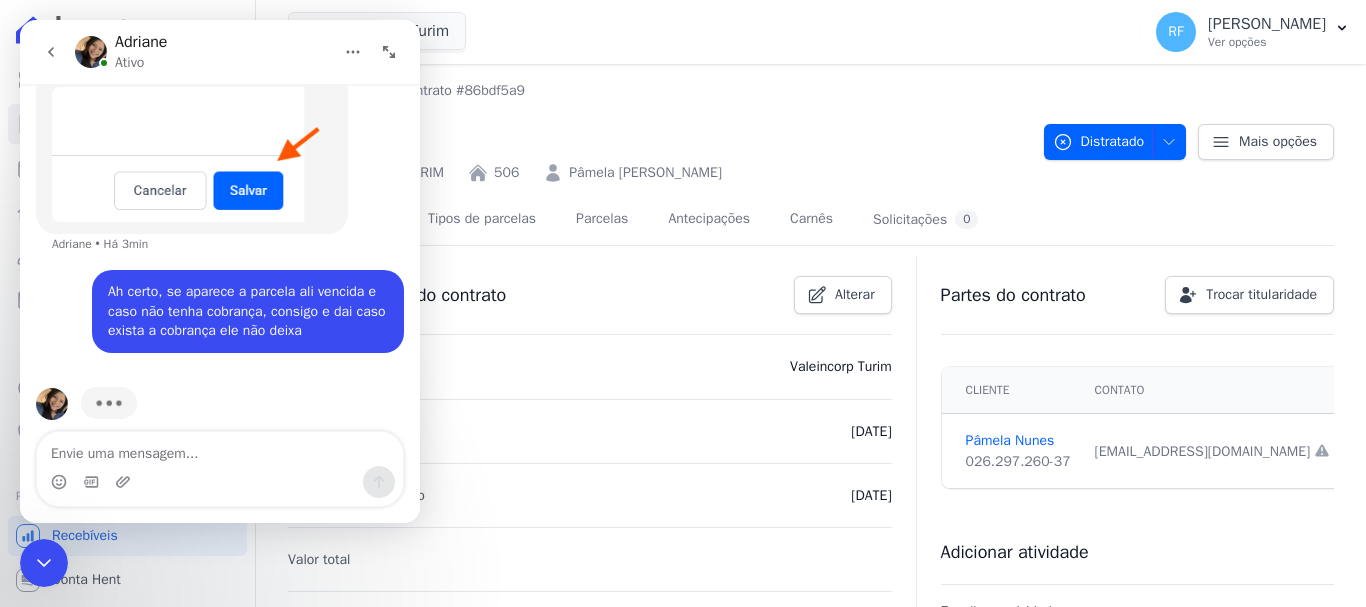 click at bounding box center [44, 563] 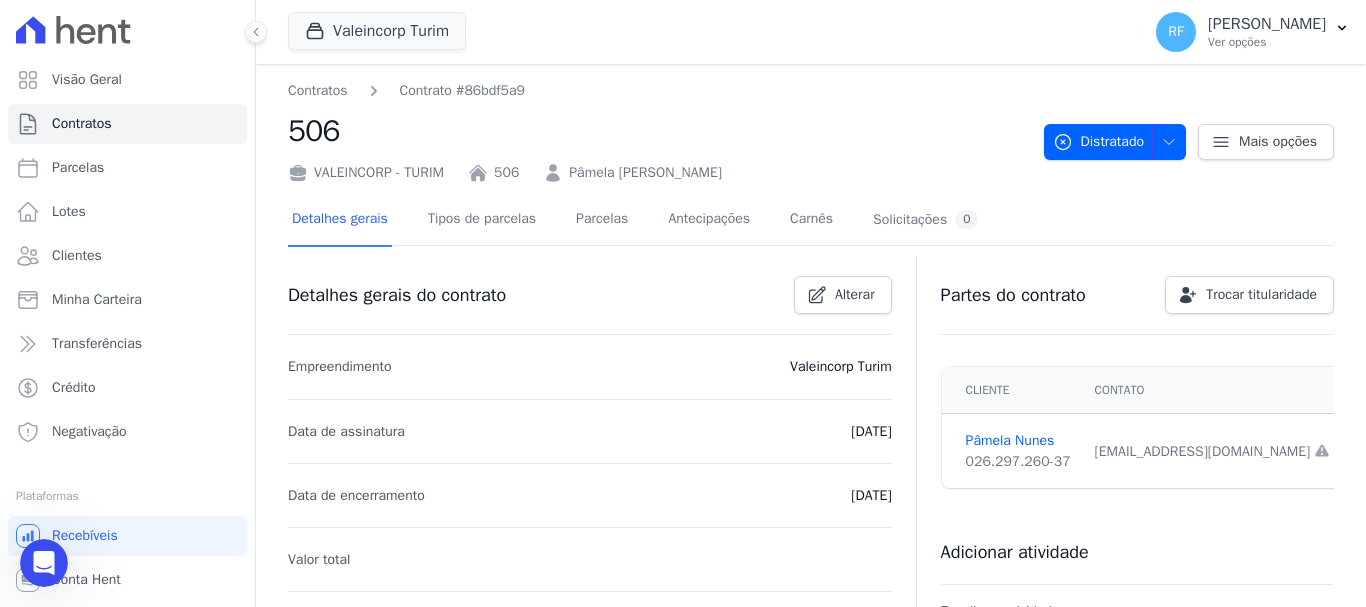 scroll, scrollTop: 0, scrollLeft: 0, axis: both 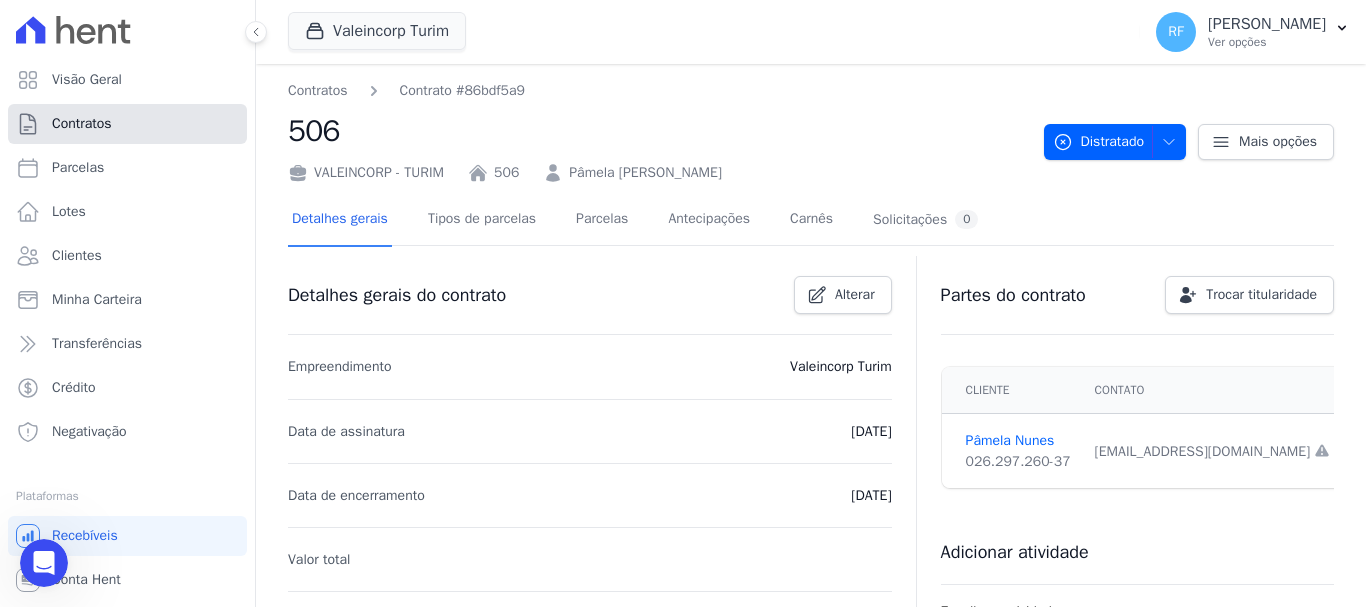 click on "Contratos" at bounding box center [127, 124] 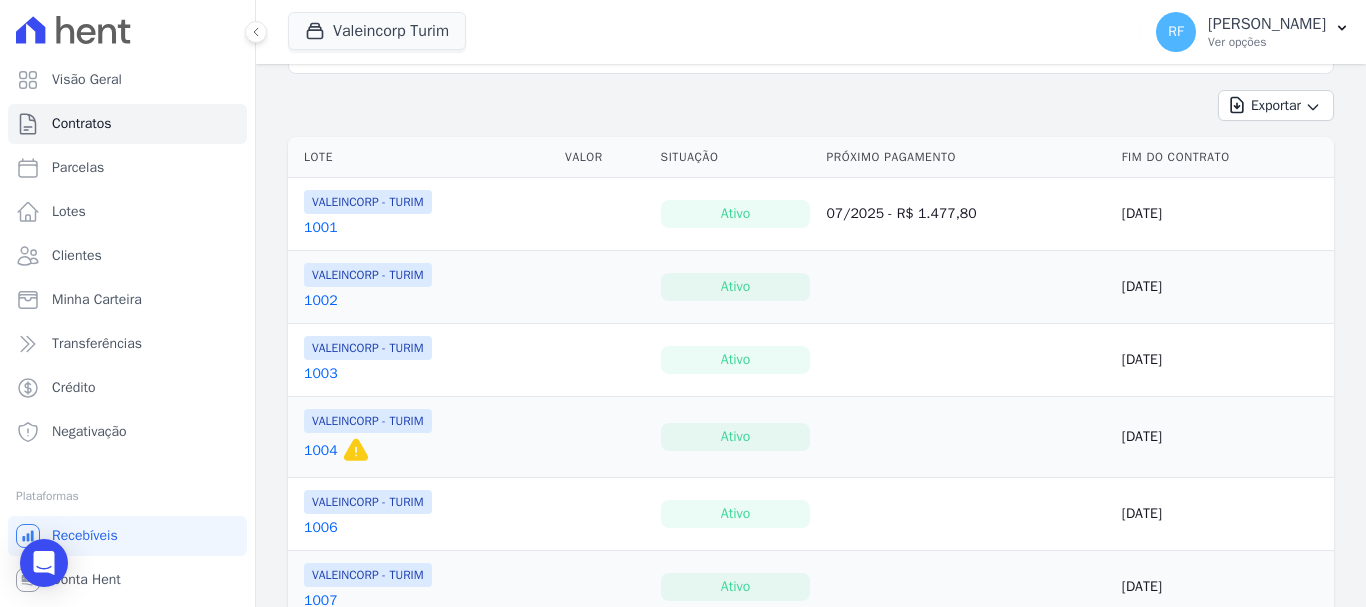 scroll, scrollTop: 100, scrollLeft: 0, axis: vertical 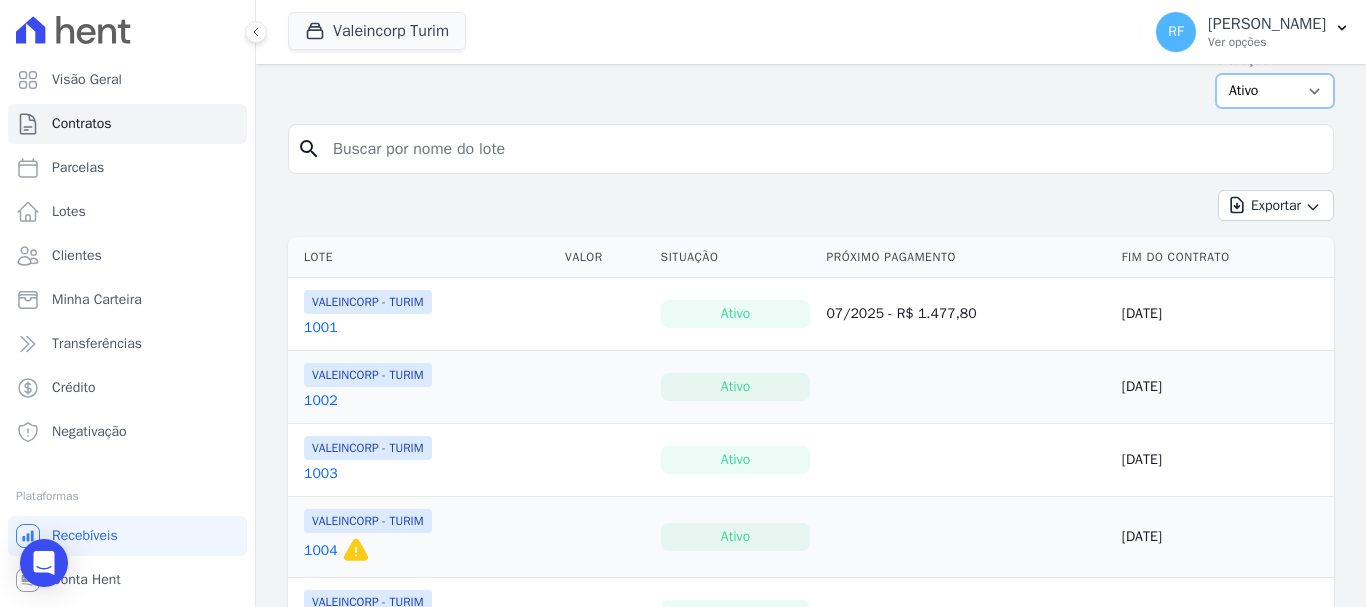 click on "Ativo
Todos
Pausado
Distratado
Rascunho
Expirado
Encerrado" at bounding box center [1275, 91] 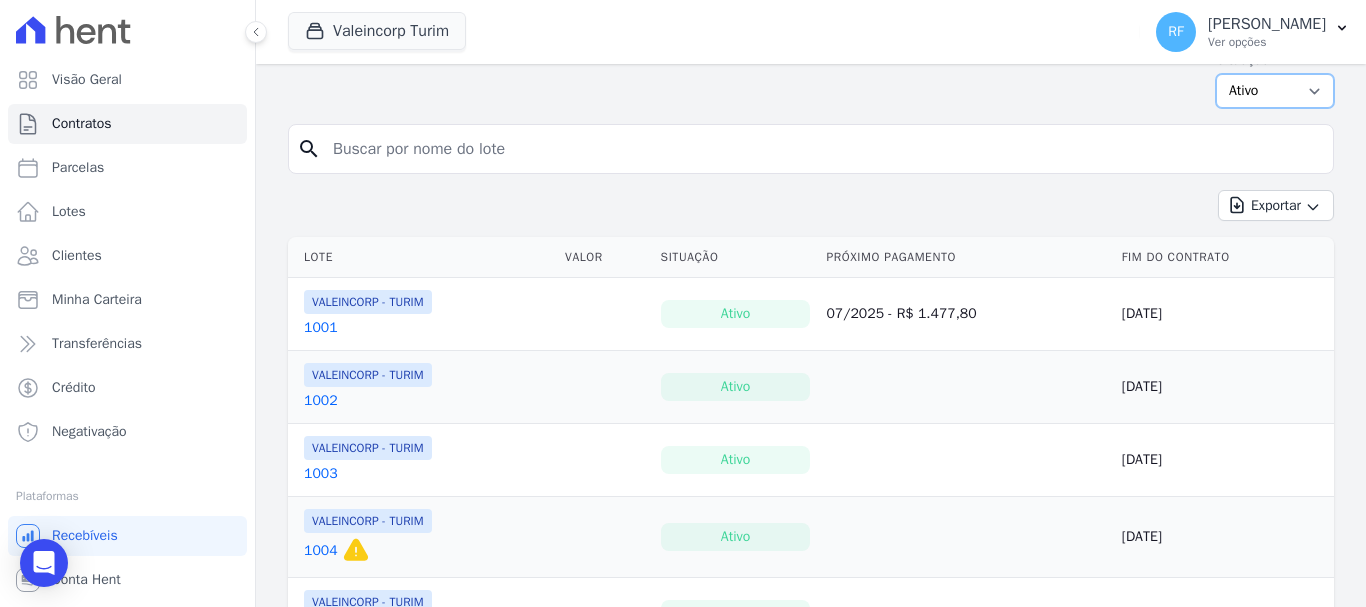 select on "cancelled" 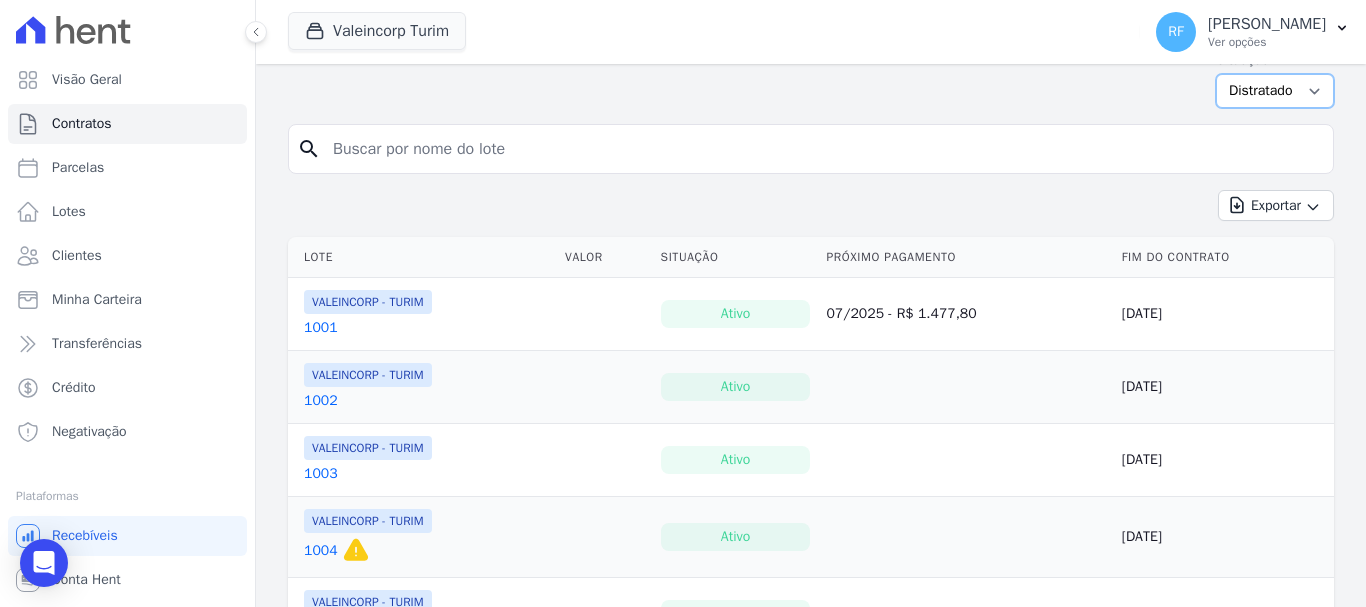 click on "Ativo
Todos
Pausado
Distratado
Rascunho
Expirado
Encerrado" at bounding box center (1275, 91) 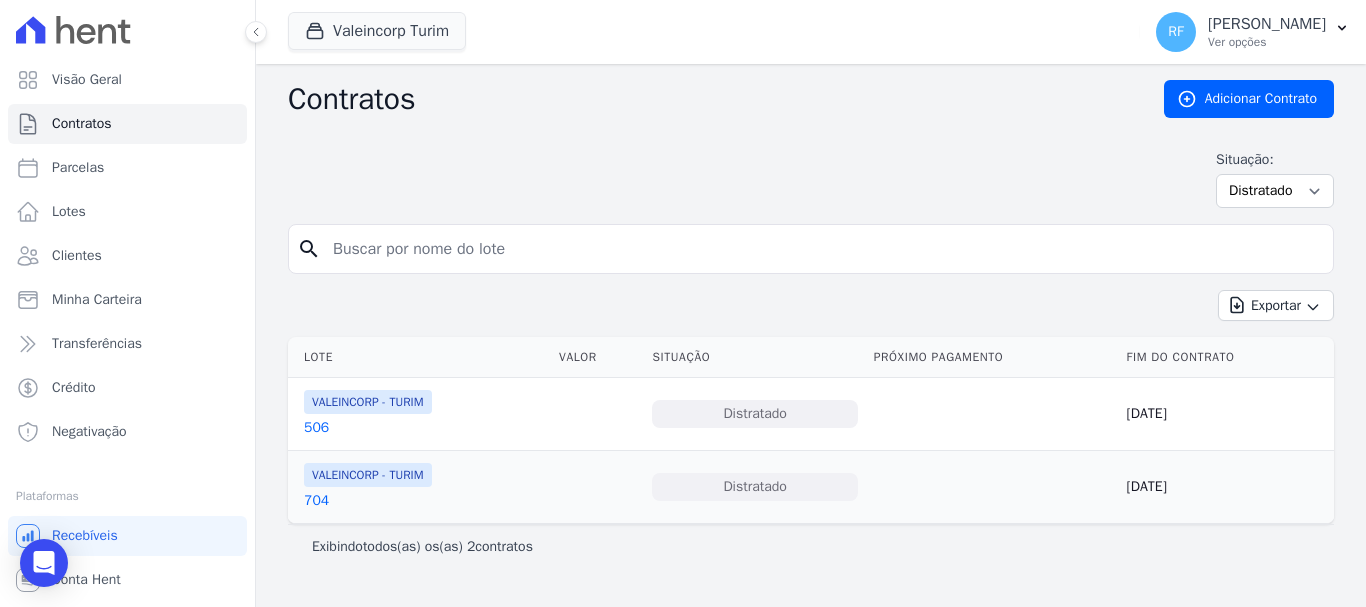 scroll, scrollTop: 0, scrollLeft: 0, axis: both 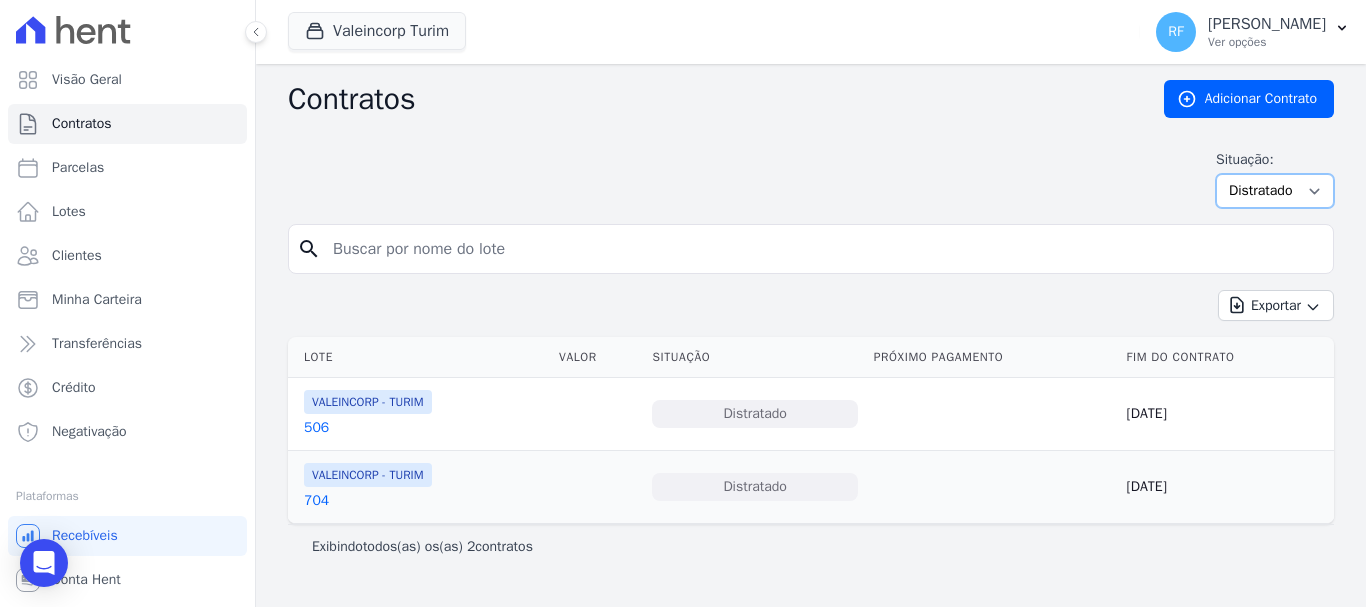 click on "Ativo
Todos
Pausado
Distratado
Rascunho
Expirado
Encerrado" at bounding box center (1275, 191) 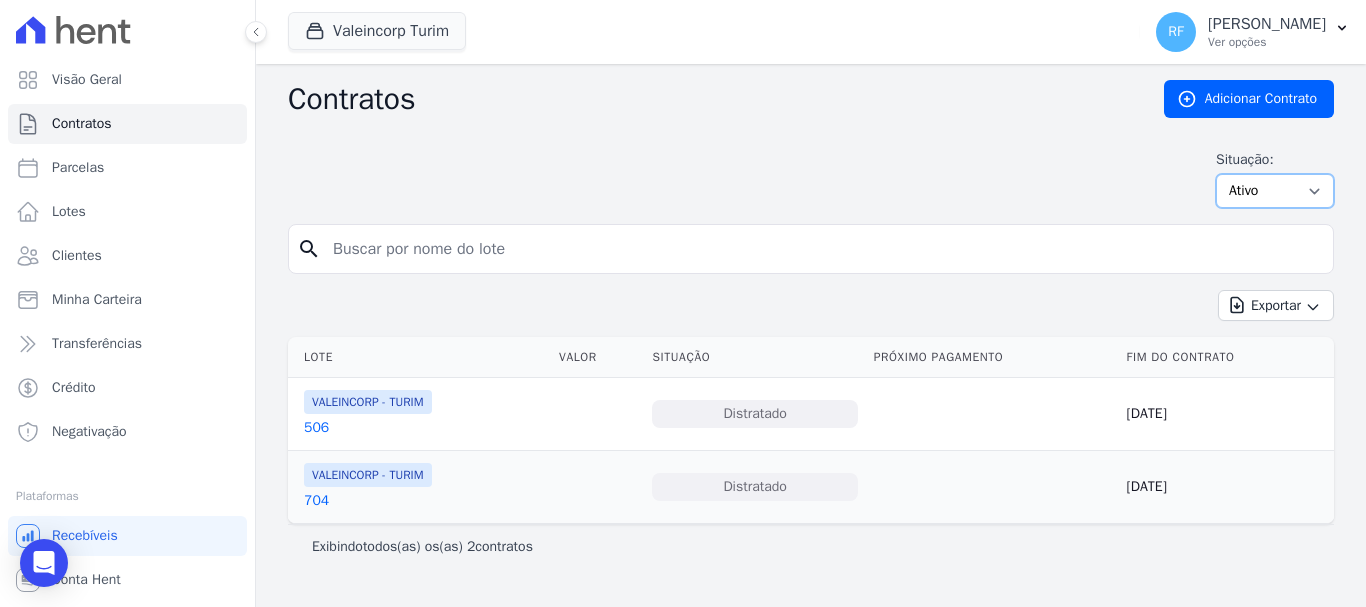 click on "Ativo
Todos
Pausado
Distratado
Rascunho
Expirado
Encerrado" at bounding box center (1275, 191) 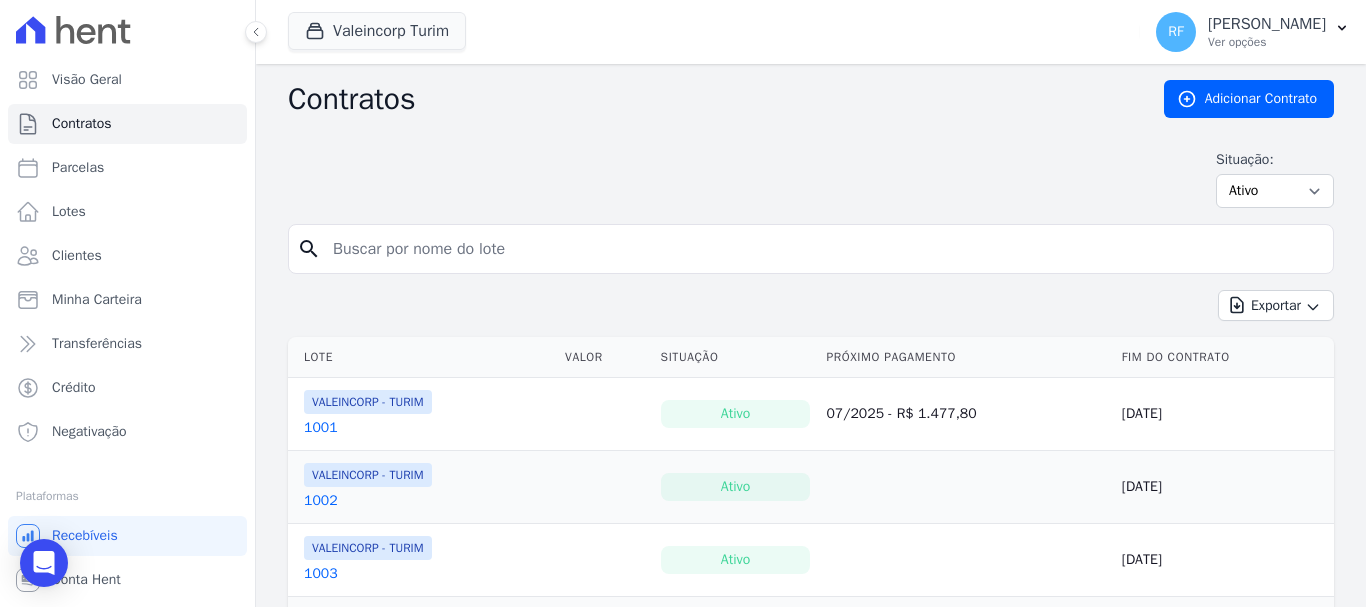 scroll, scrollTop: 0, scrollLeft: 0, axis: both 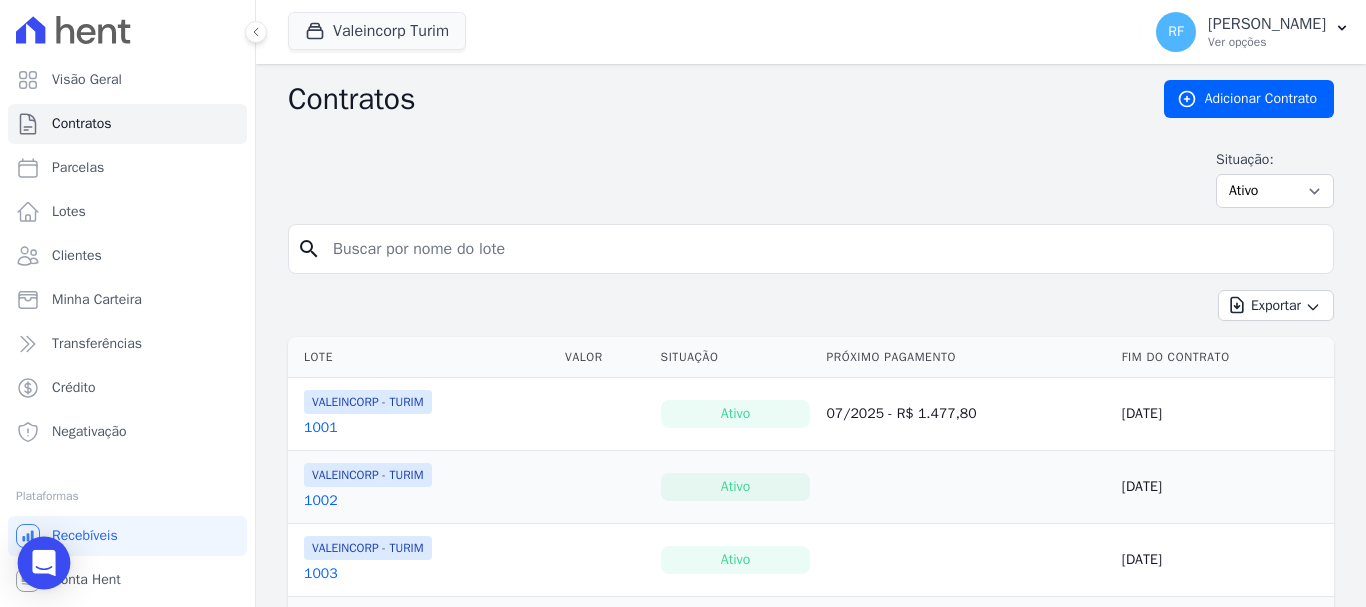 click at bounding box center (44, 563) 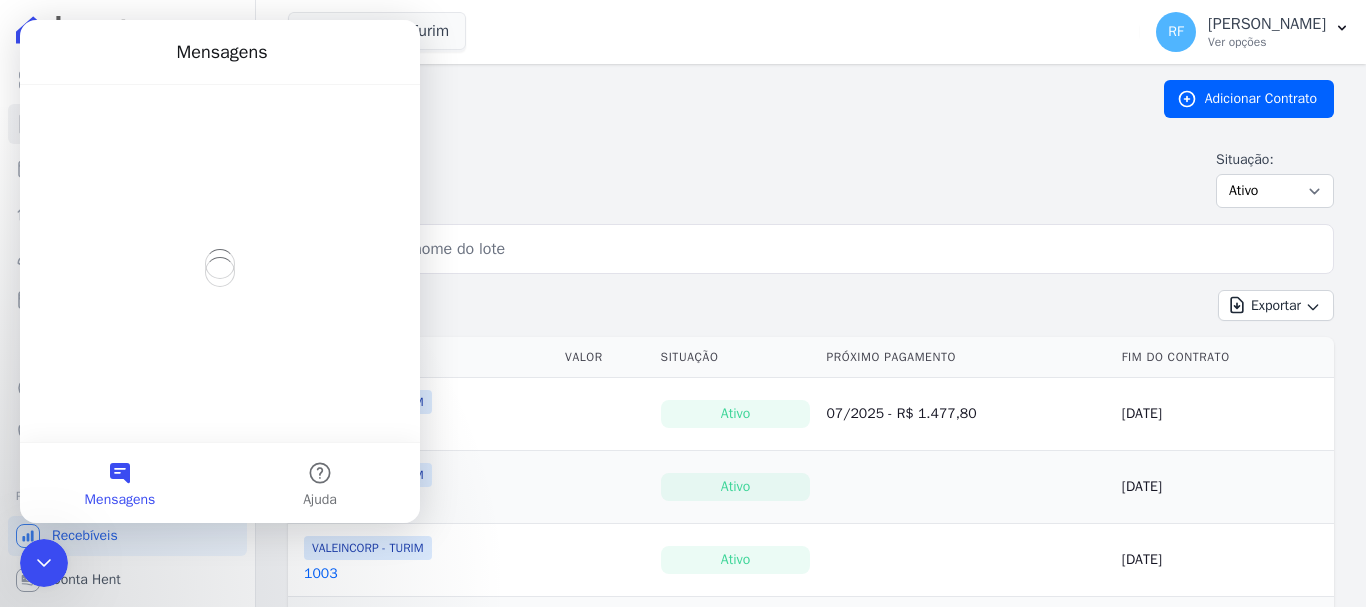 scroll, scrollTop: 0, scrollLeft: 0, axis: both 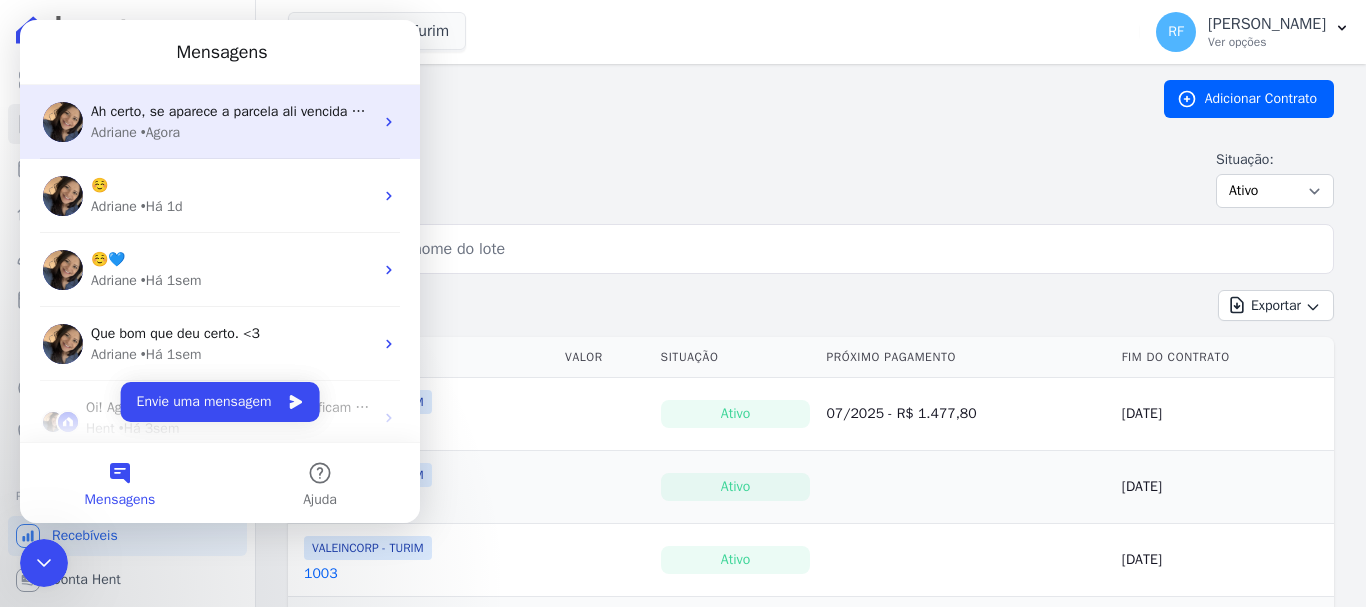 click on "Ah certo, se aparece a parcela ali vencida e caso não tenha cobrança, consigo e dai caso exista a cobrança ele não deixa" at bounding box center [465, 111] 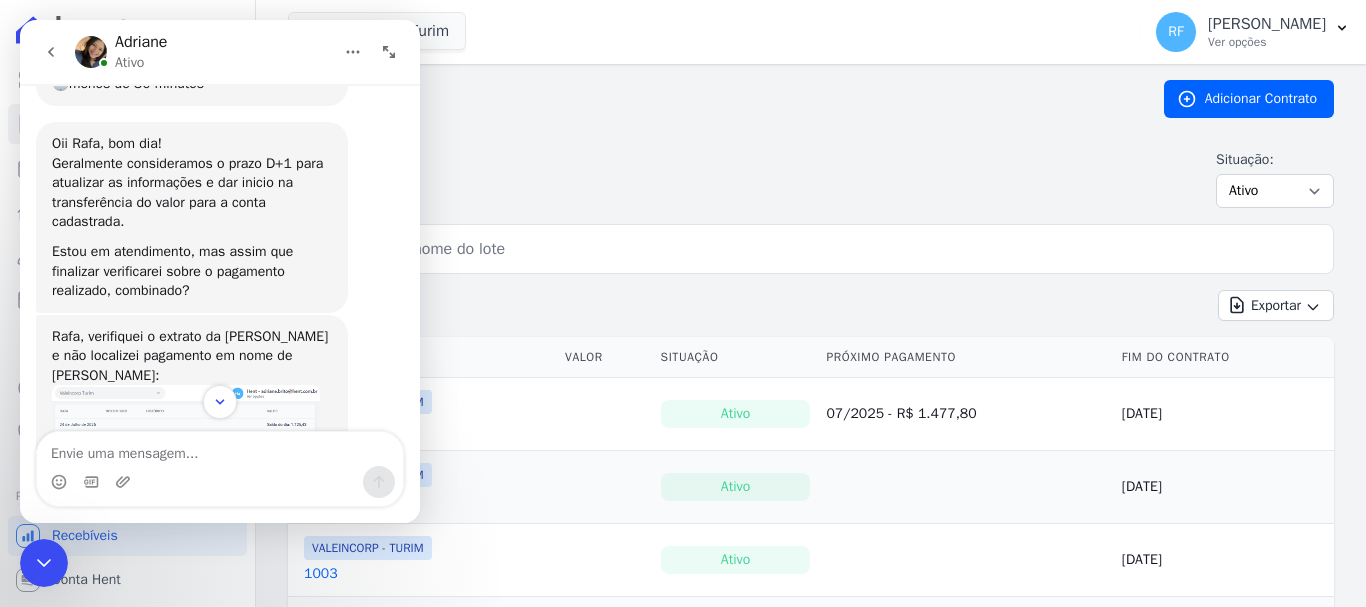 scroll, scrollTop: 700, scrollLeft: 0, axis: vertical 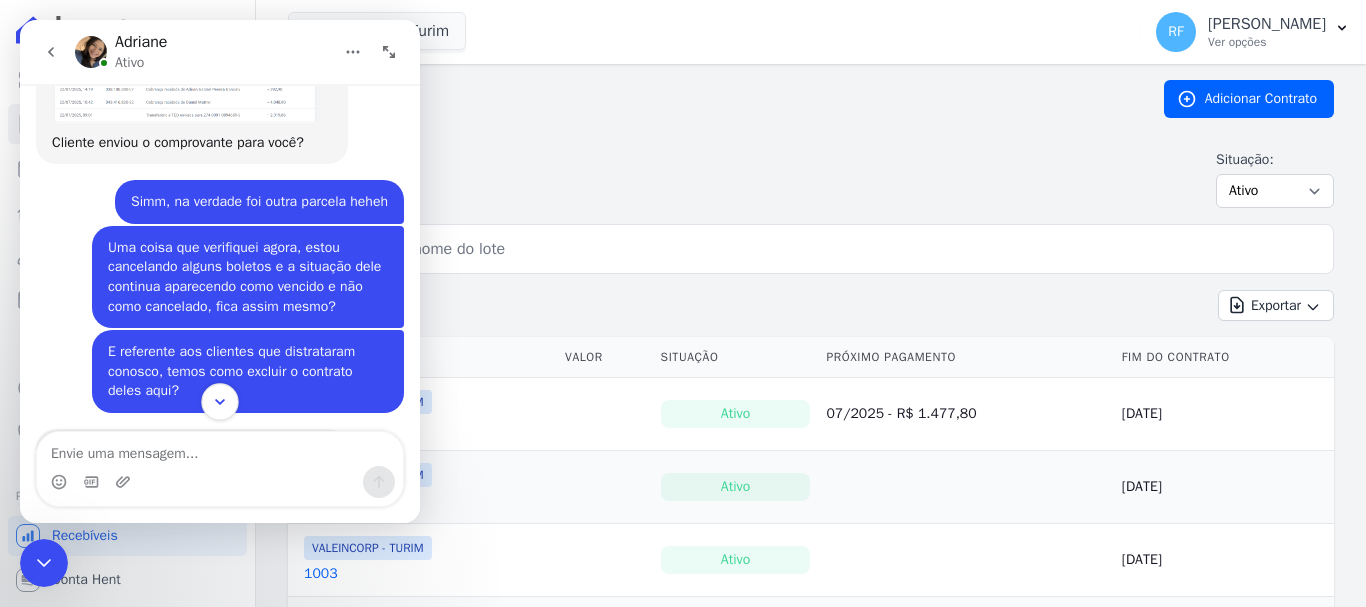 click at bounding box center [219, 401] 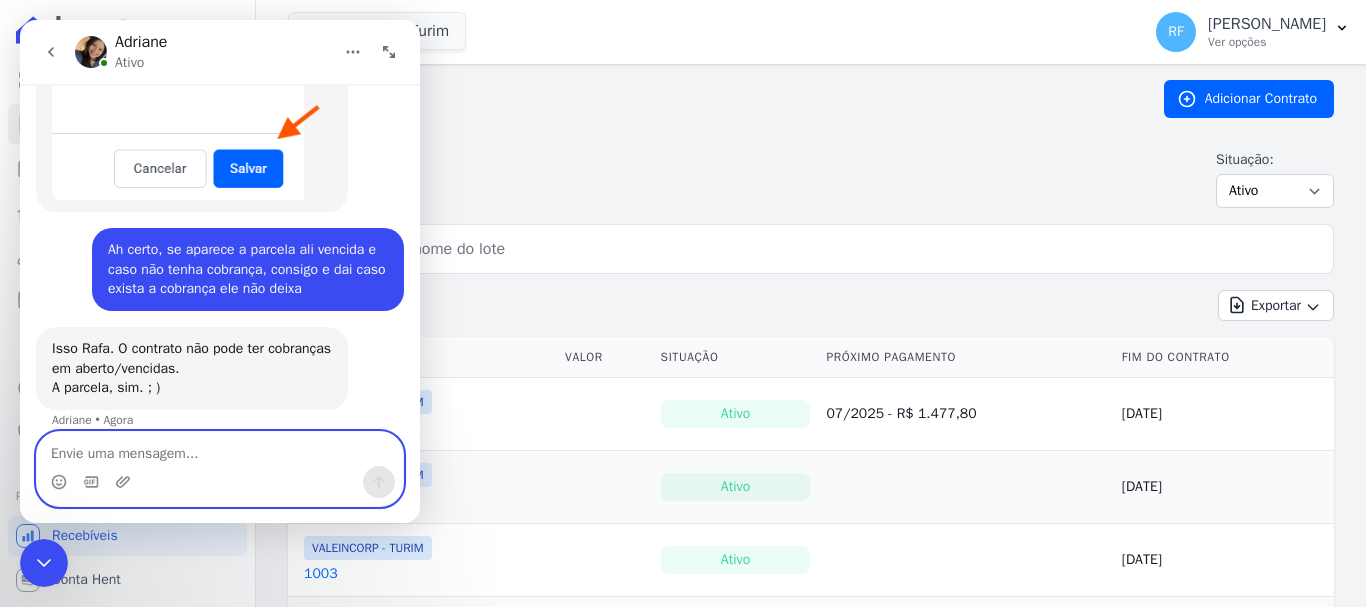 click at bounding box center [220, 449] 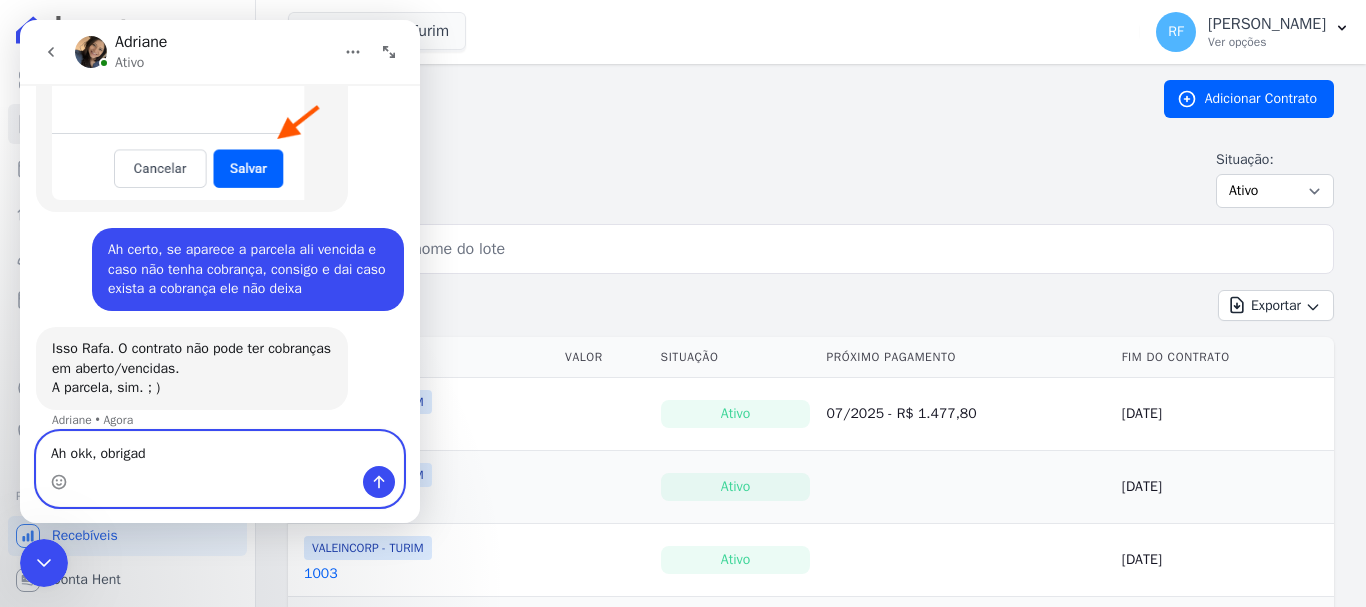 type on "Ah okk, obrigada" 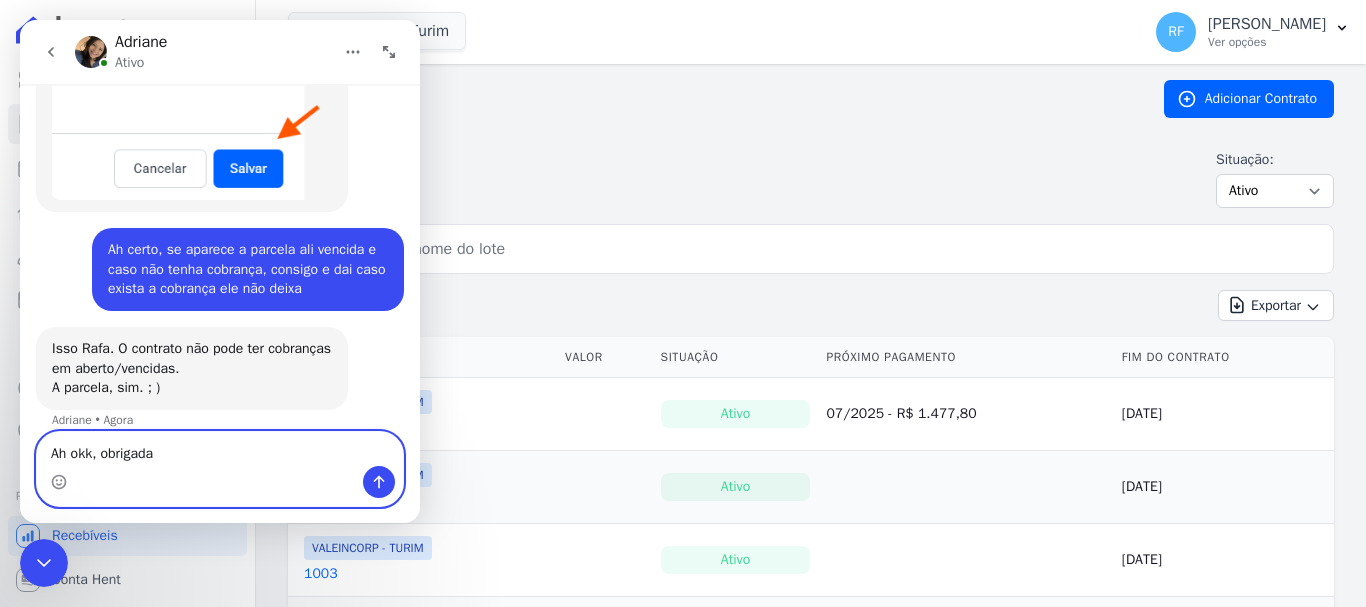 type 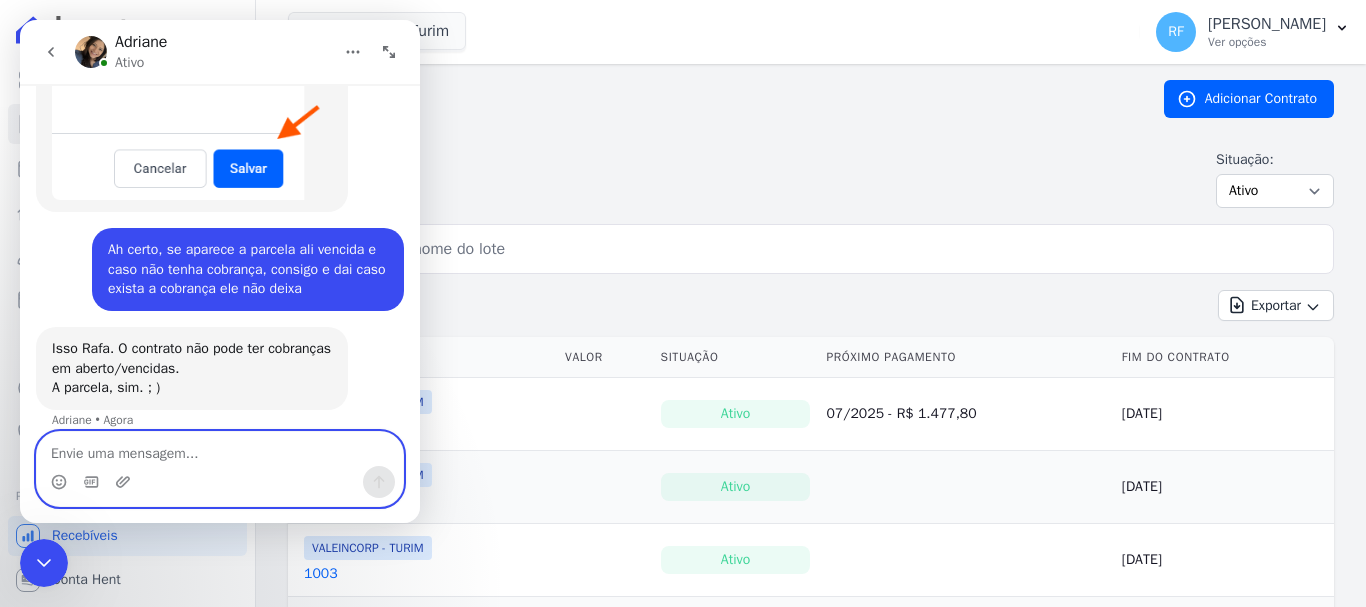scroll, scrollTop: 6088, scrollLeft: 0, axis: vertical 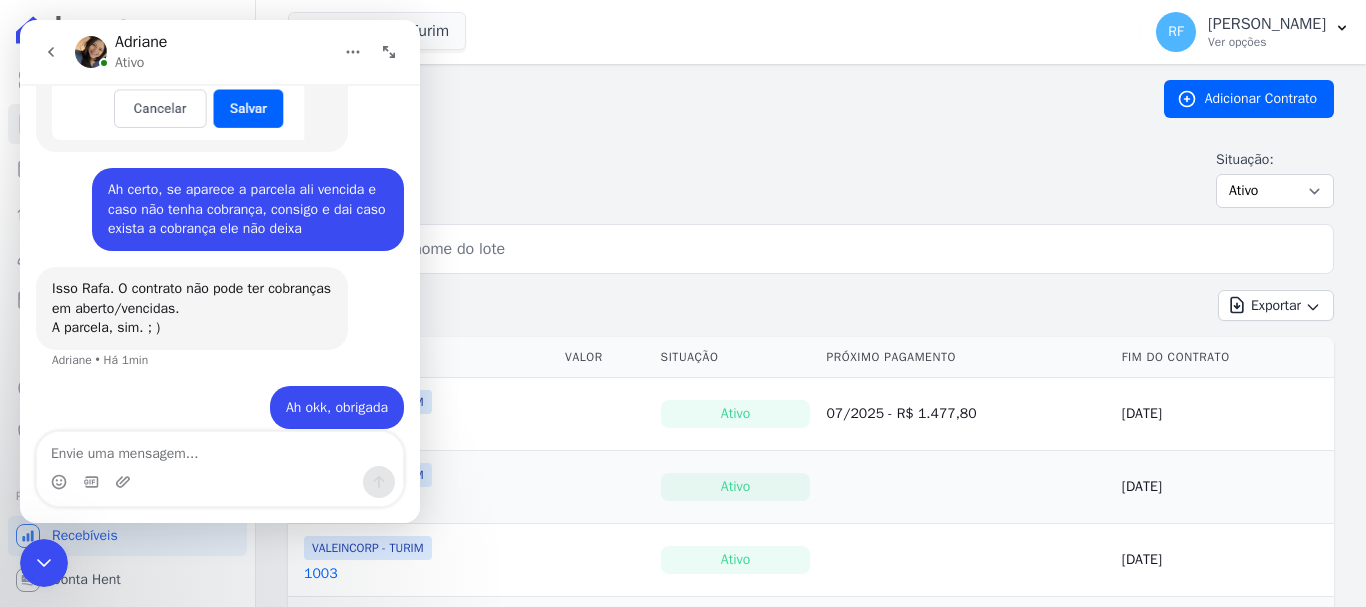 click 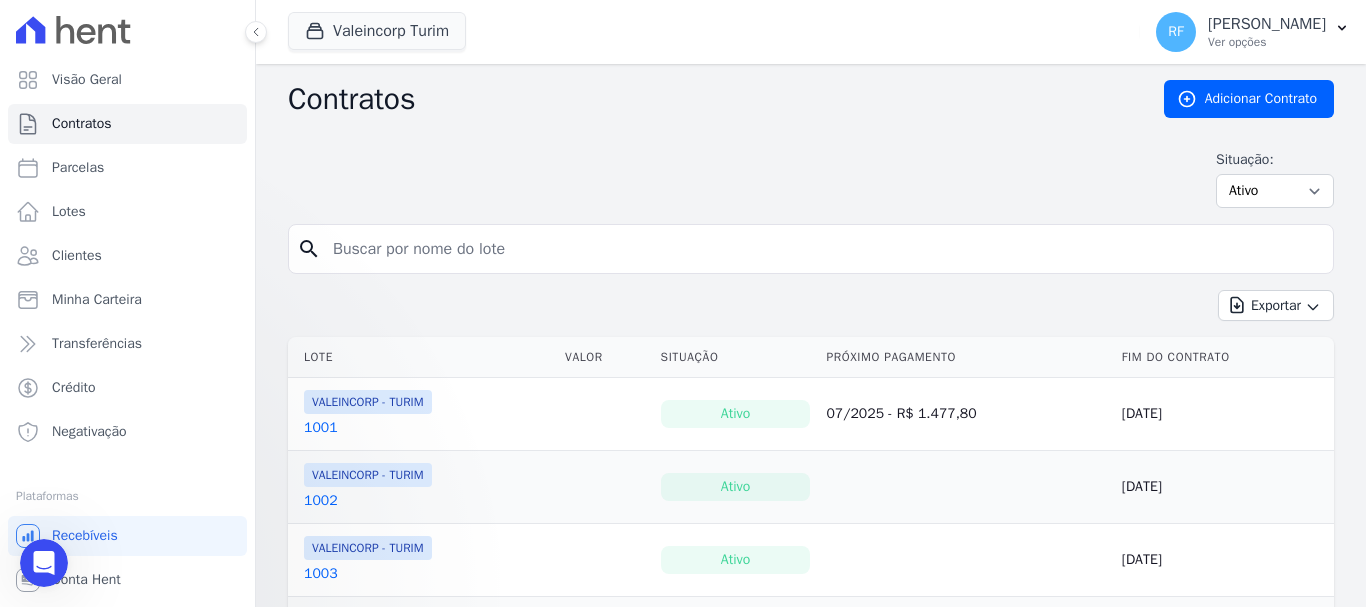scroll, scrollTop: 0, scrollLeft: 0, axis: both 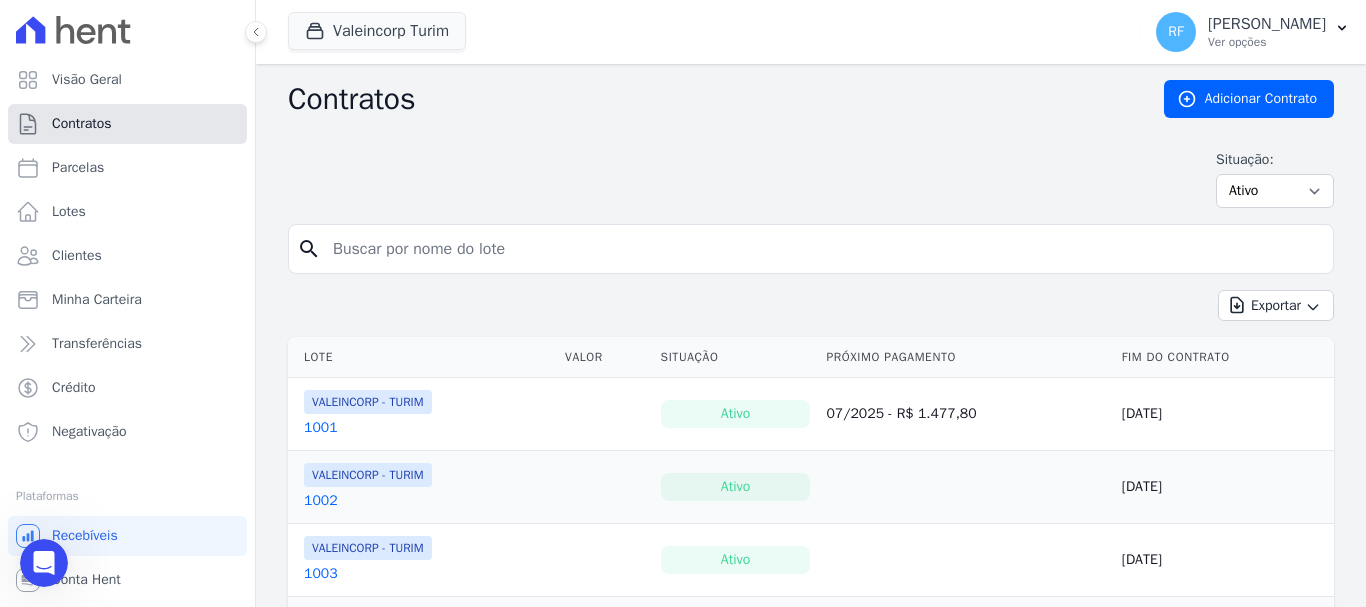 click on "Contratos" at bounding box center (127, 124) 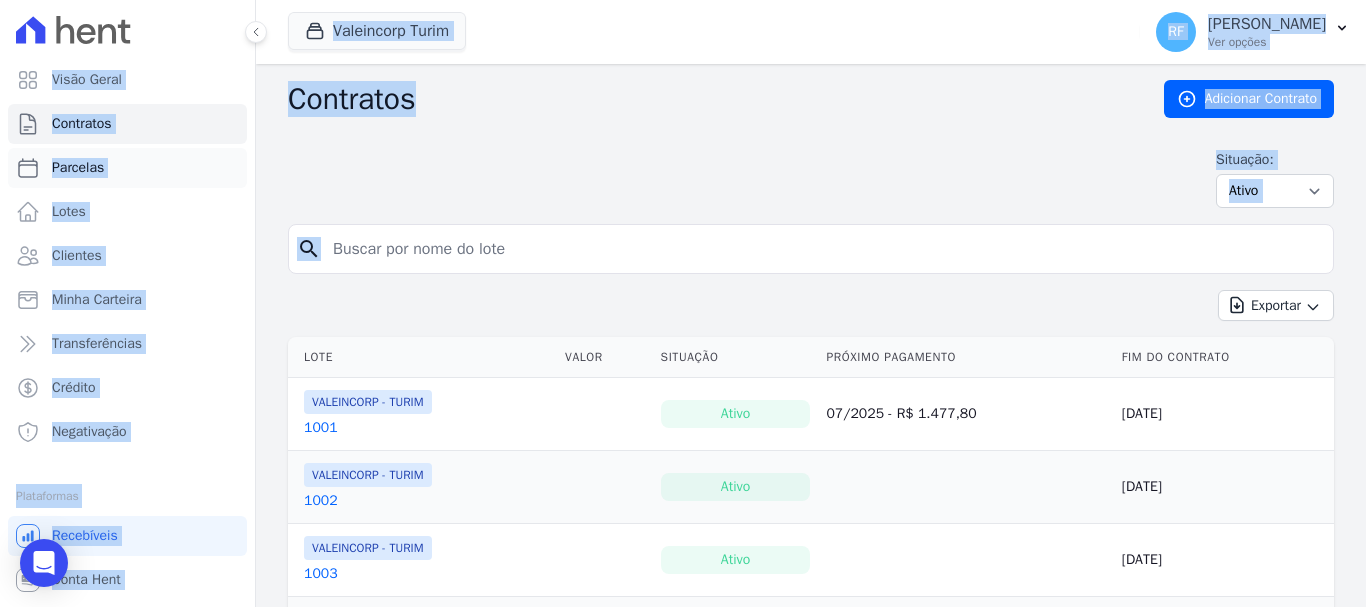 click on "Parcelas" at bounding box center (127, 168) 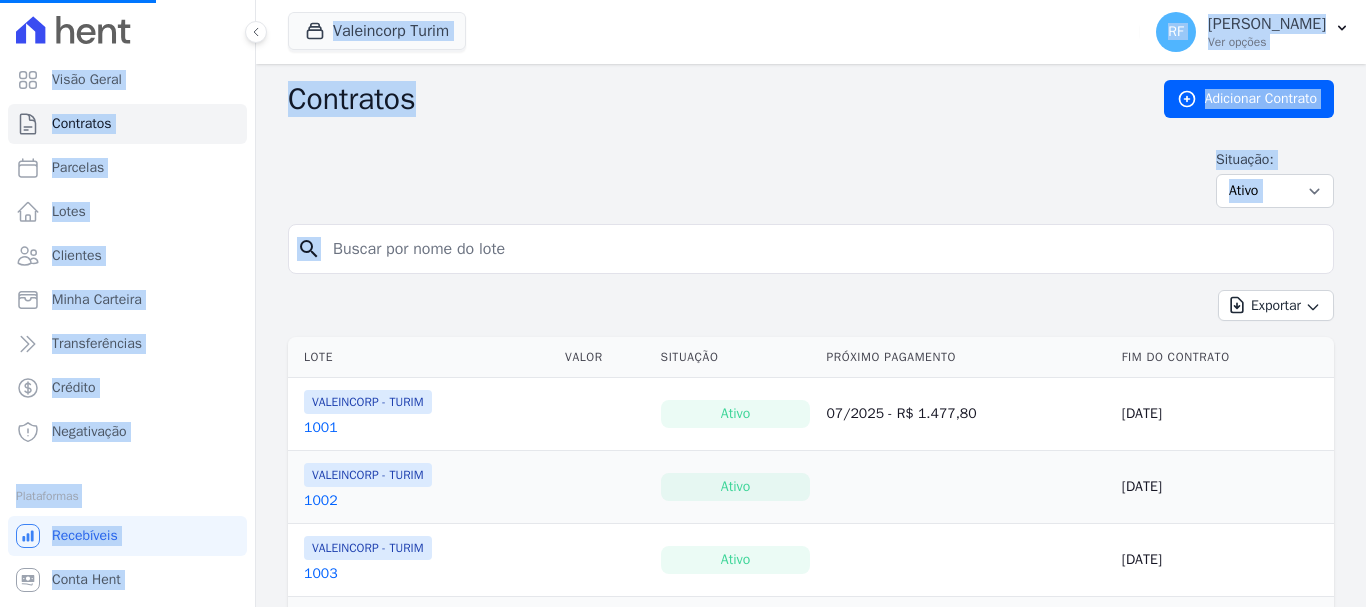 select 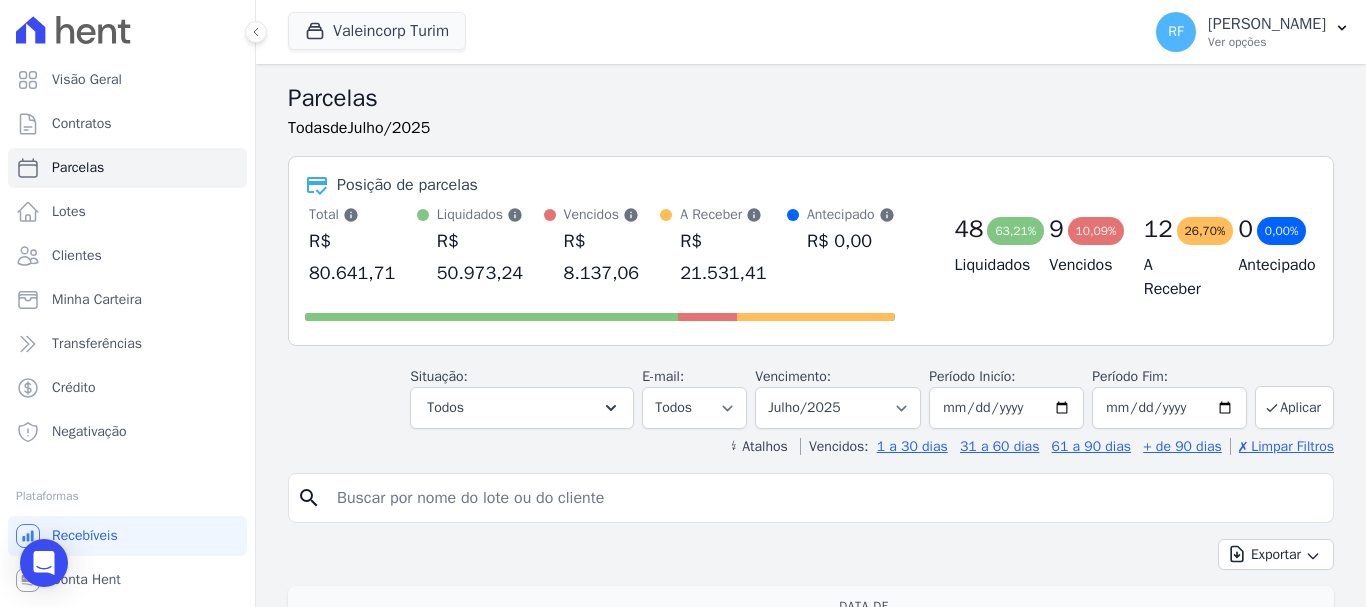 click at bounding box center (825, 498) 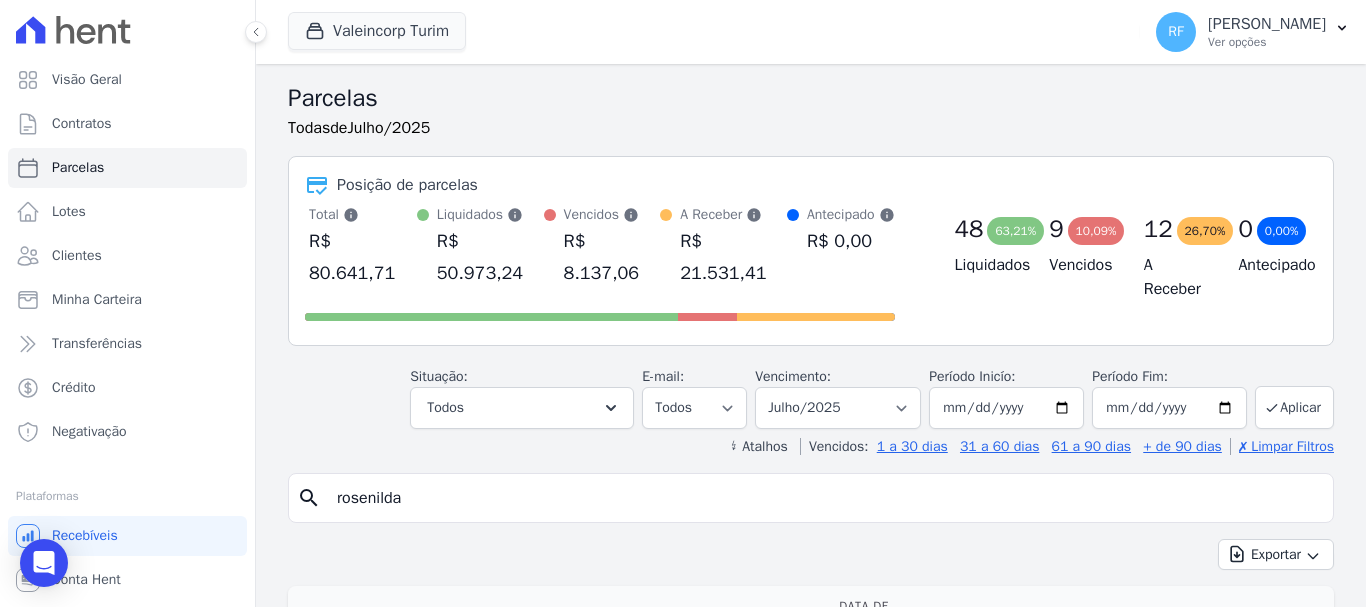 scroll, scrollTop: 400, scrollLeft: 0, axis: vertical 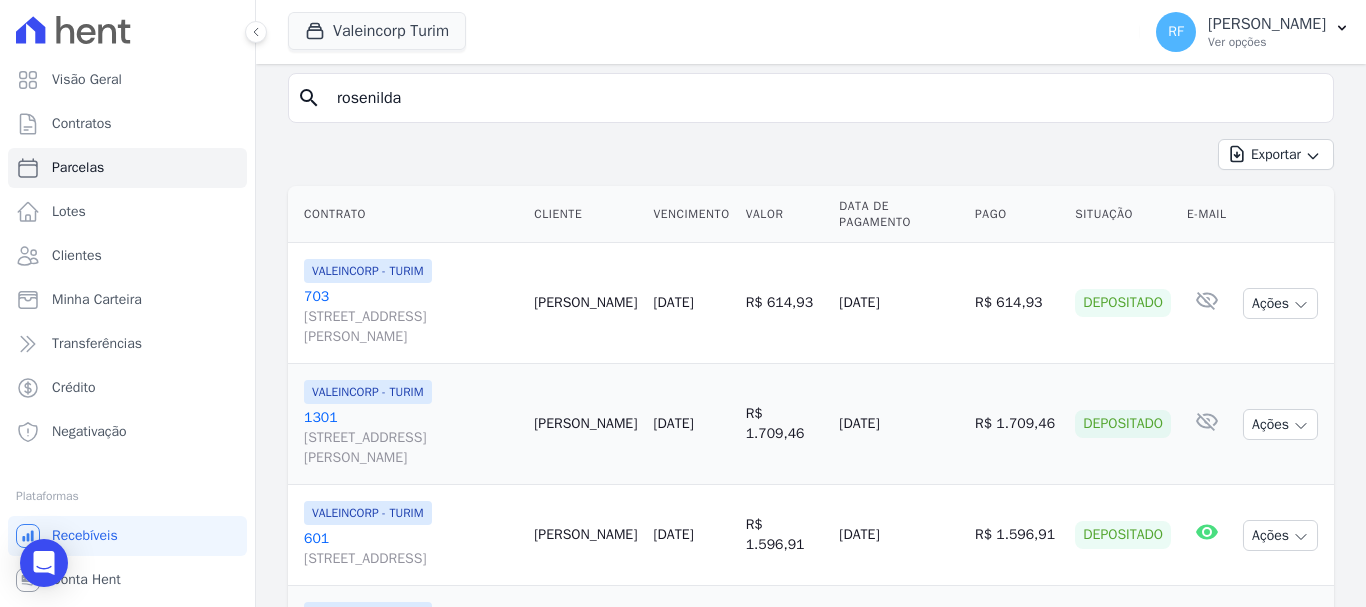 type on "rosenilda" 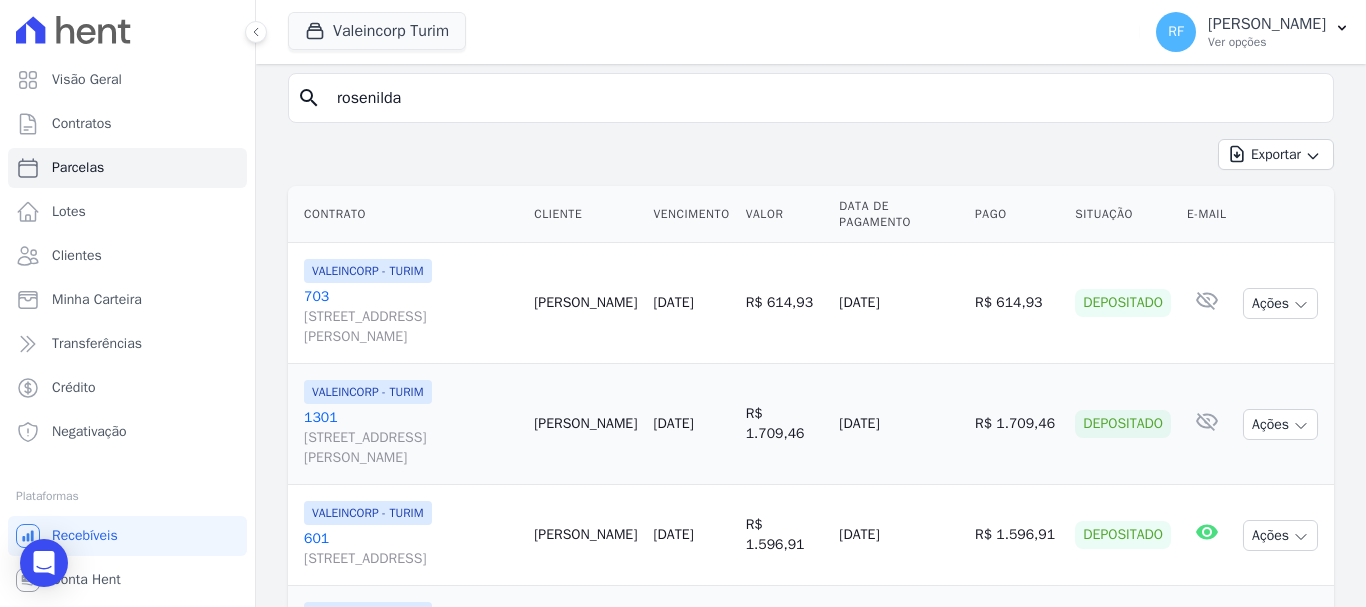 select 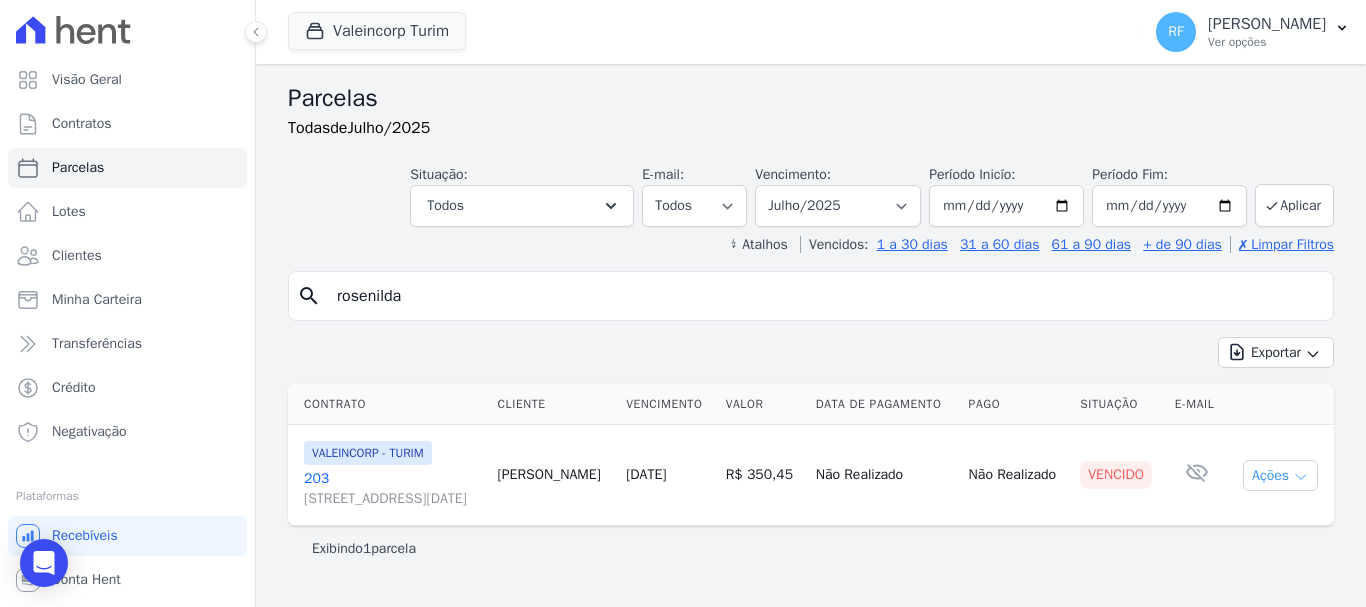 click on "Ações" at bounding box center [1280, 475] 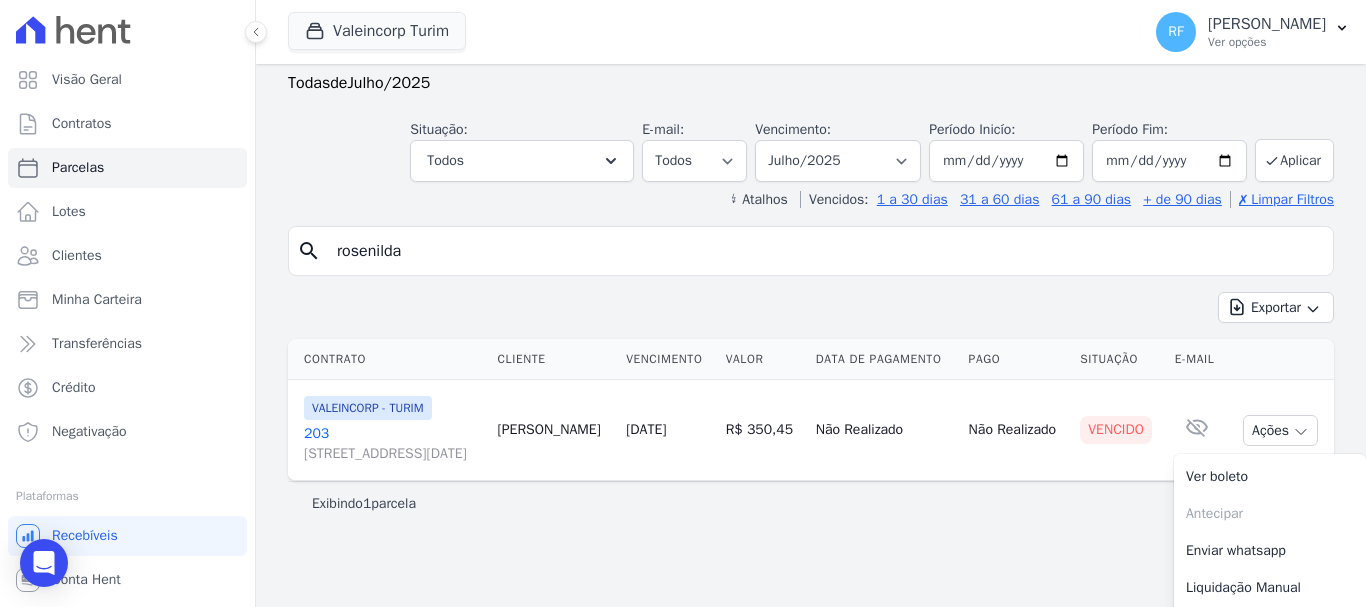 scroll, scrollTop: 65, scrollLeft: 0, axis: vertical 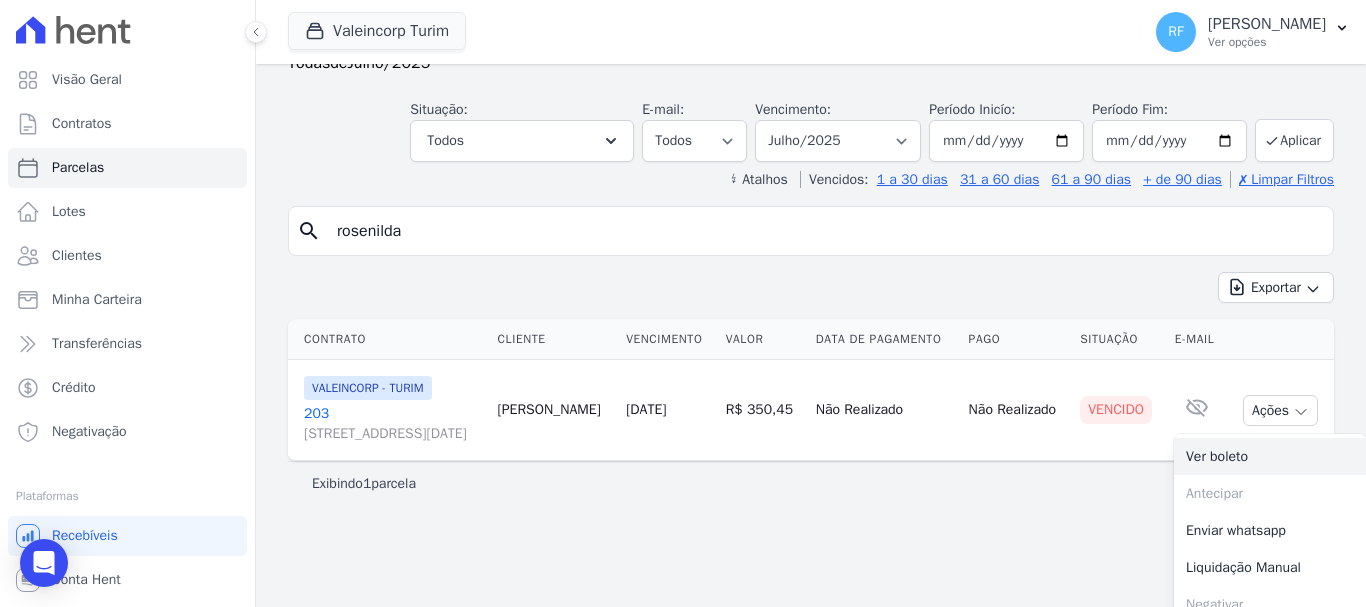 click on "Ver boleto" at bounding box center (1270, 456) 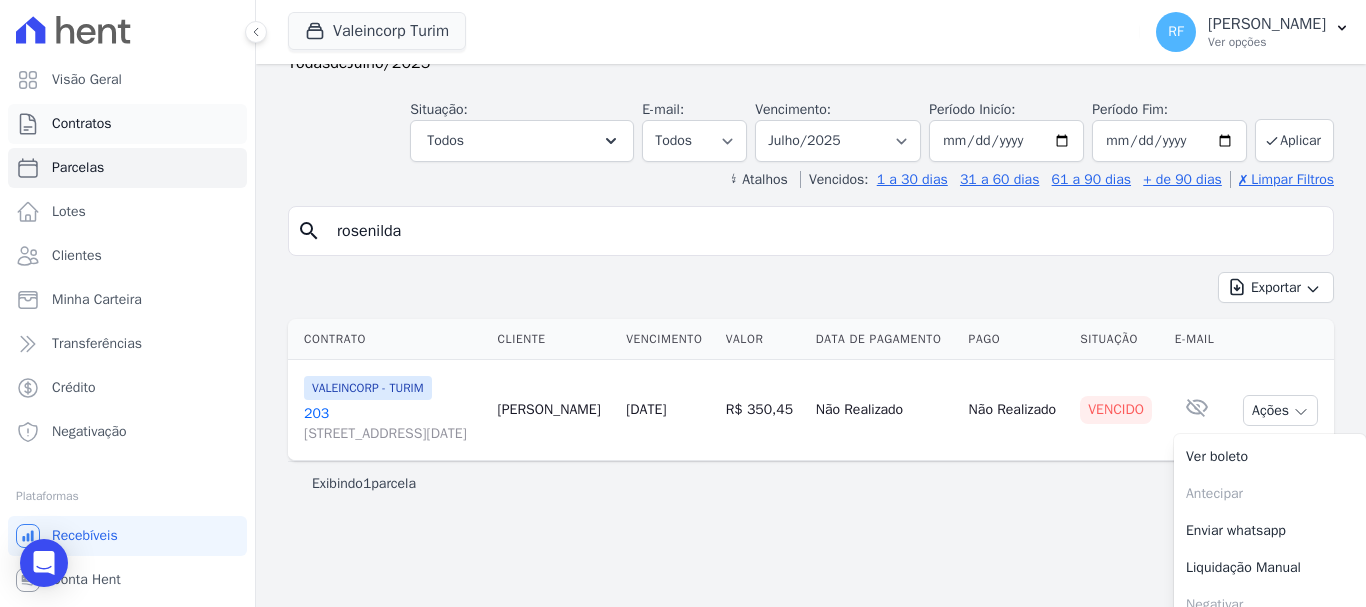 click on "Contratos" at bounding box center (82, 124) 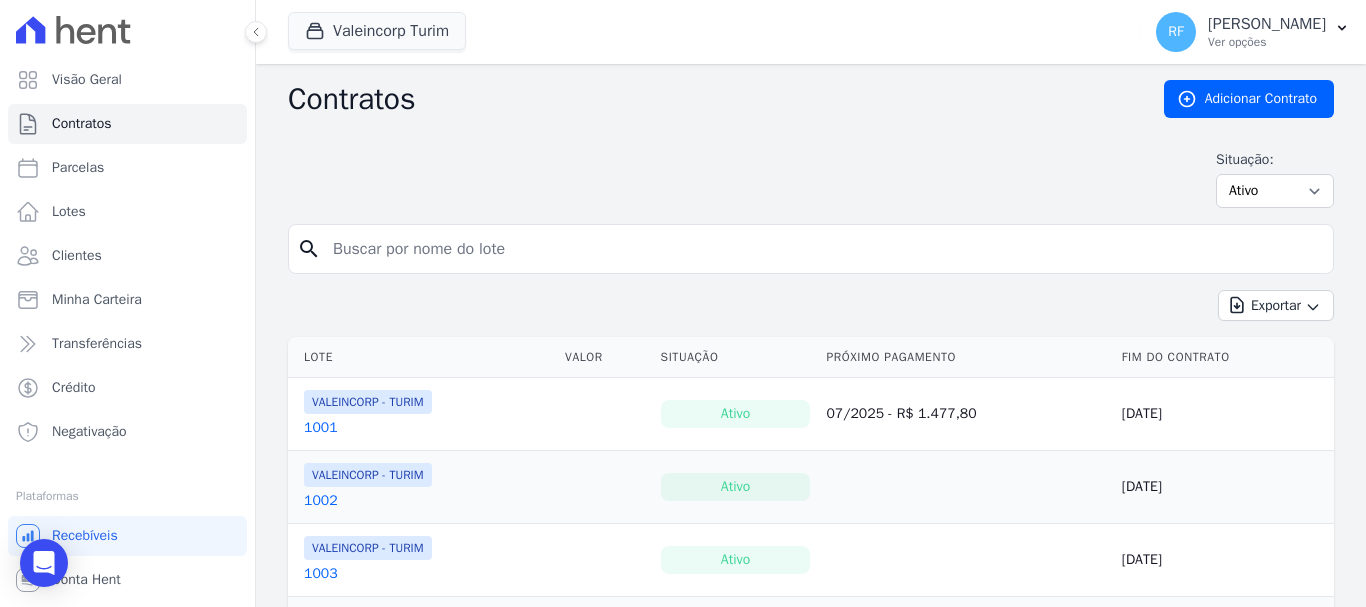 click at bounding box center [823, 249] 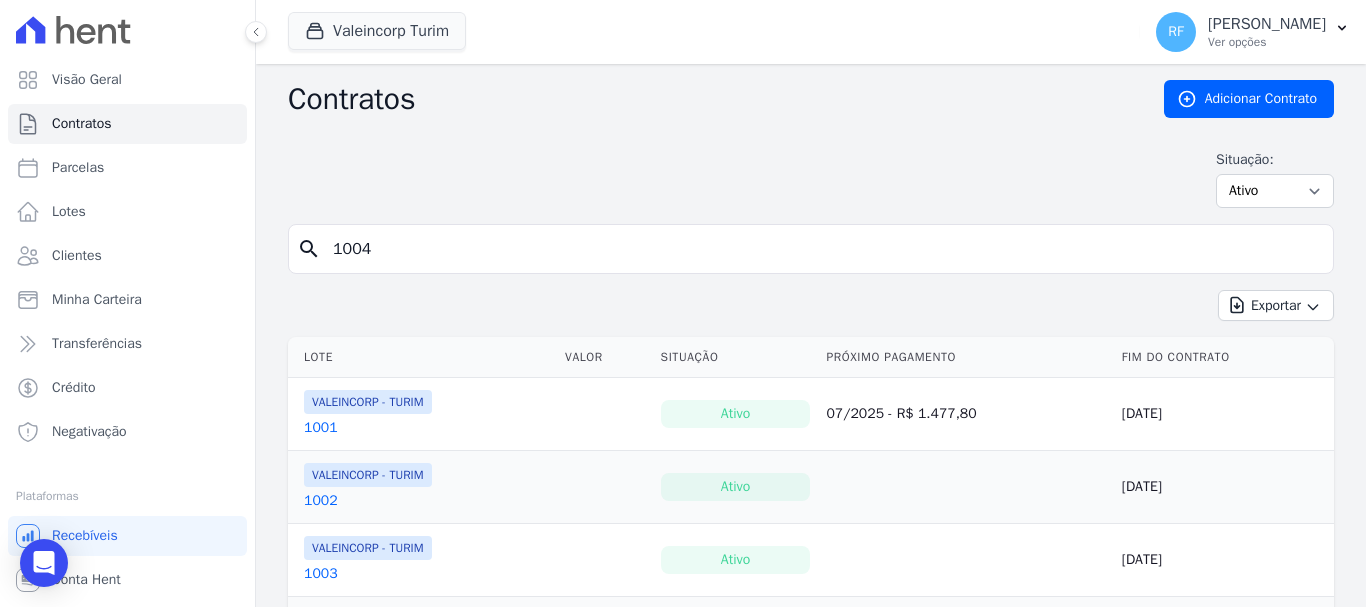 type on "1004" 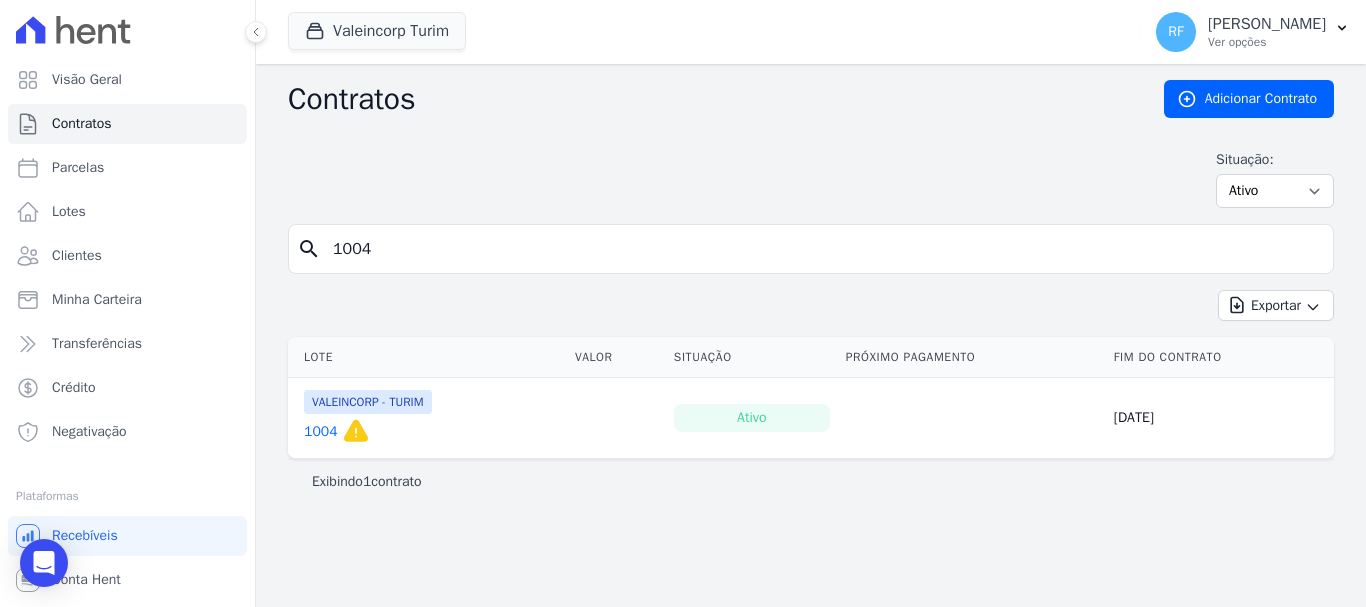 click on "1004" at bounding box center [321, 432] 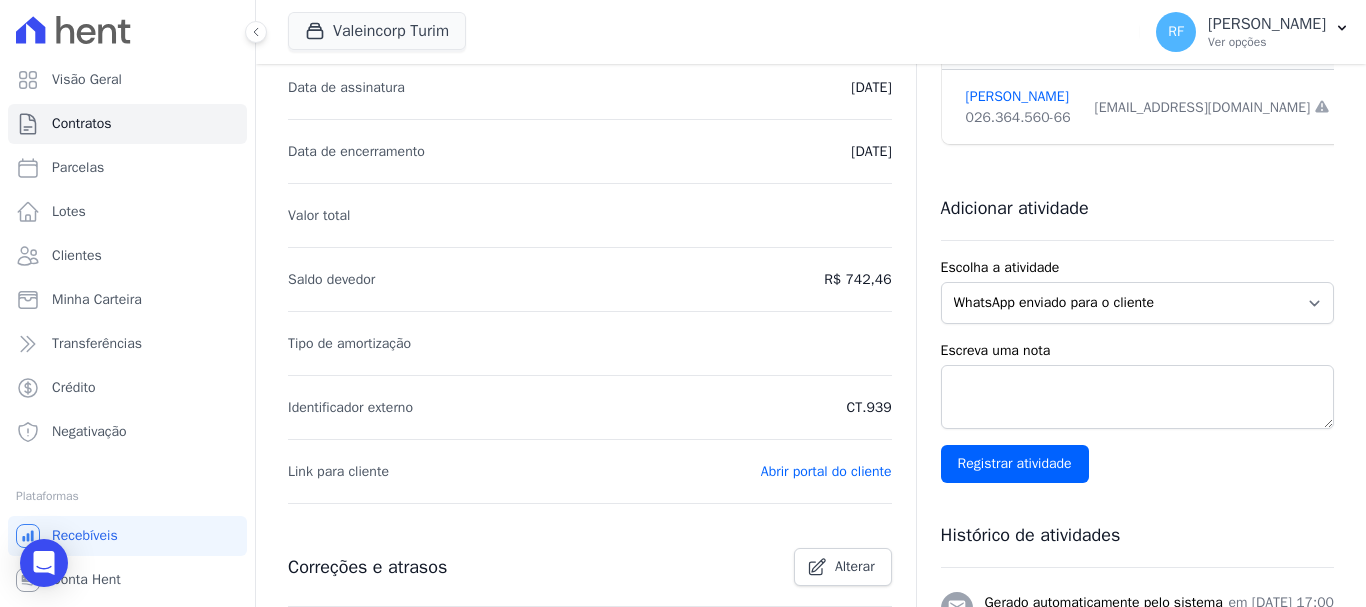 scroll, scrollTop: 0, scrollLeft: 0, axis: both 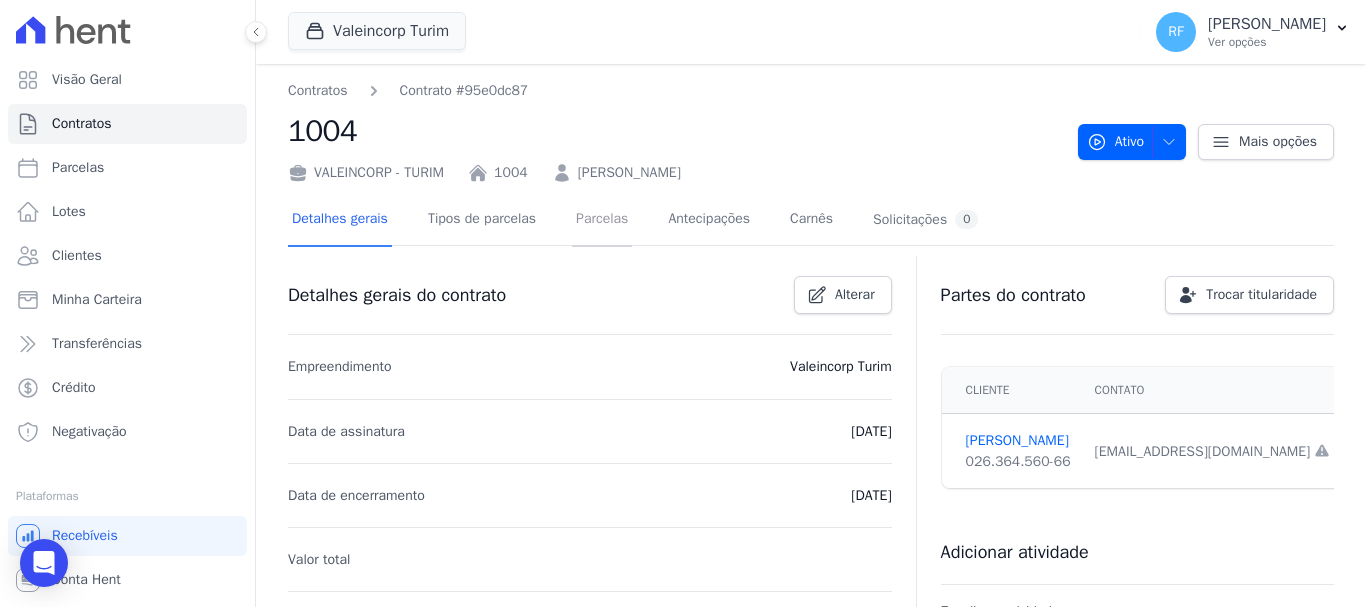 click on "Parcelas" at bounding box center [602, 220] 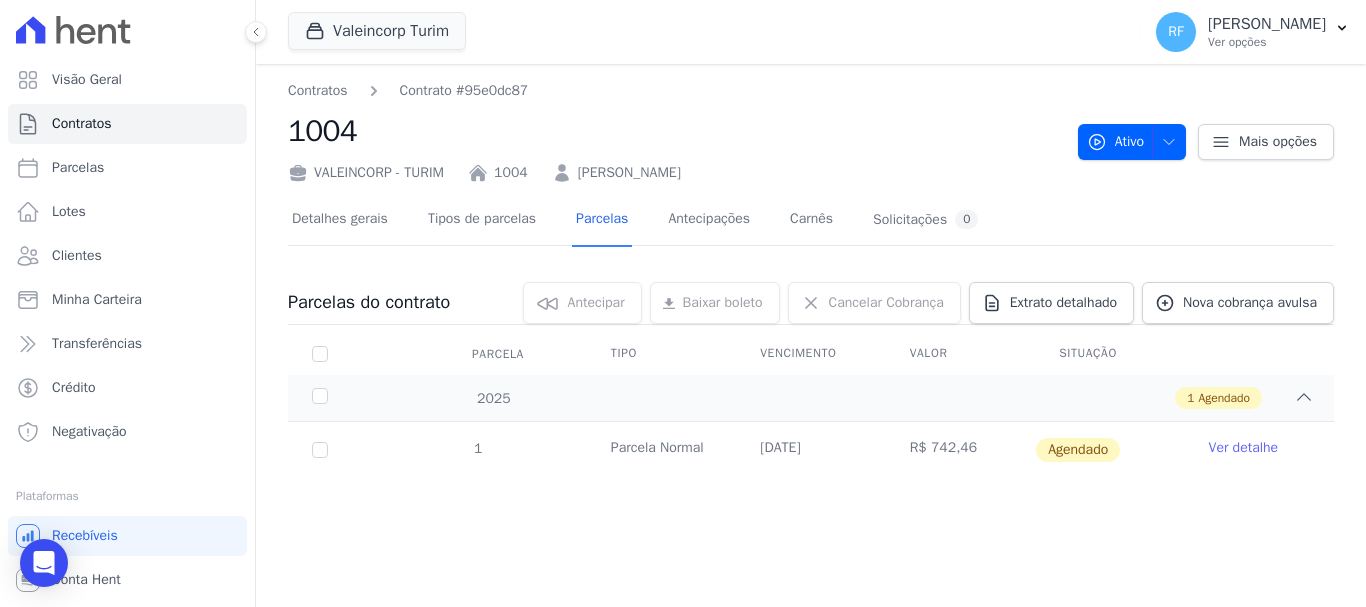 click on "Ver detalhe" at bounding box center [1244, 448] 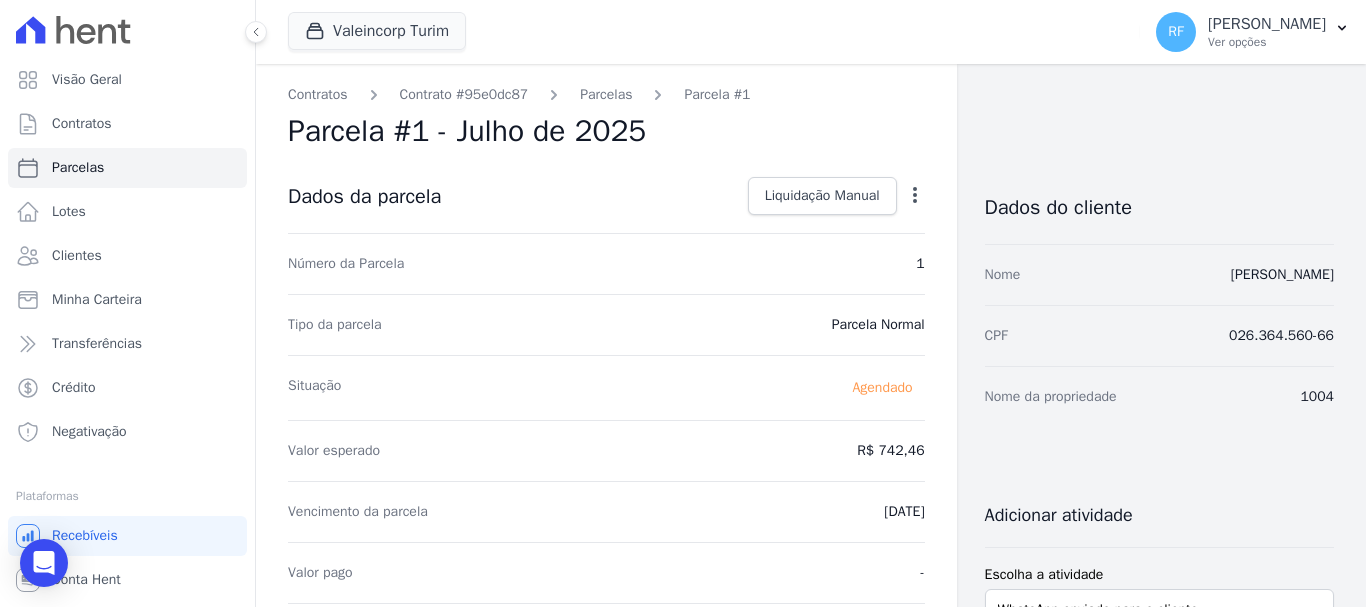 click 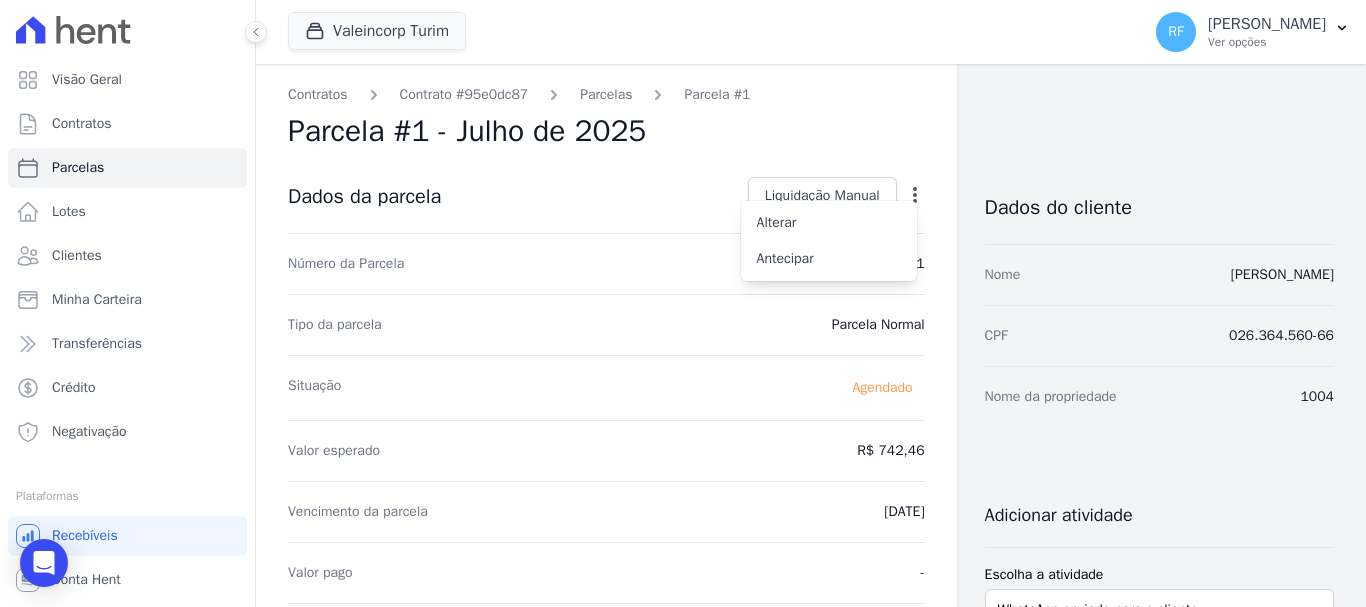 click on "Parcela #1 - Julho de 2025" at bounding box center (606, 131) 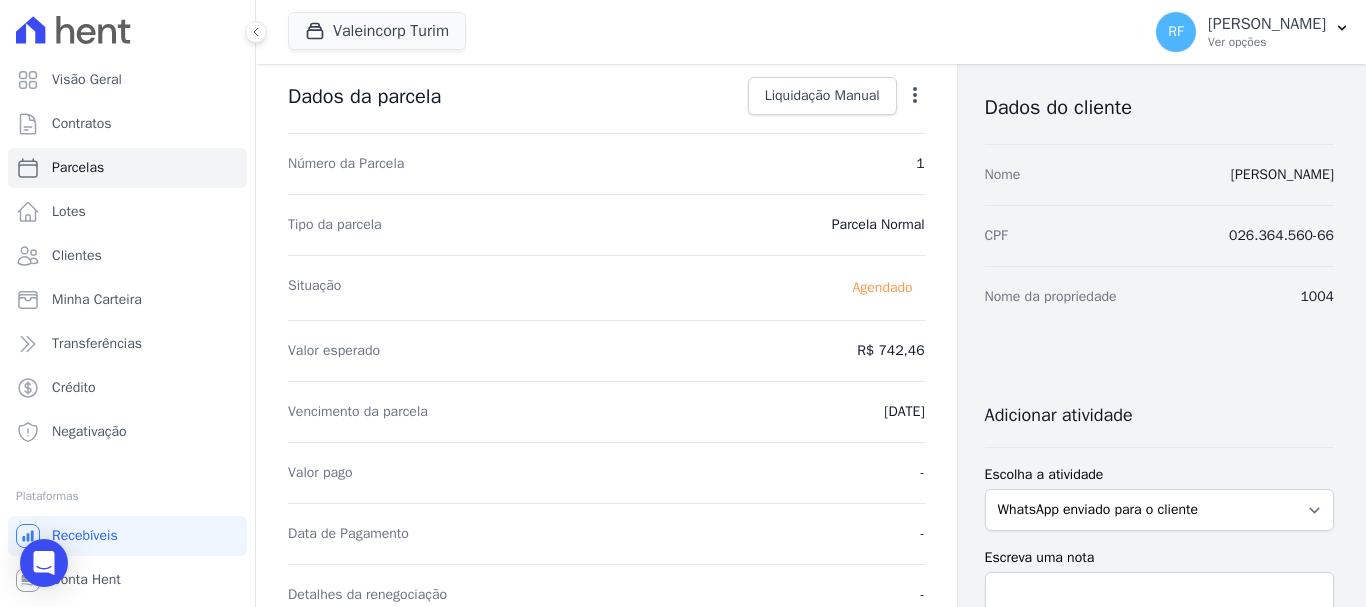 scroll, scrollTop: 0, scrollLeft: 0, axis: both 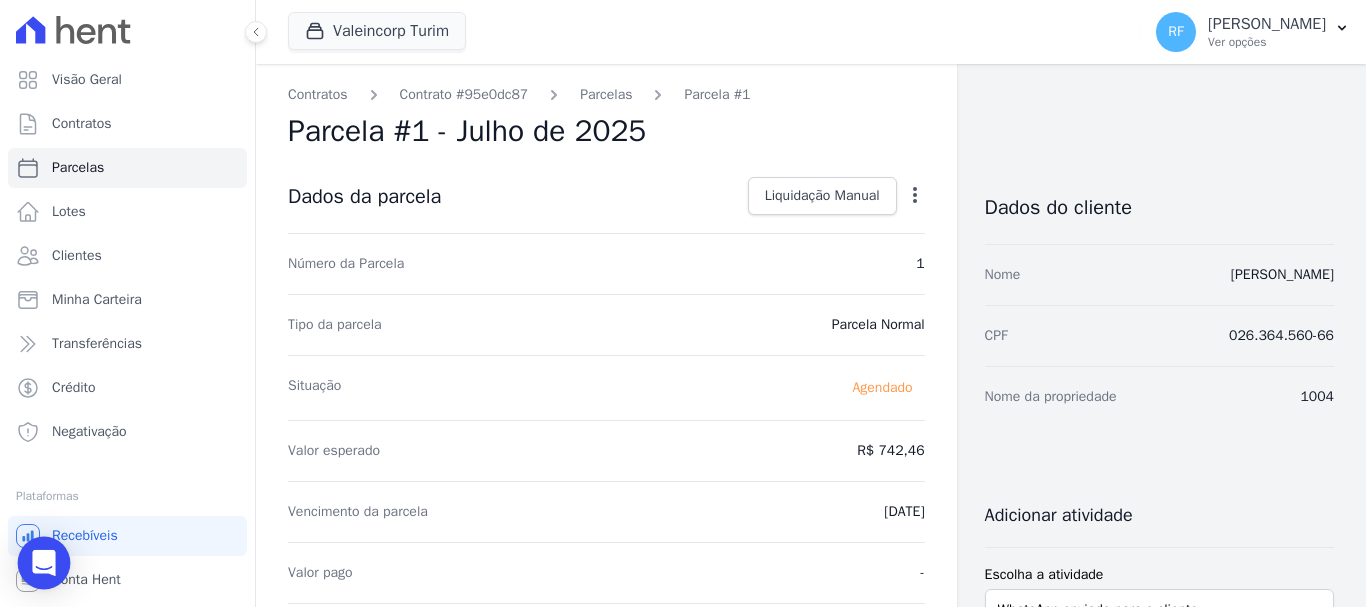 click 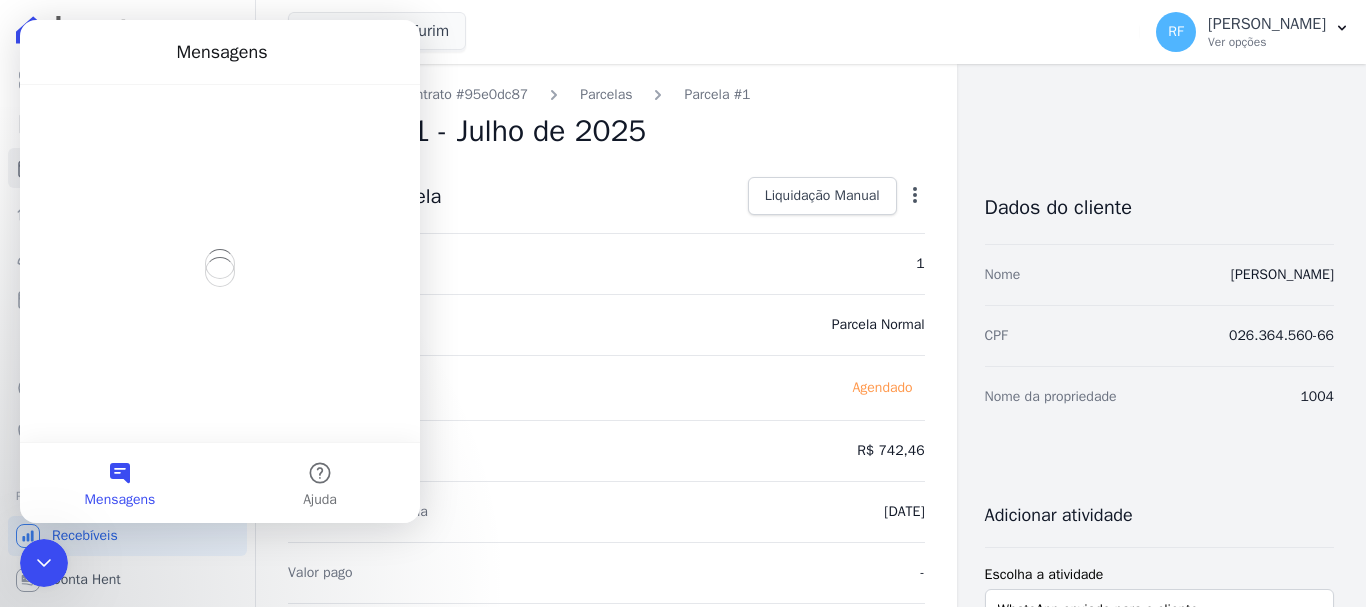 scroll, scrollTop: 0, scrollLeft: 0, axis: both 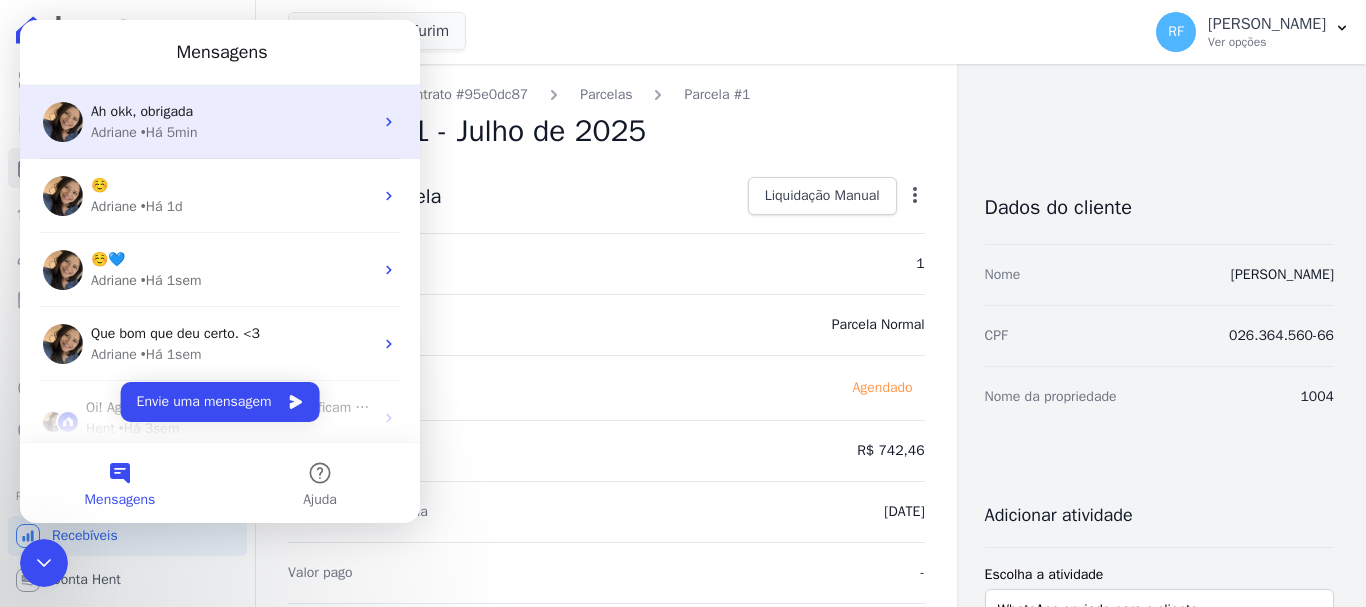 click on "•  Há 5min" at bounding box center [169, 132] 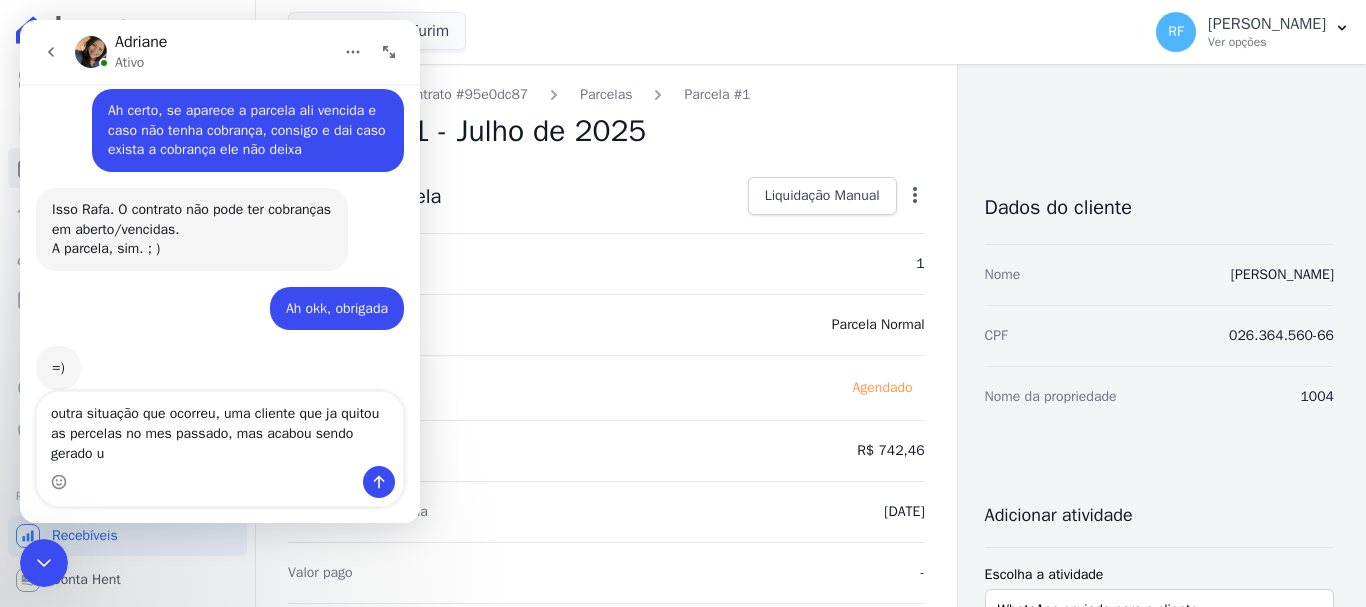 scroll, scrollTop: 6187, scrollLeft: 0, axis: vertical 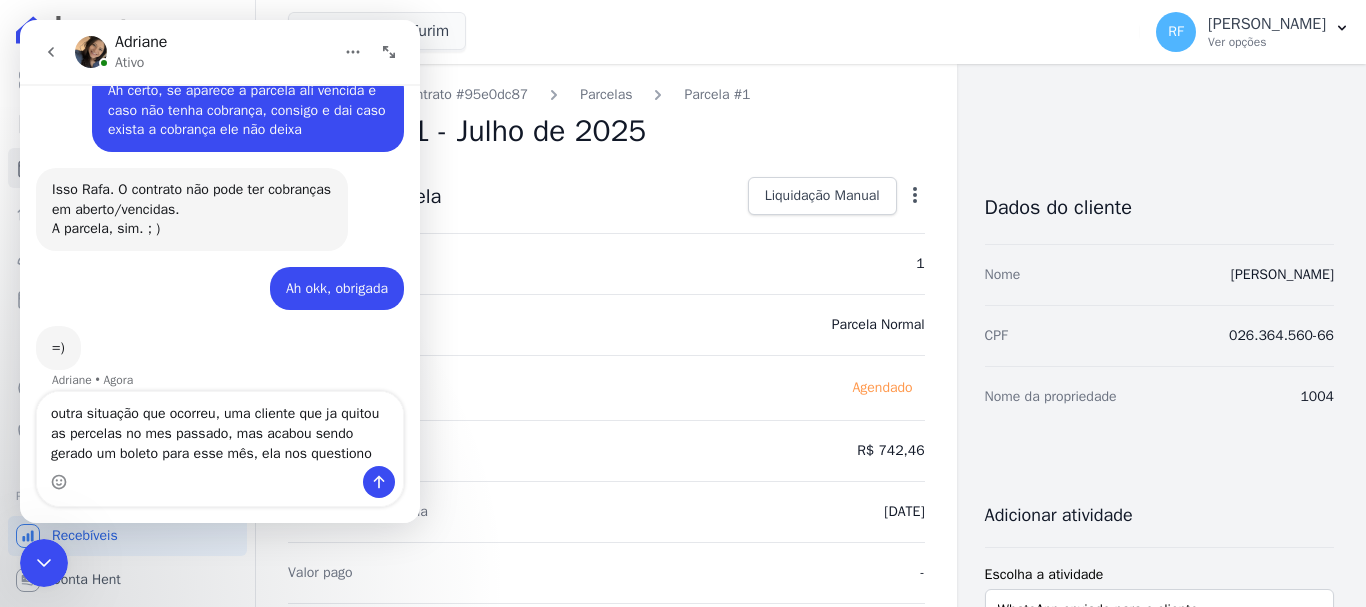 type on "outra situação que ocorreu, uma cliente que ja quitou as percelas no mes passado, mas acabou sendo gerado um boleto para esse mês, ela nos questionou" 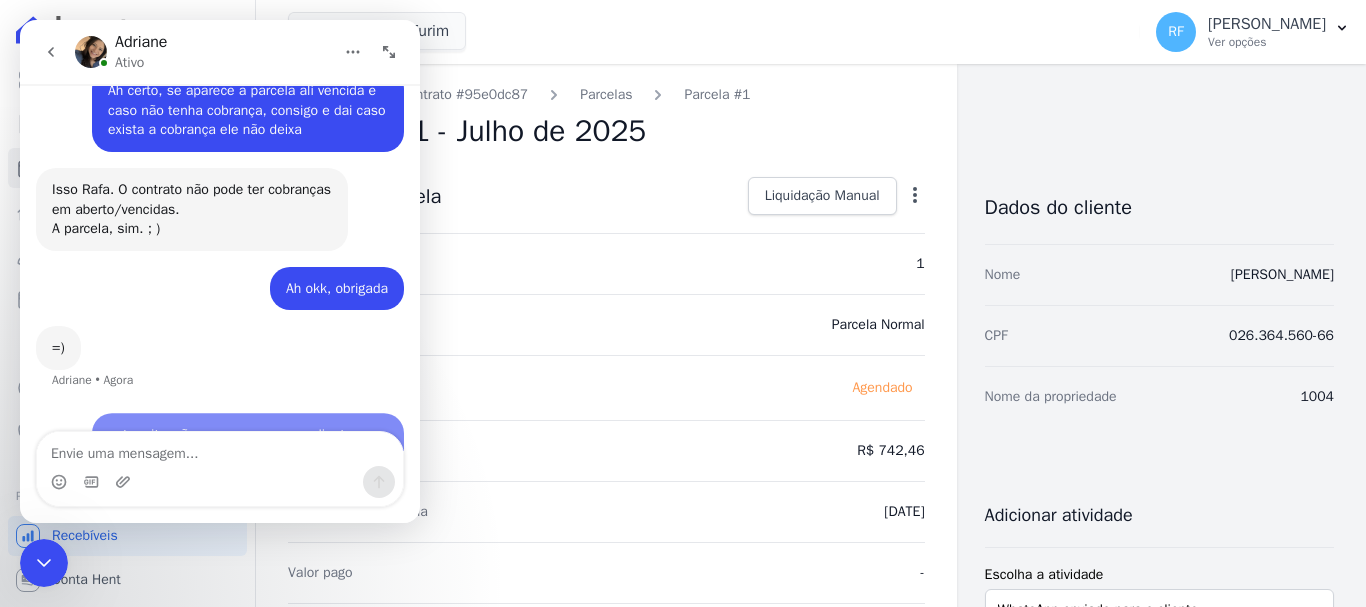 scroll, scrollTop: 6266, scrollLeft: 0, axis: vertical 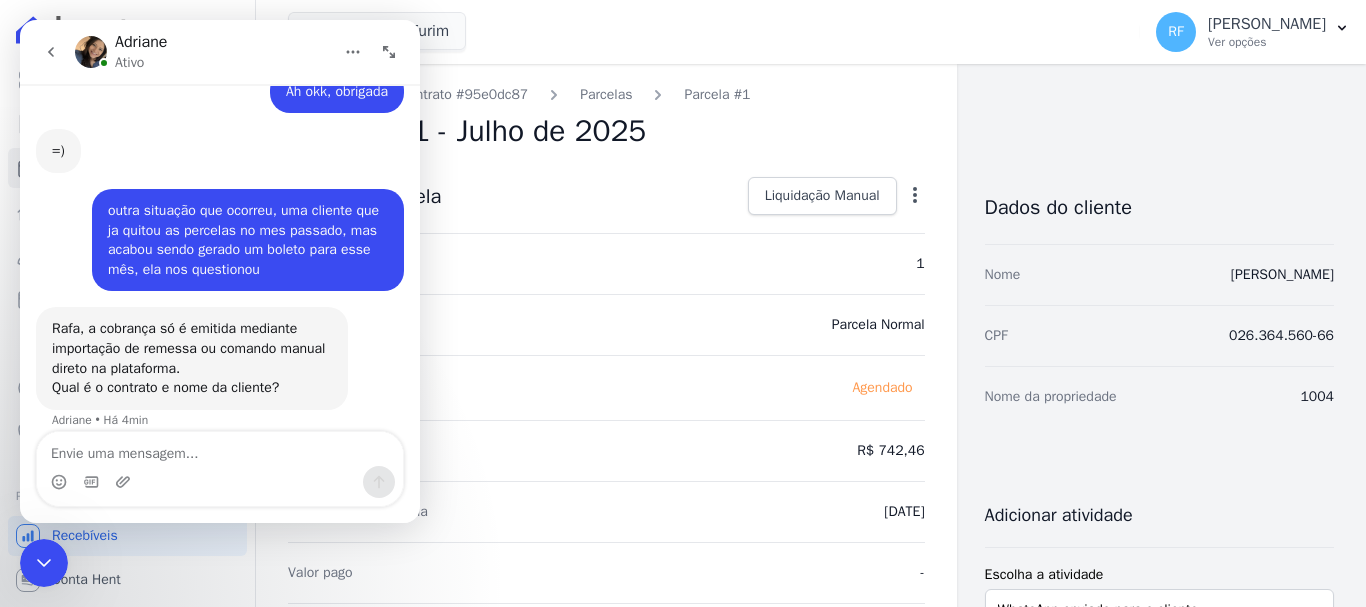 drag, startPoint x: 1330, startPoint y: 405, endPoint x: 1285, endPoint y: 396, distance: 45.891174 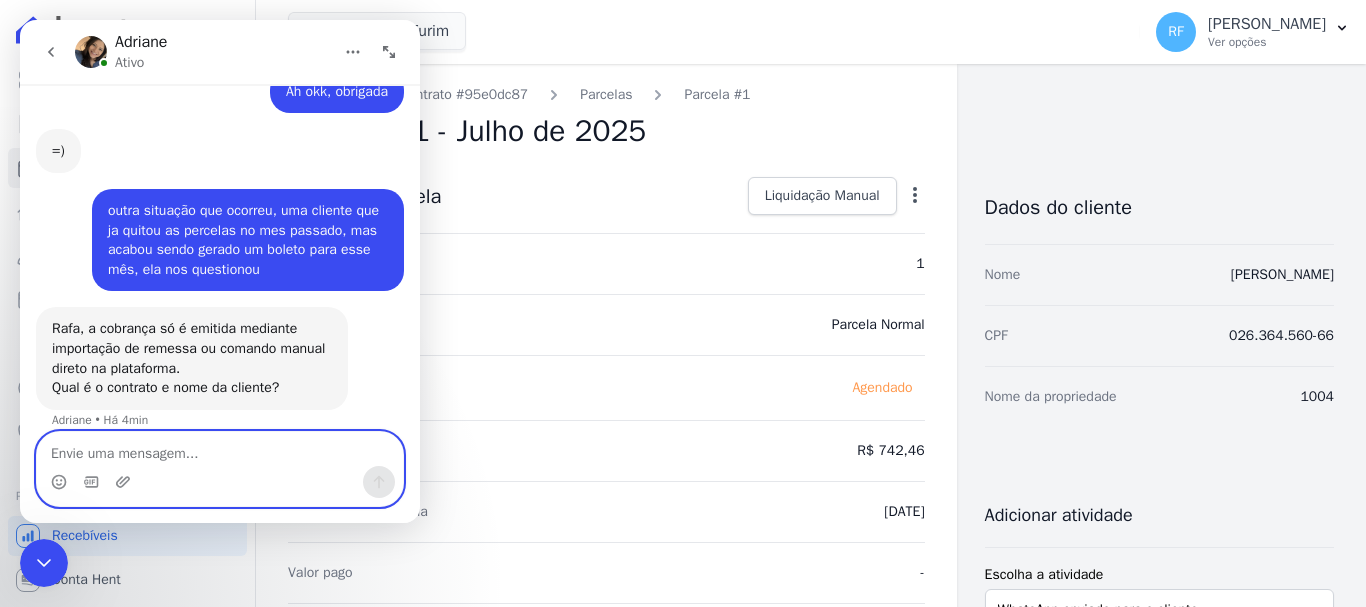 paste on "1004" 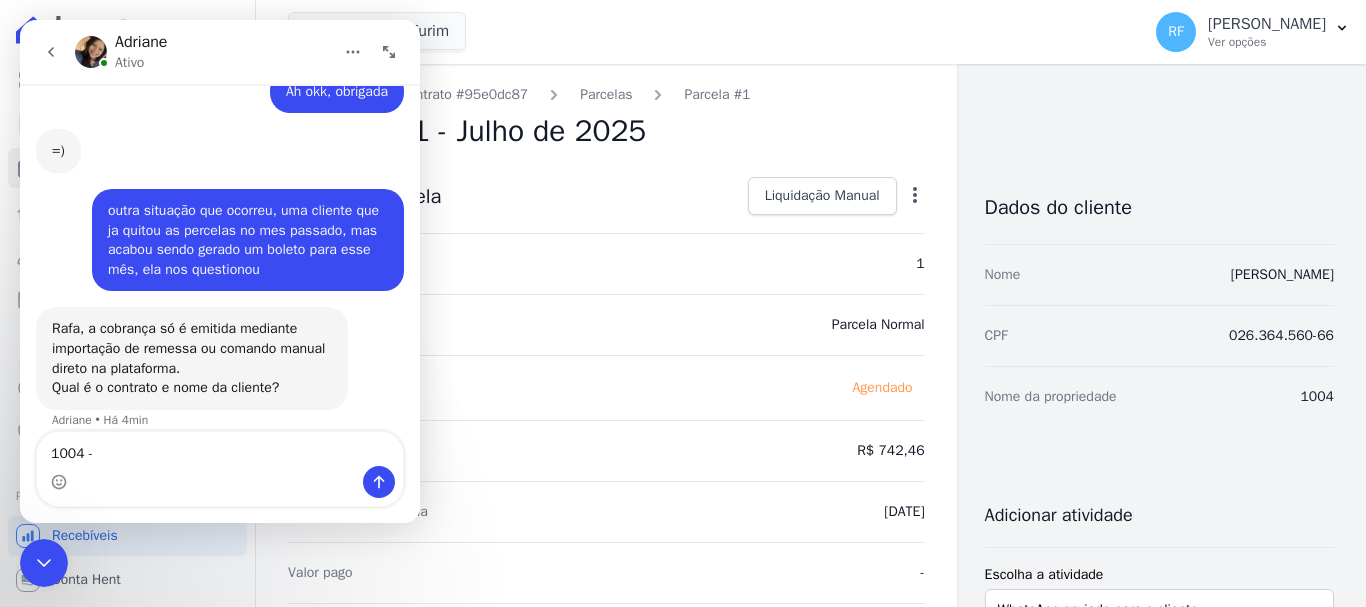 drag, startPoint x: 1178, startPoint y: 274, endPoint x: 1328, endPoint y: 286, distance: 150.47923 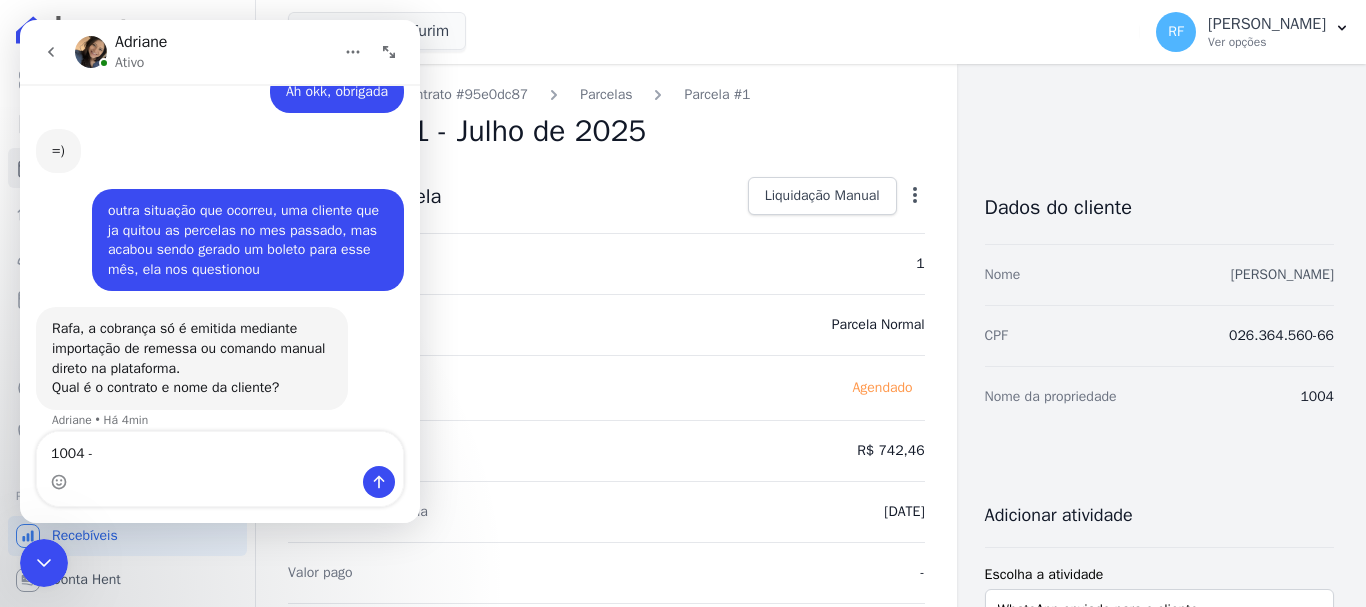 copy on "Carine Fabiana Saul" 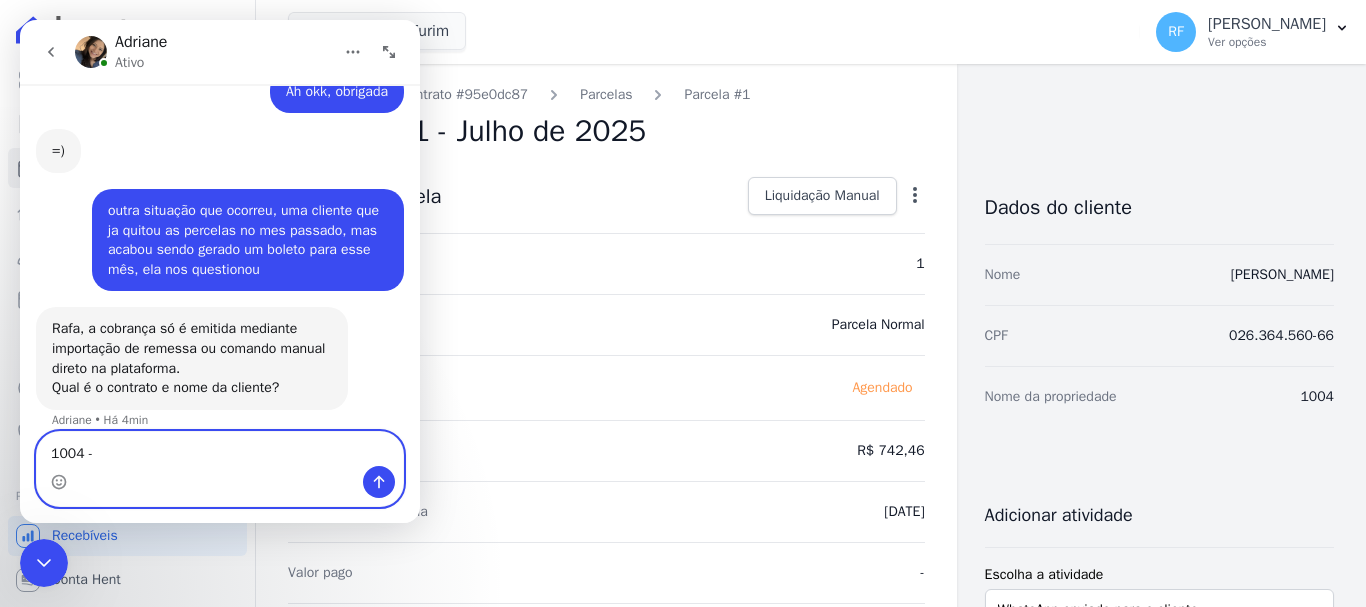 type on "1004 - Carine [PERSON_NAME]" 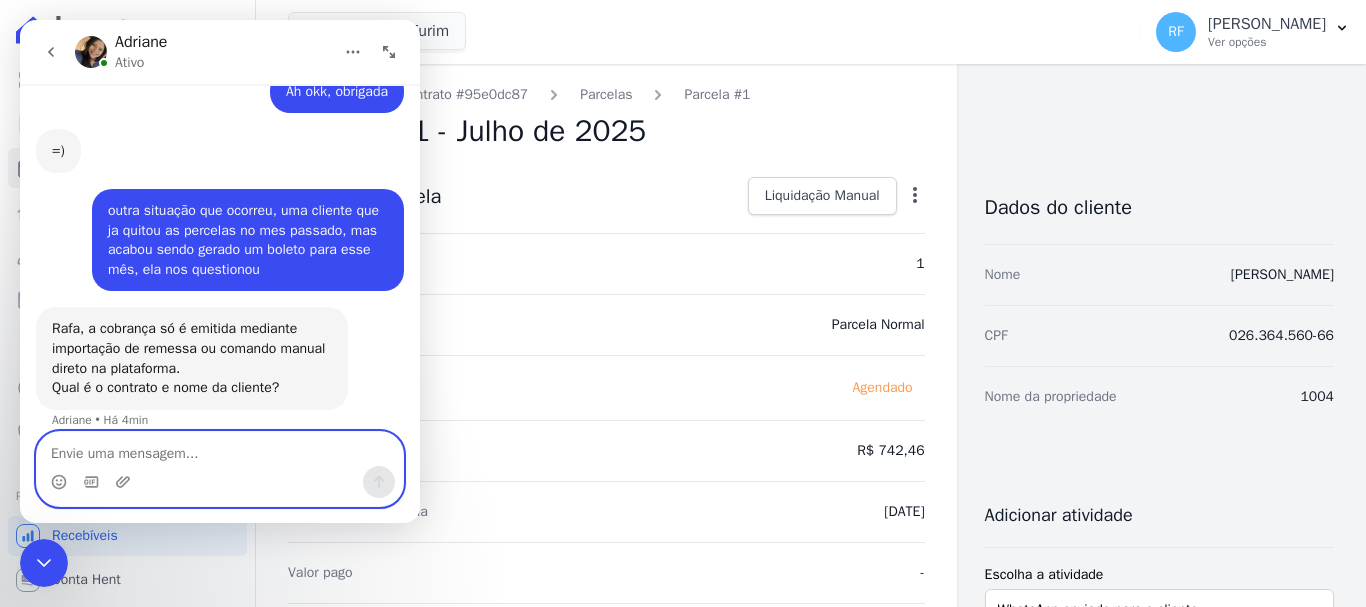 scroll, scrollTop: 6444, scrollLeft: 0, axis: vertical 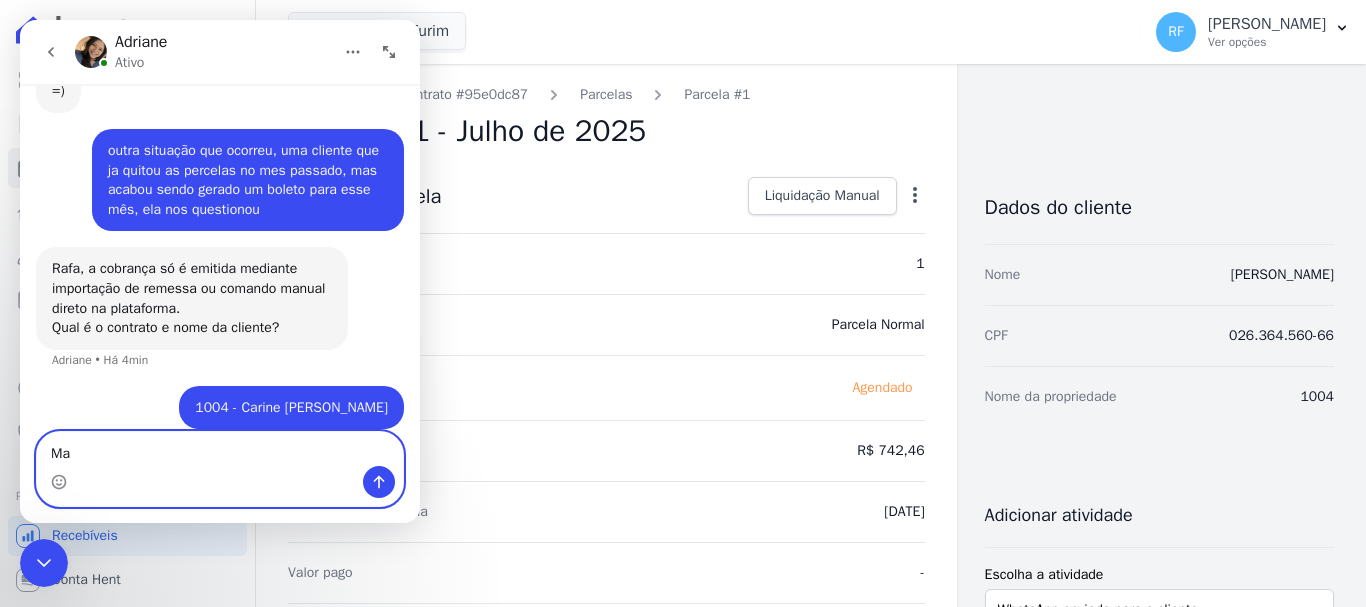 type on "M" 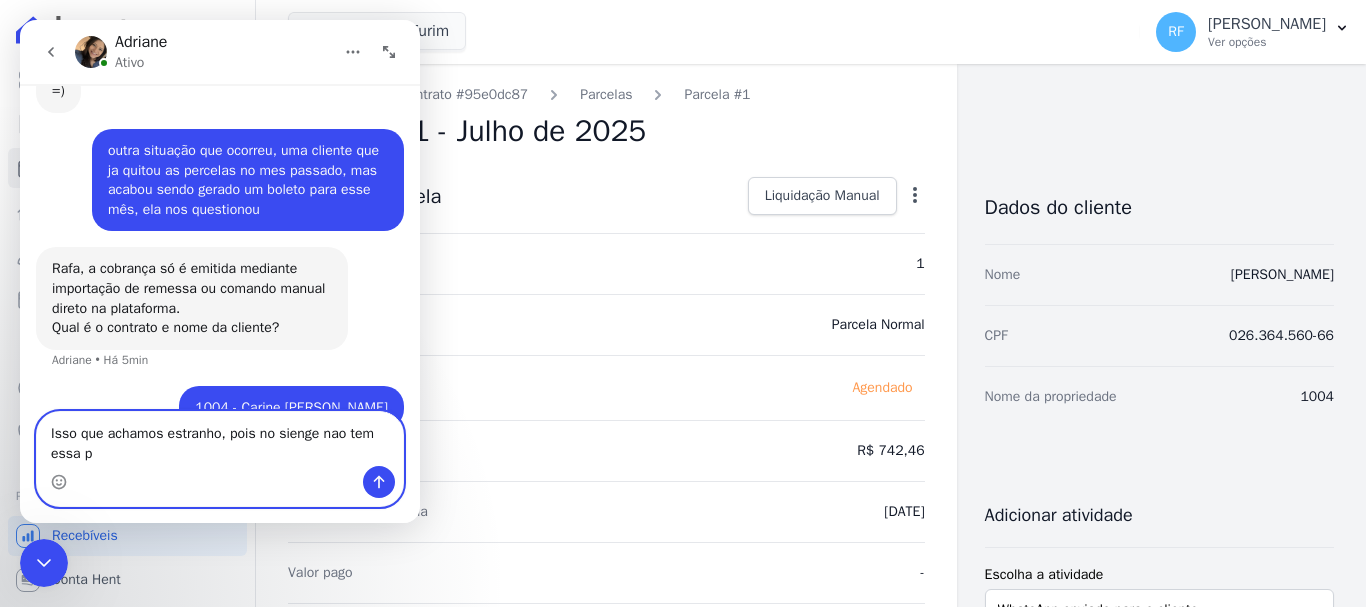 scroll, scrollTop: 6464, scrollLeft: 0, axis: vertical 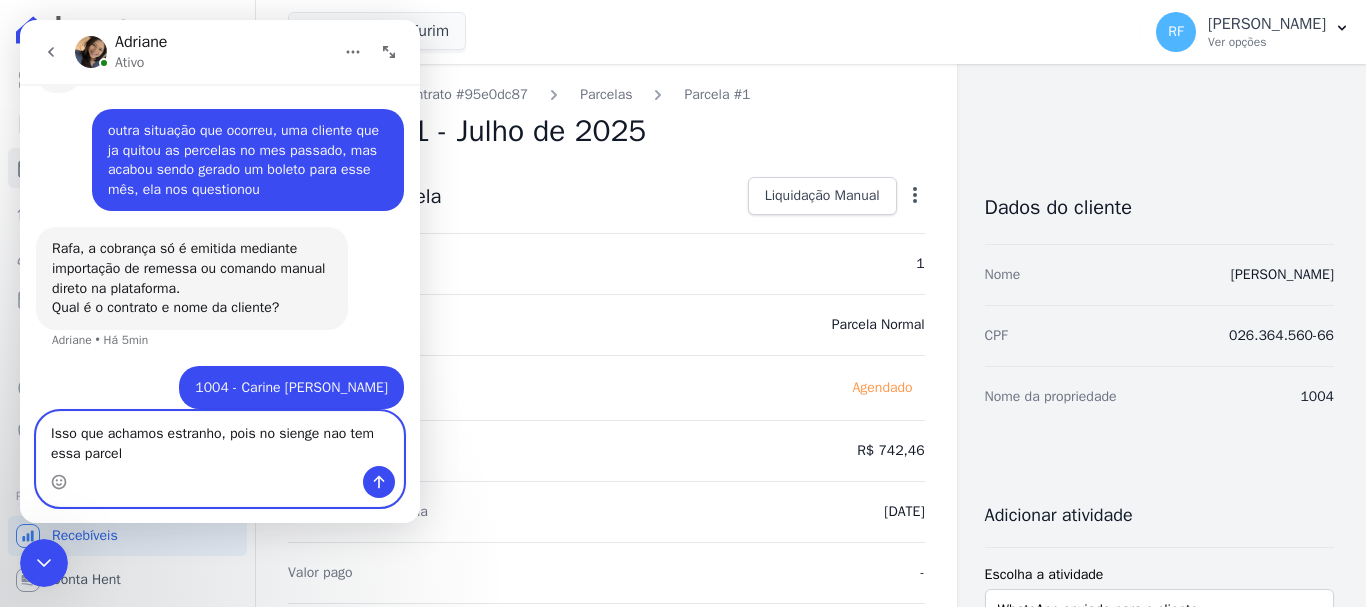 type on "Isso que achamos estranho, pois no sienge nao tem essa parcela" 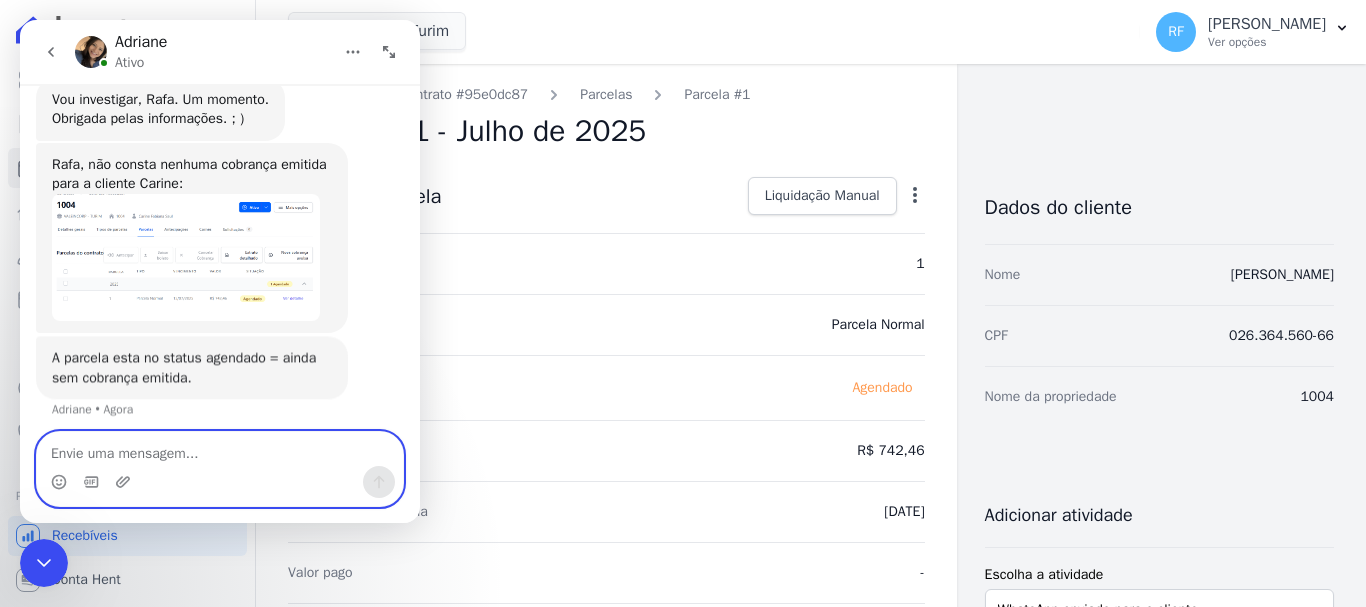 scroll, scrollTop: 6846, scrollLeft: 0, axis: vertical 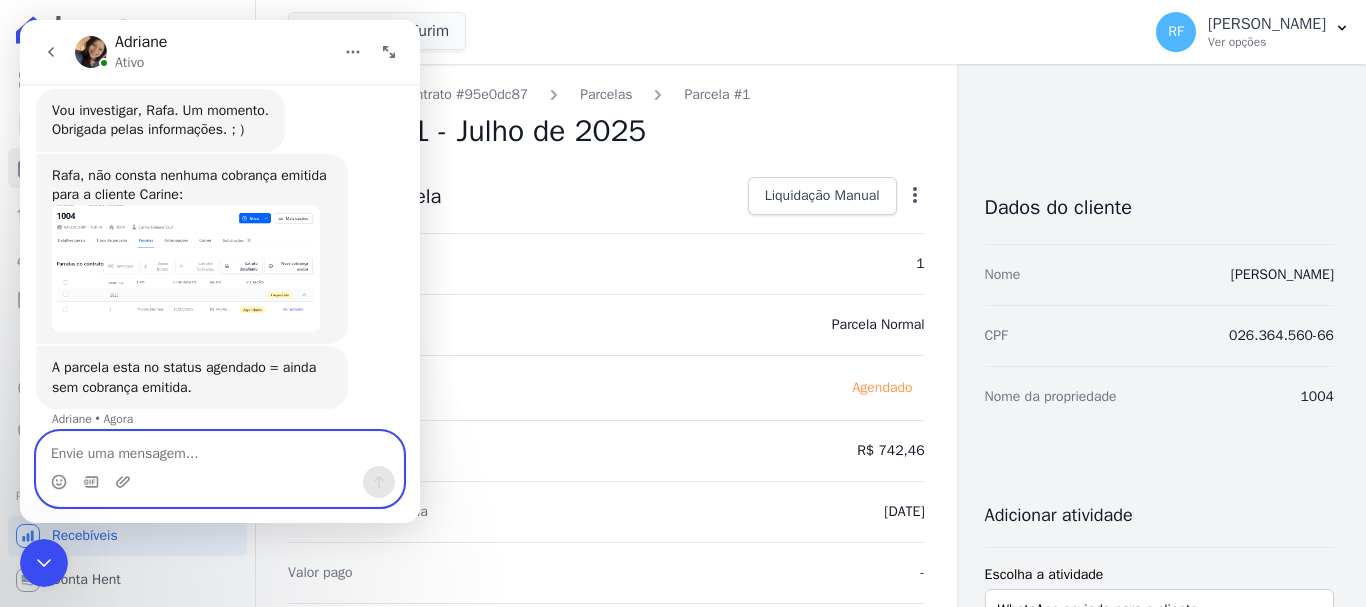 click at bounding box center [220, 449] 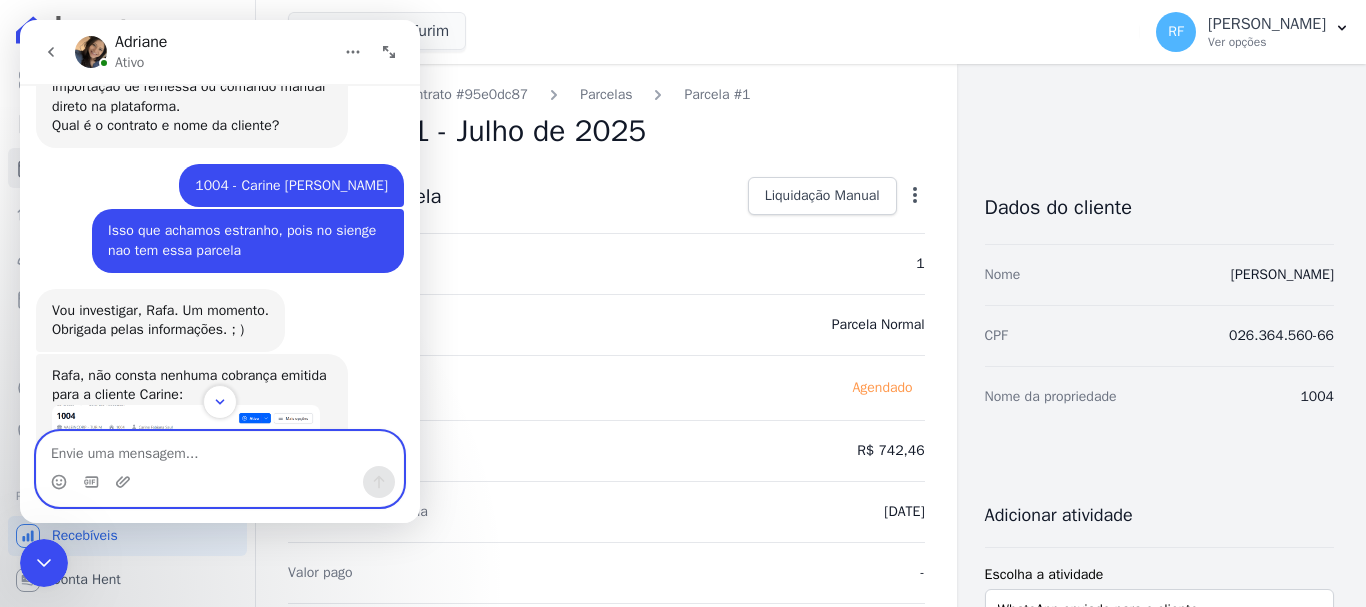 scroll, scrollTop: 6846, scrollLeft: 0, axis: vertical 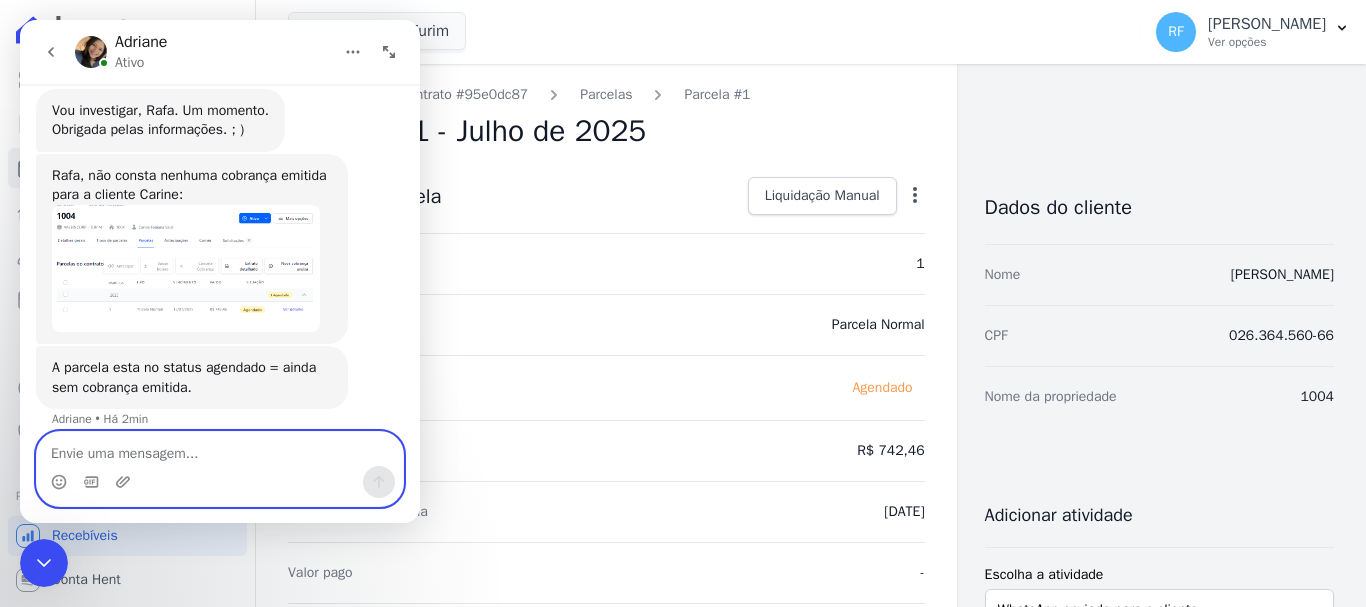 click at bounding box center [220, 449] 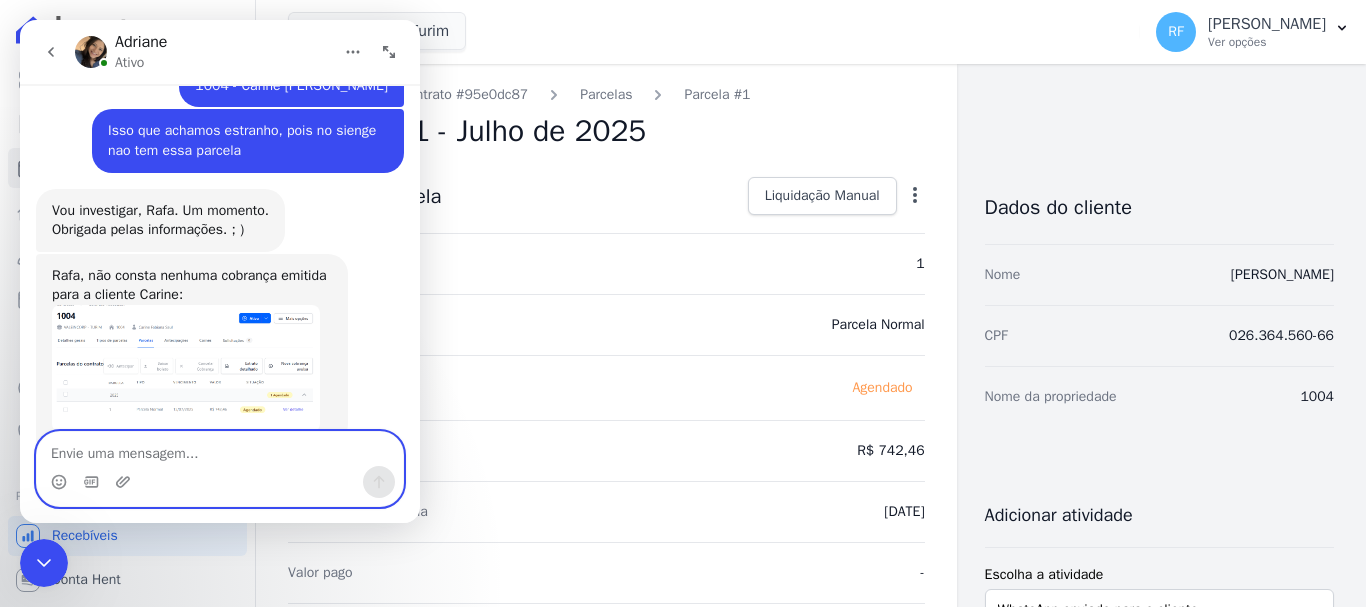scroll, scrollTop: 6846, scrollLeft: 0, axis: vertical 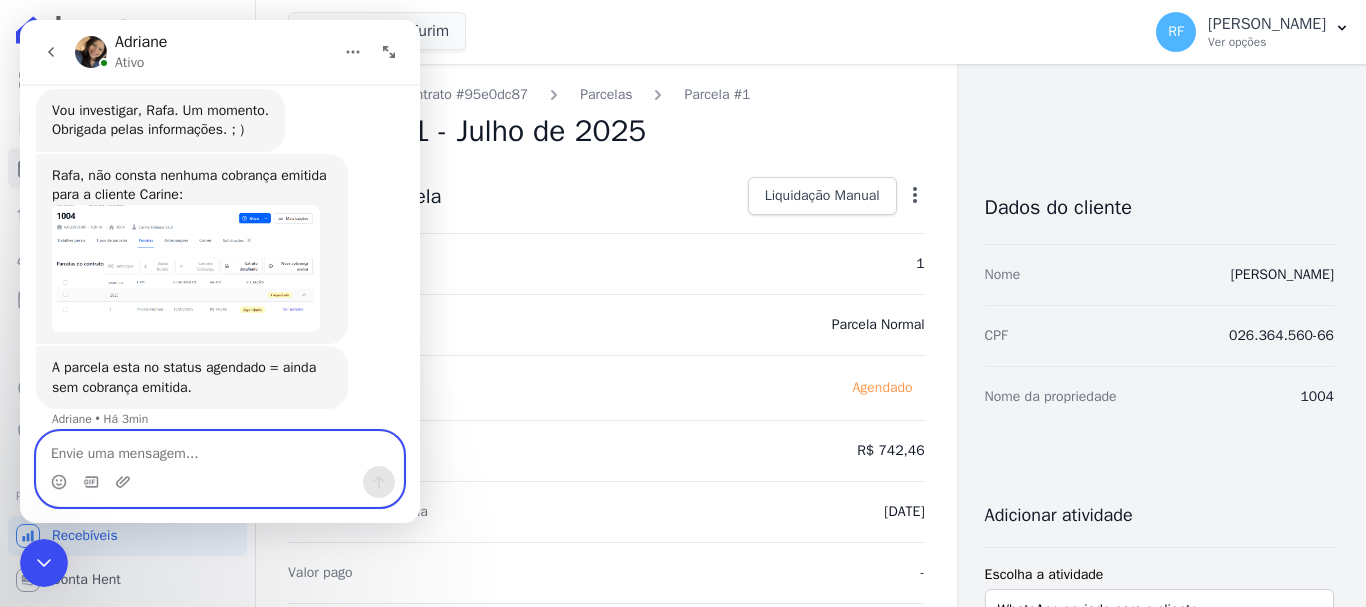 click at bounding box center (220, 449) 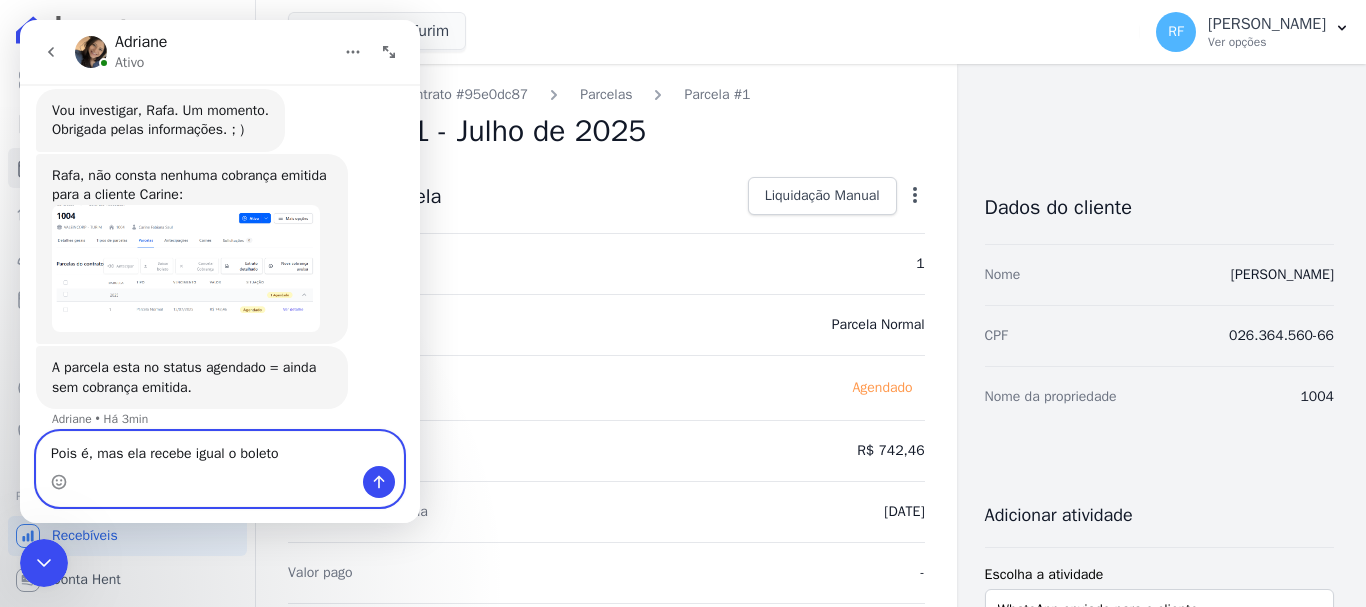 type on "Pois é, mas ela recebe igual o boleto?" 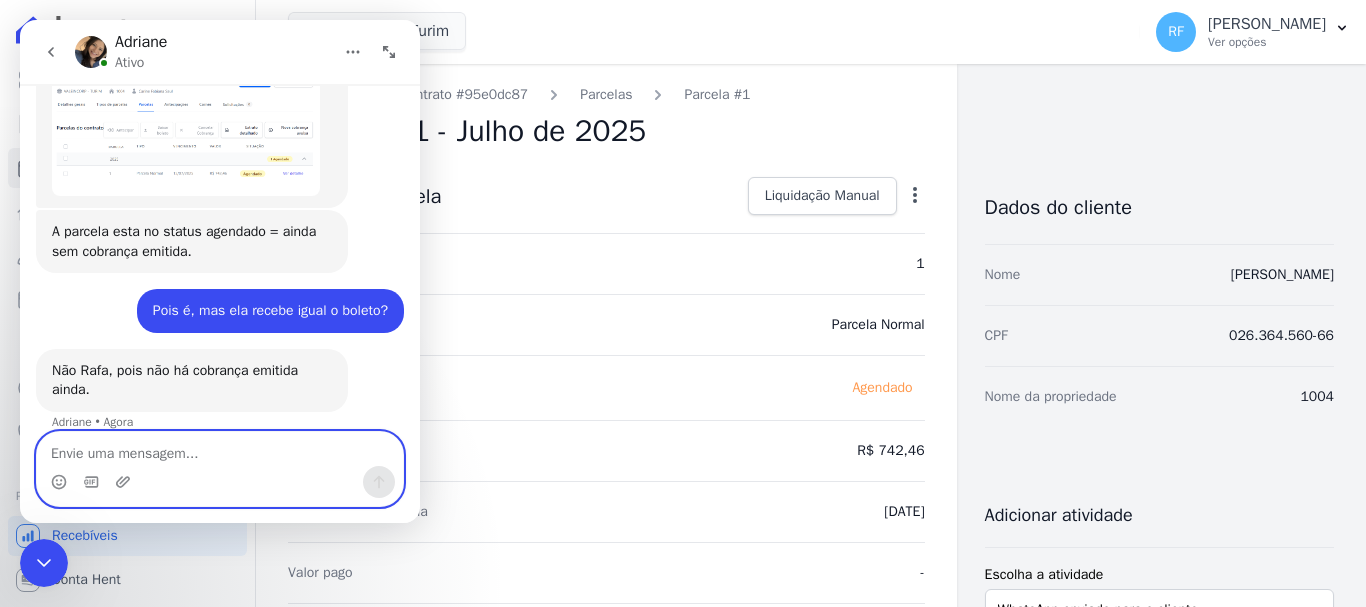 scroll, scrollTop: 6984, scrollLeft: 0, axis: vertical 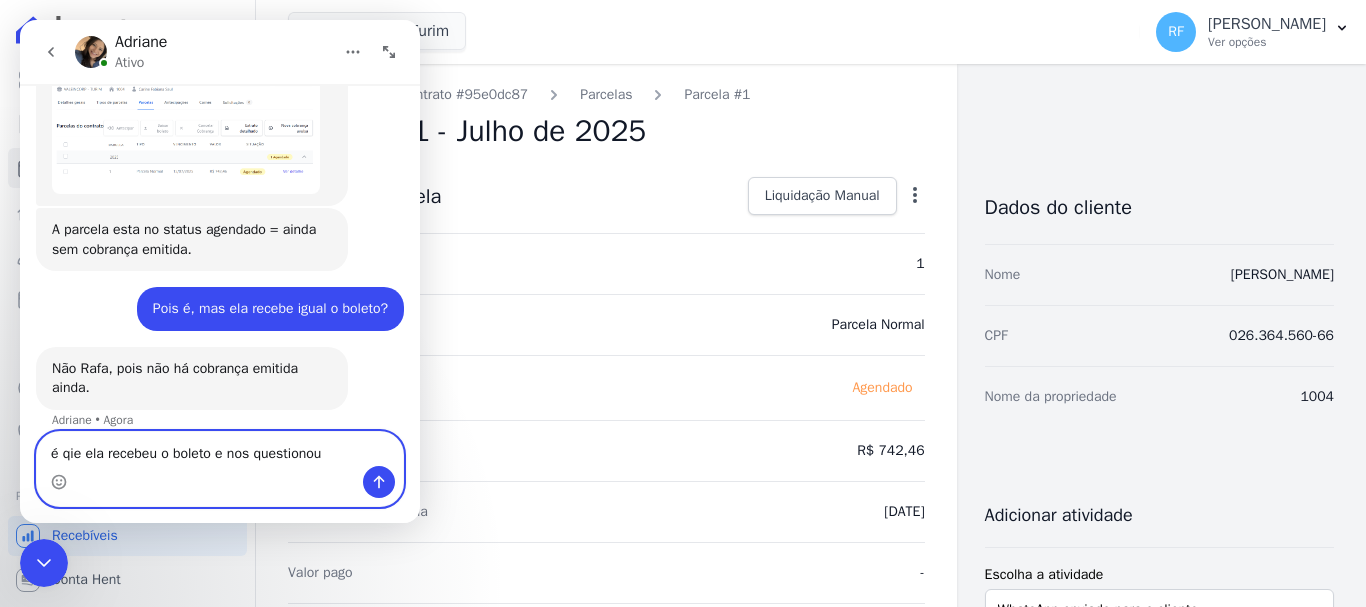 type on "é qie ela recebeu o boleto e nos questionou" 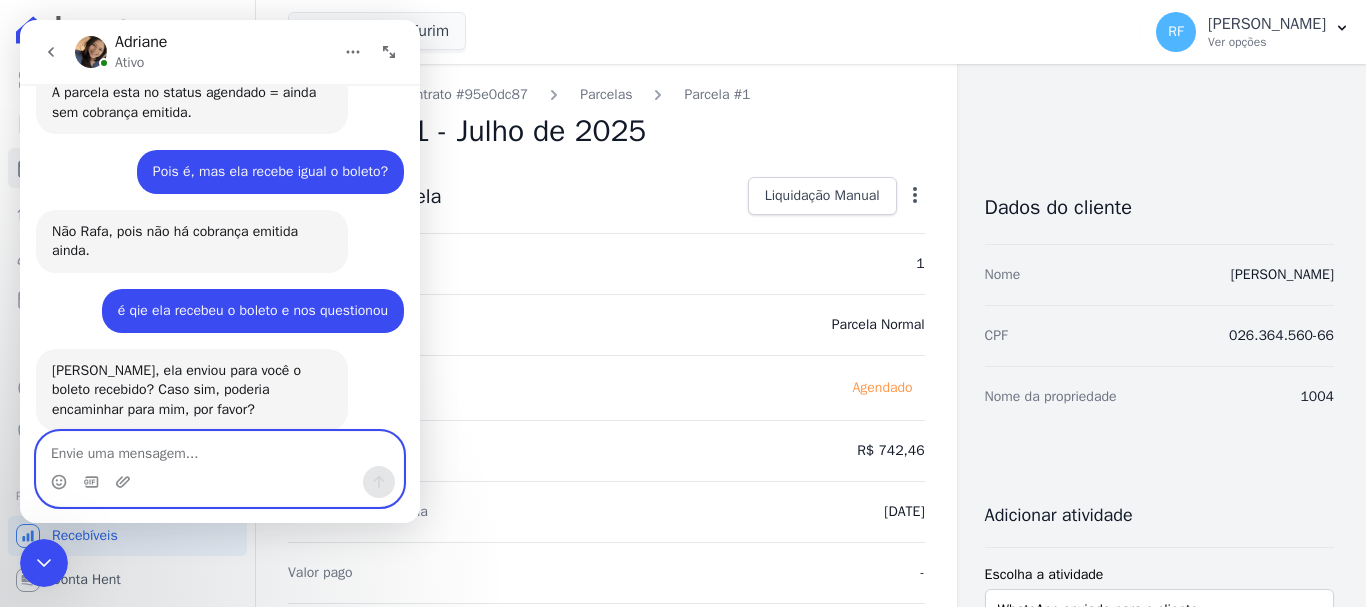 scroll, scrollTop: 7143, scrollLeft: 0, axis: vertical 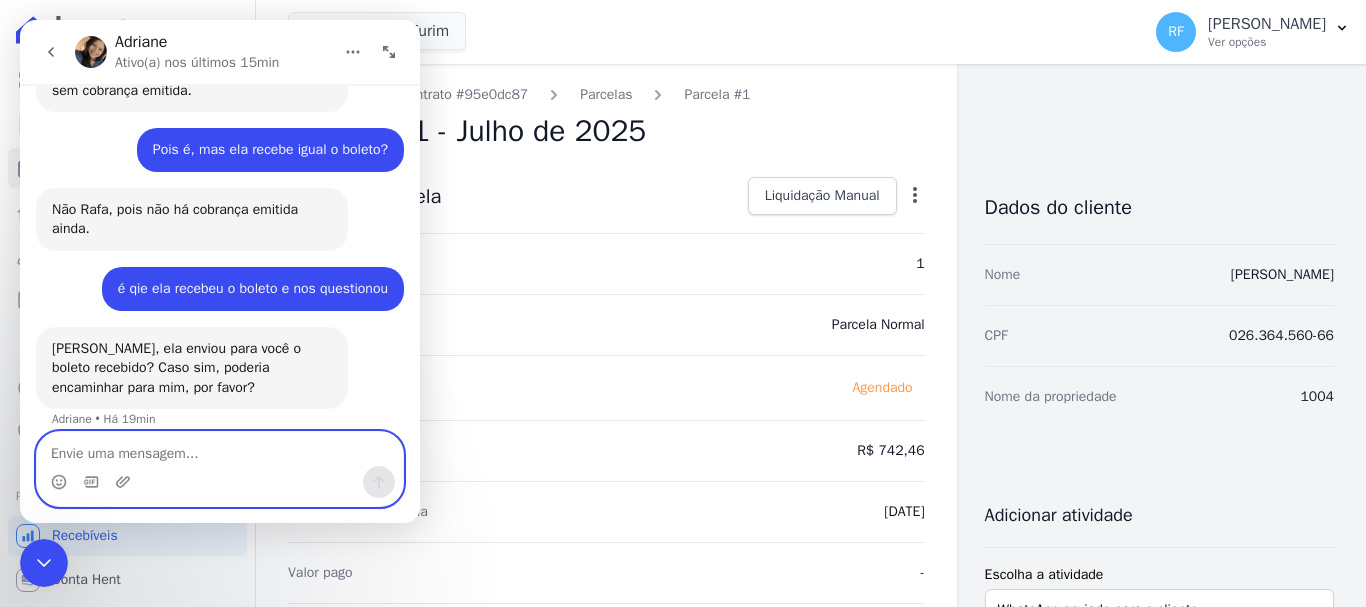 click at bounding box center [220, 449] 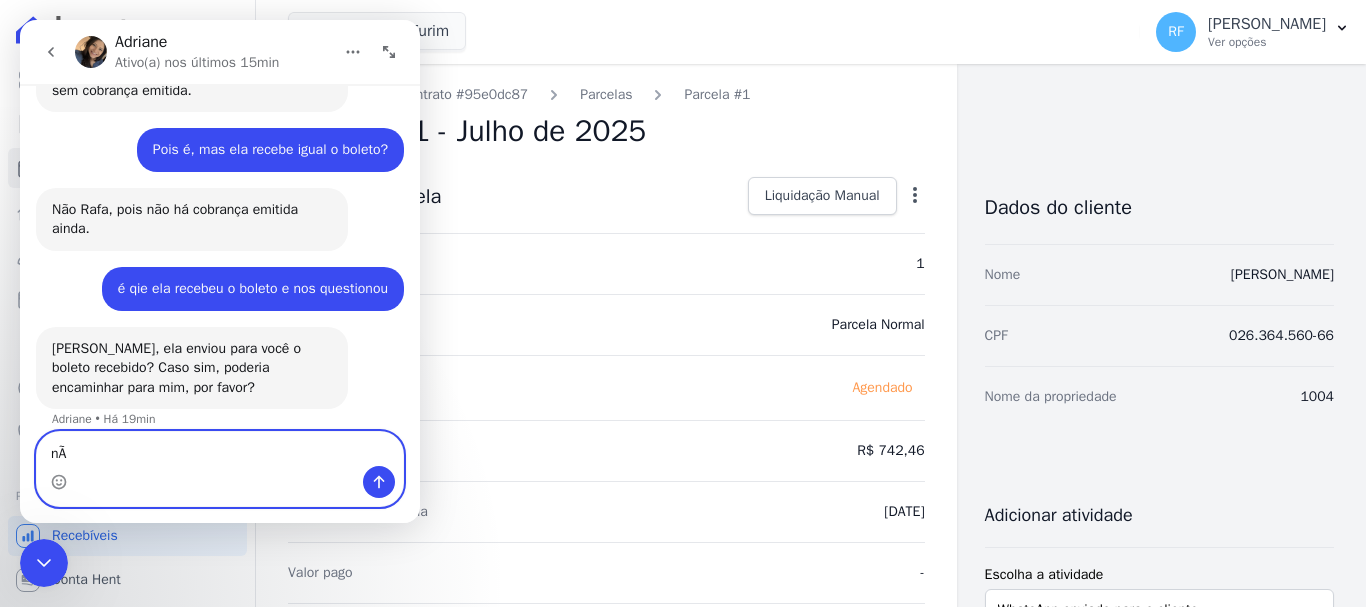 type on "n" 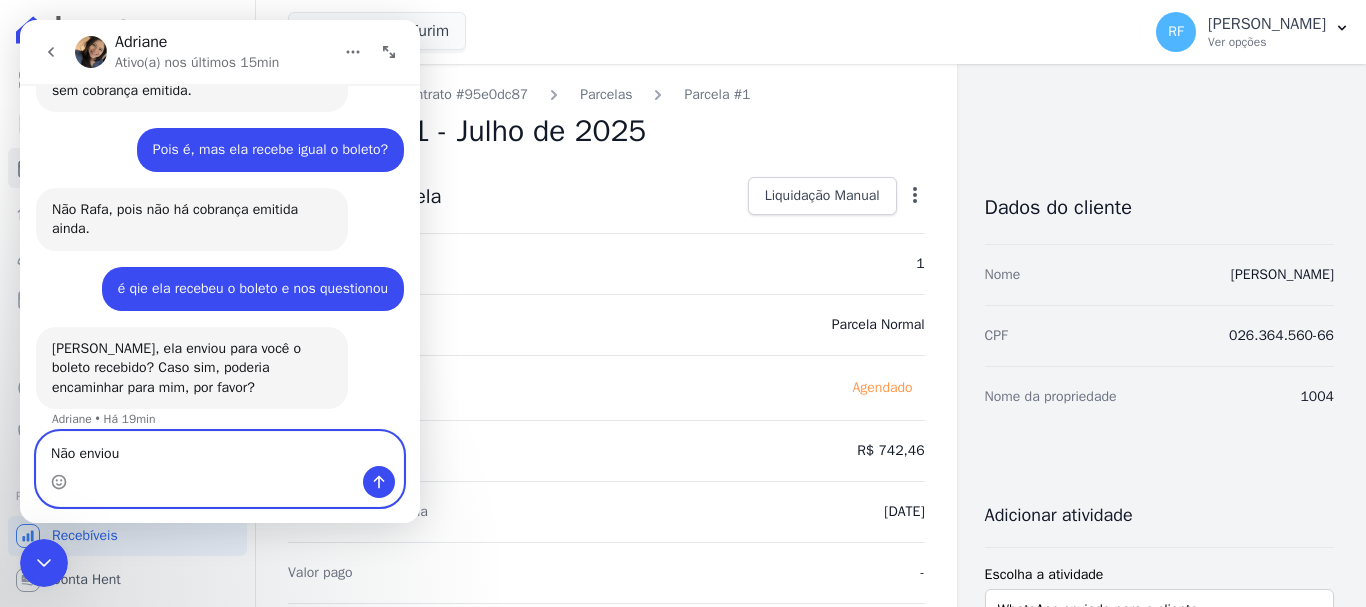 type on "Não enviou" 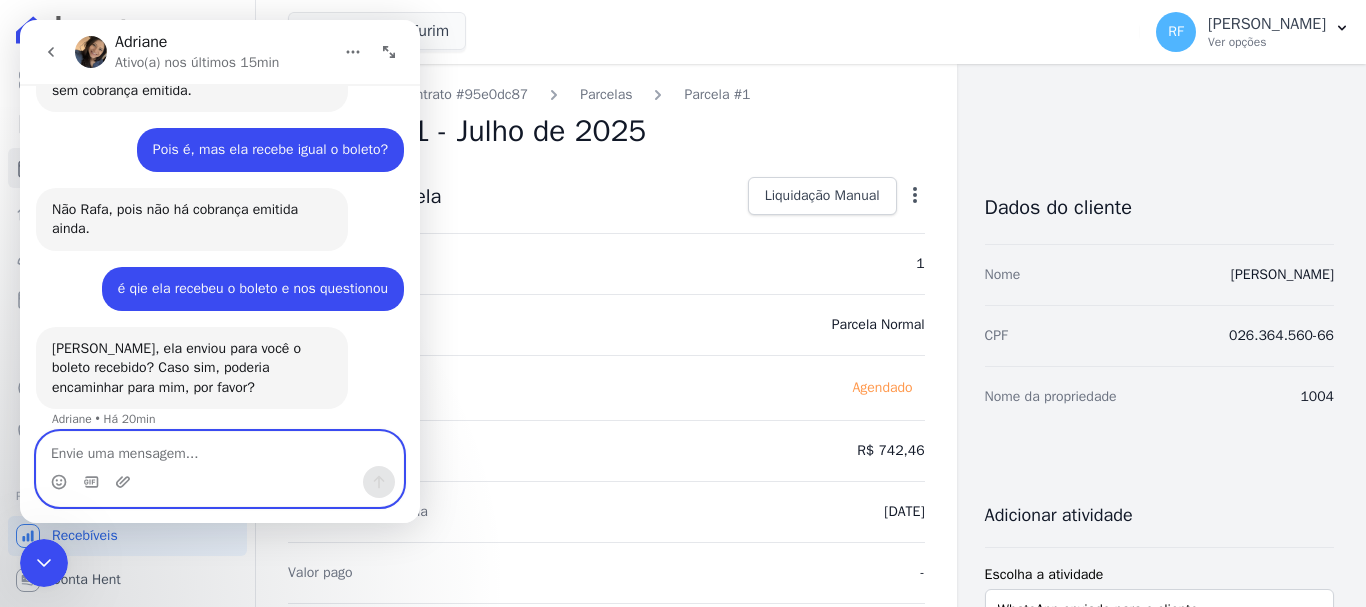 scroll, scrollTop: 7202, scrollLeft: 0, axis: vertical 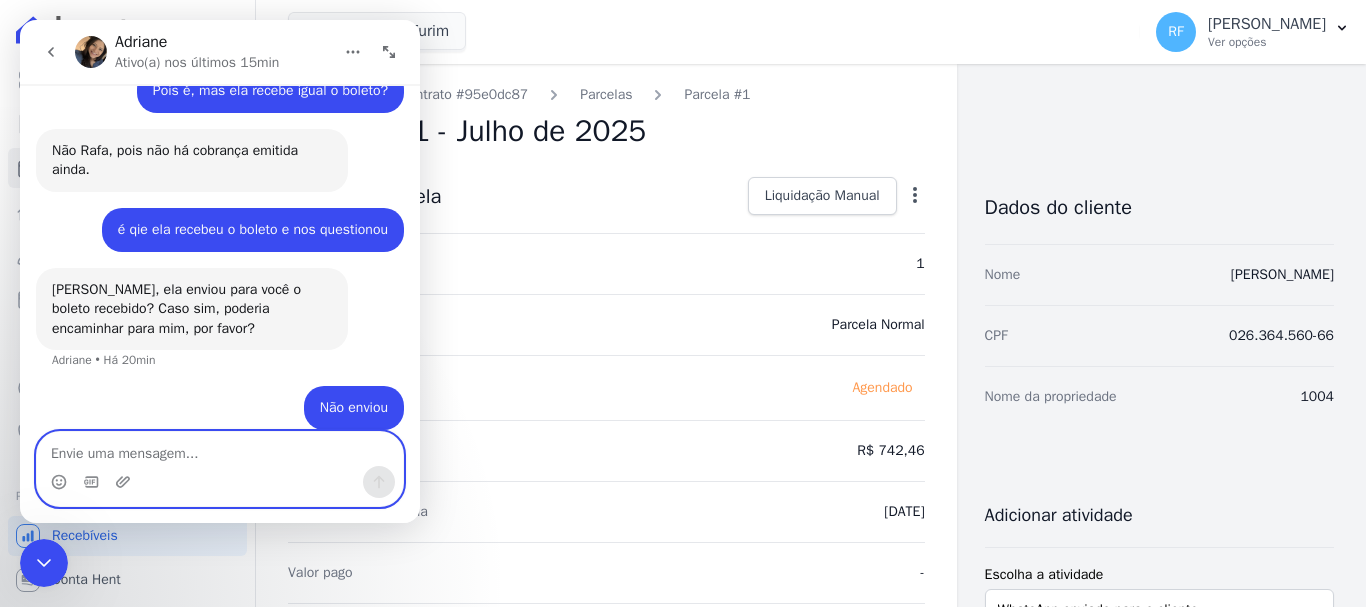 click at bounding box center (220, 449) 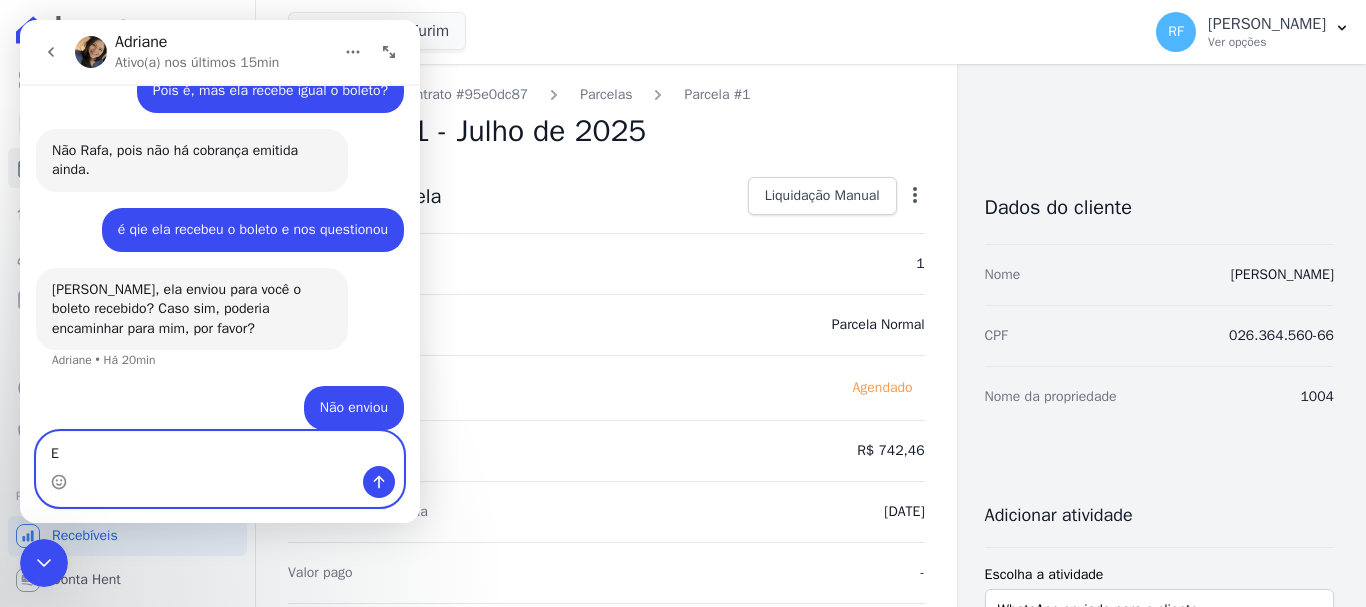 type on "E" 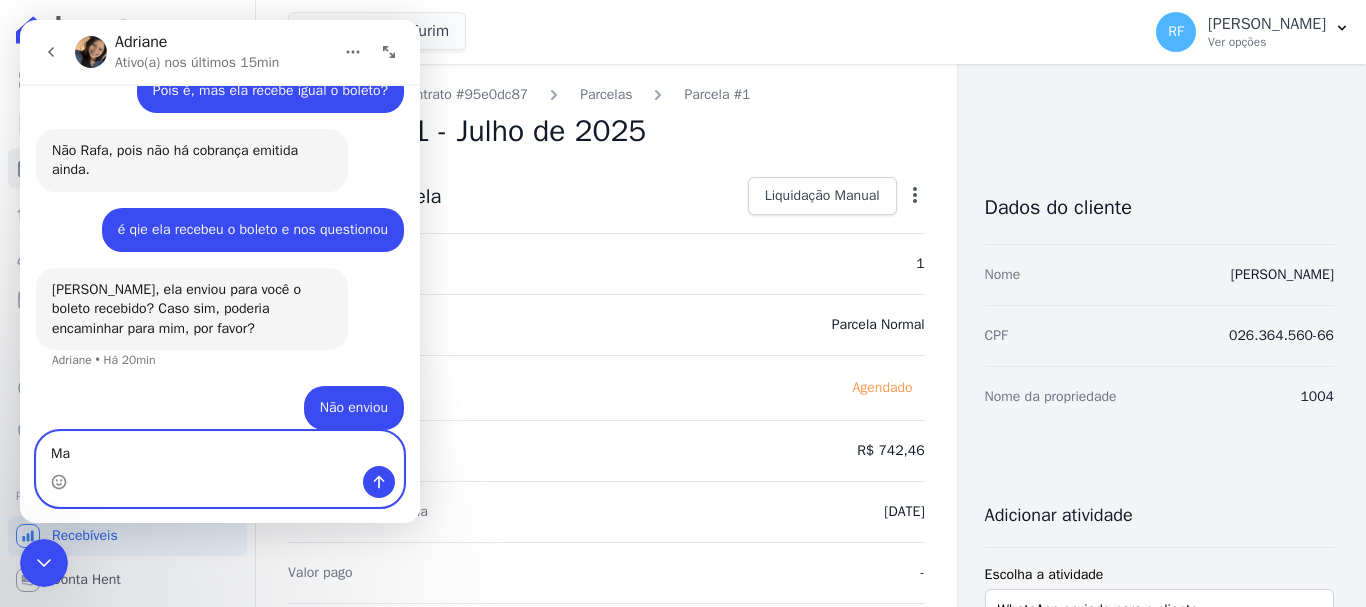 type on "M" 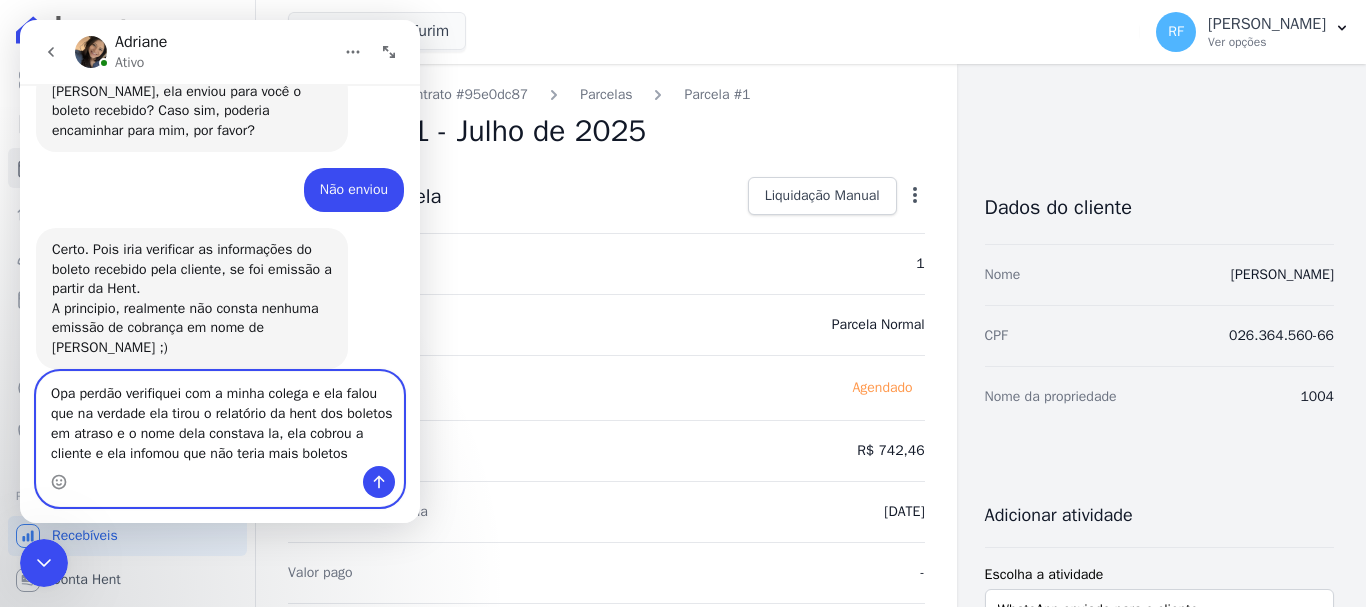 scroll, scrollTop: 7420, scrollLeft: 0, axis: vertical 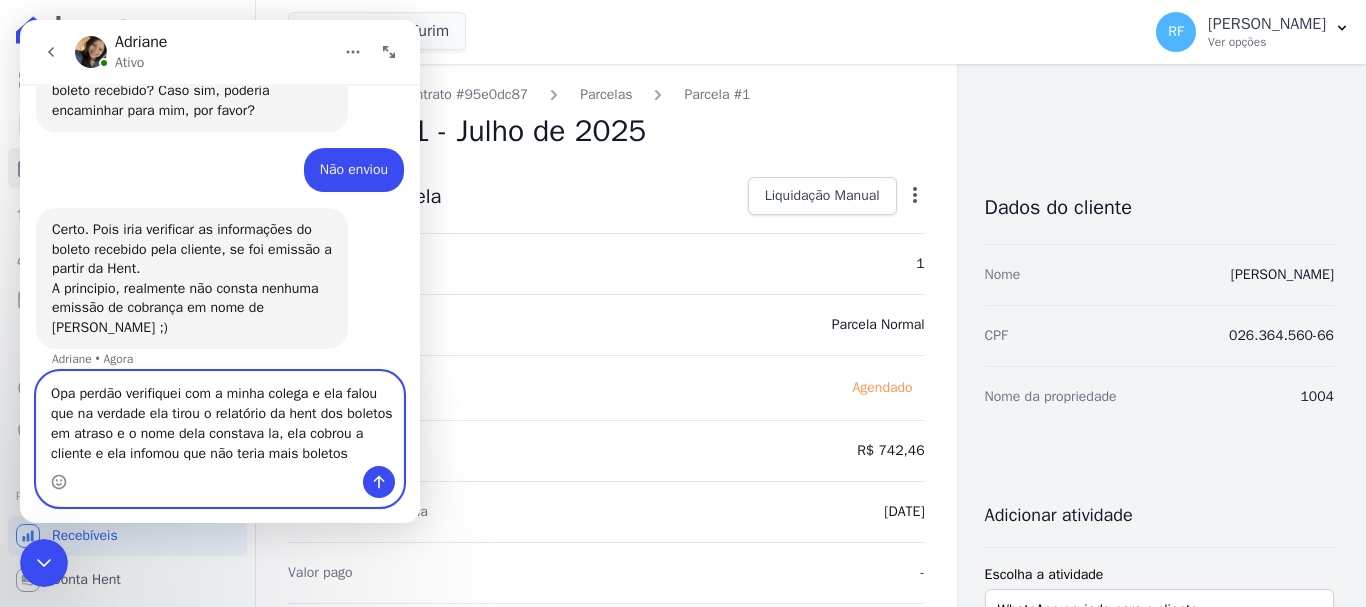 type on "Opa perdão verifiquei com a minha colega e ela falou que na verdade ela tirou o relatório da hent dos boletos em atraso e o nome dela constava la, ela cobrou a cliente e ela informou que não teria mais boletos" 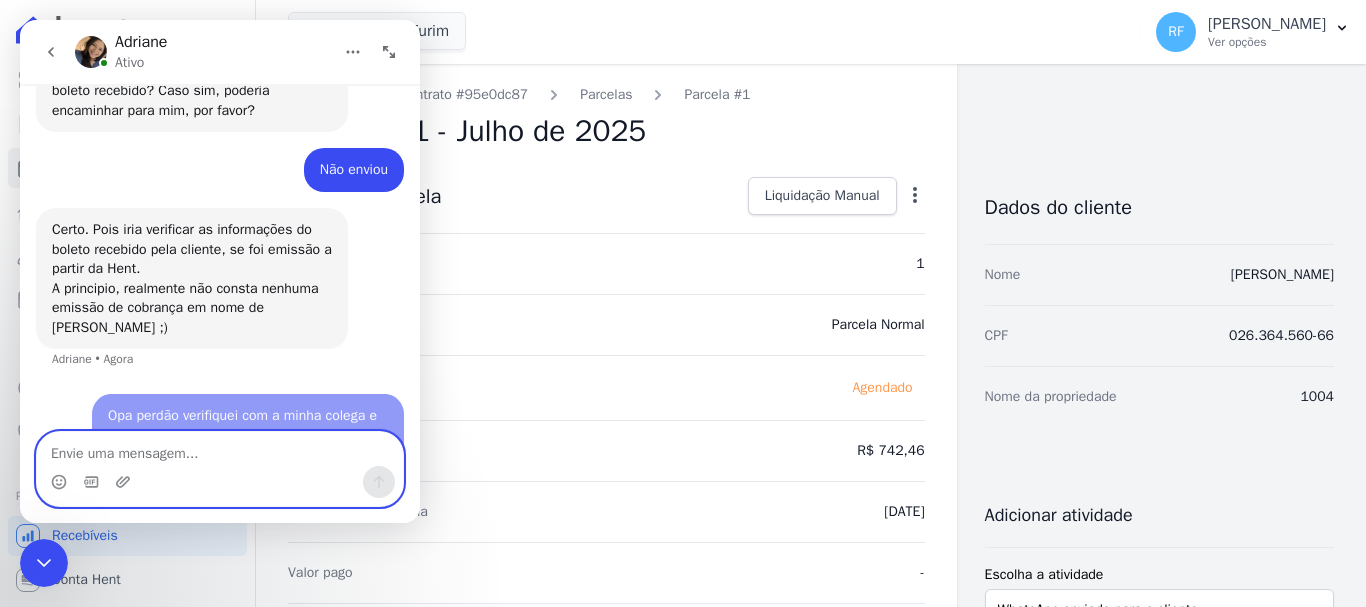 scroll, scrollTop: 7478, scrollLeft: 0, axis: vertical 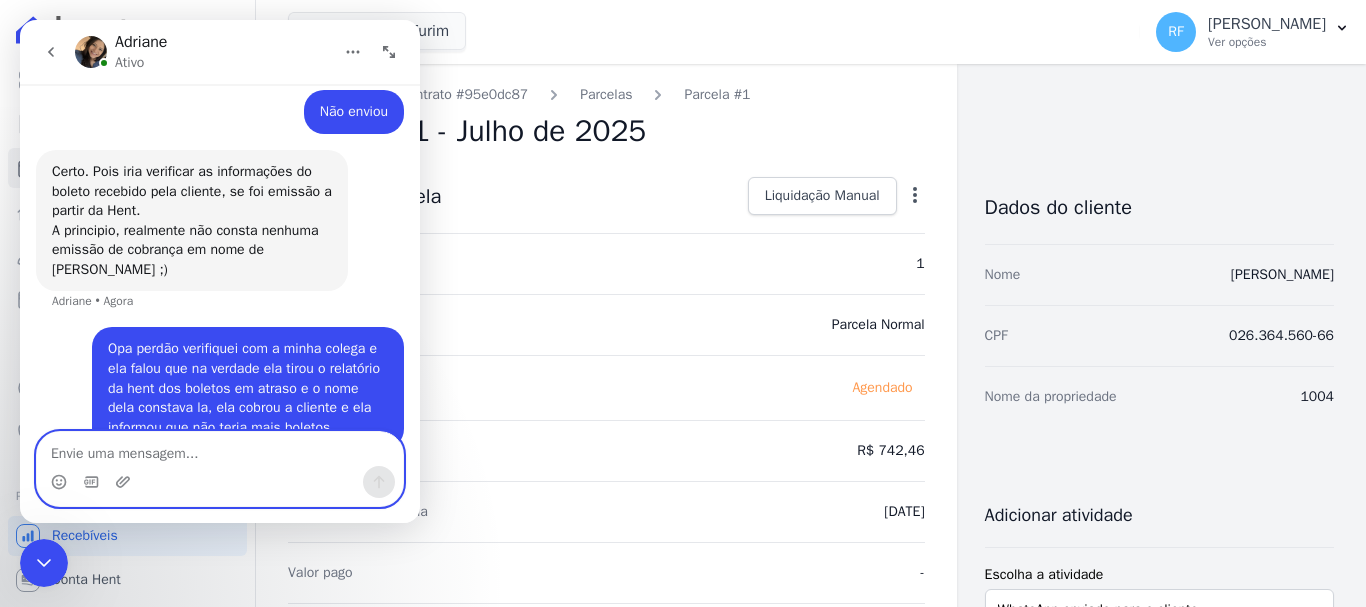 click at bounding box center [220, 449] 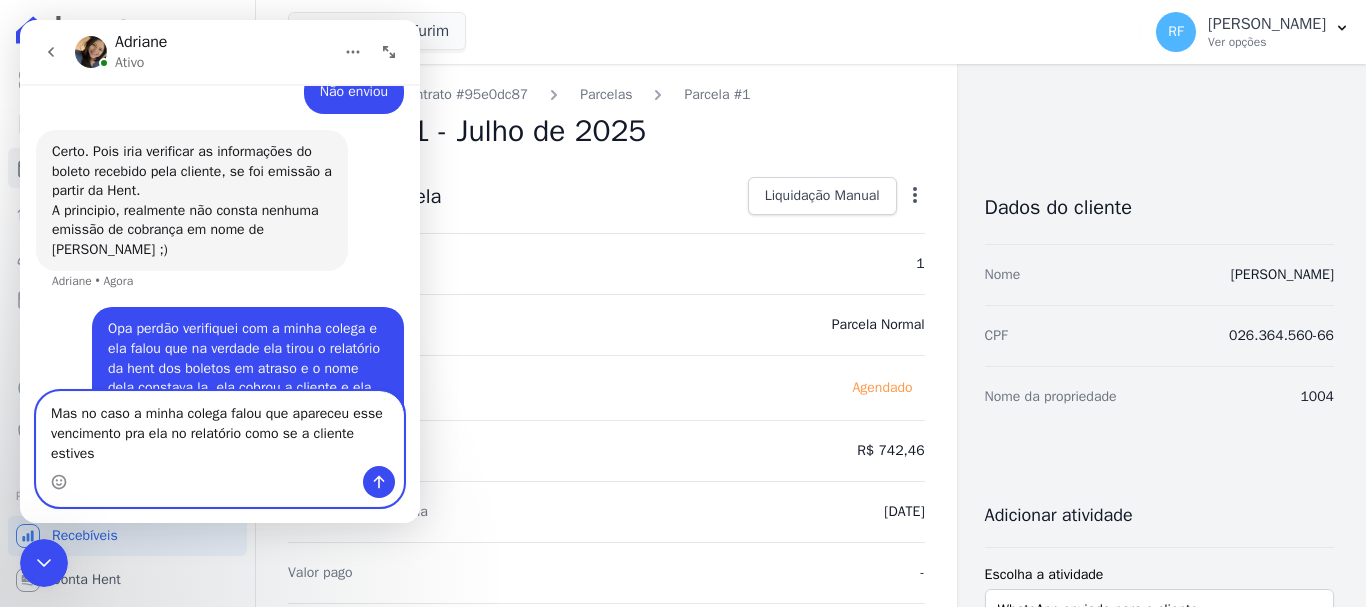 scroll, scrollTop: 7518, scrollLeft: 0, axis: vertical 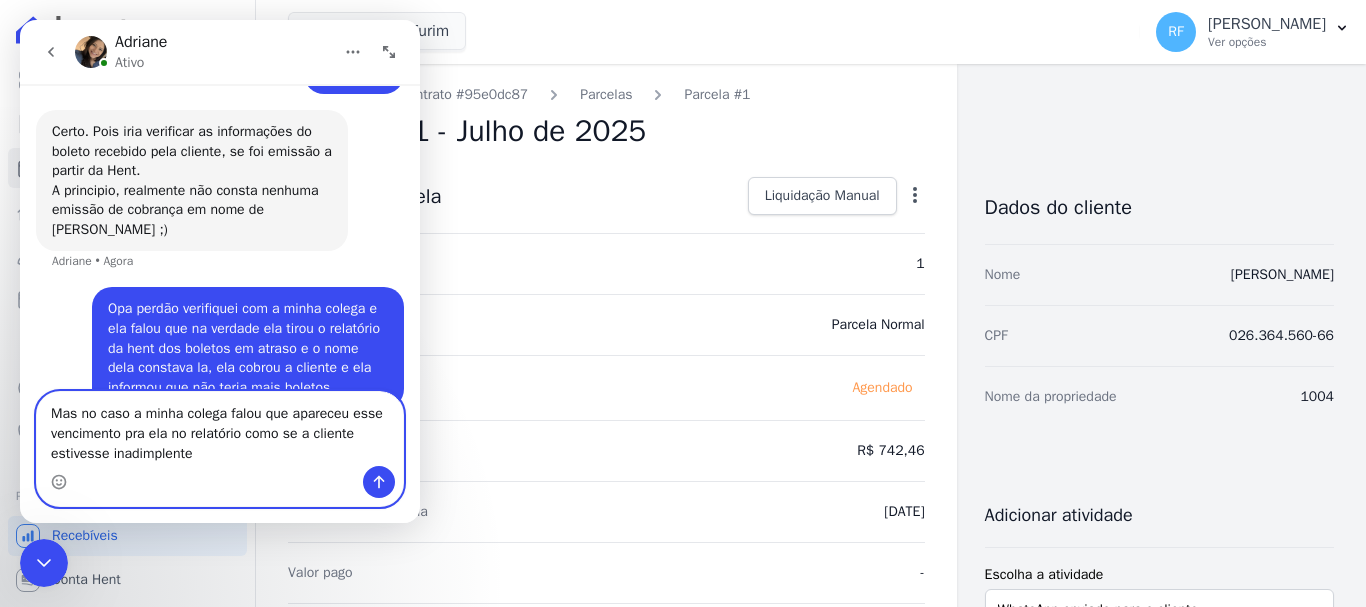 type on "Mas no caso a minha colega falou que apareceu esse vencimento pra ela no relatório como se a cliente estivesse inadimplente" 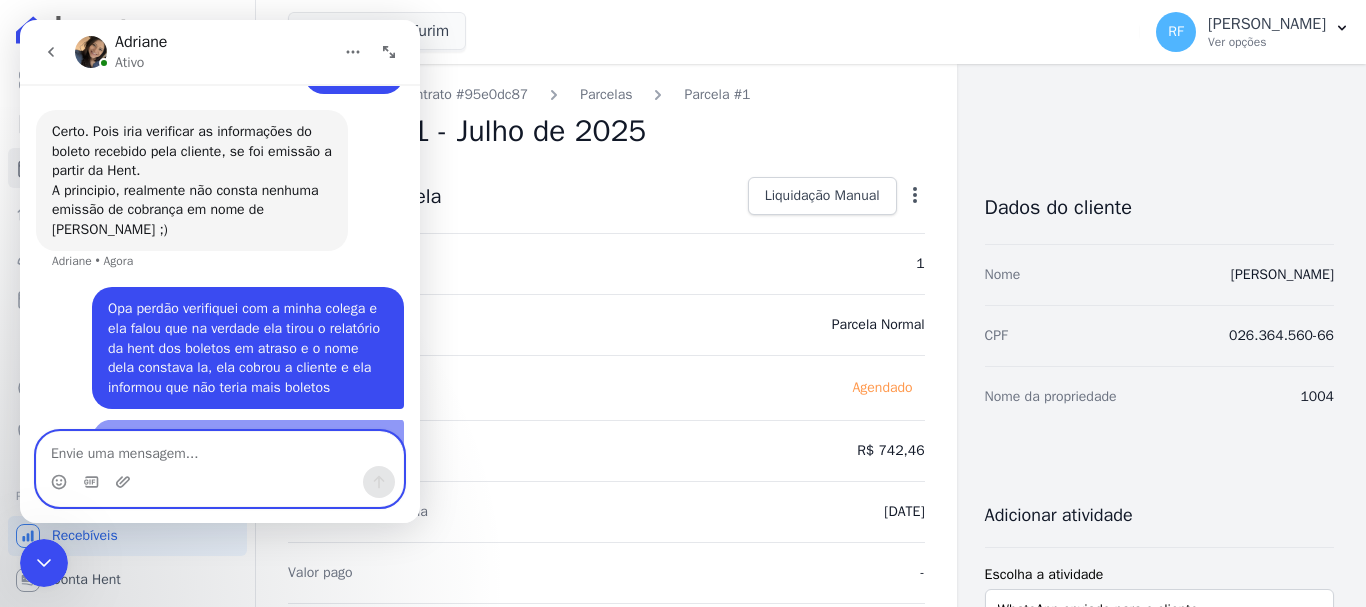 scroll, scrollTop: 7583, scrollLeft: 0, axis: vertical 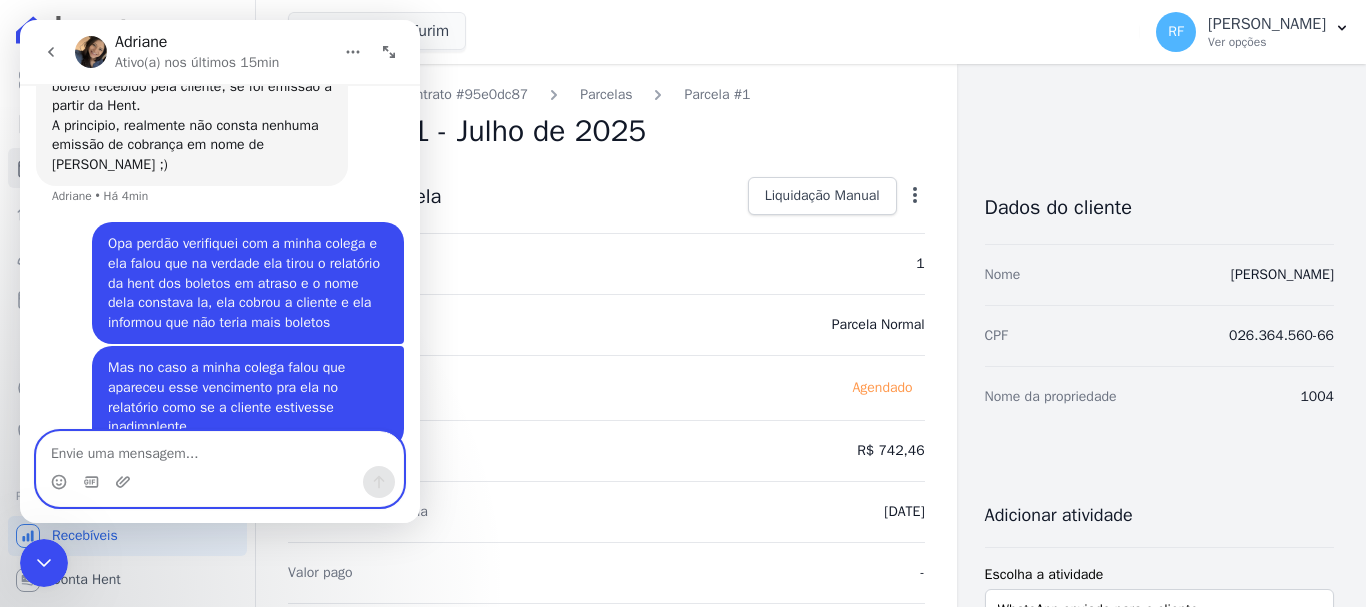 click at bounding box center [220, 449] 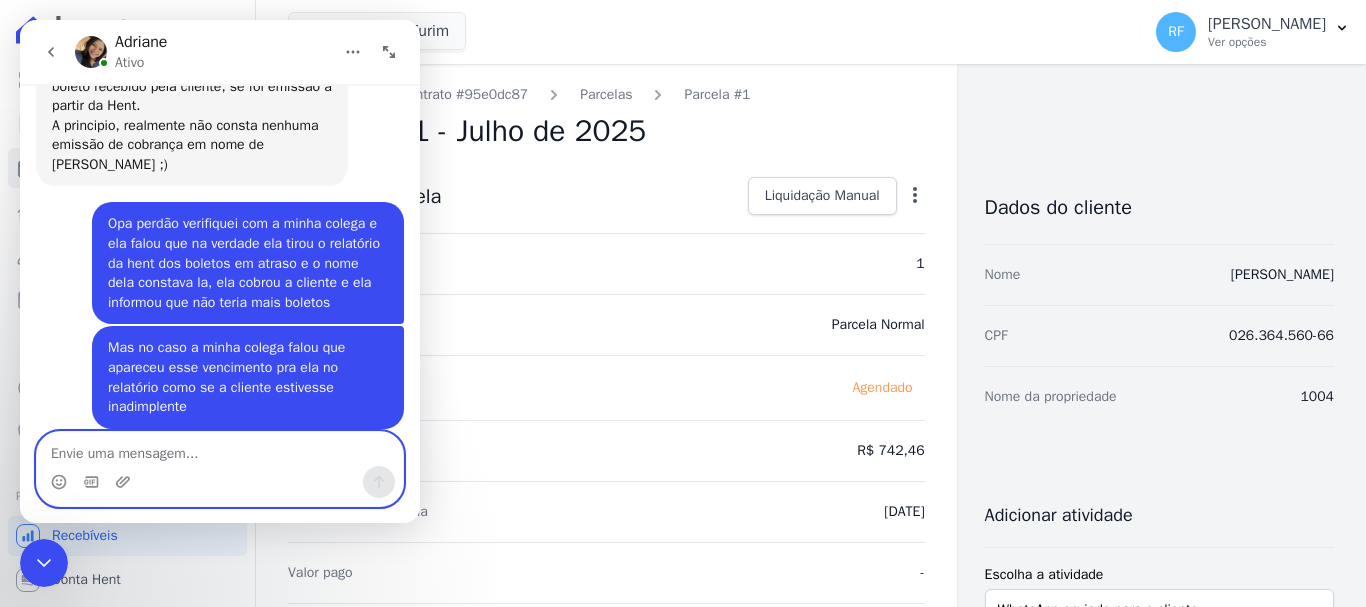 scroll, scrollTop: 7838, scrollLeft: 0, axis: vertical 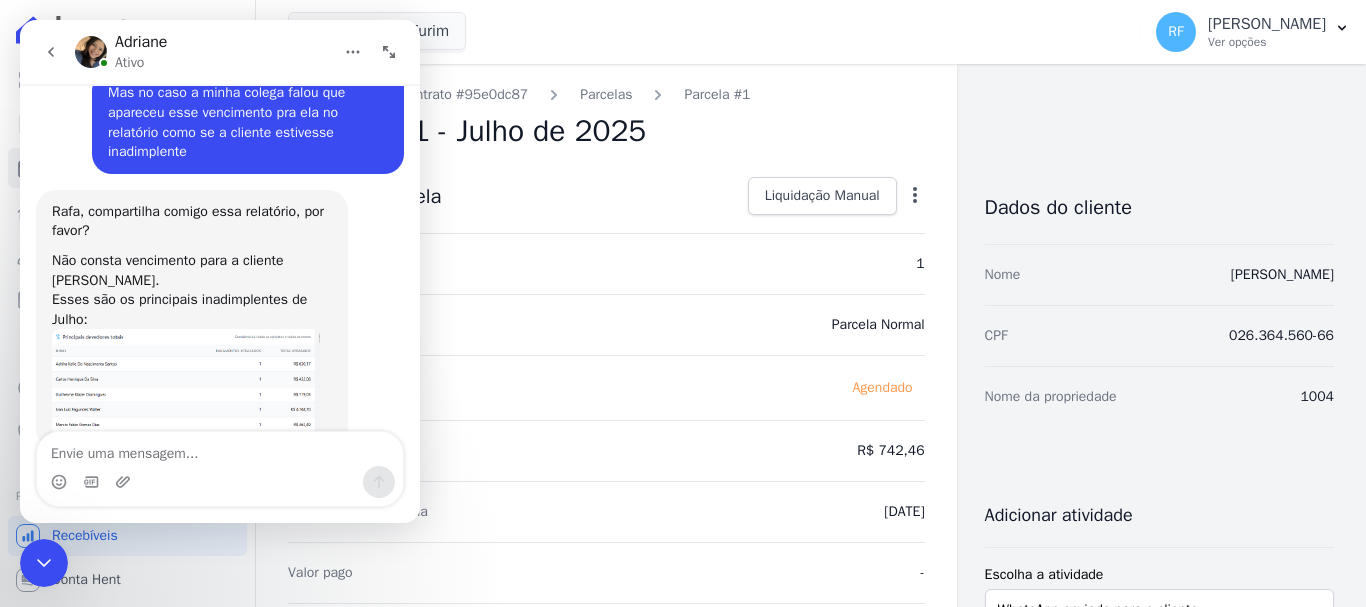click at bounding box center (186, 382) 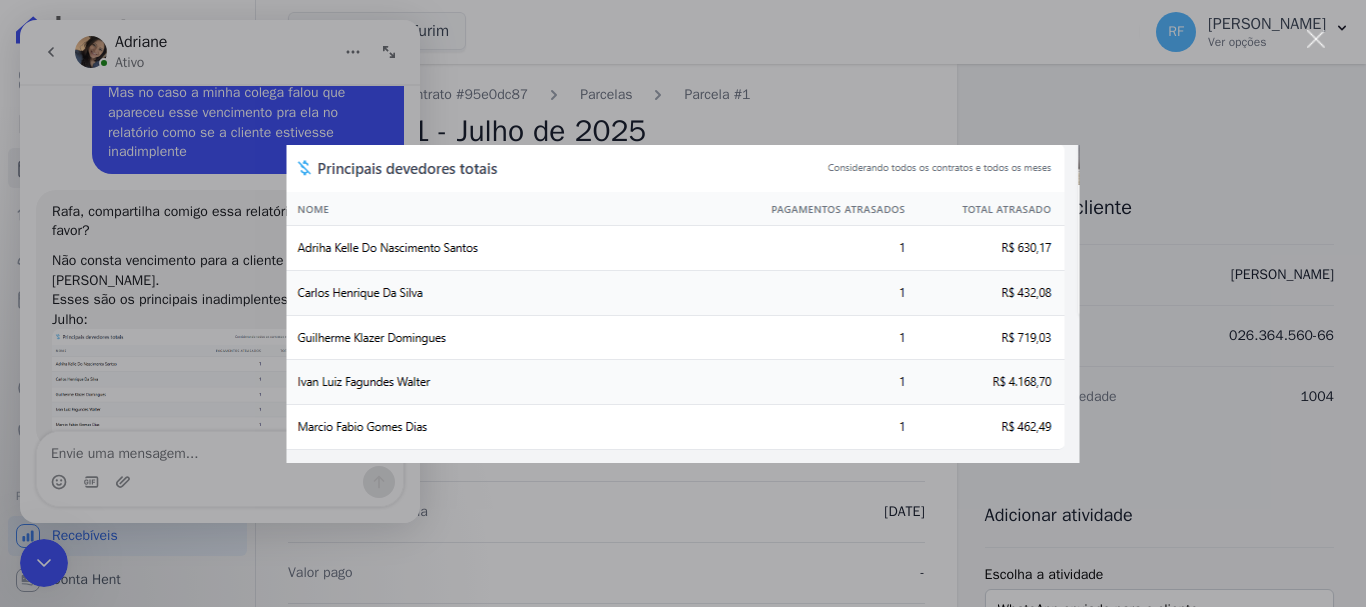scroll, scrollTop: 0, scrollLeft: 0, axis: both 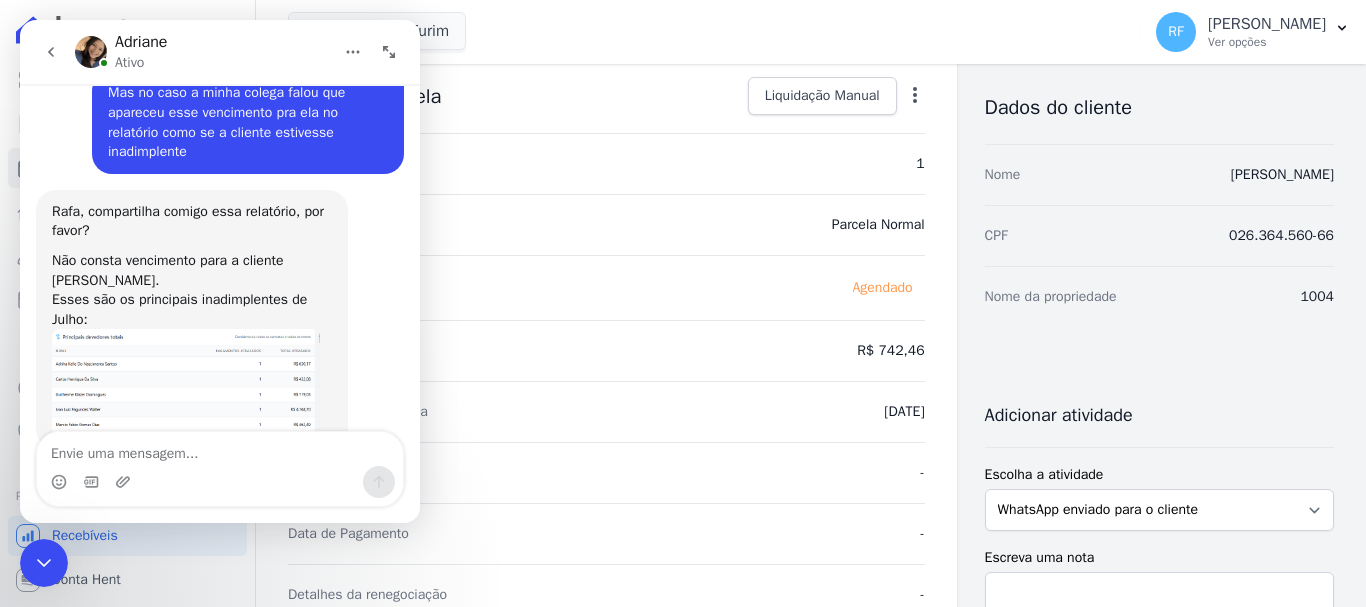 click at bounding box center (44, 563) 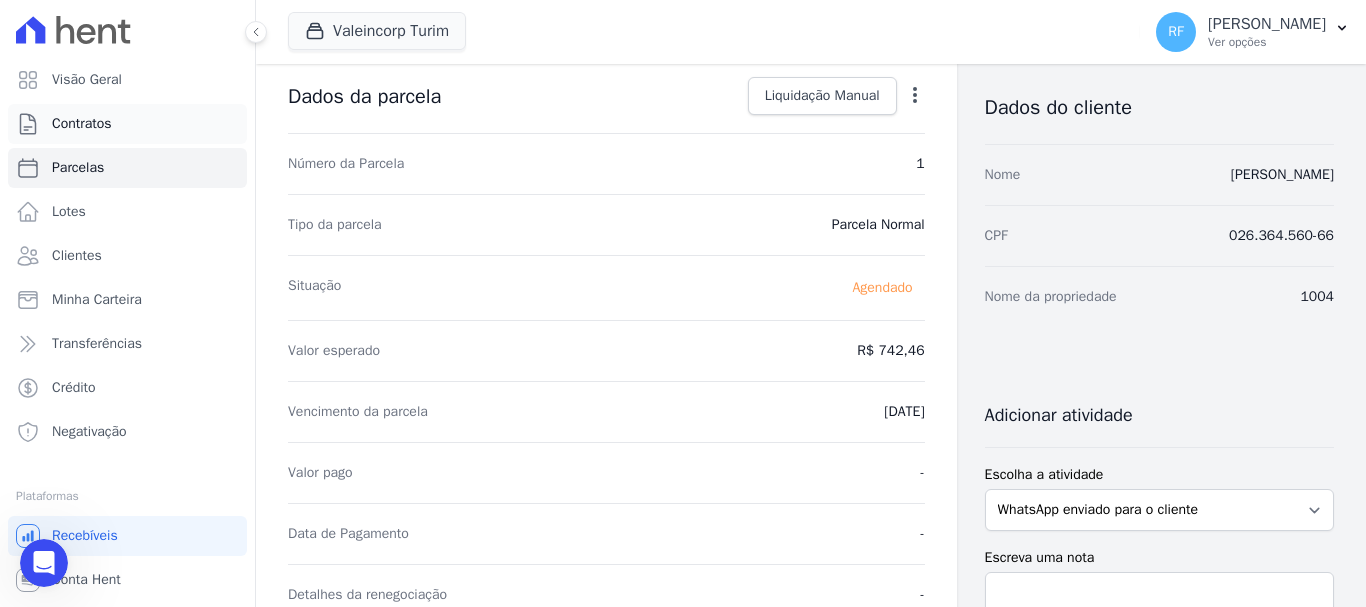 scroll, scrollTop: 0, scrollLeft: 0, axis: both 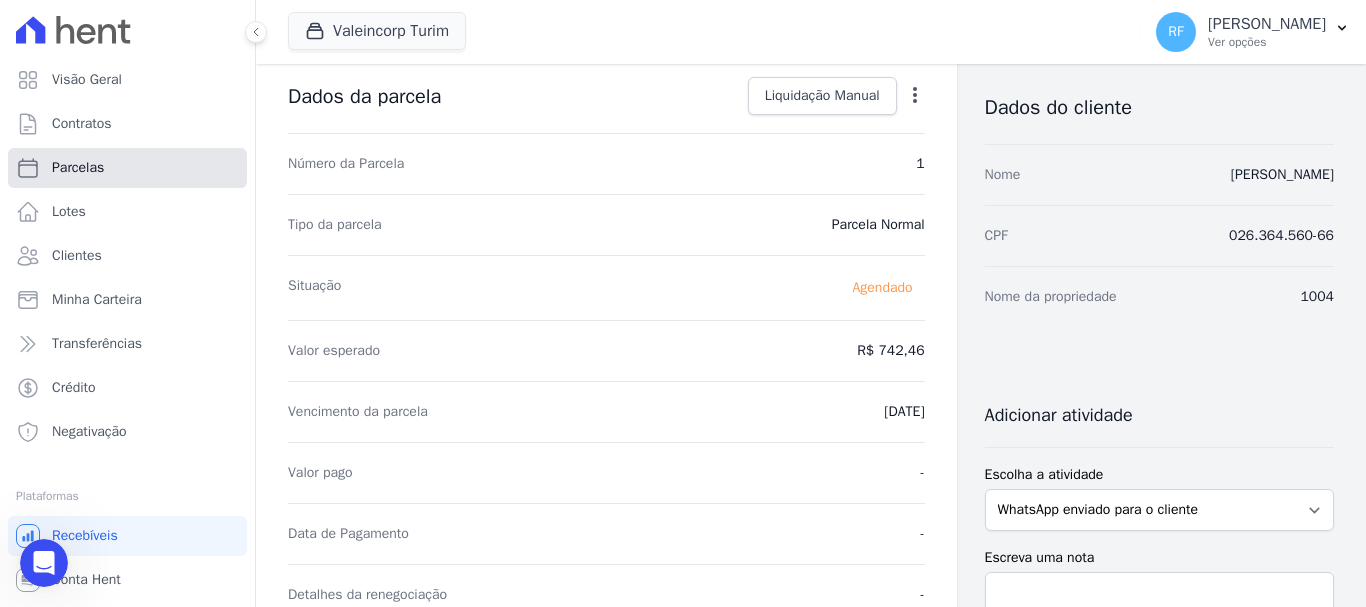 click on "Parcelas" at bounding box center (127, 168) 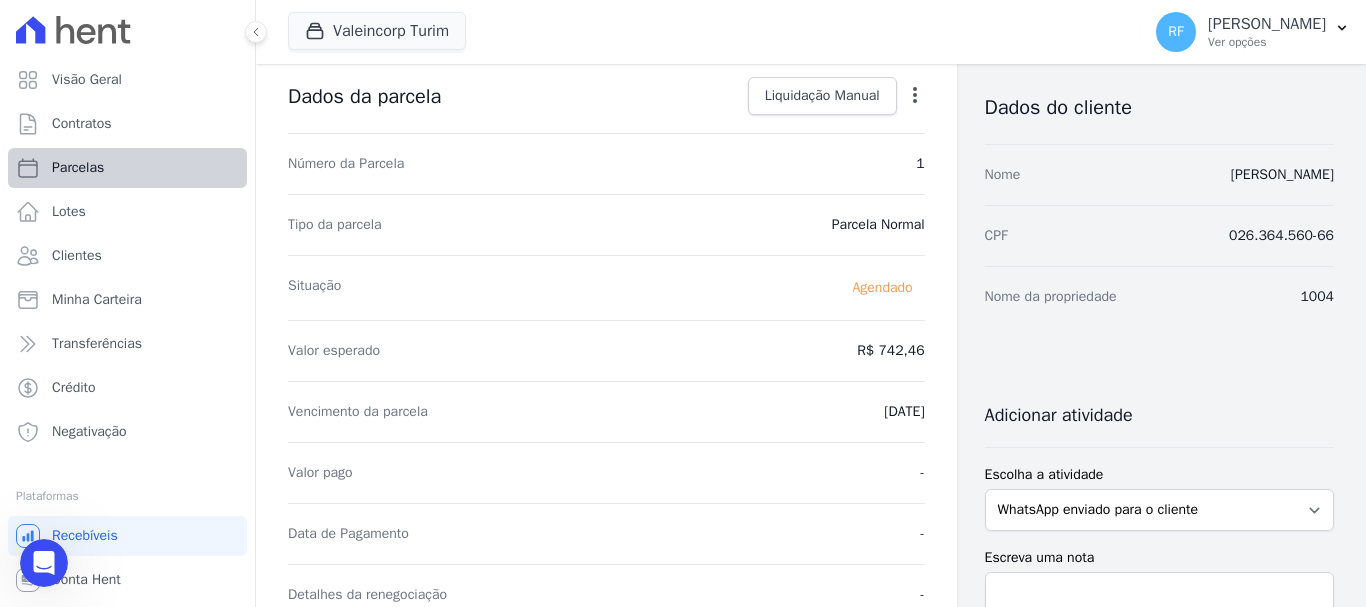 select 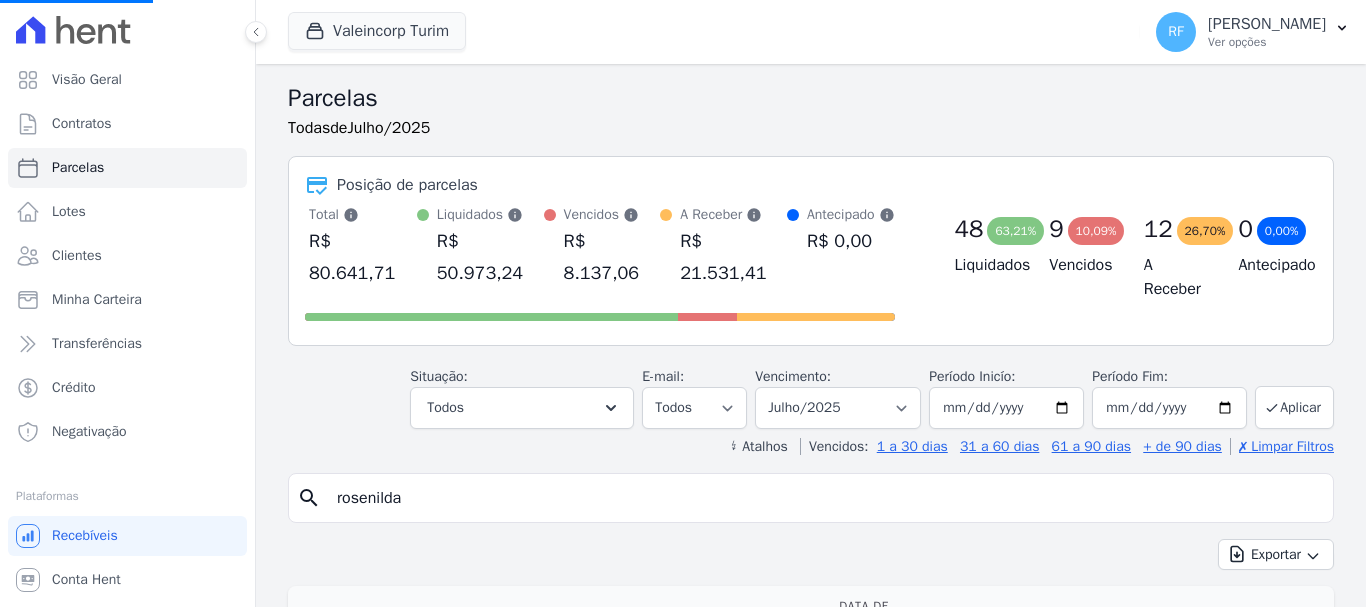 select 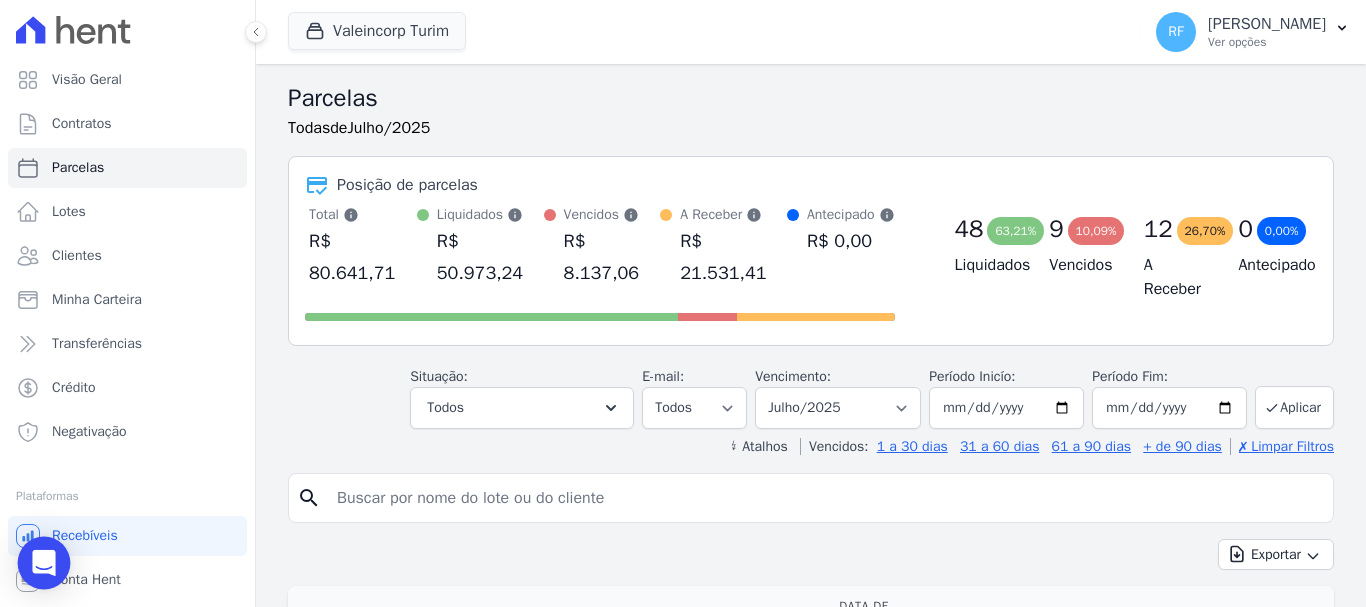 click 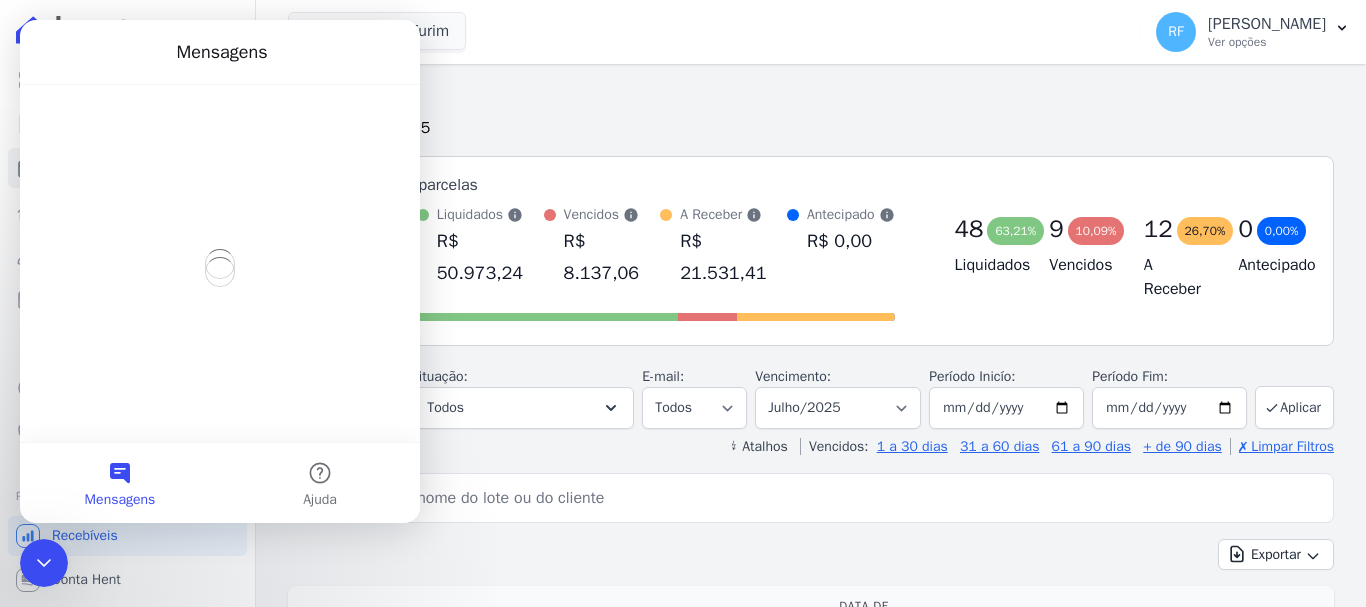 scroll, scrollTop: 0, scrollLeft: 0, axis: both 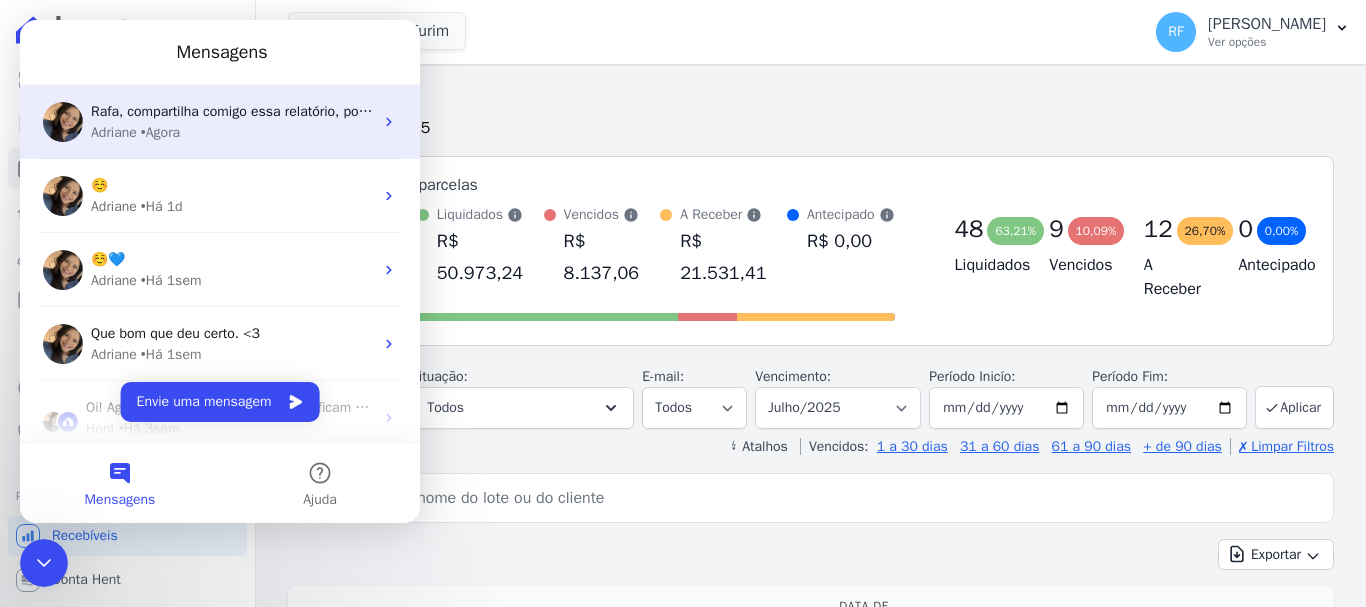 click on "Adriane •  Agora" at bounding box center [232, 132] 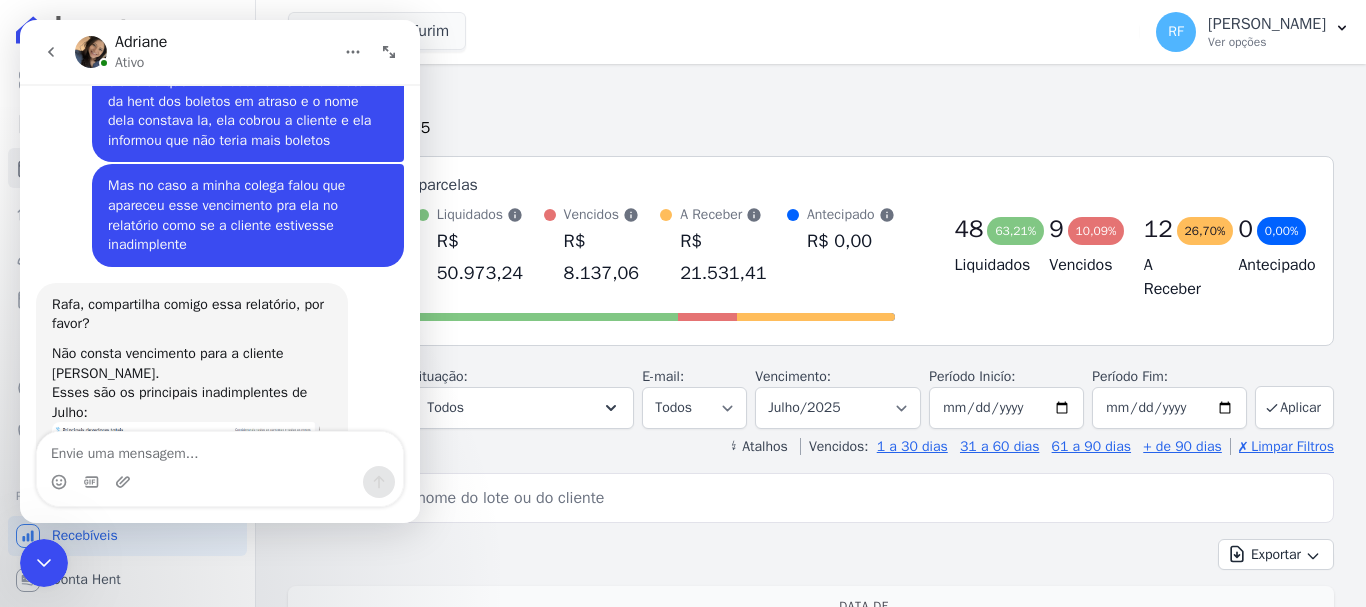 scroll, scrollTop: 7838, scrollLeft: 0, axis: vertical 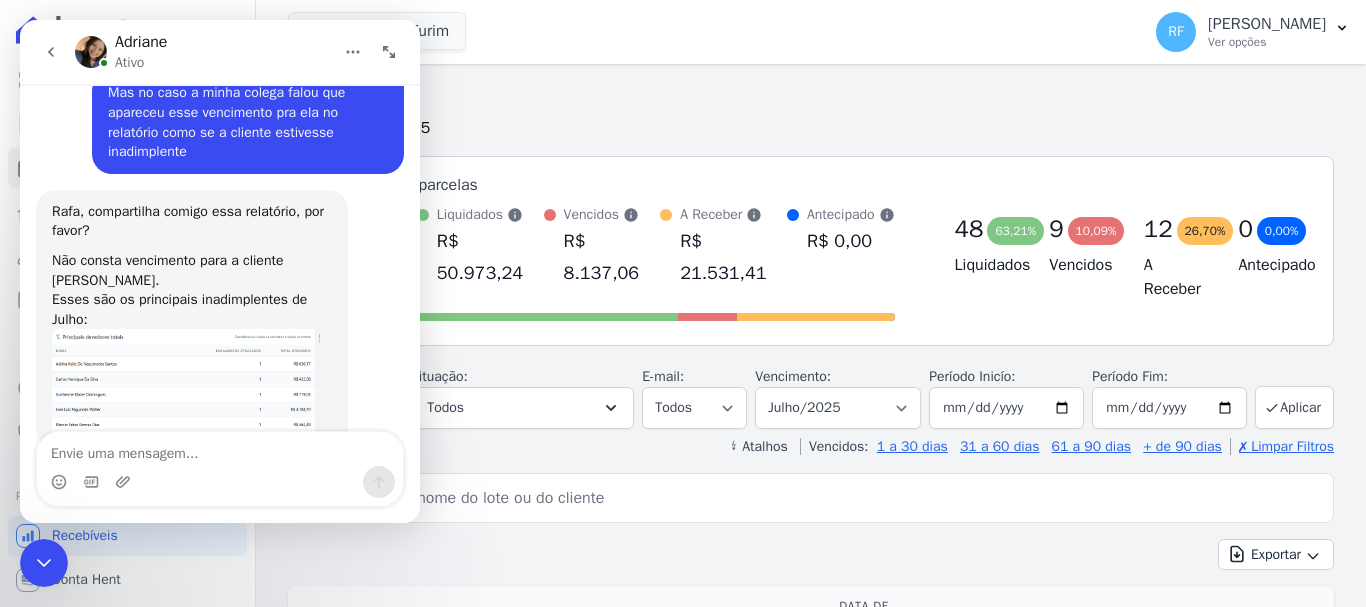 click at bounding box center (220, 449) 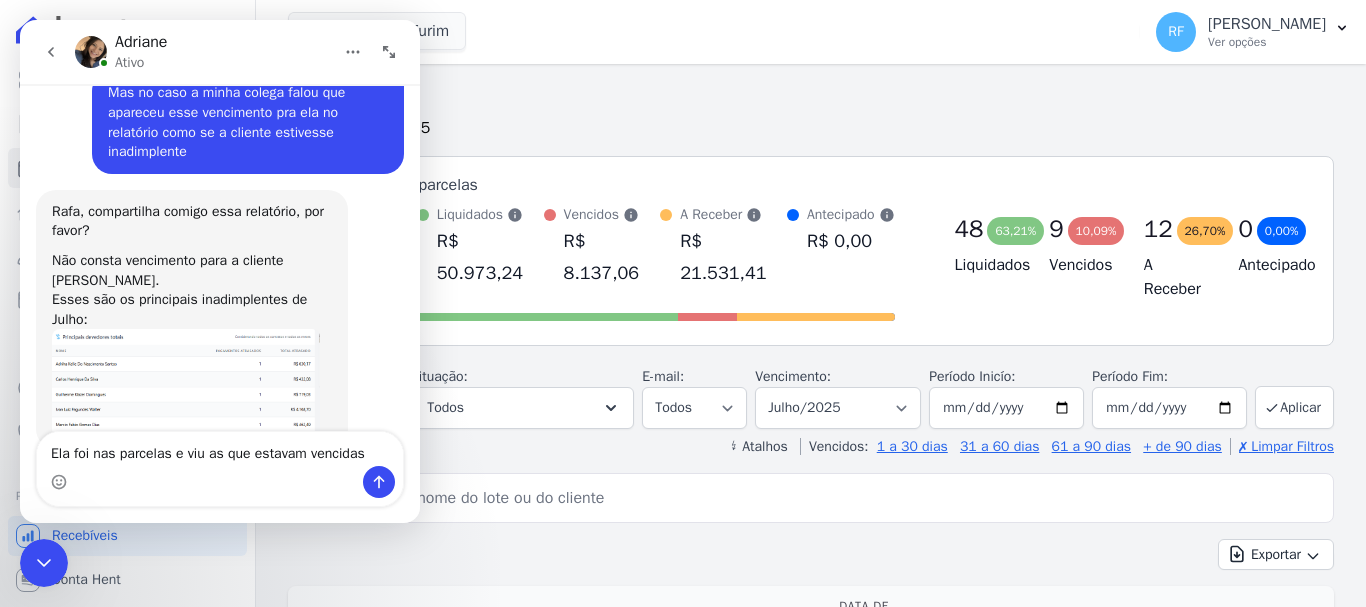 type on "Ela foi nas parcelas e viu as que estavam vencidas" 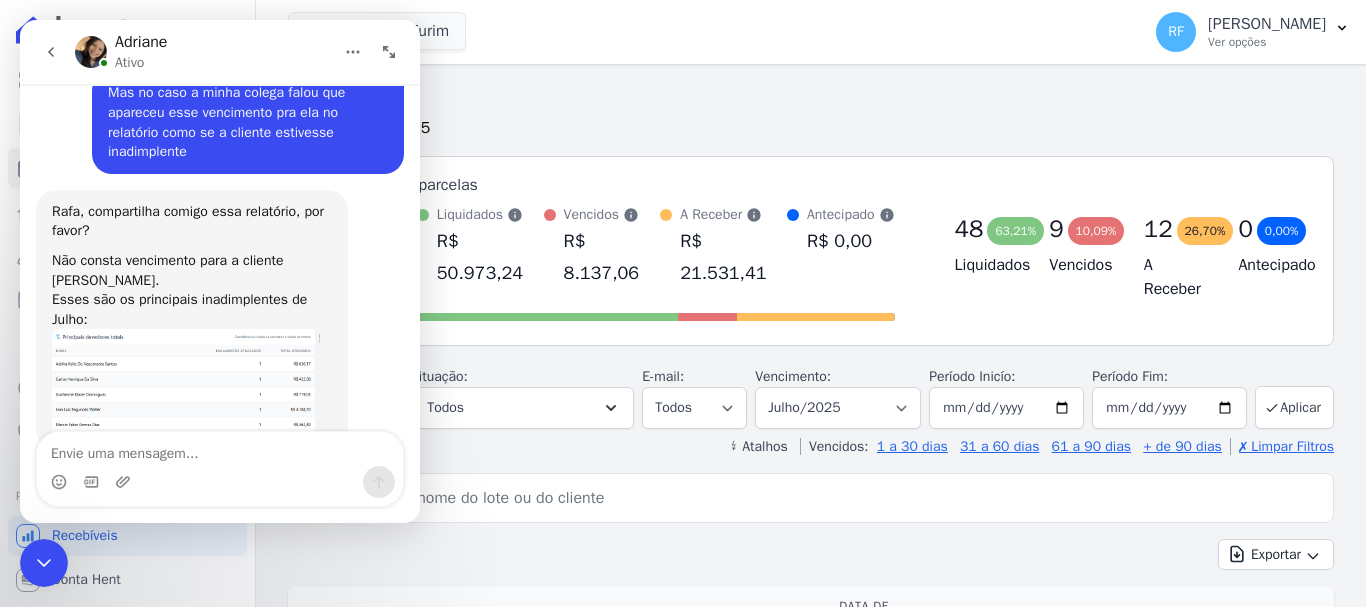 scroll, scrollTop: 7917, scrollLeft: 0, axis: vertical 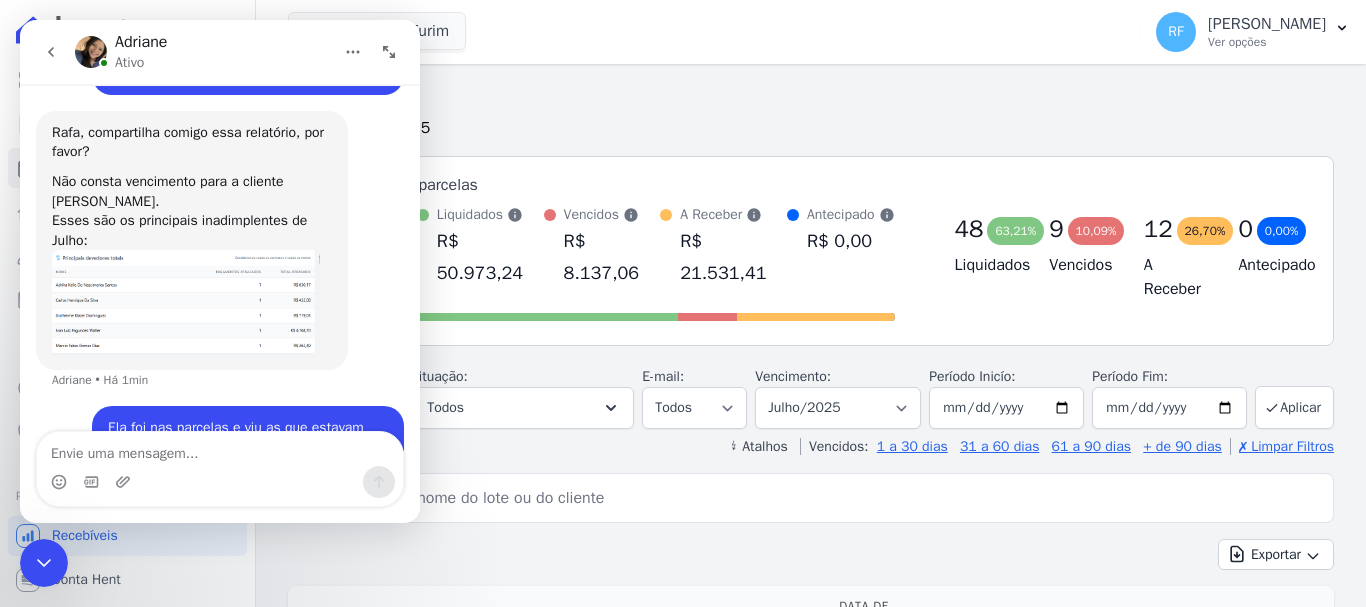 click at bounding box center [186, 303] 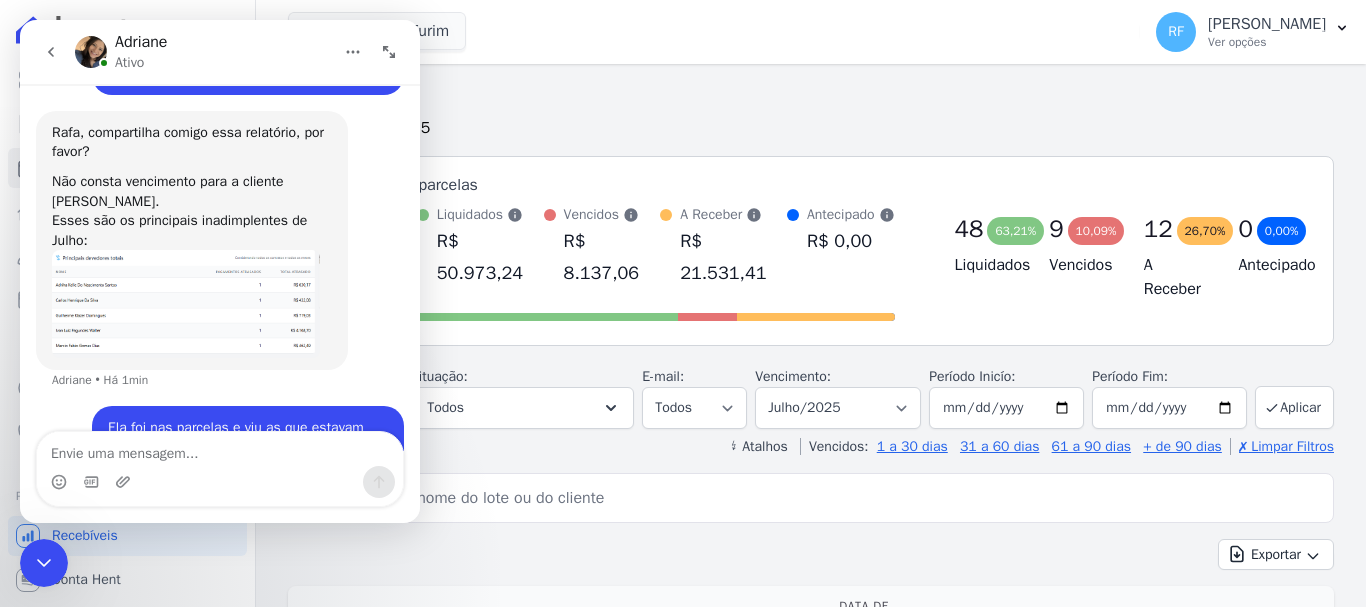 scroll, scrollTop: 0, scrollLeft: 0, axis: both 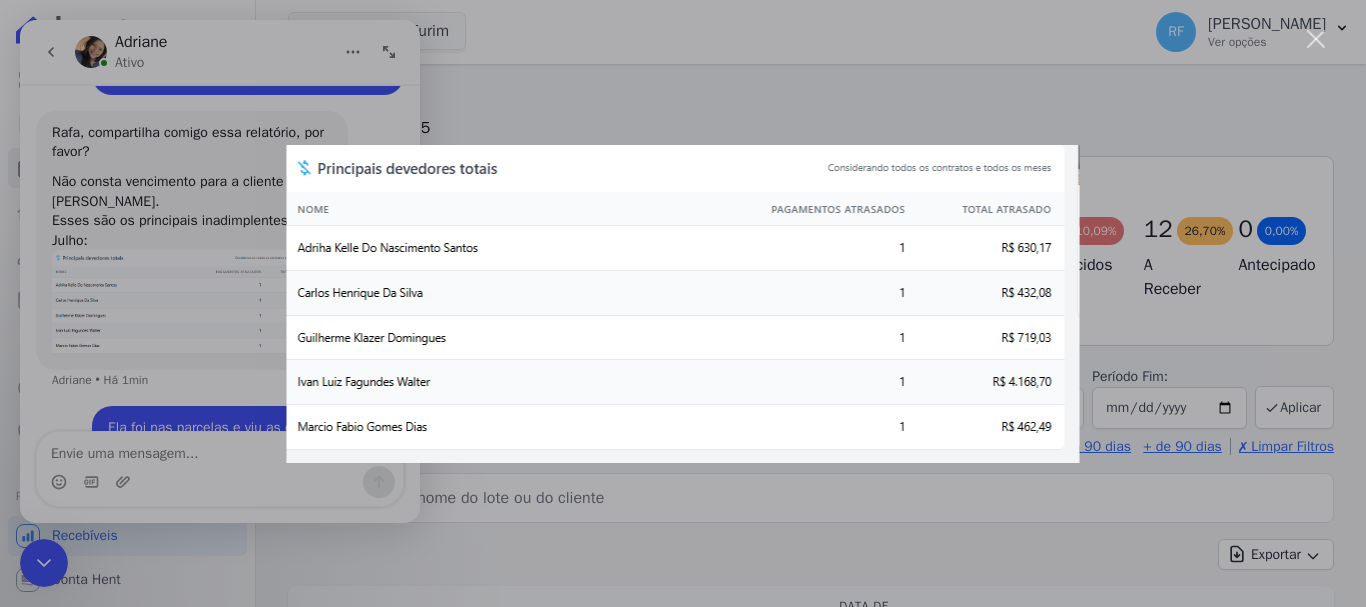 drag, startPoint x: 361, startPoint y: 119, endPoint x: 375, endPoint y: 104, distance: 20.518284 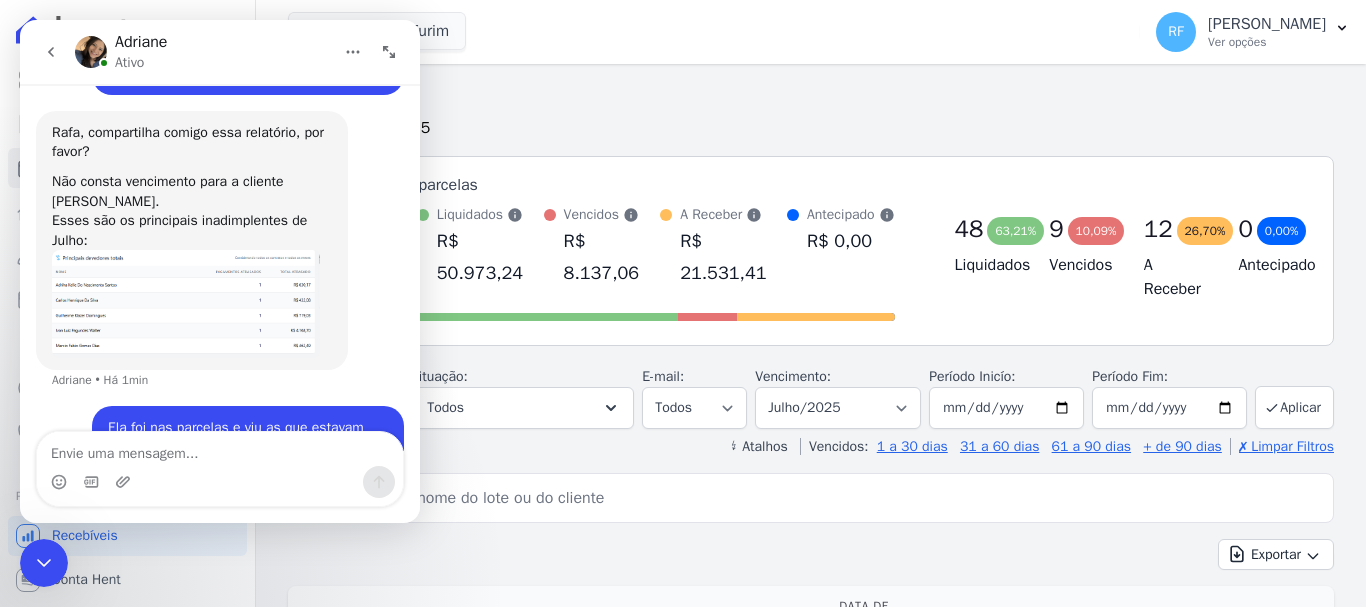 click at bounding box center (186, 303) 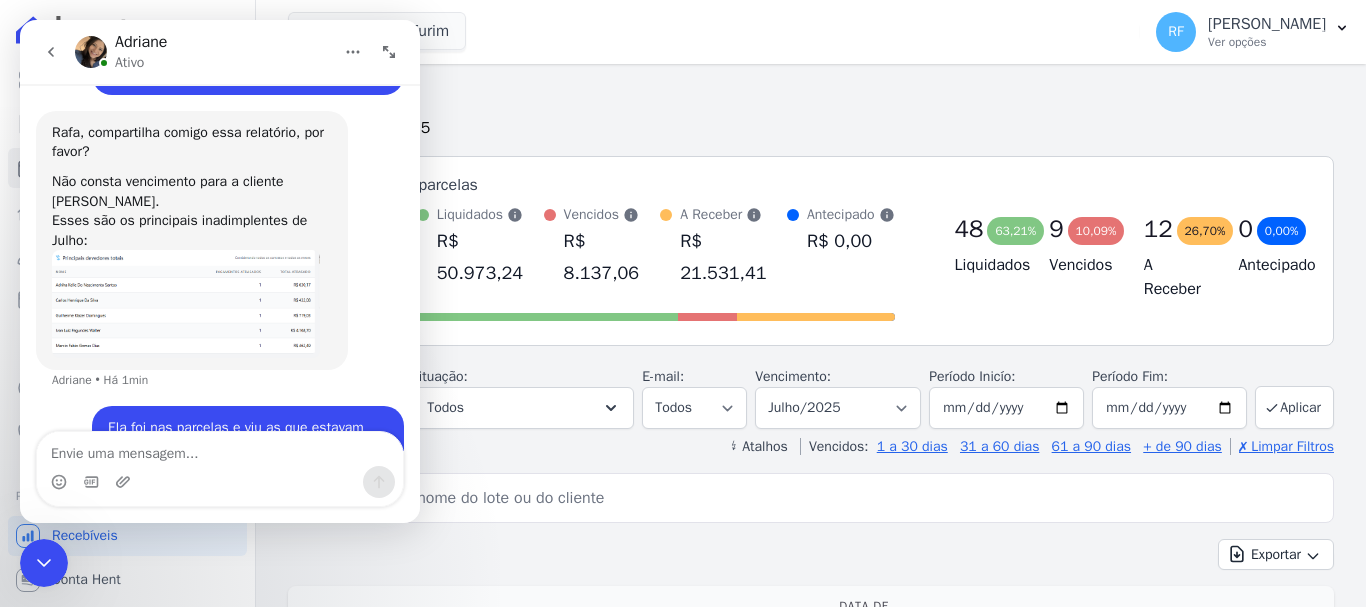 scroll, scrollTop: 0, scrollLeft: 0, axis: both 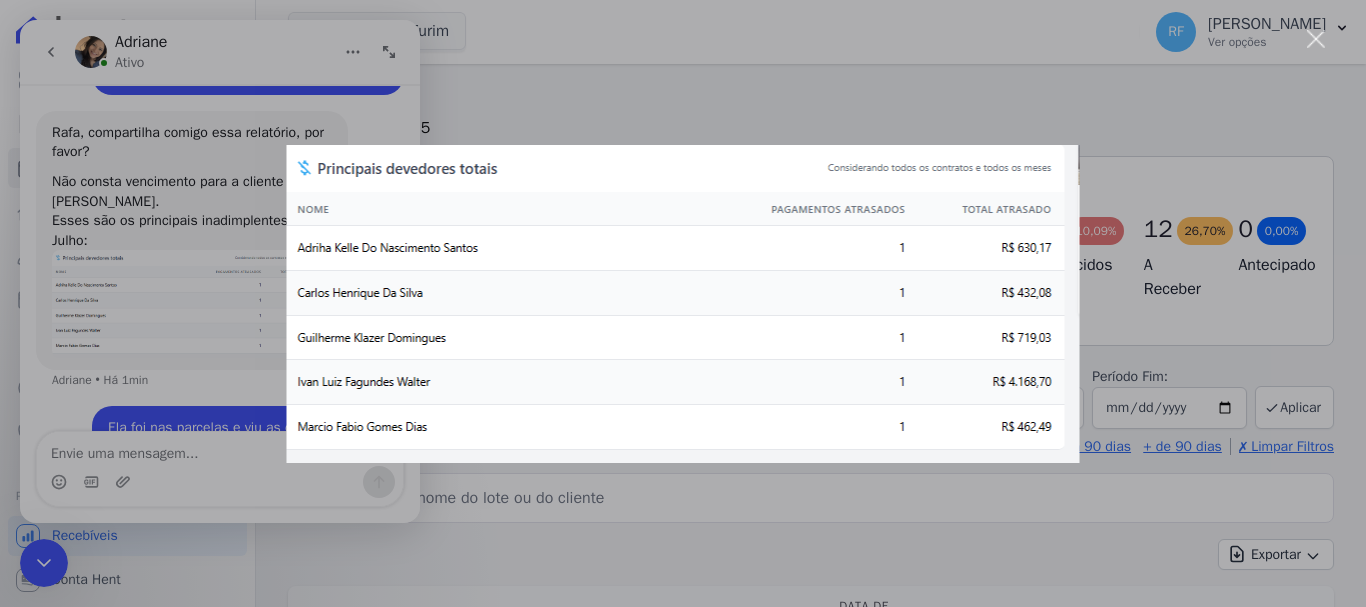 click at bounding box center [683, 303] 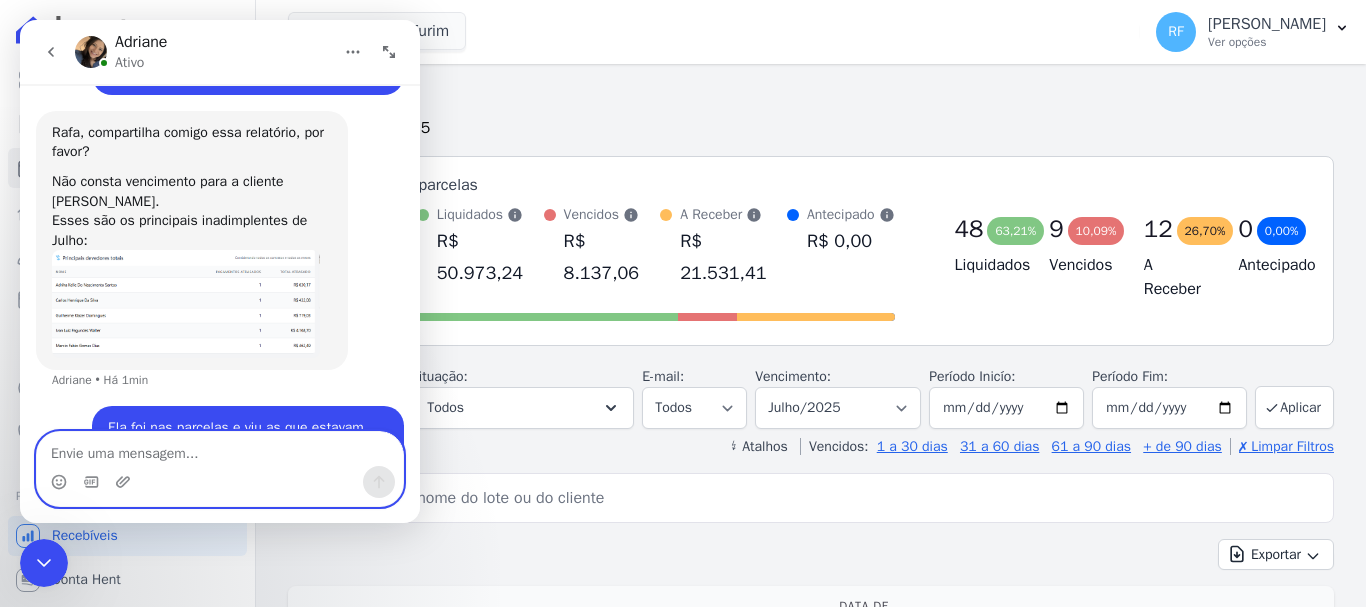 click at bounding box center (220, 449) 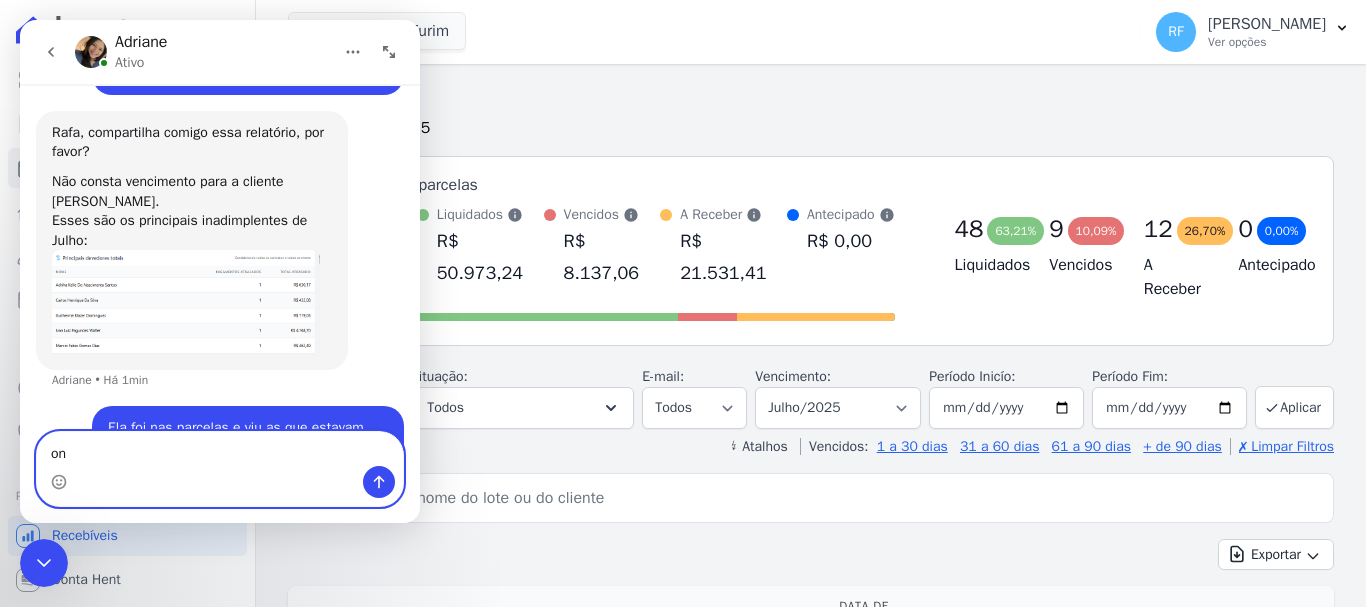 type on "o" 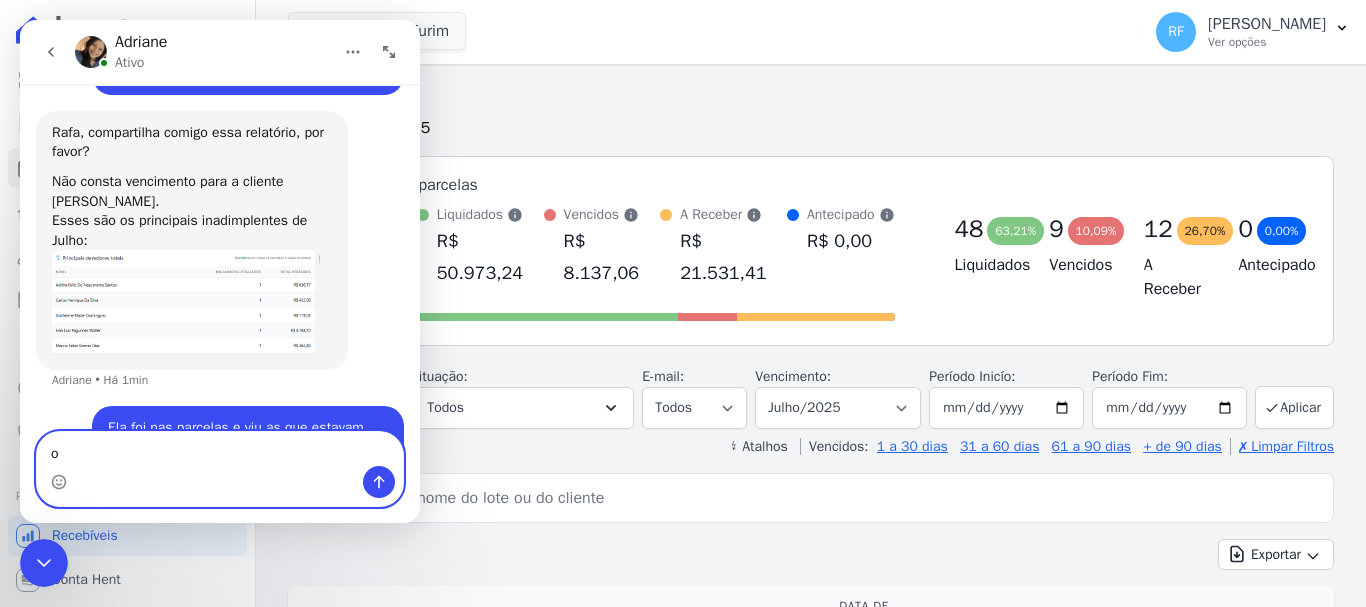 type 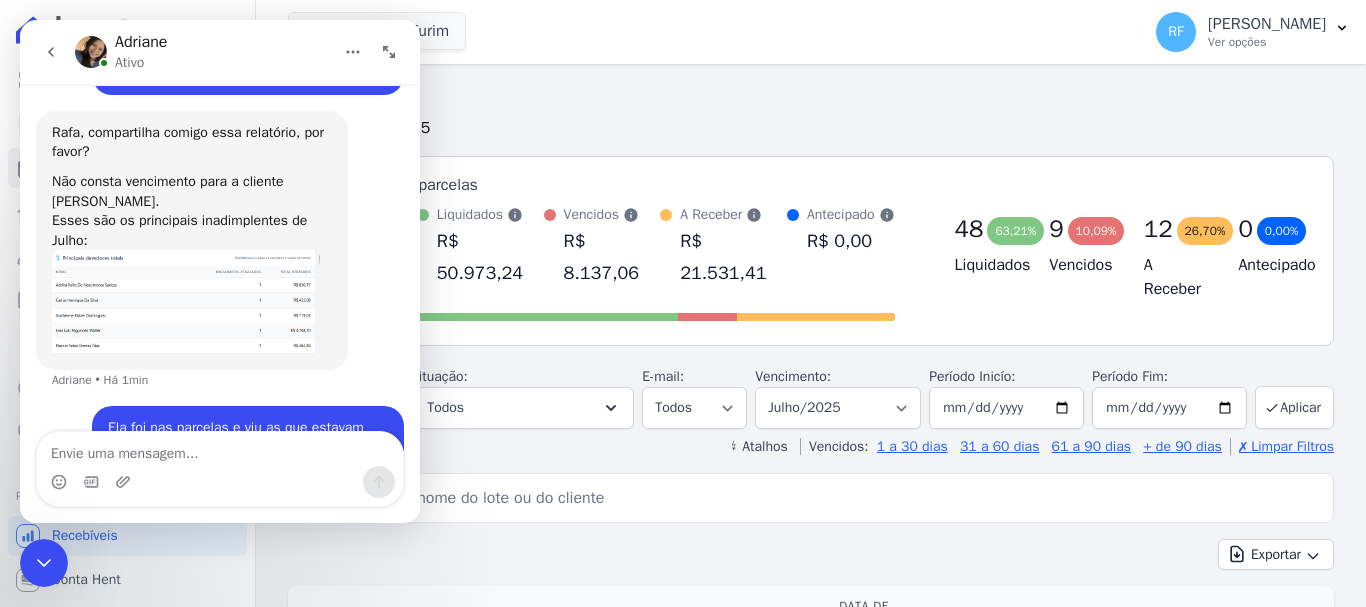 click at bounding box center (186, 303) 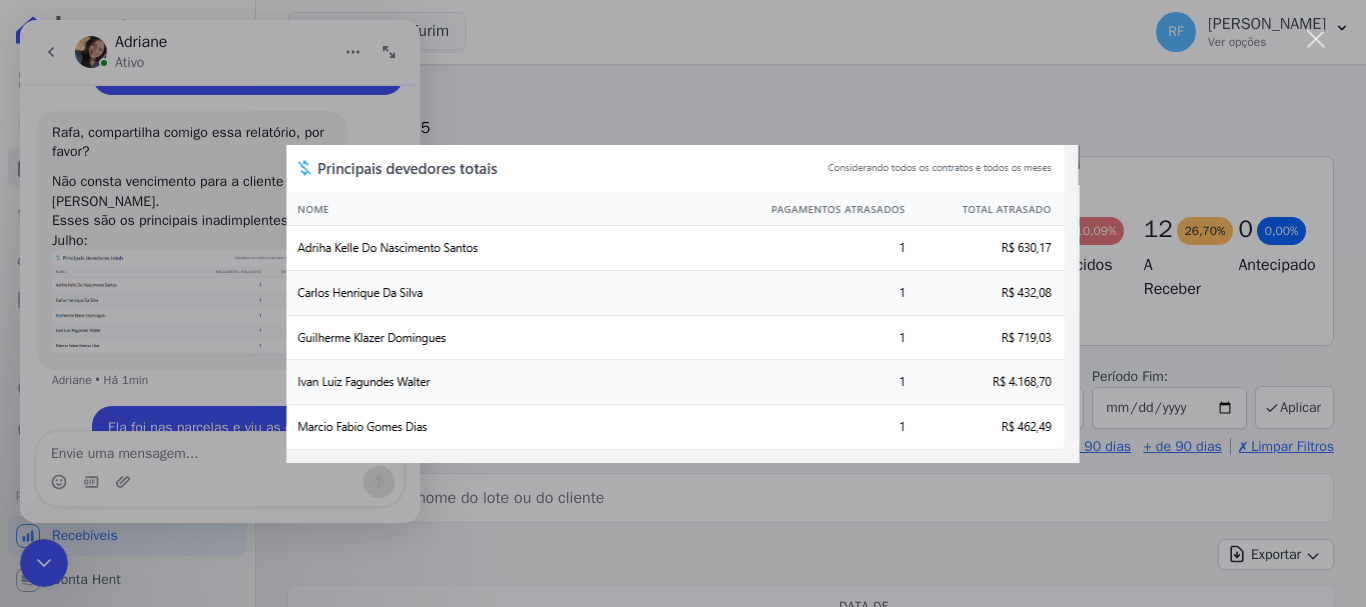 scroll, scrollTop: 0, scrollLeft: 0, axis: both 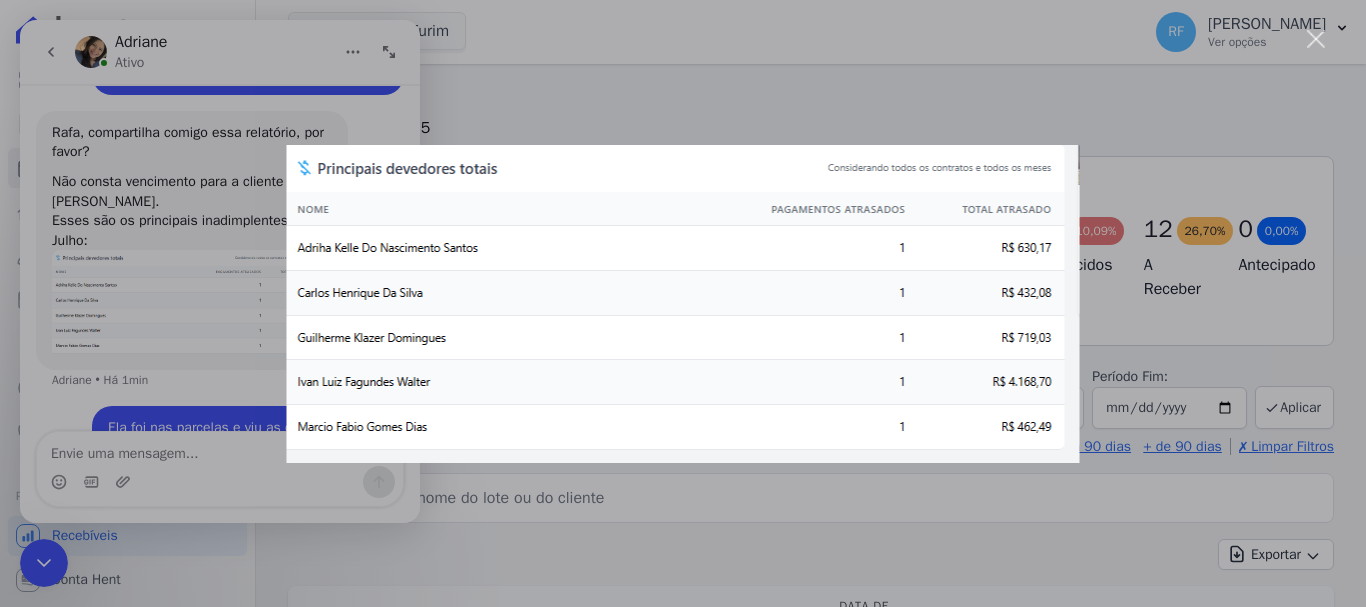 click at bounding box center (683, 303) 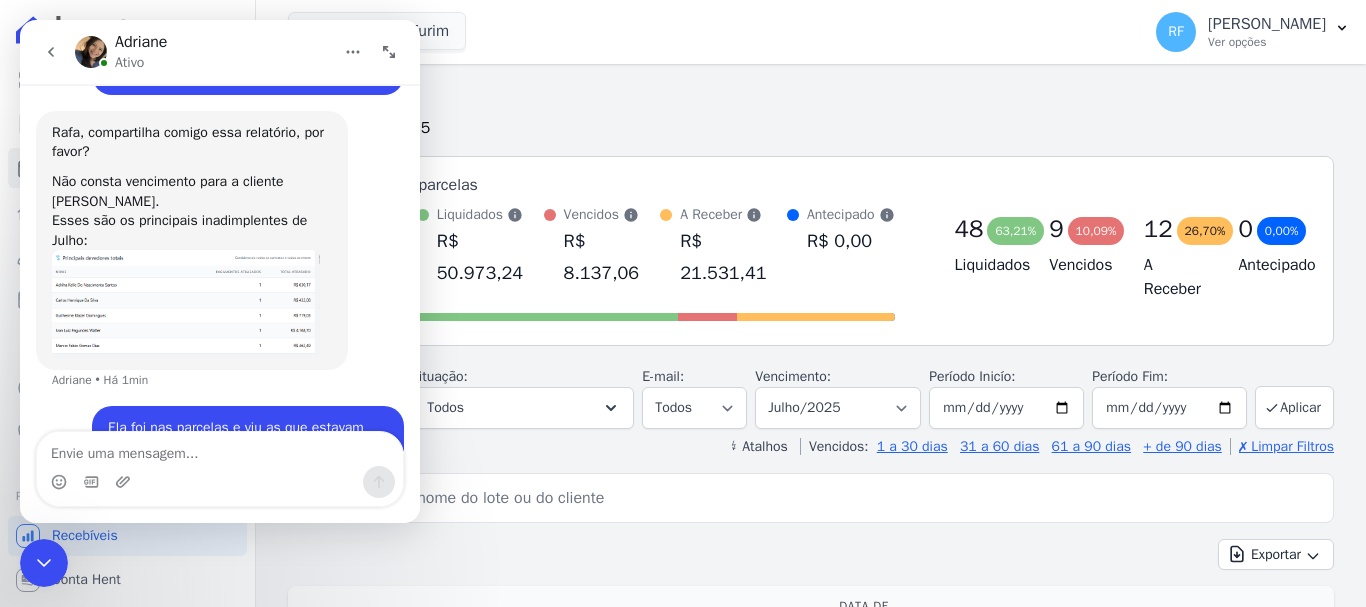 click 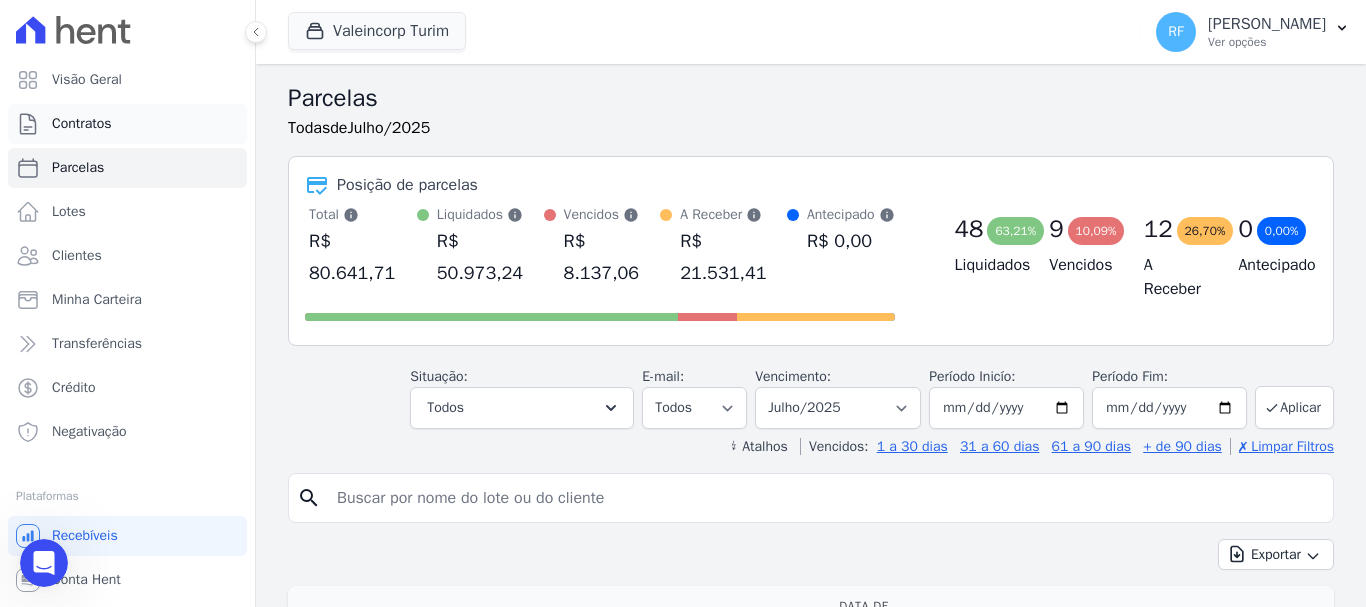 scroll, scrollTop: 0, scrollLeft: 0, axis: both 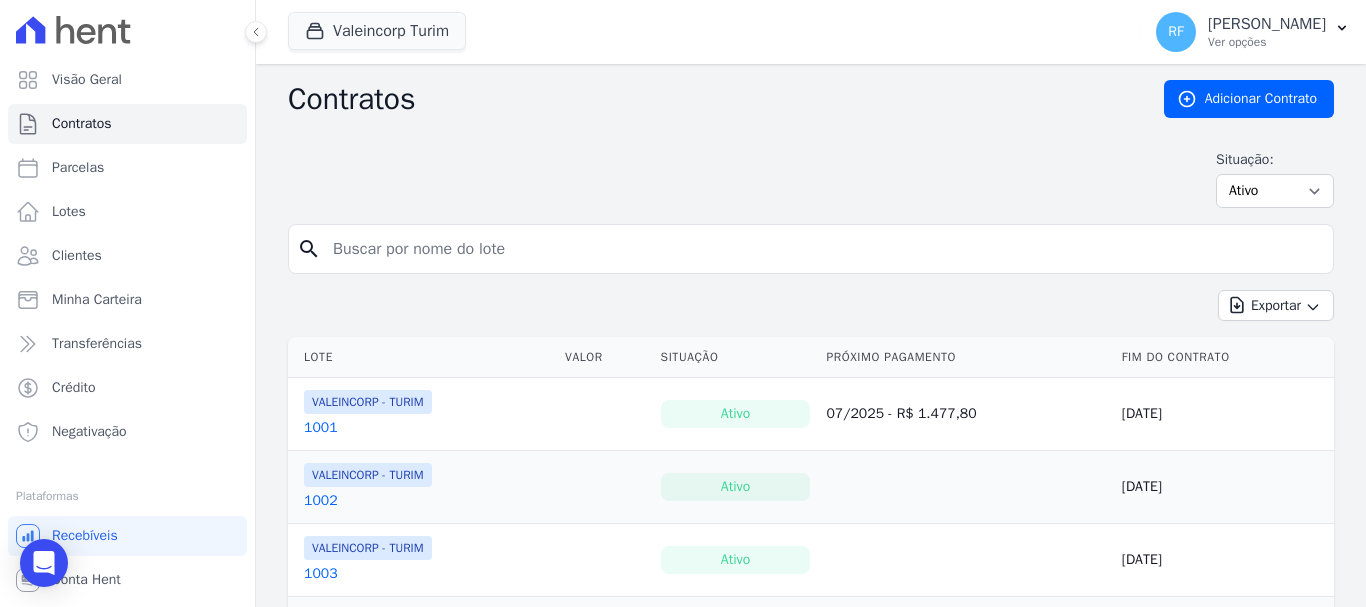 click on "Parcelas" at bounding box center (127, 168) 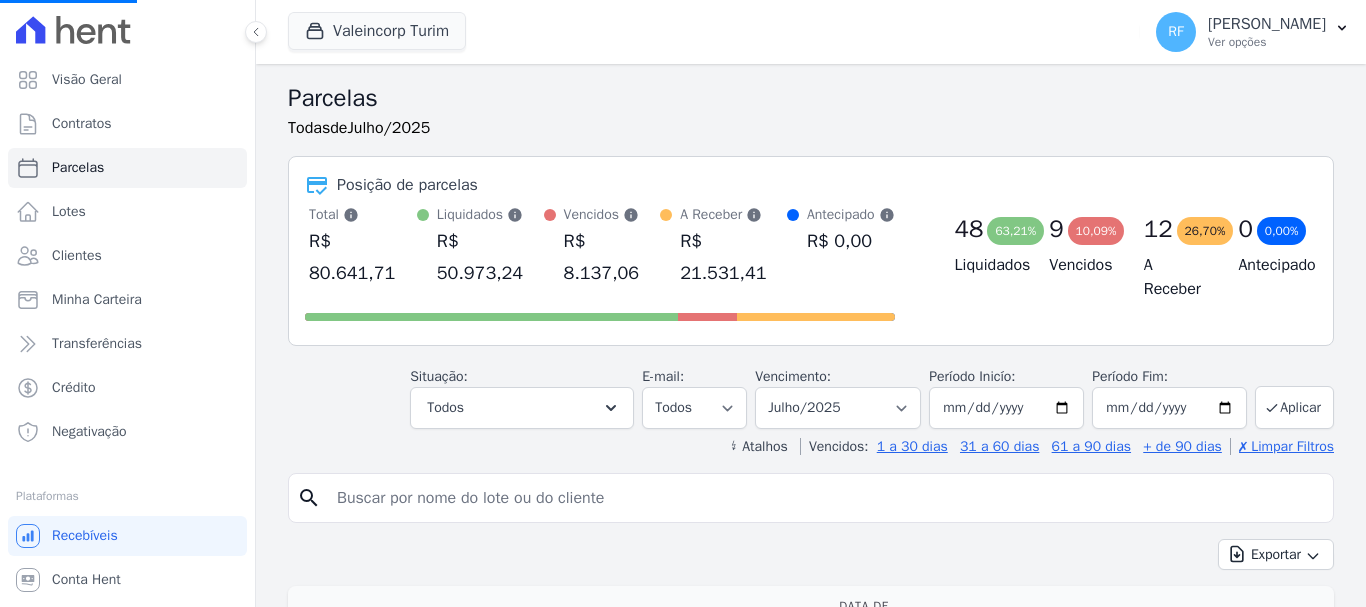 click at bounding box center (825, 498) 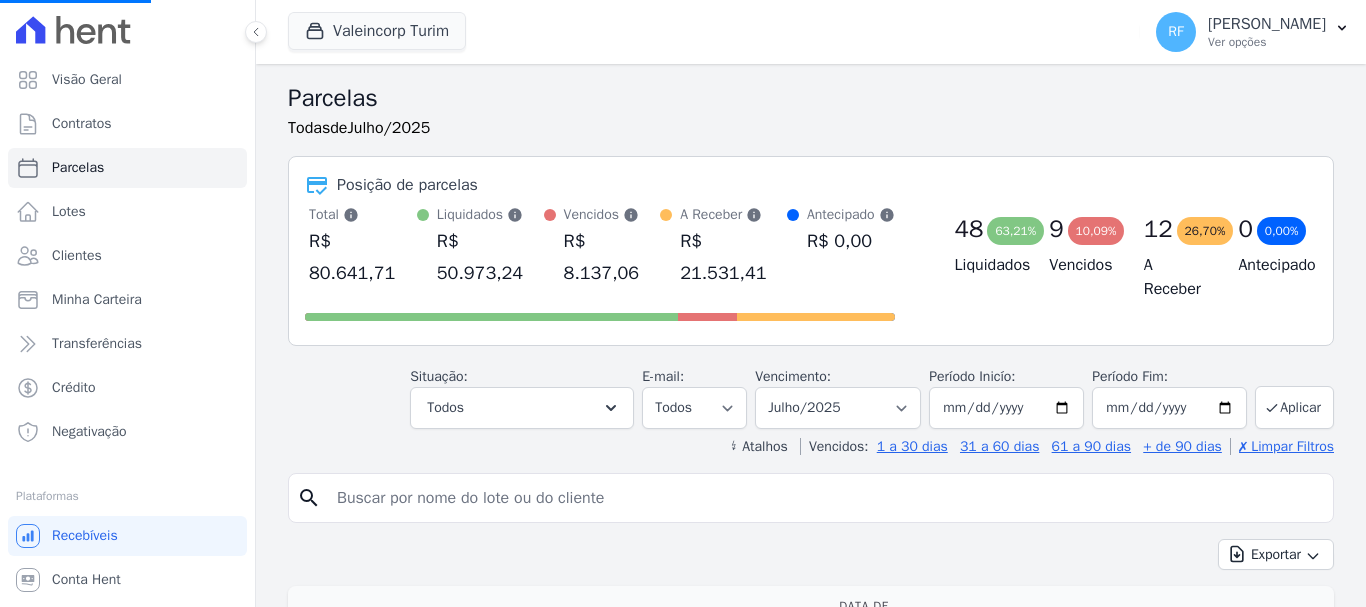 select 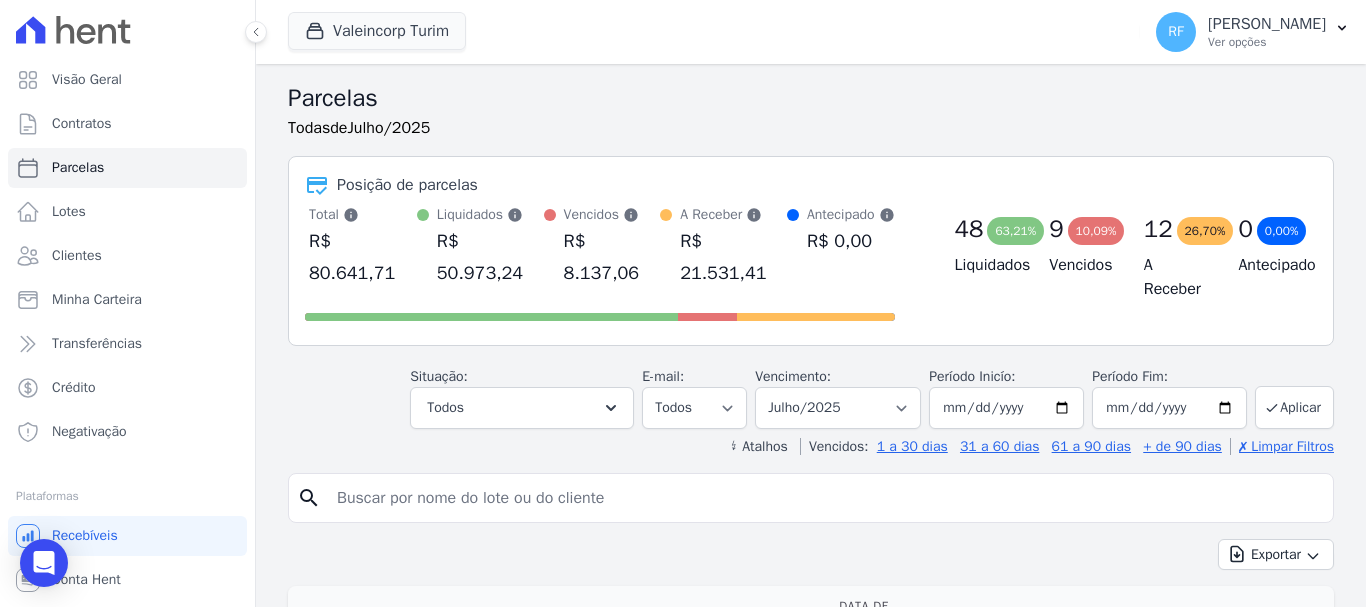 click at bounding box center [825, 498] 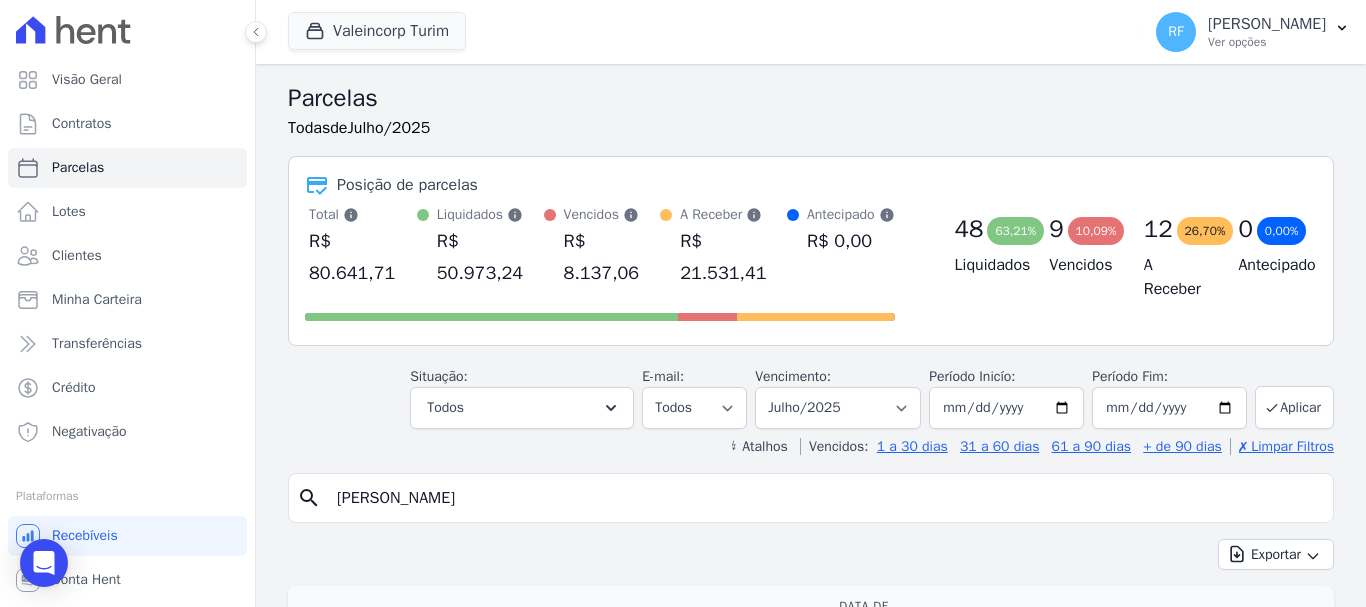 type on "guilherme" 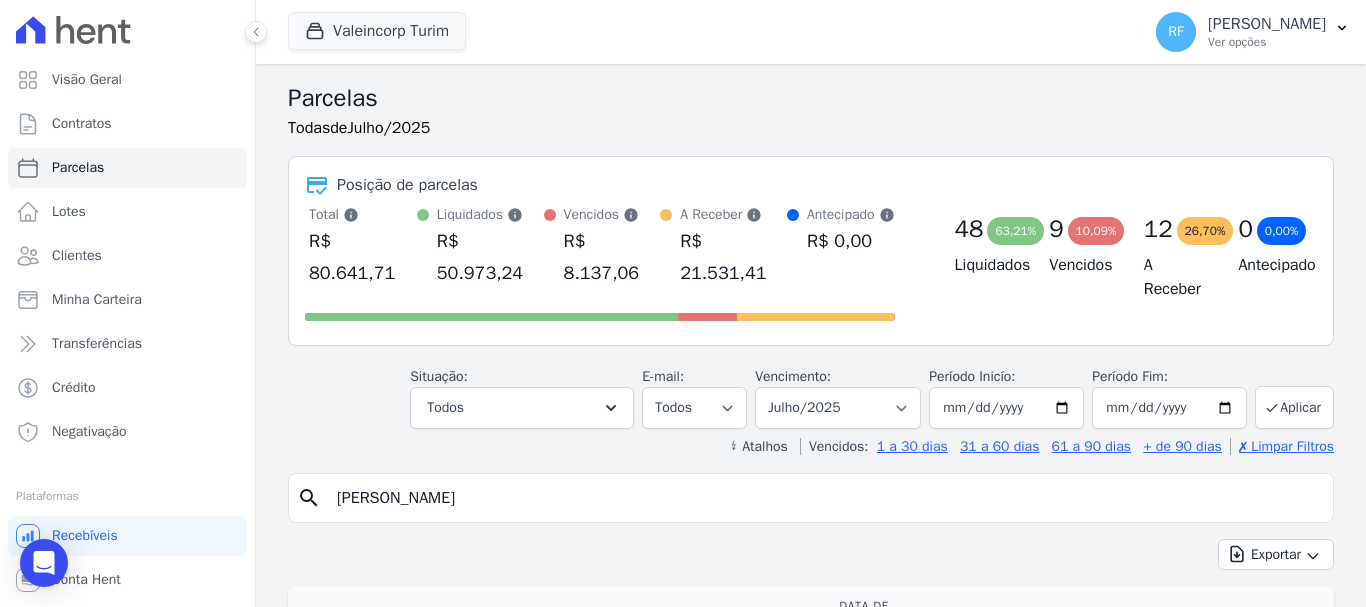 select 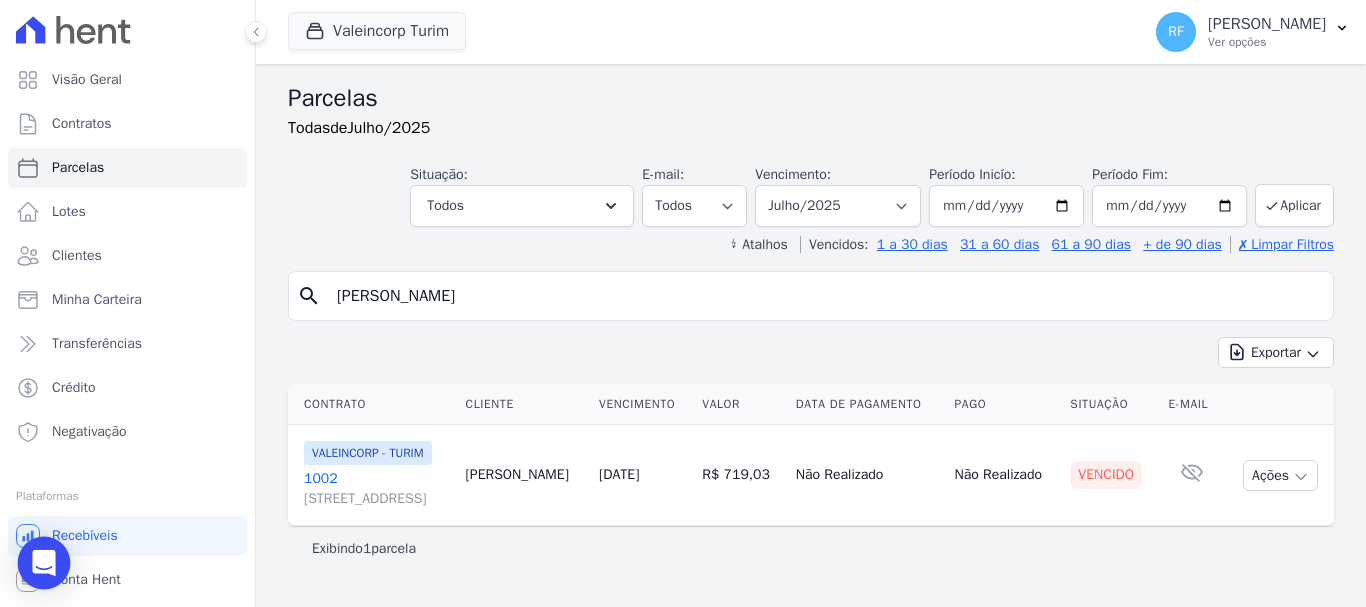 click 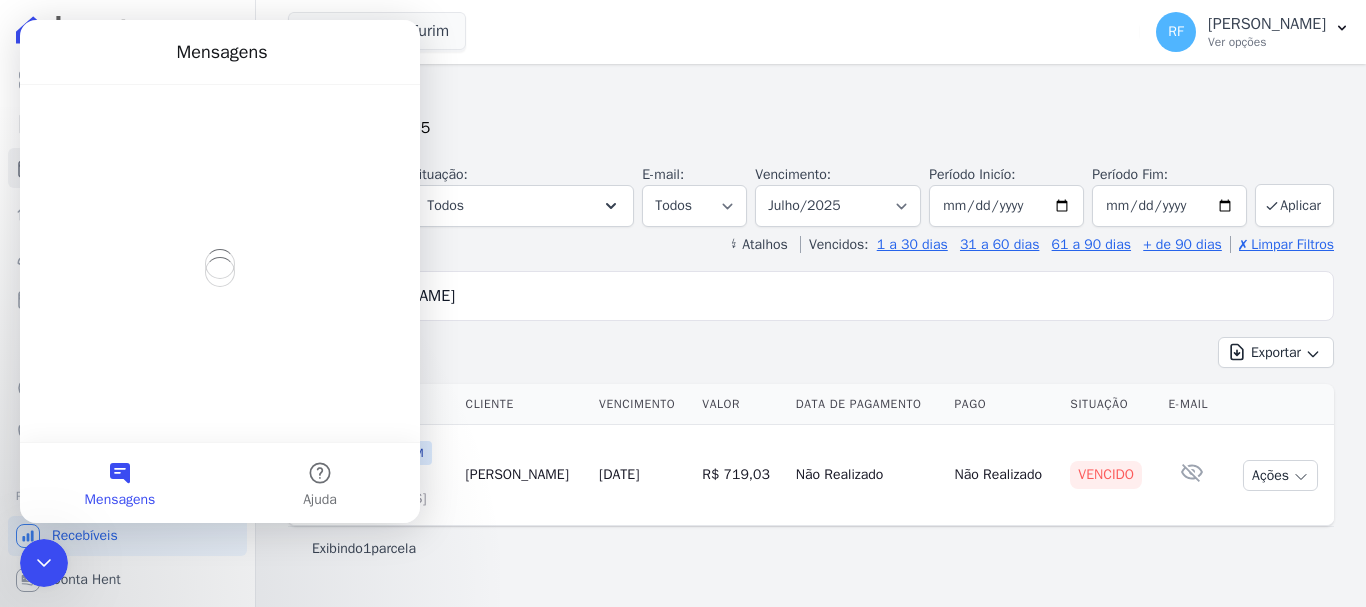 scroll, scrollTop: 0, scrollLeft: 0, axis: both 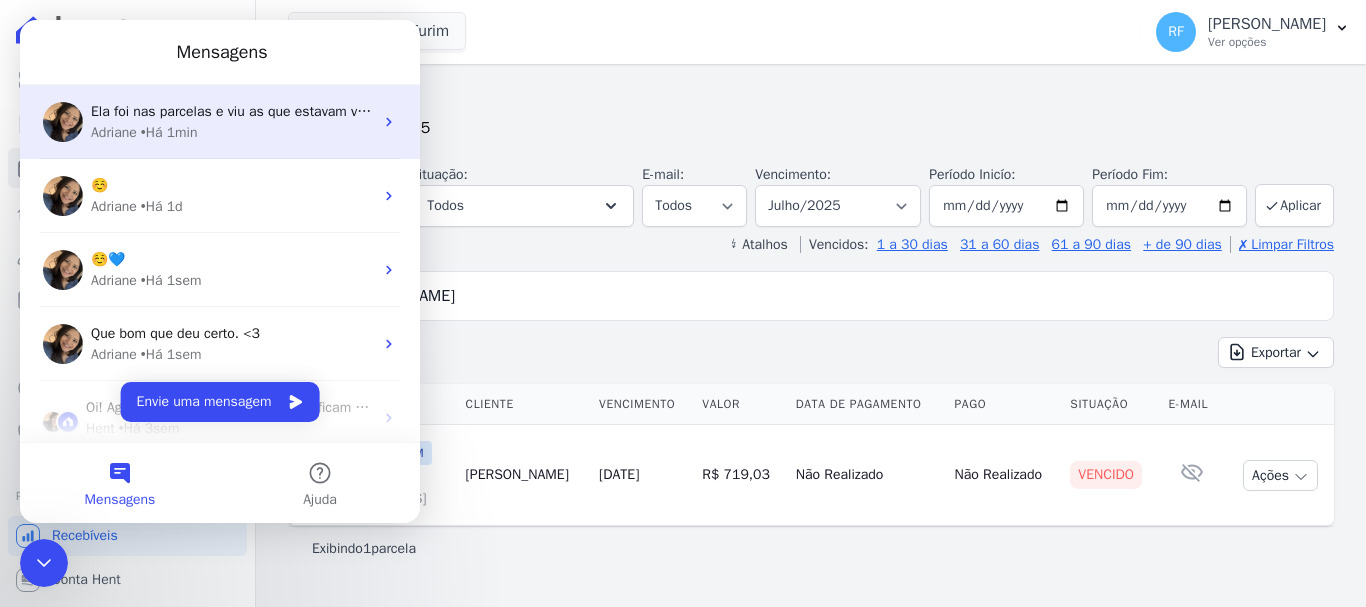 click on "•  Há 1min" at bounding box center [169, 132] 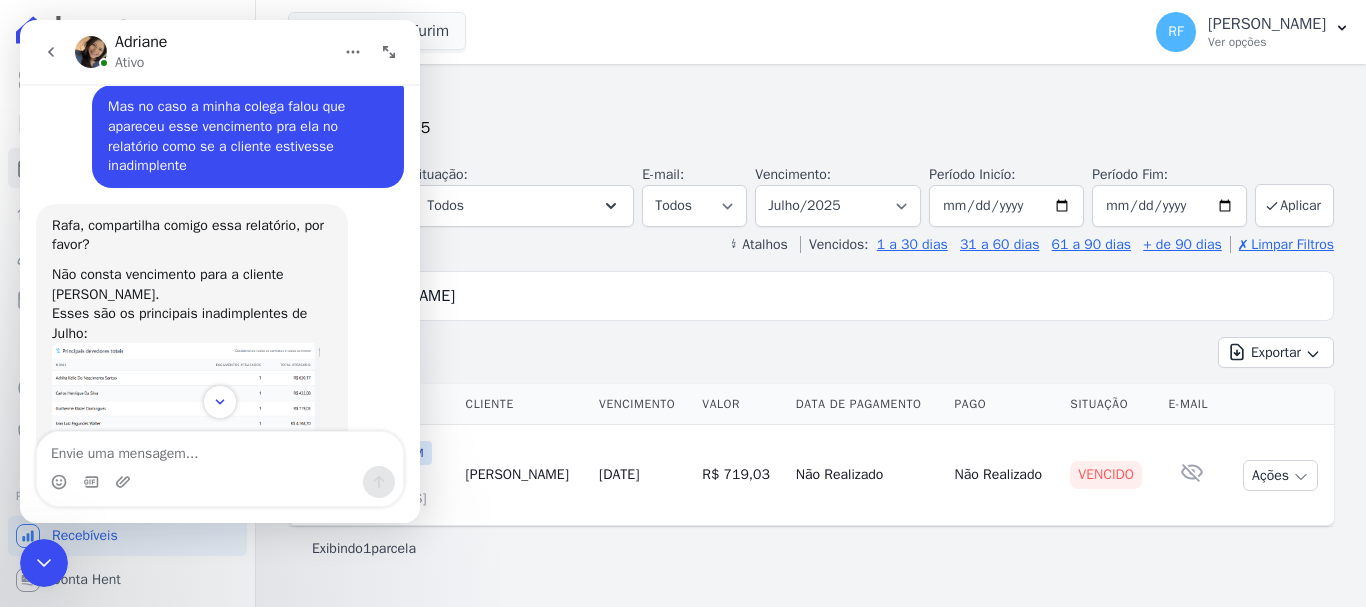 scroll, scrollTop: 7917, scrollLeft: 0, axis: vertical 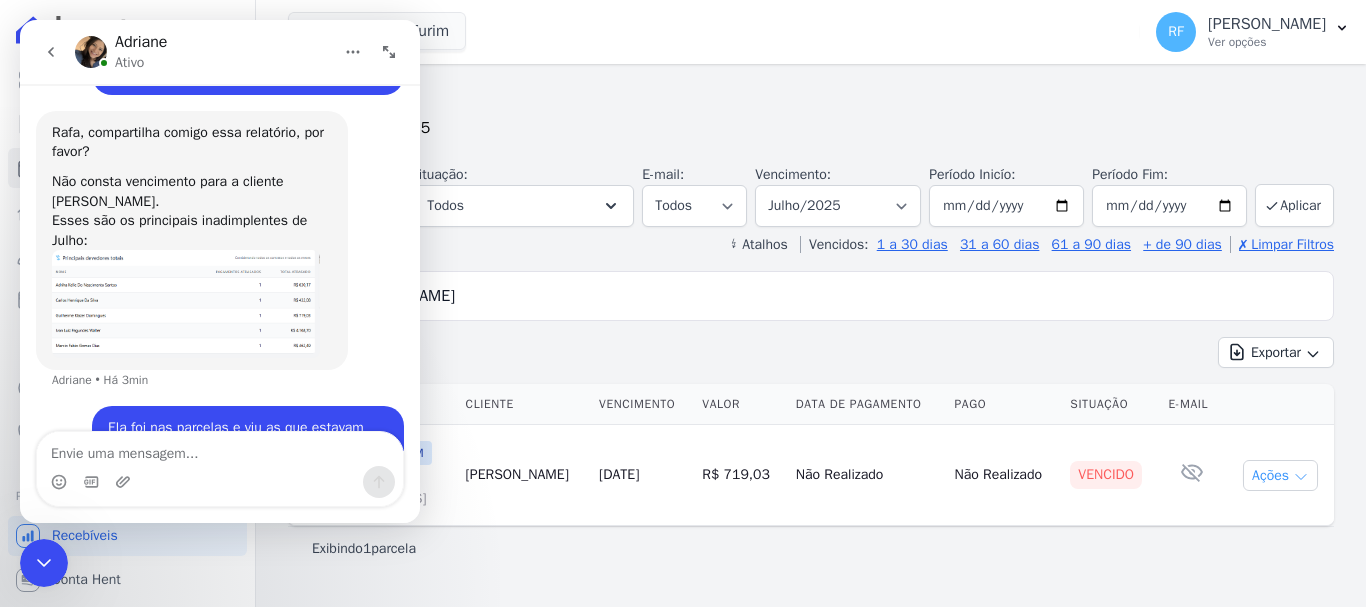 click on "Ações" at bounding box center (1280, 475) 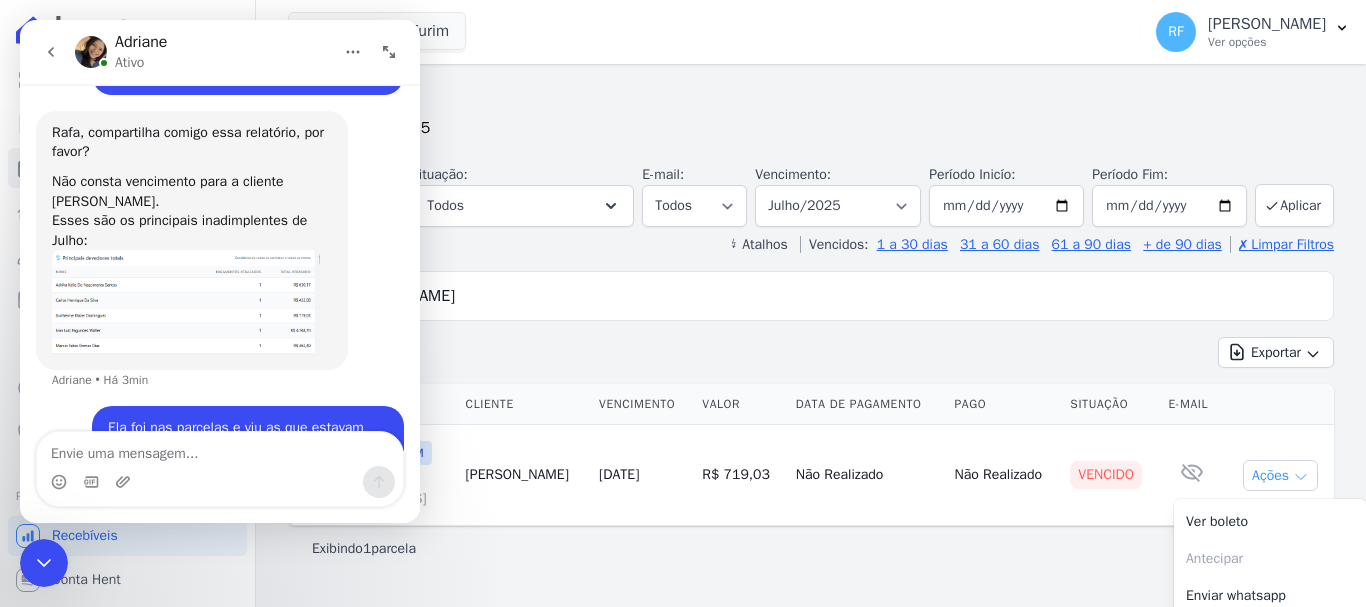 click on "Ações" at bounding box center (1280, 475) 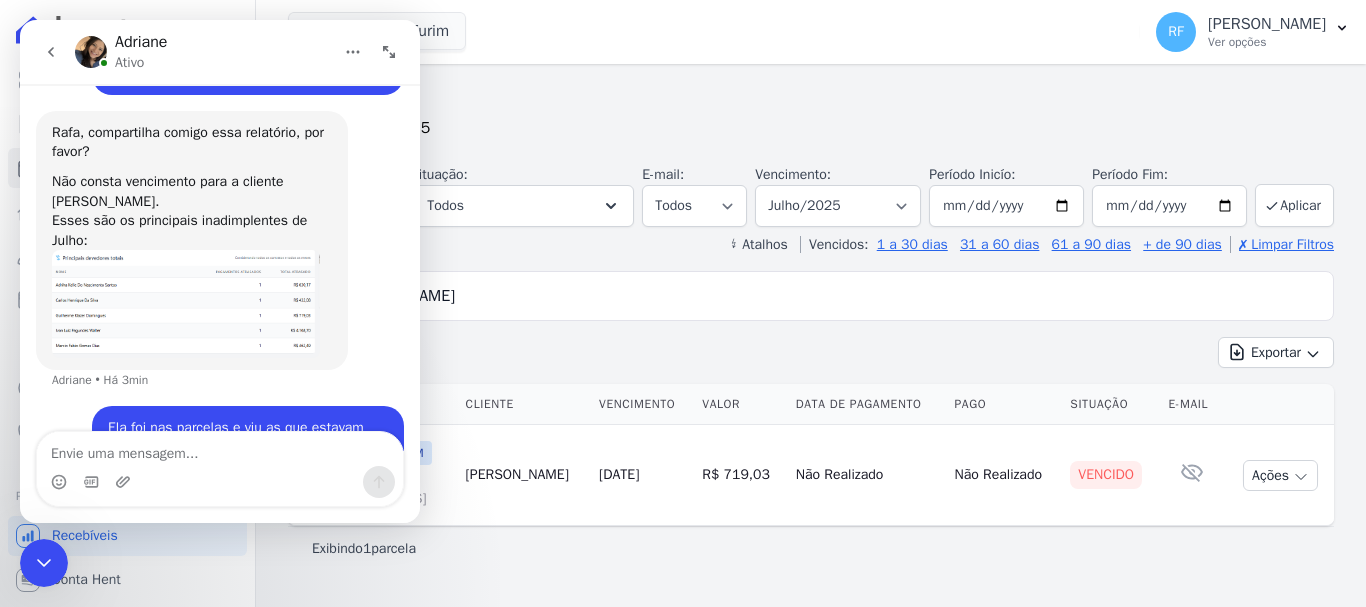 click at bounding box center [44, 563] 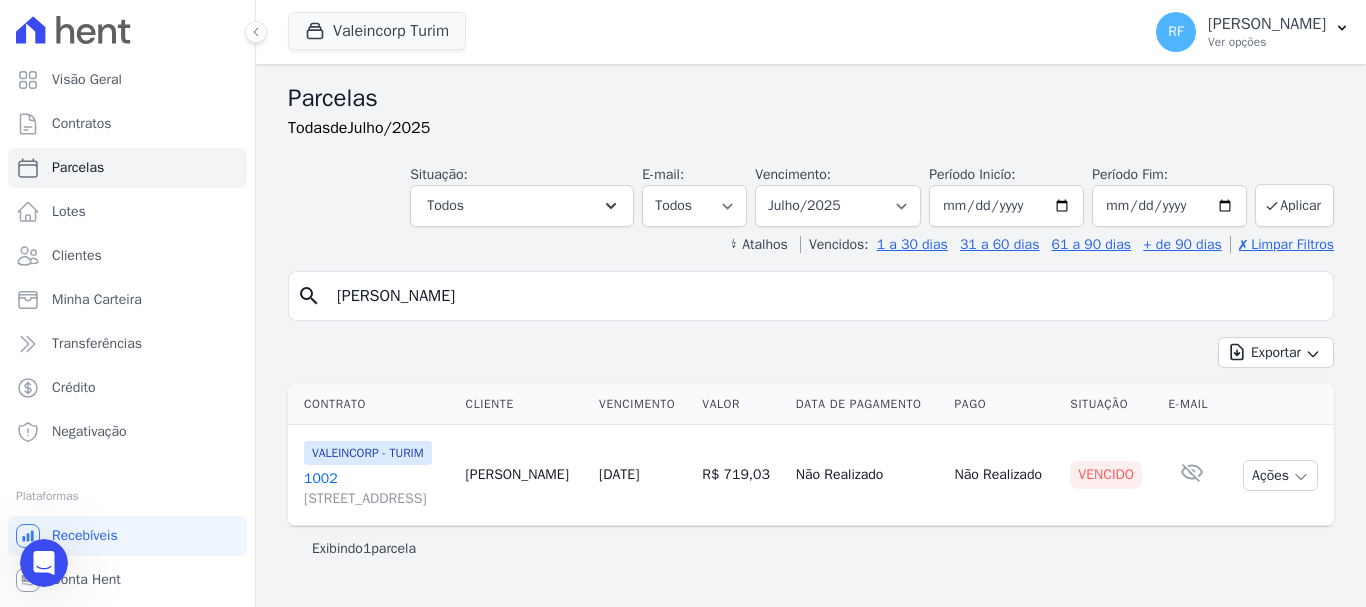 scroll, scrollTop: 0, scrollLeft: 0, axis: both 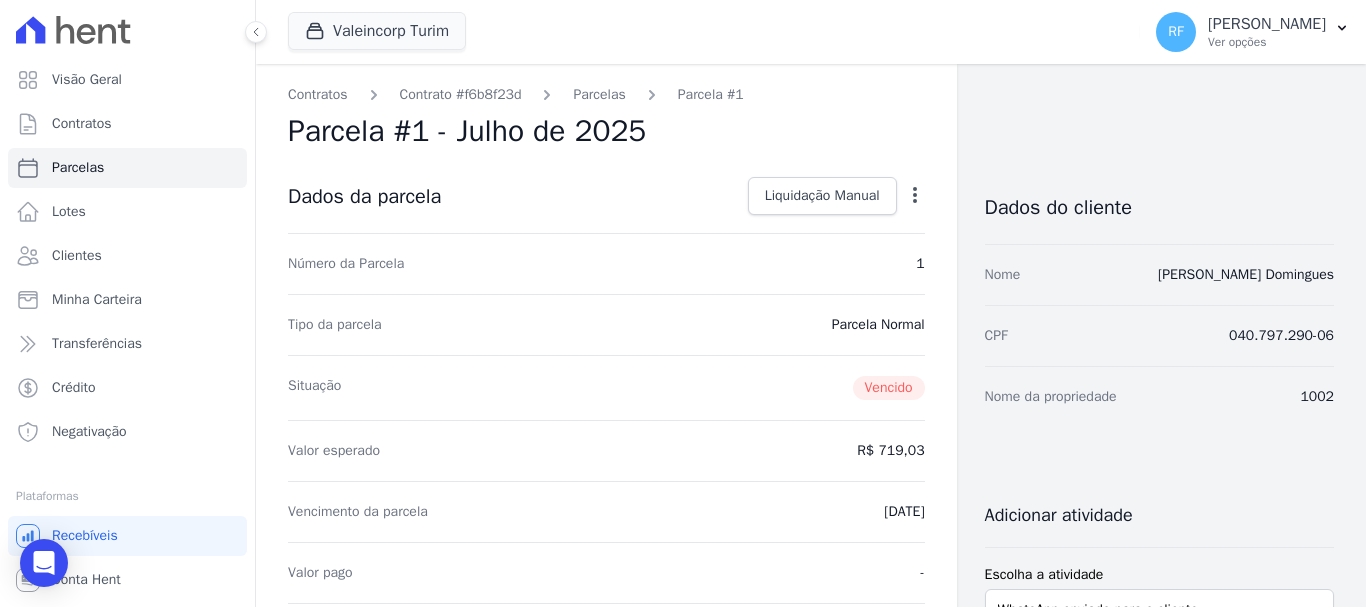 click 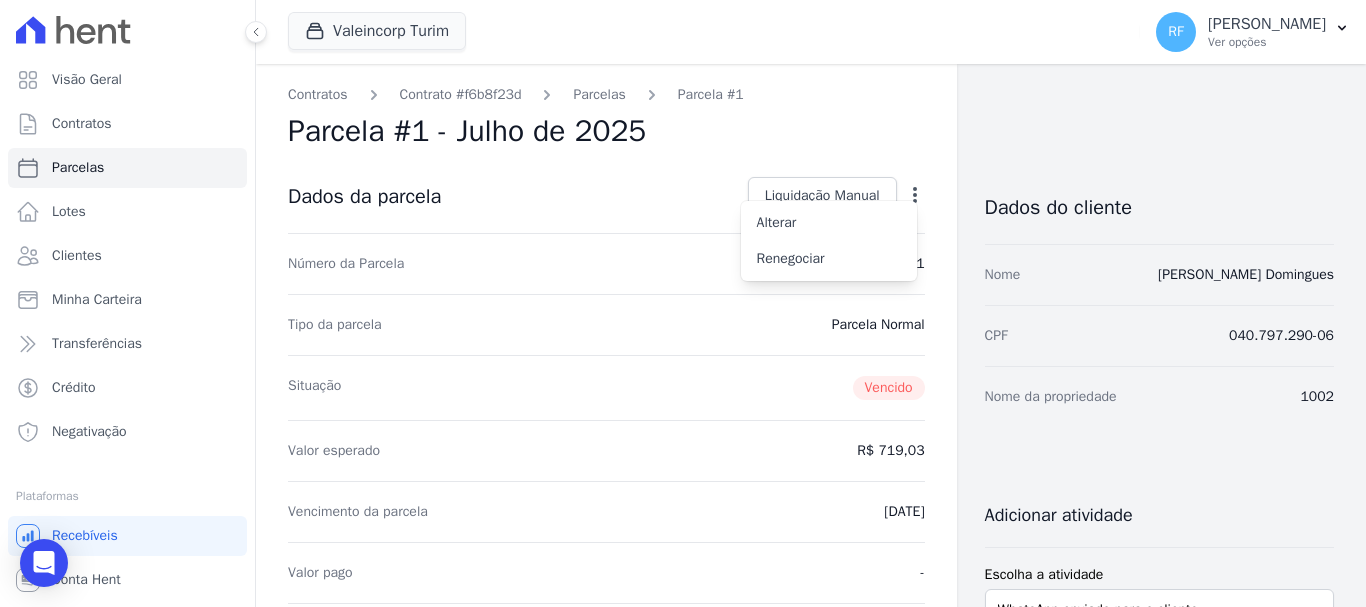 click on "Parcela #1 - Julho de 2025" at bounding box center (606, 131) 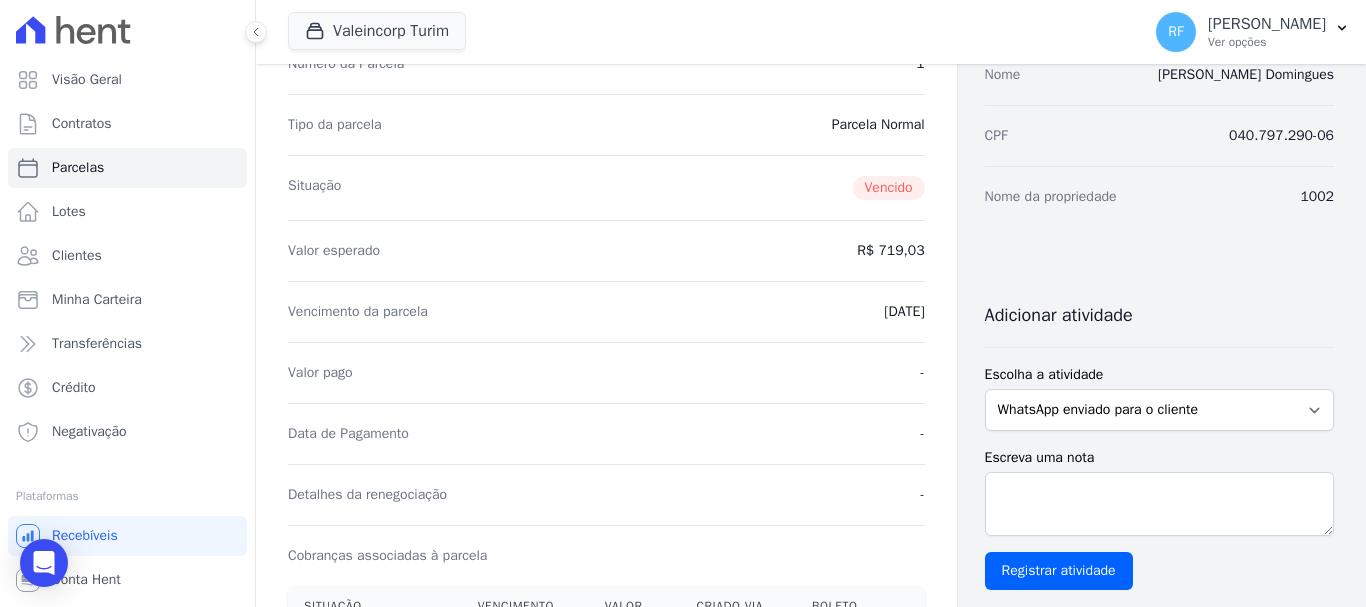 scroll, scrollTop: 0, scrollLeft: 0, axis: both 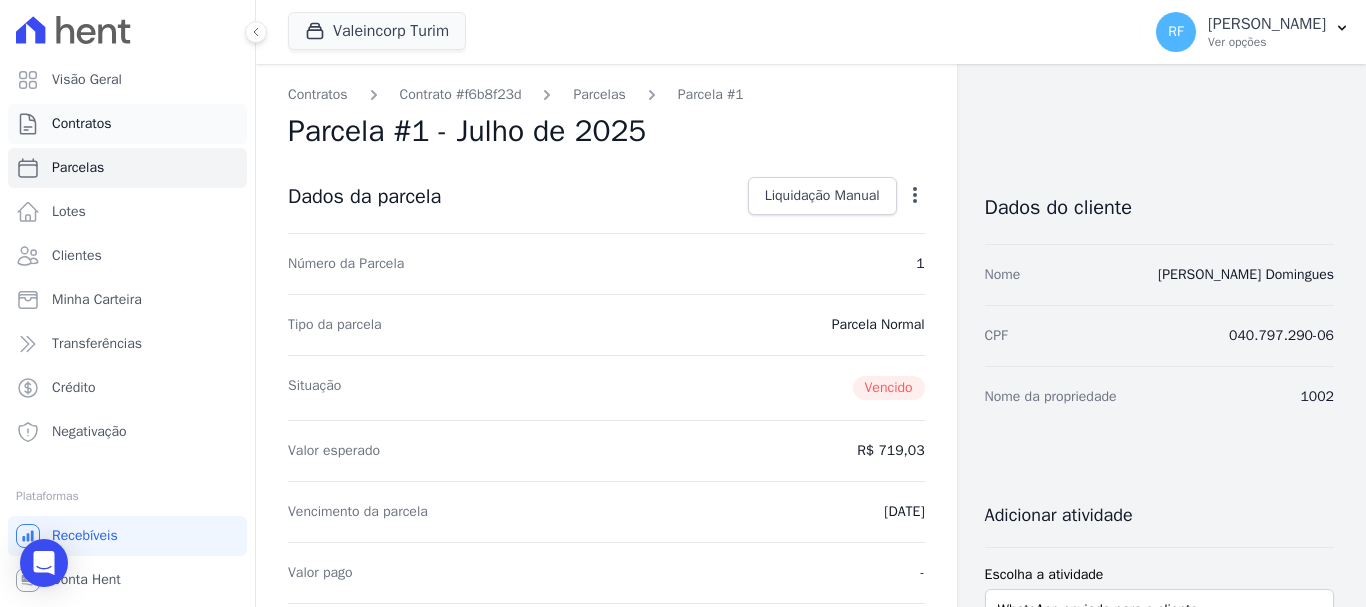 click on "Contratos" at bounding box center [82, 124] 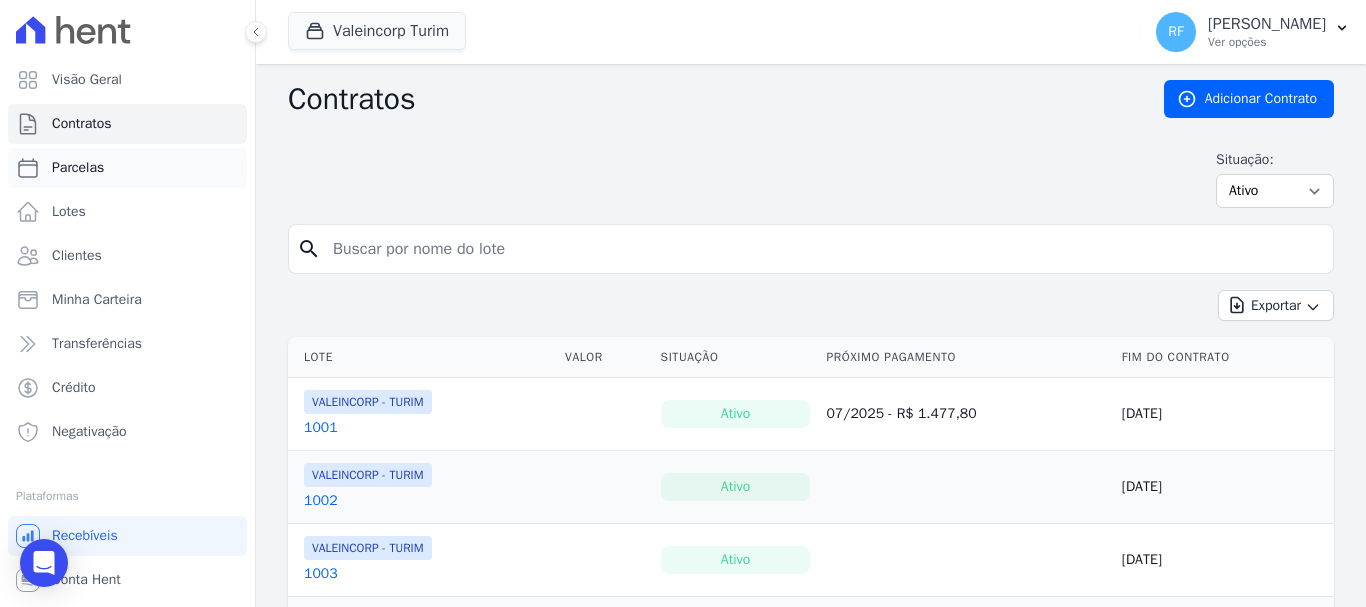 click on "Parcelas" at bounding box center (127, 168) 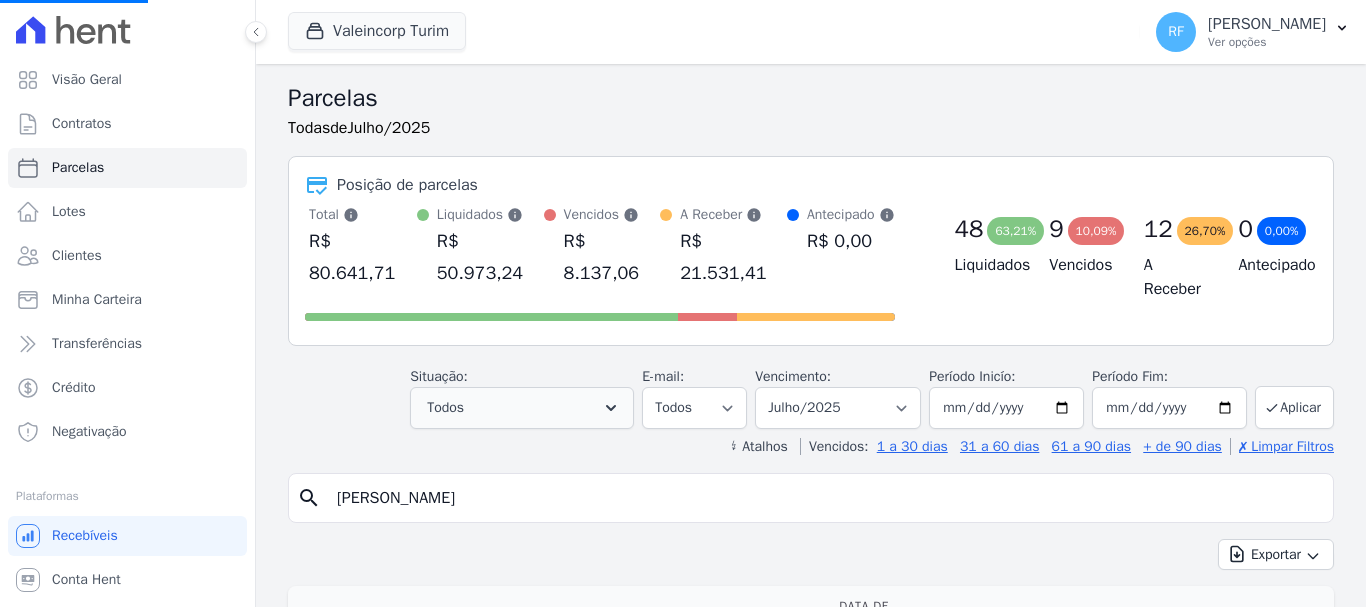 scroll, scrollTop: 300, scrollLeft: 0, axis: vertical 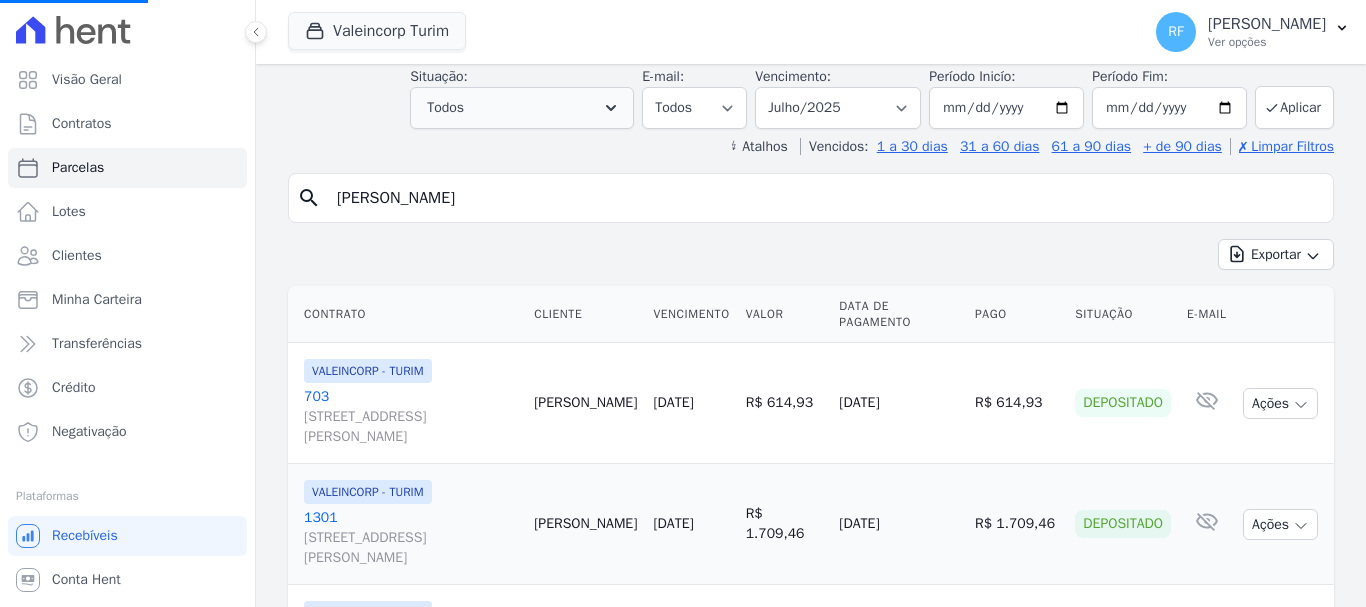 select 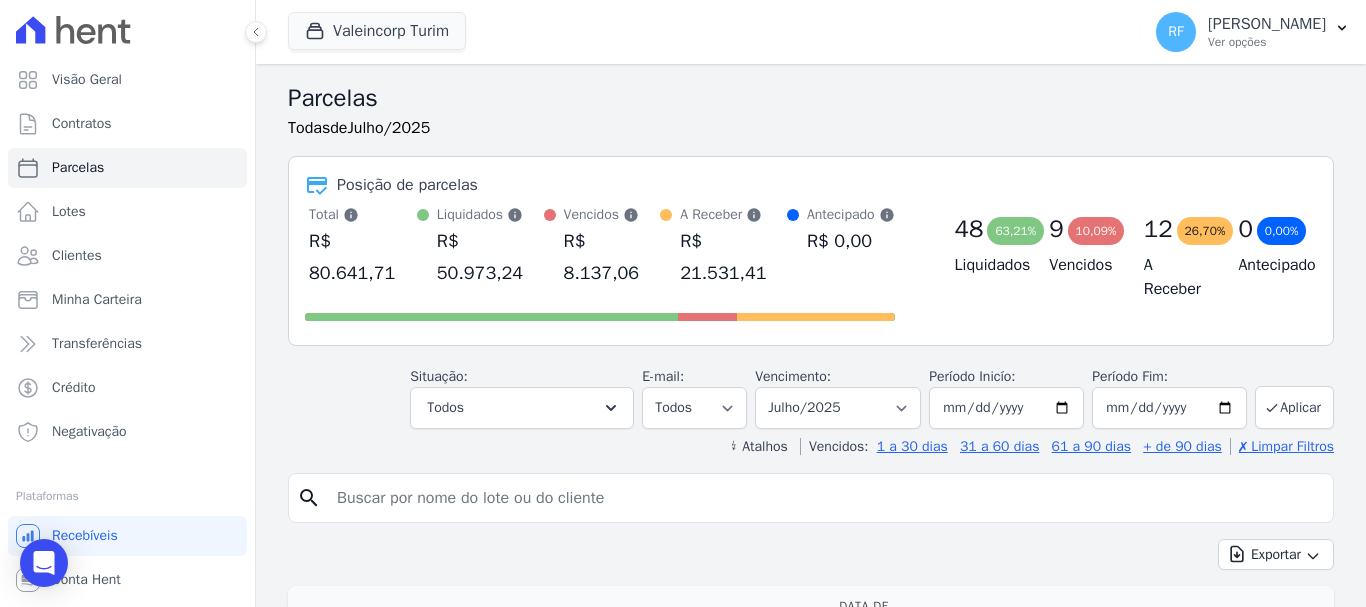 scroll, scrollTop: 200, scrollLeft: 0, axis: vertical 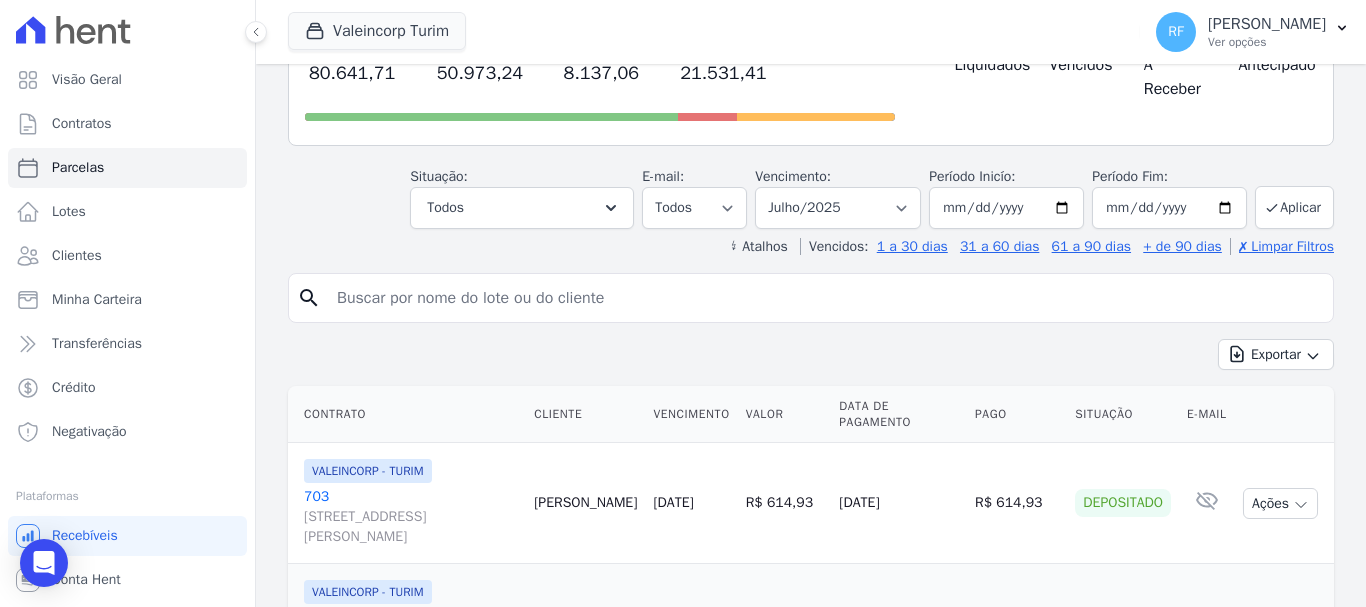 click at bounding box center (825, 298) 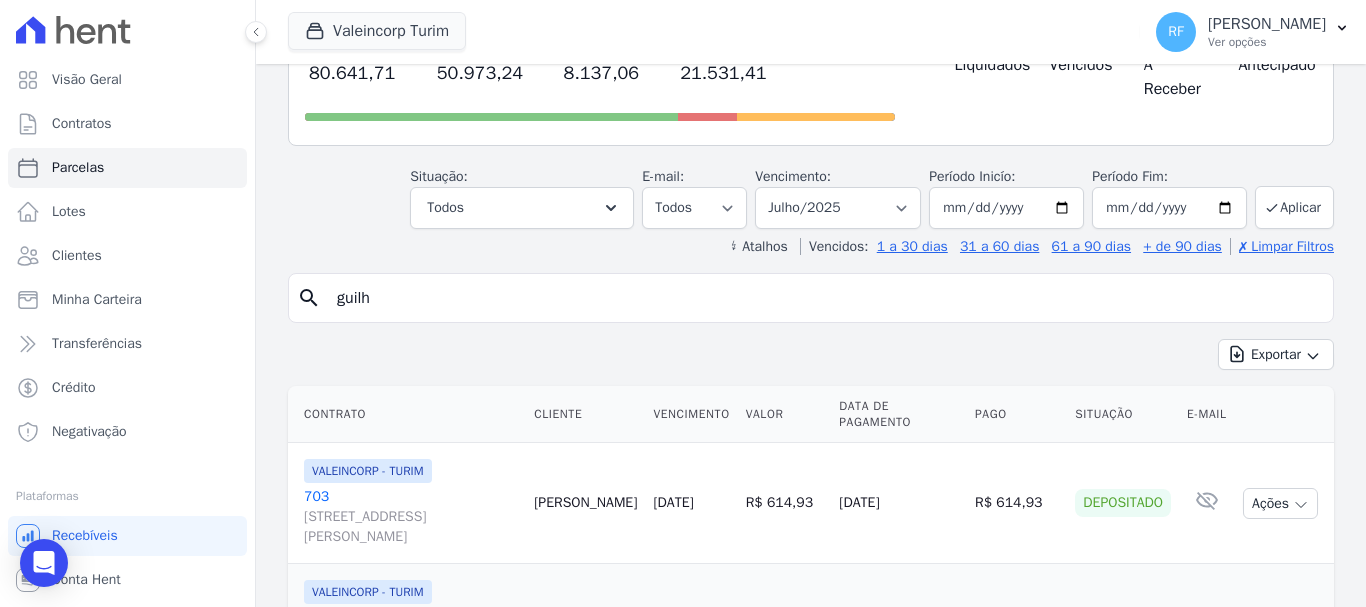 type on "guilh" 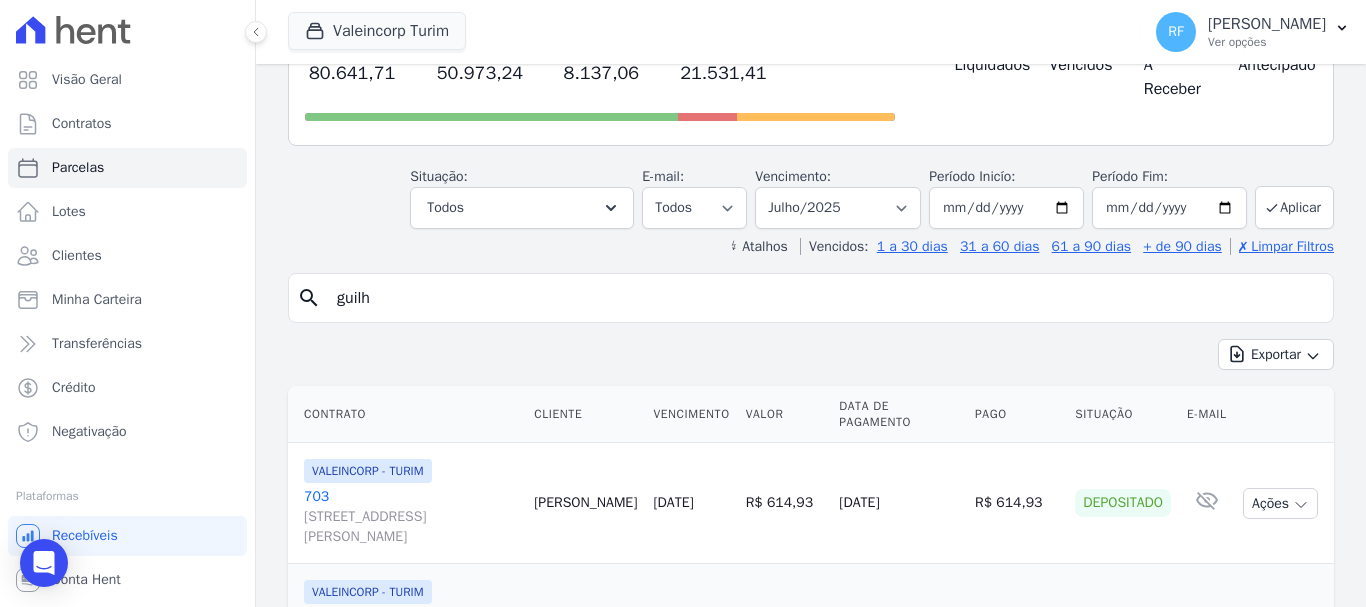 select 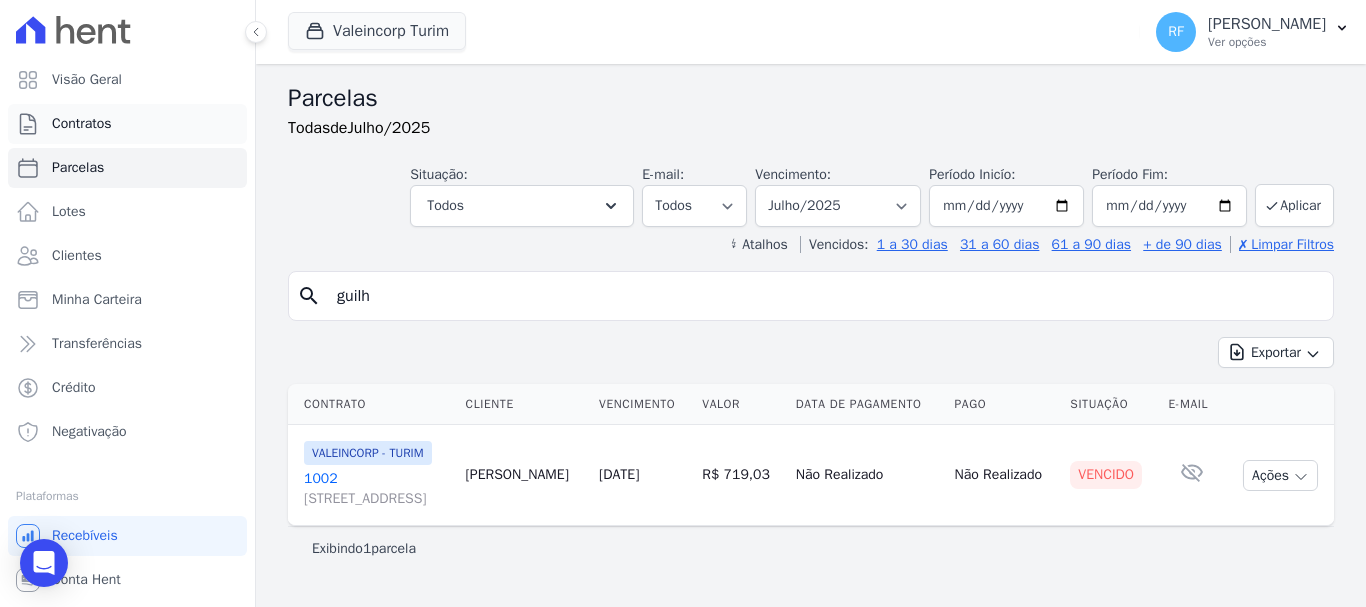 click on "Contratos" at bounding box center (127, 124) 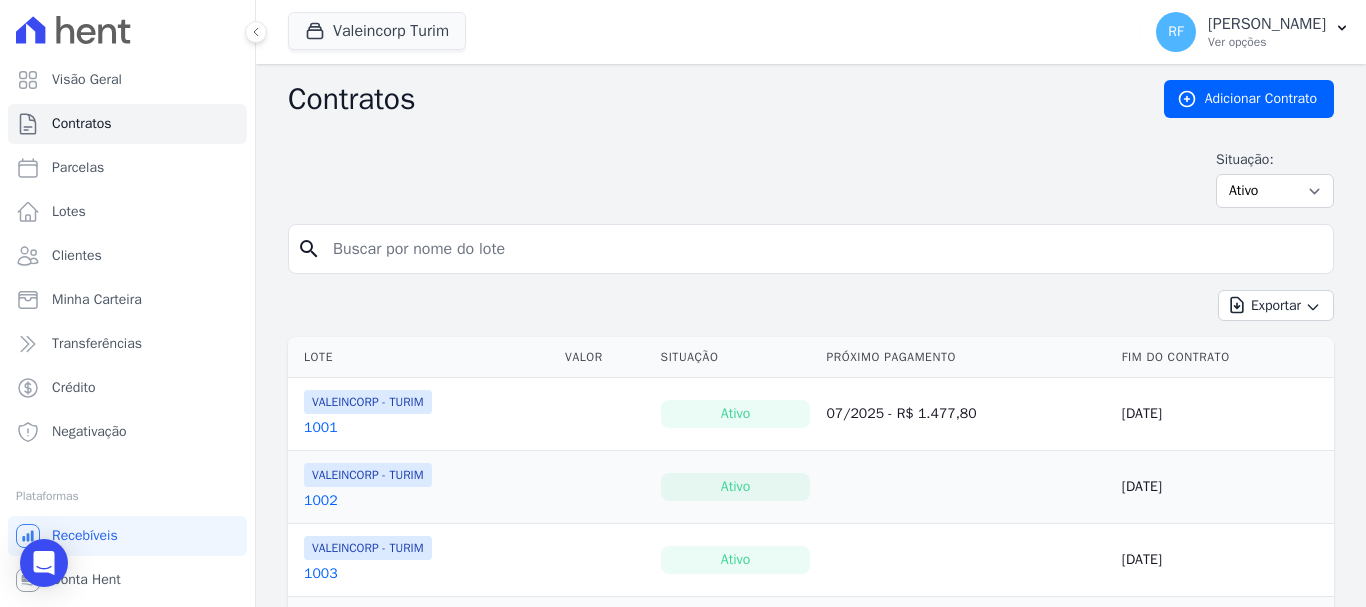 click at bounding box center (823, 249) 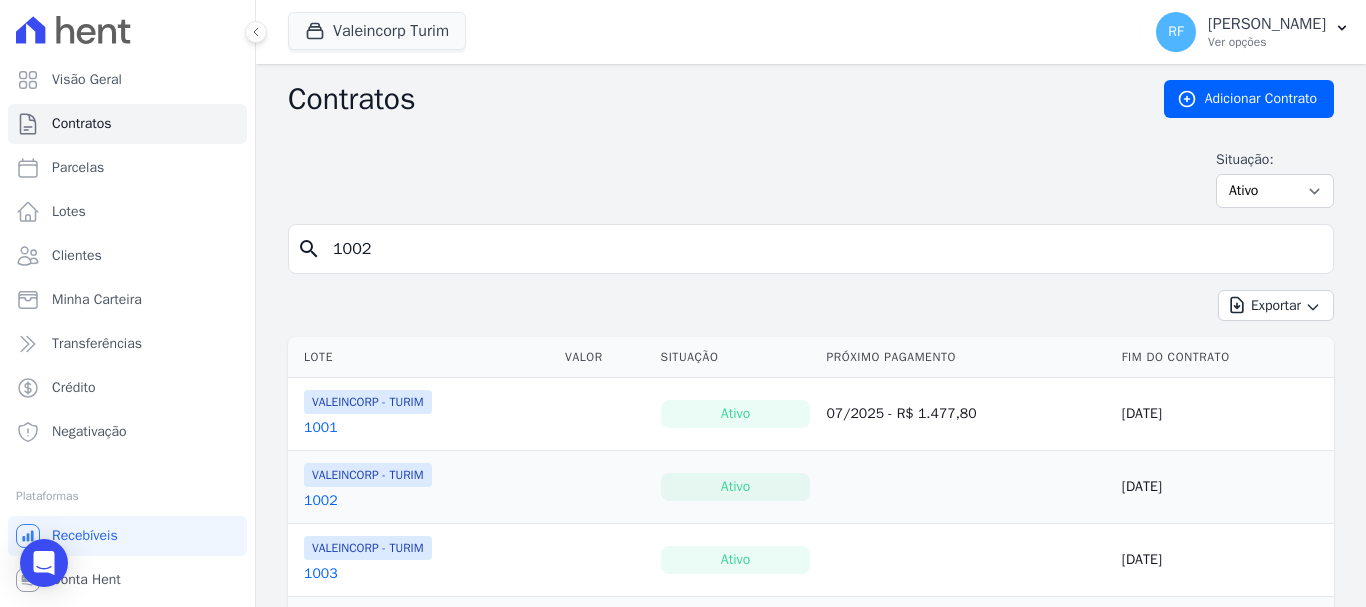 type on "1002" 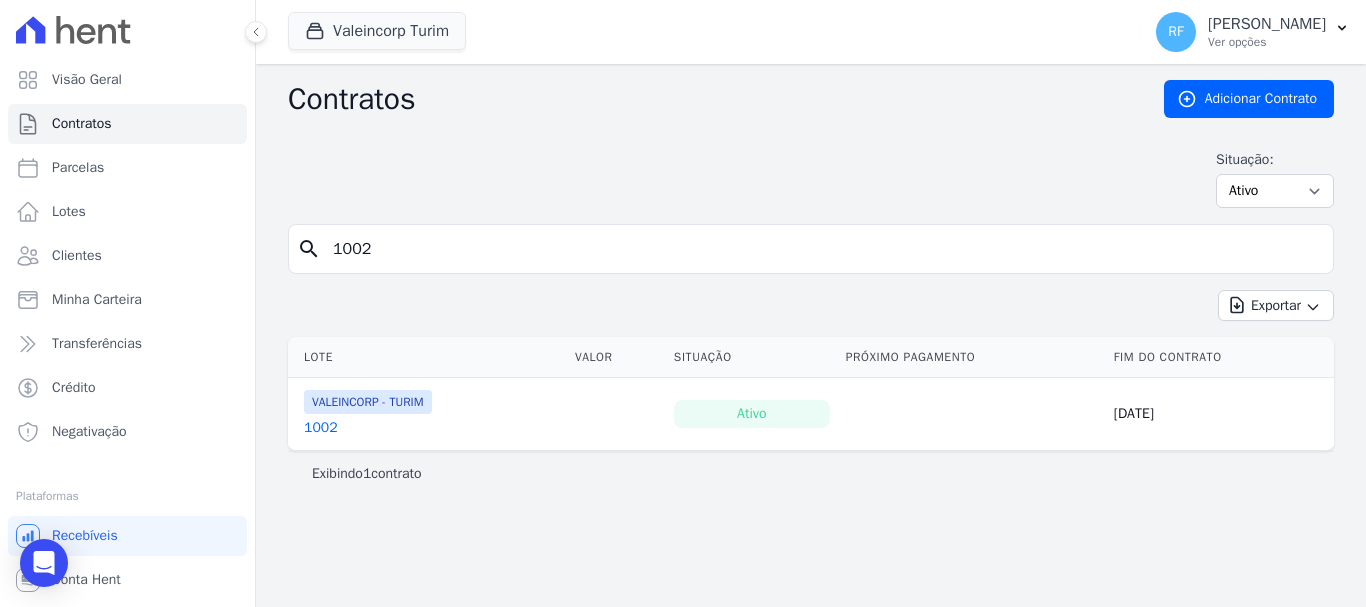 click on "1002" at bounding box center (321, 428) 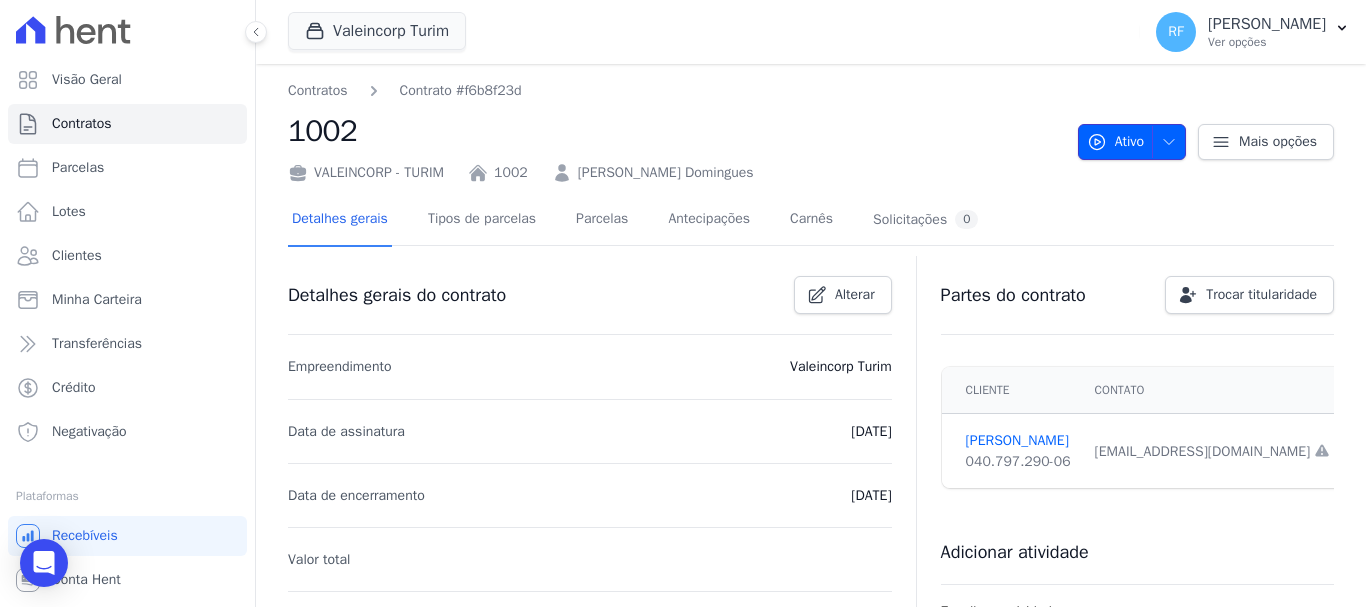 click on "Ativo" at bounding box center [1115, 142] 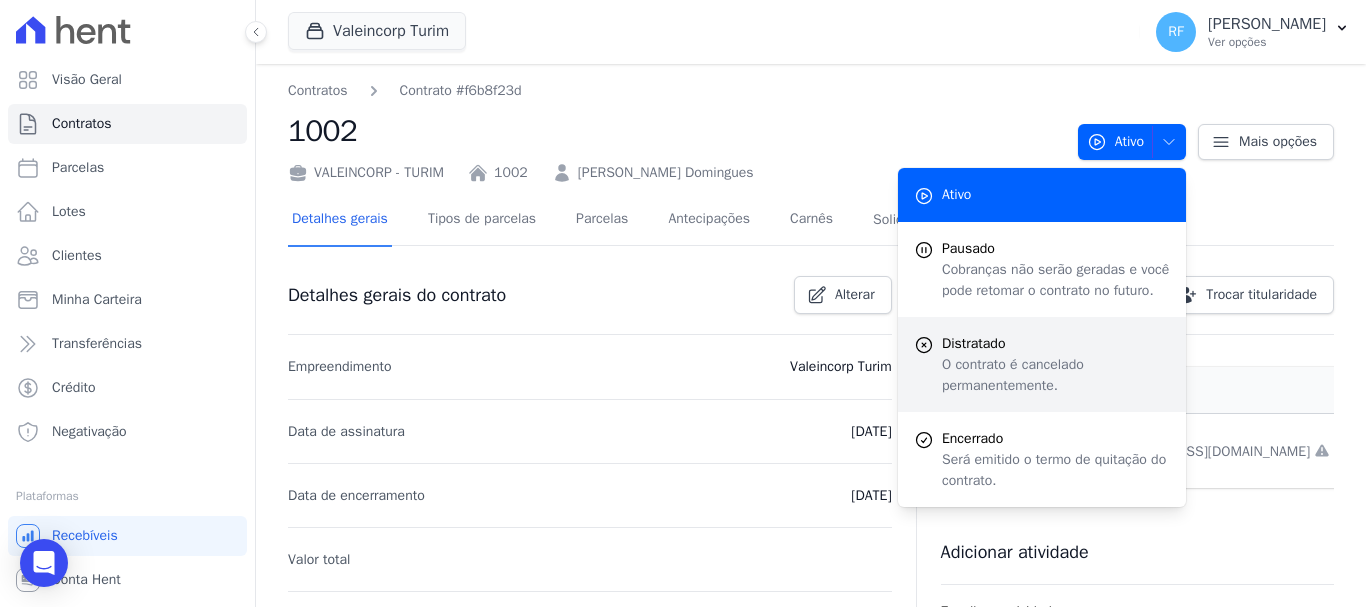 click on "Distratado" at bounding box center [1056, 343] 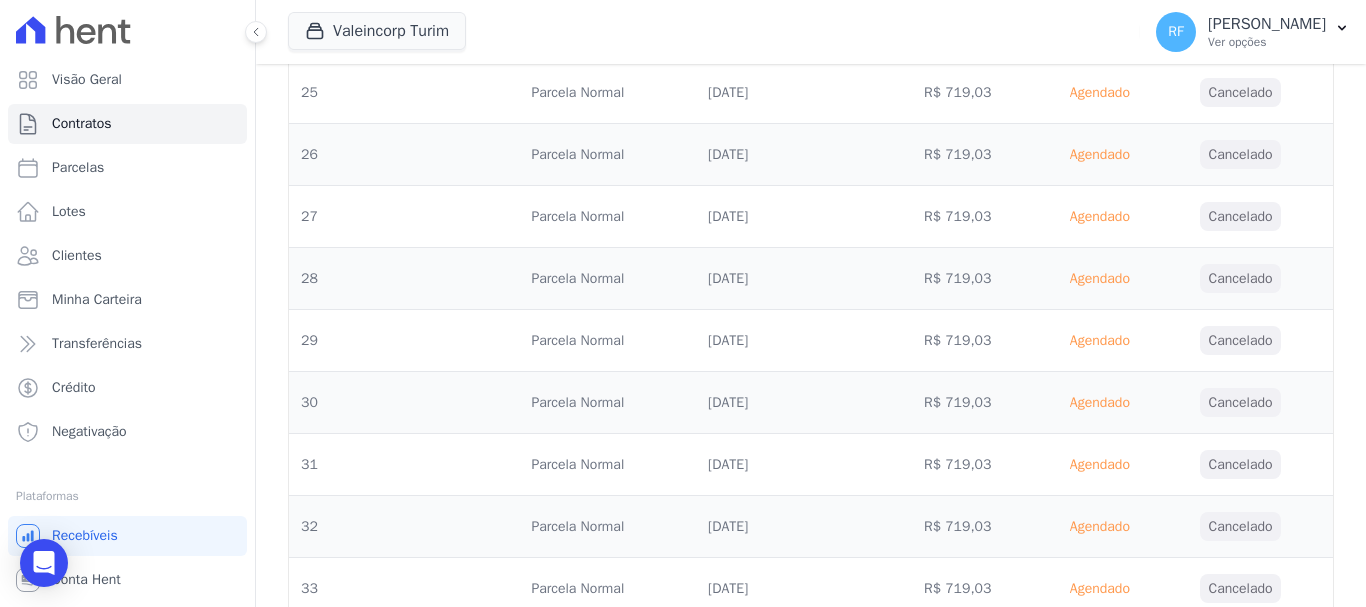 scroll, scrollTop: 2383, scrollLeft: 0, axis: vertical 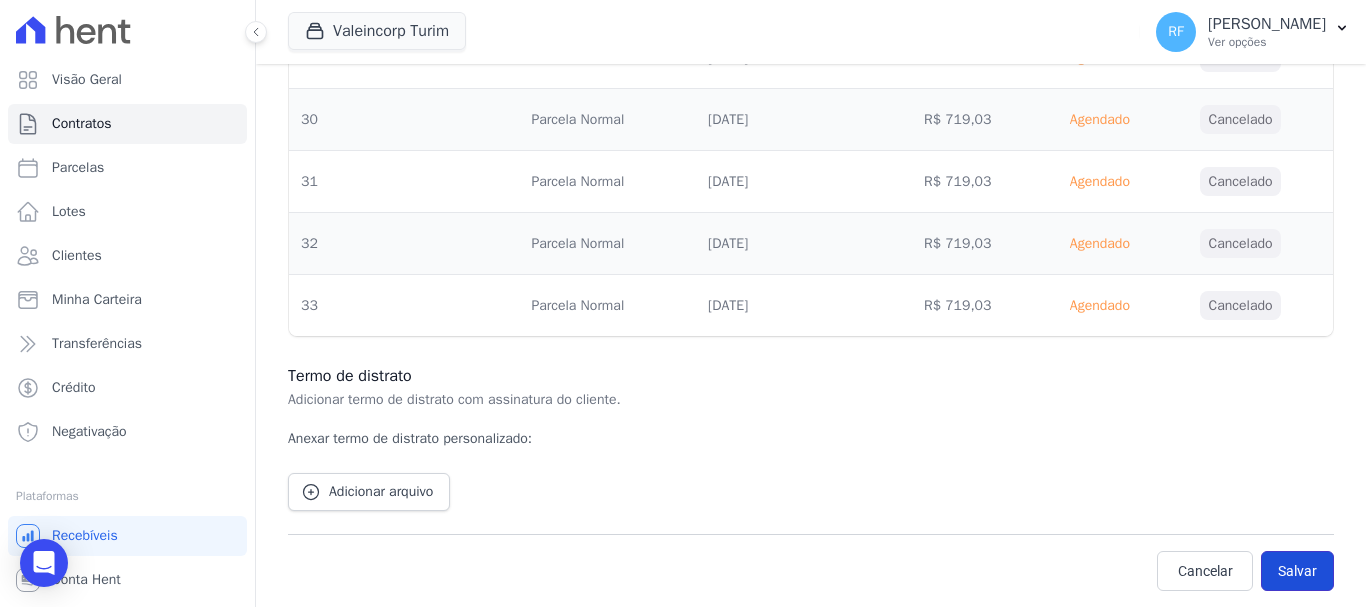 click on "Salvar" at bounding box center [1297, 571] 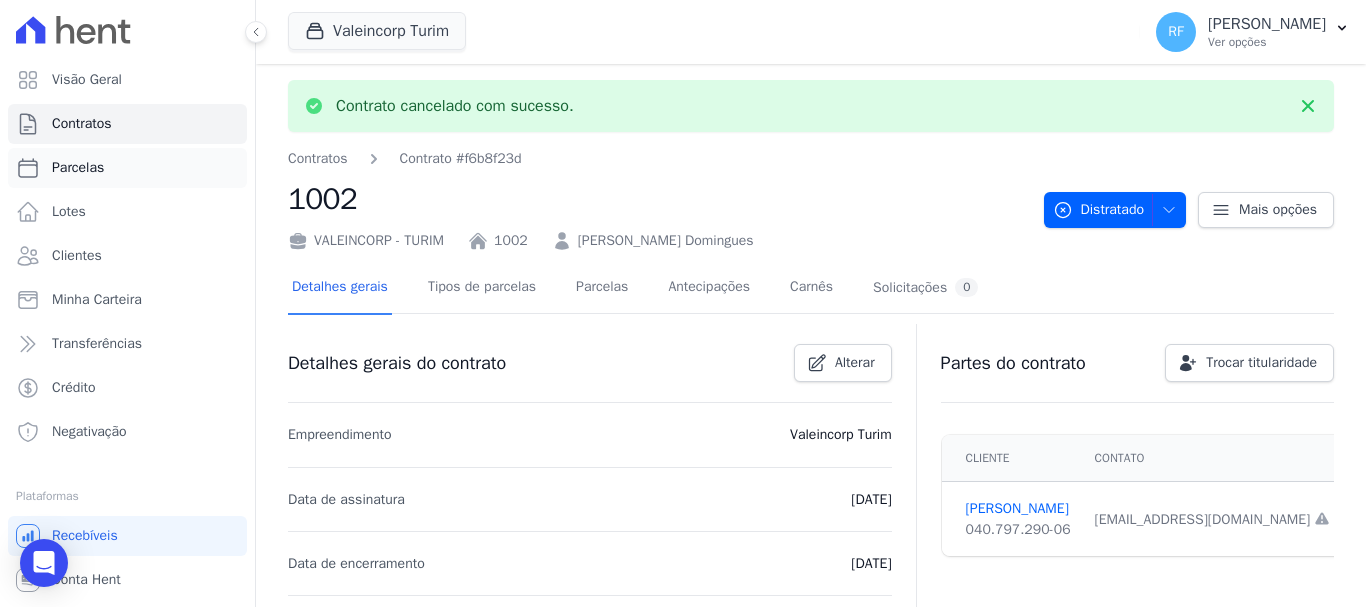 click on "Parcelas" at bounding box center (127, 168) 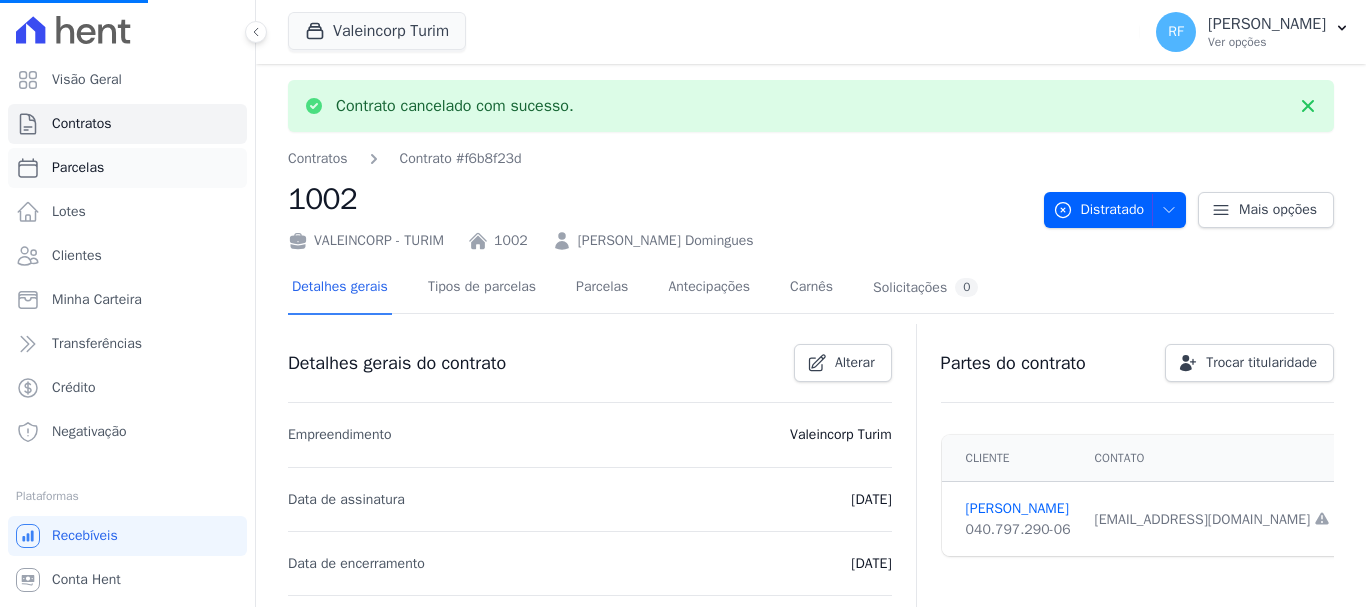 select 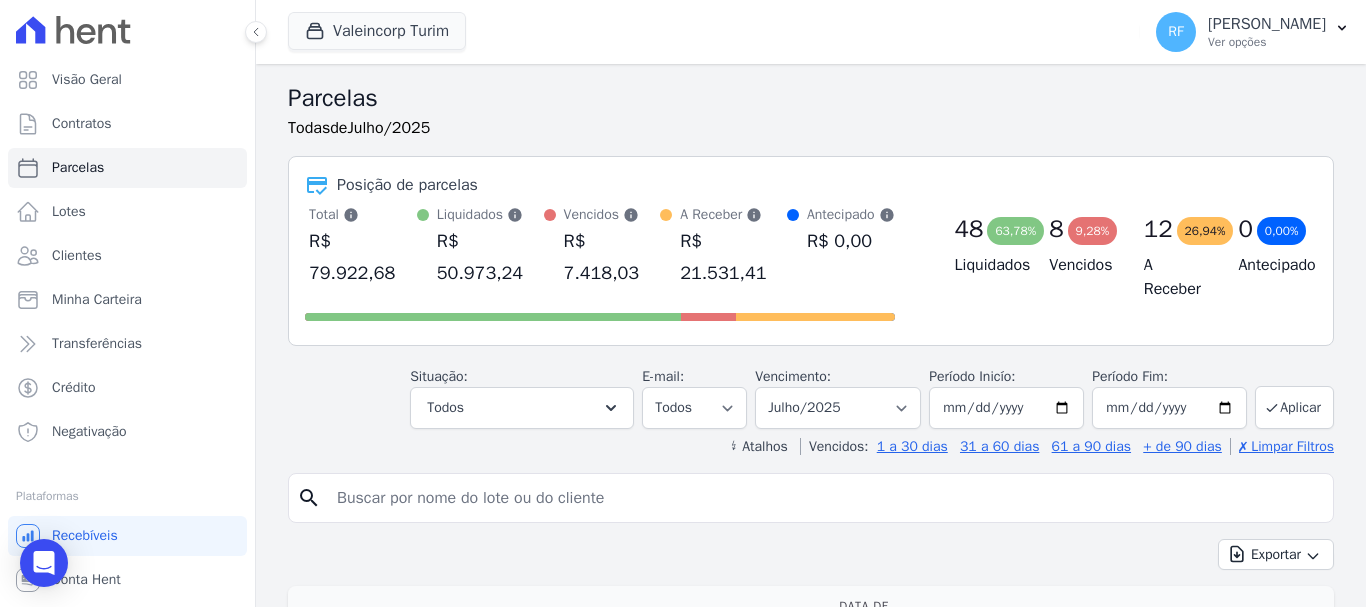 scroll, scrollTop: 100, scrollLeft: 0, axis: vertical 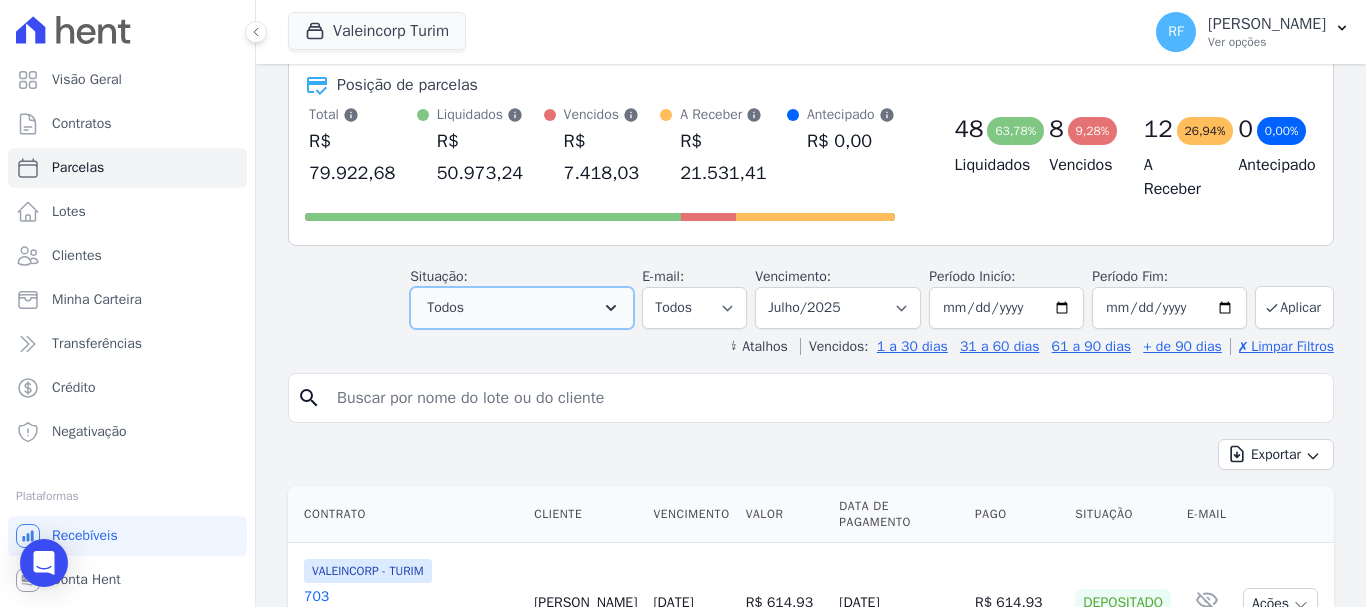 click on "Todos" at bounding box center (522, 308) 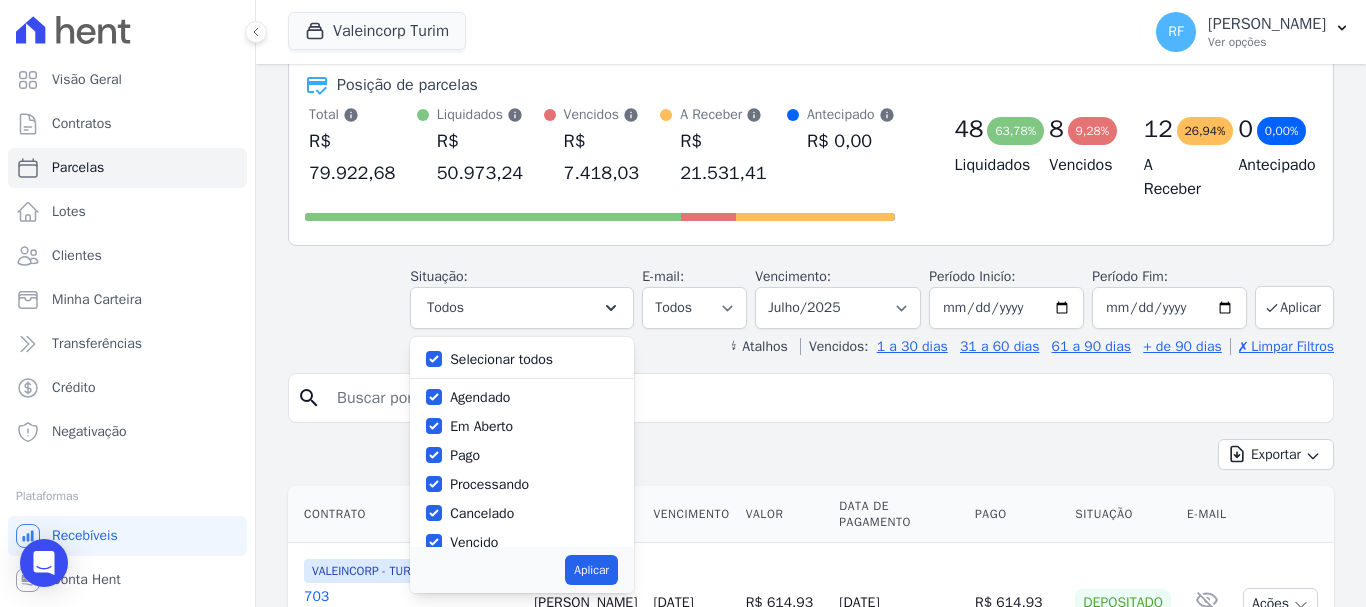 click on "Selecionar todos" at bounding box center [501, 359] 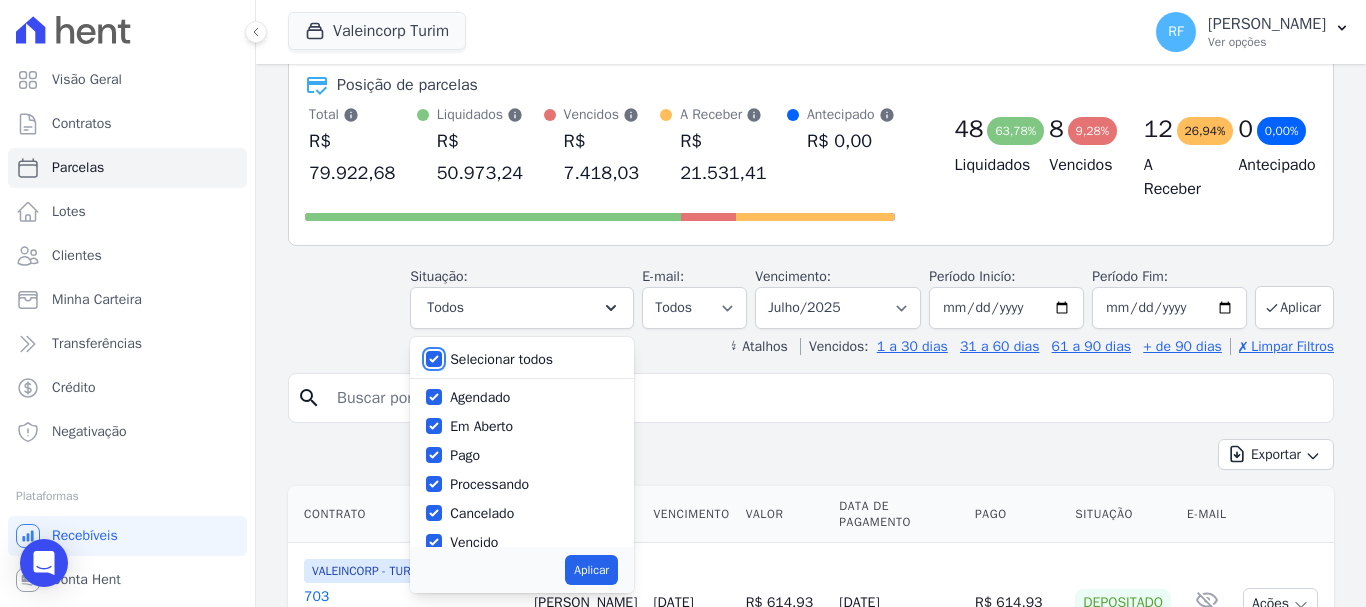 click on "Selecionar todos" at bounding box center (434, 359) 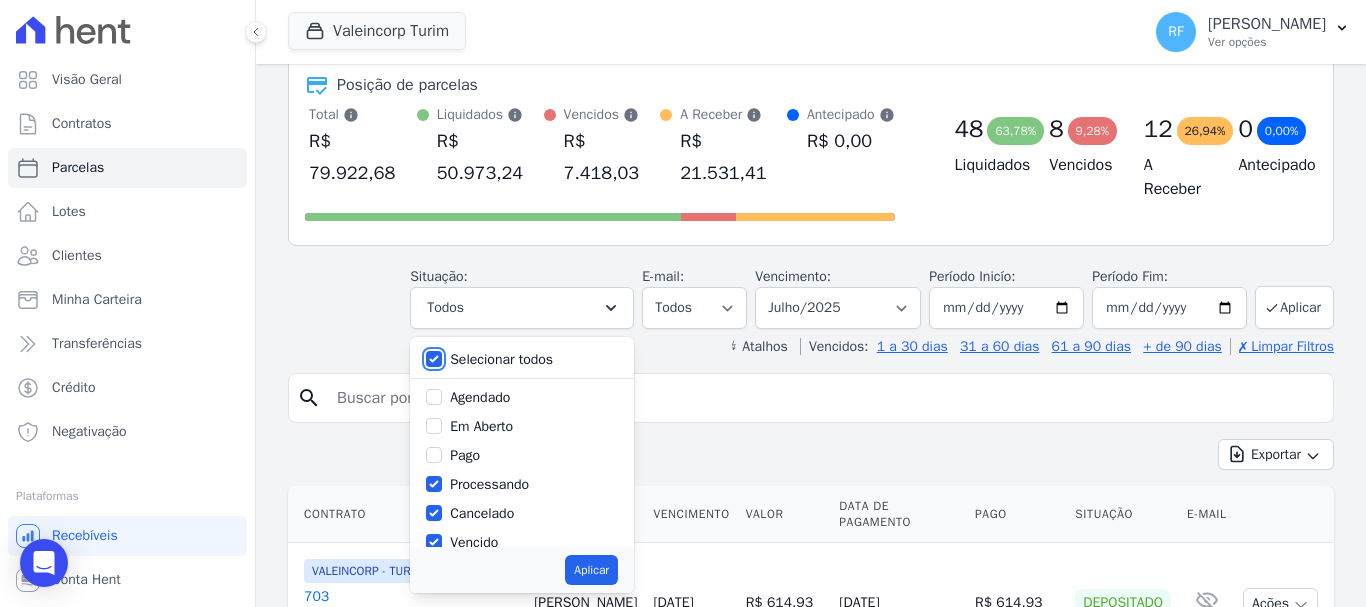 checkbox on "false" 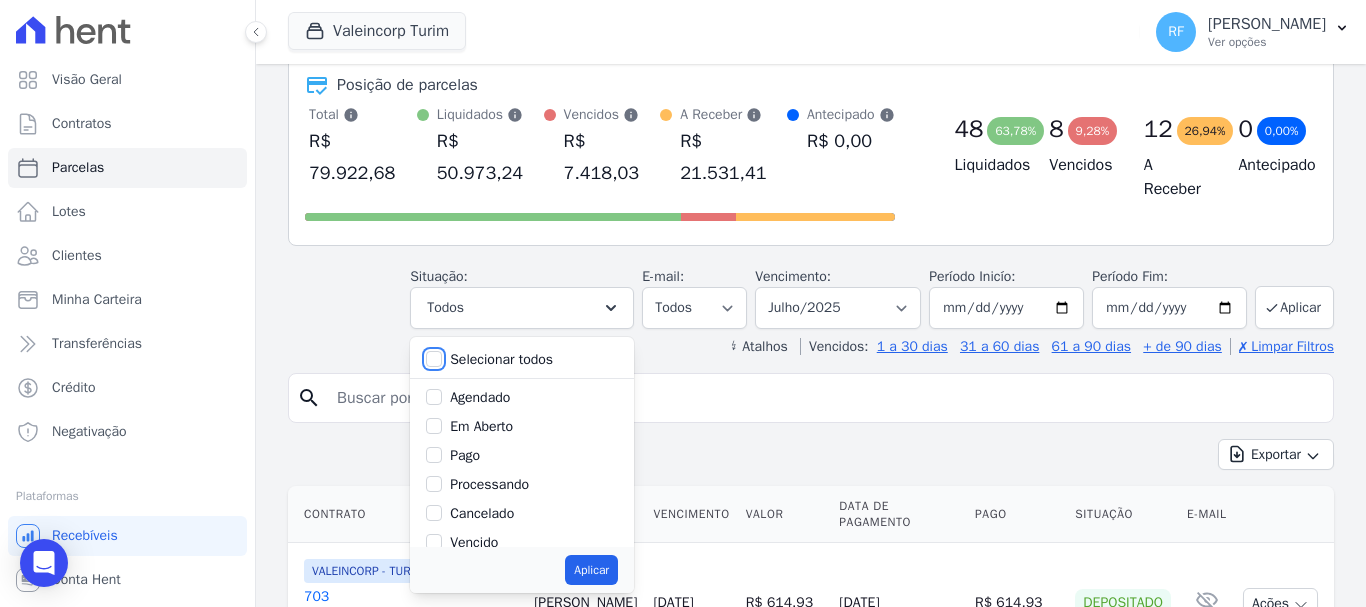 checkbox on "false" 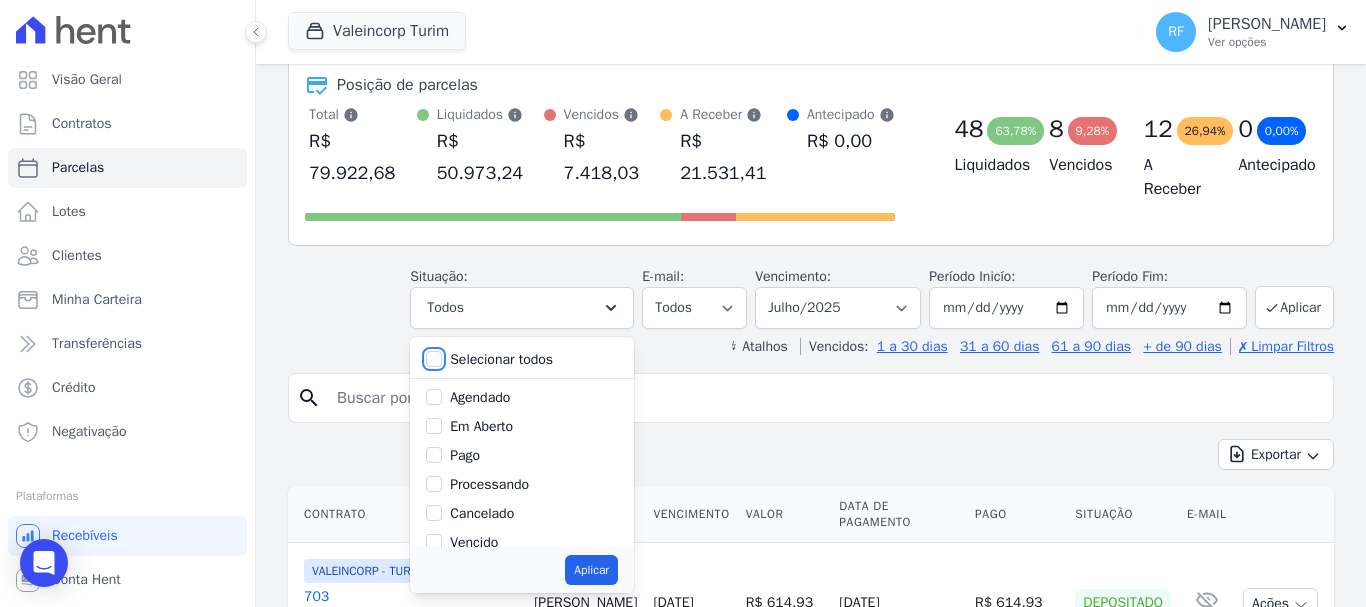 scroll, scrollTop: 100, scrollLeft: 0, axis: vertical 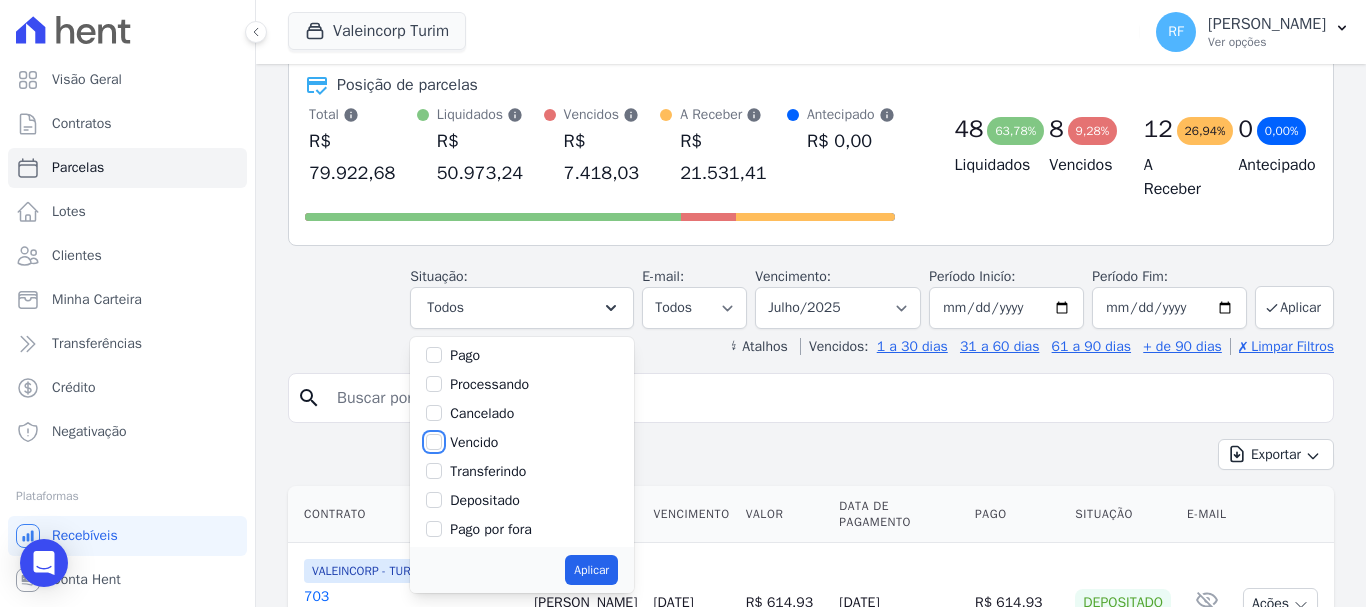 click on "Vencido" at bounding box center (434, 442) 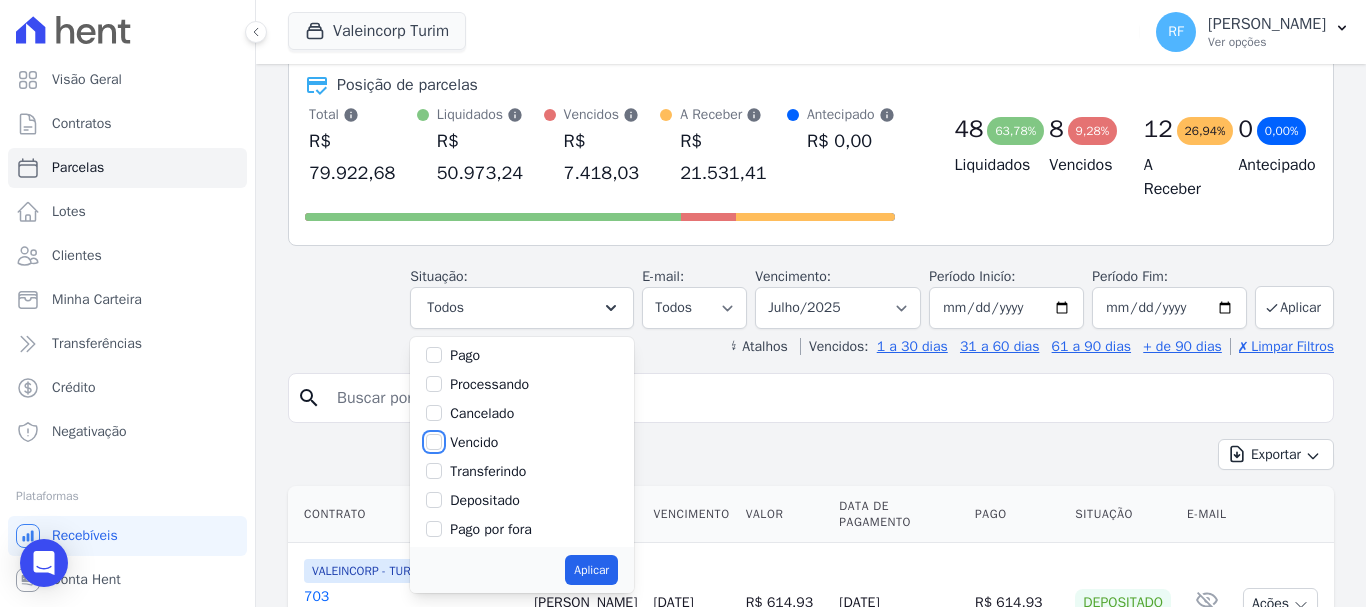 checkbox on "true" 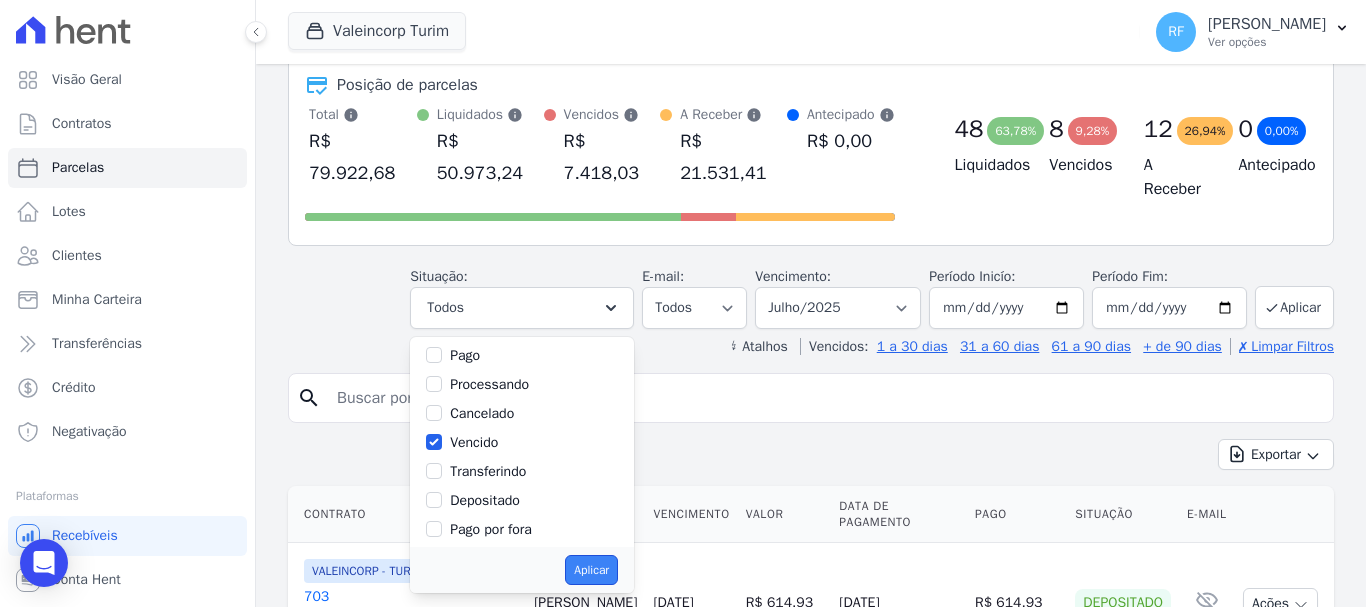 click on "Aplicar" at bounding box center (591, 570) 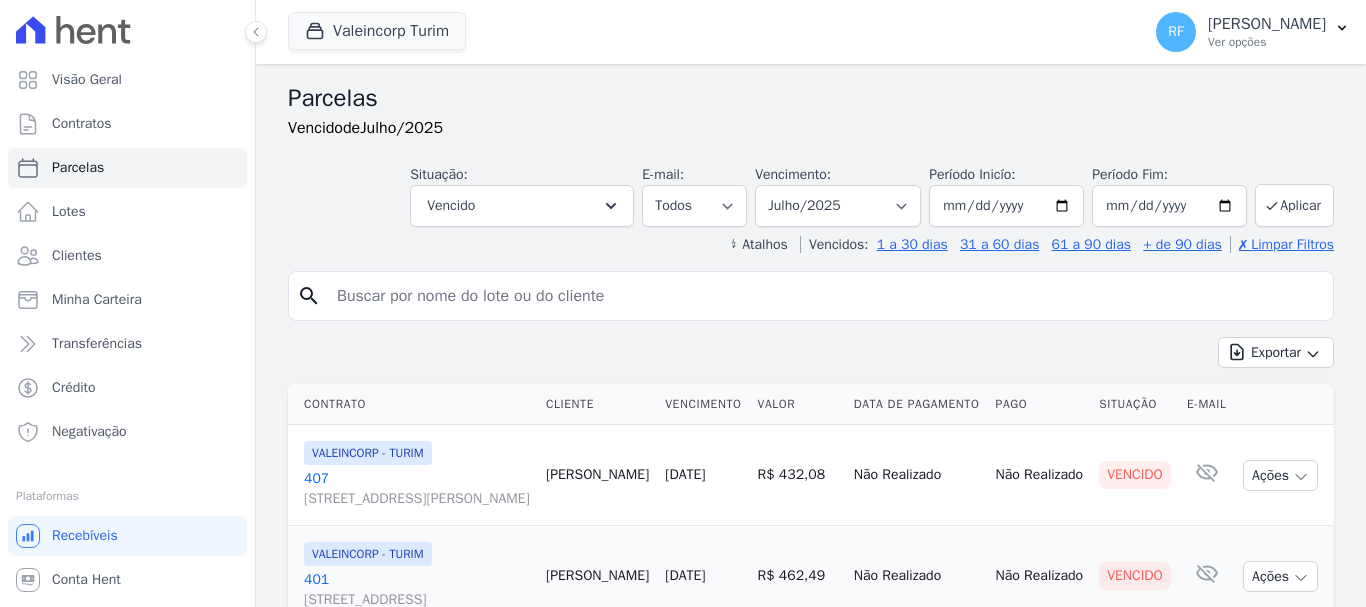 select 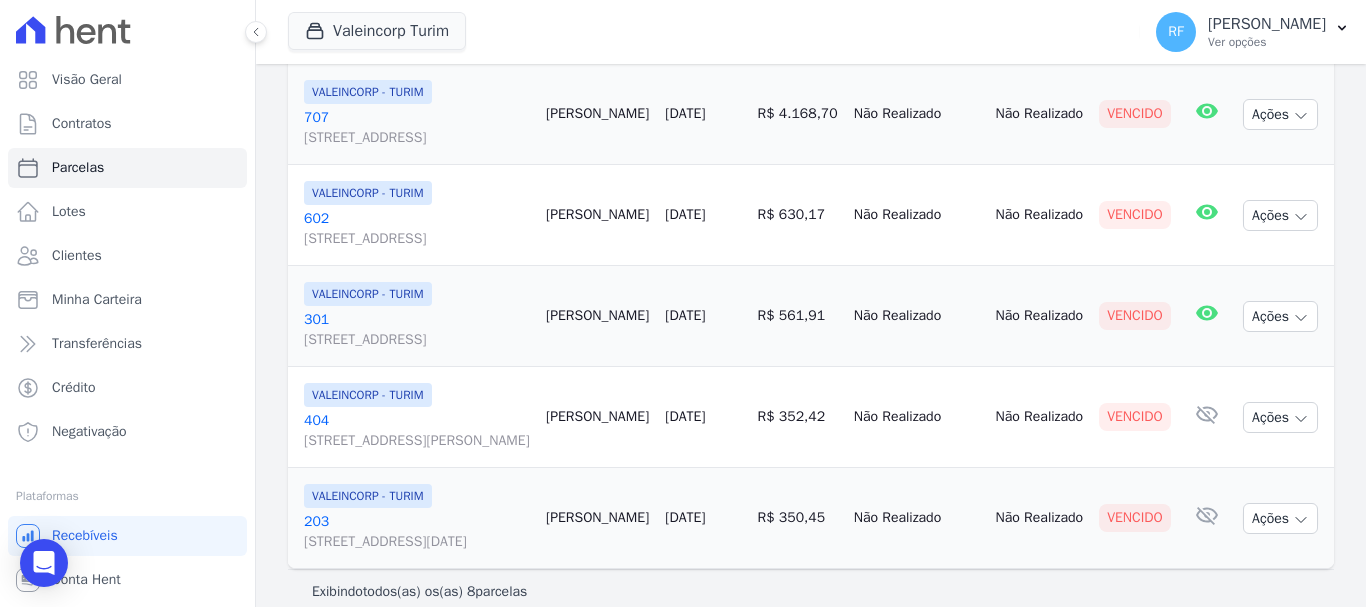 scroll, scrollTop: 707, scrollLeft: 0, axis: vertical 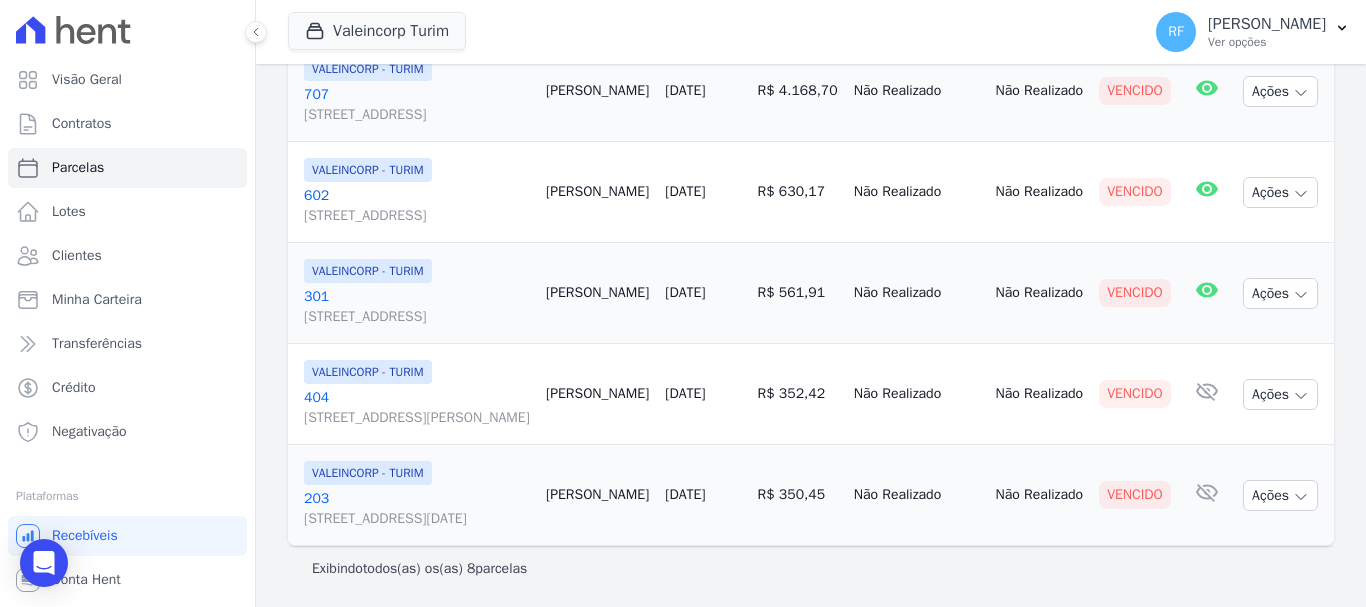 click on "[GEOGRAPHIC_DATA][STREET_ADDRESS]" at bounding box center [417, 206] 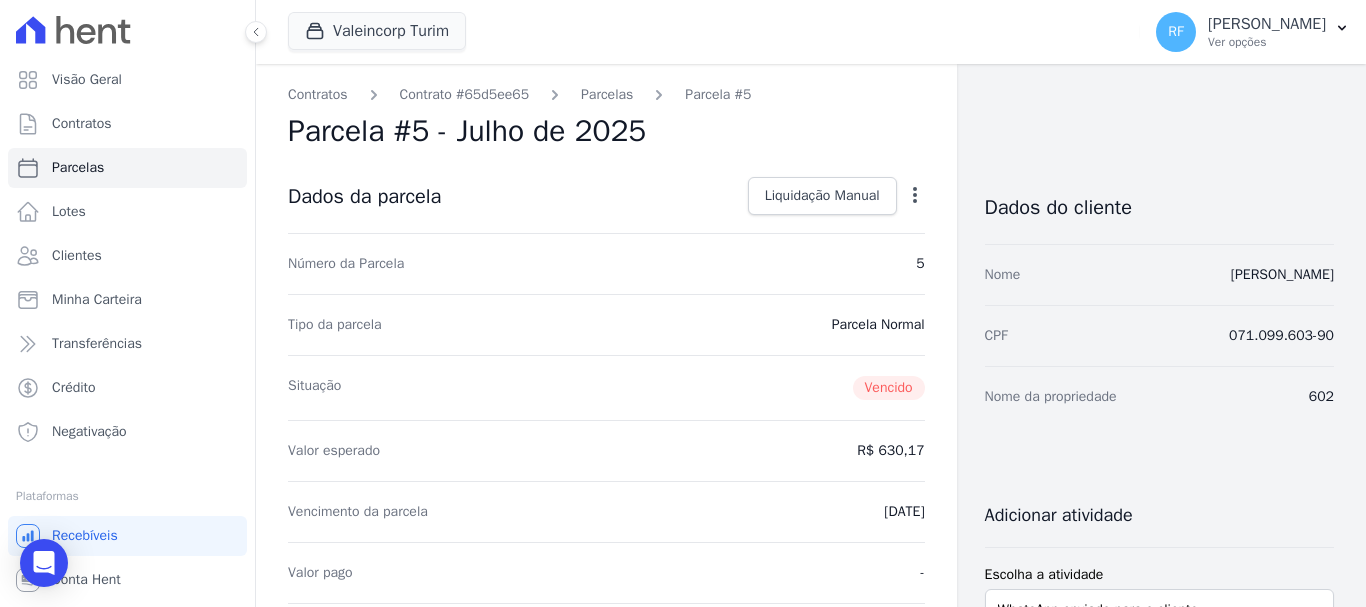 click 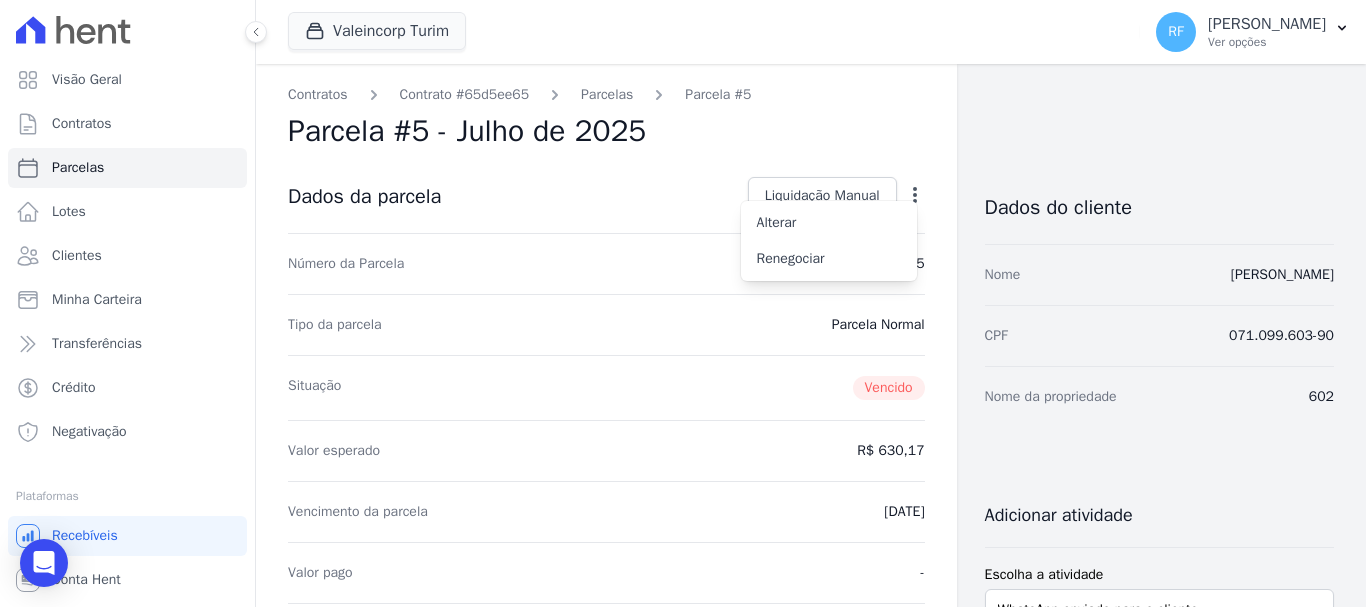 drag, startPoint x: 907, startPoint y: 147, endPoint x: 893, endPoint y: 170, distance: 26.925823 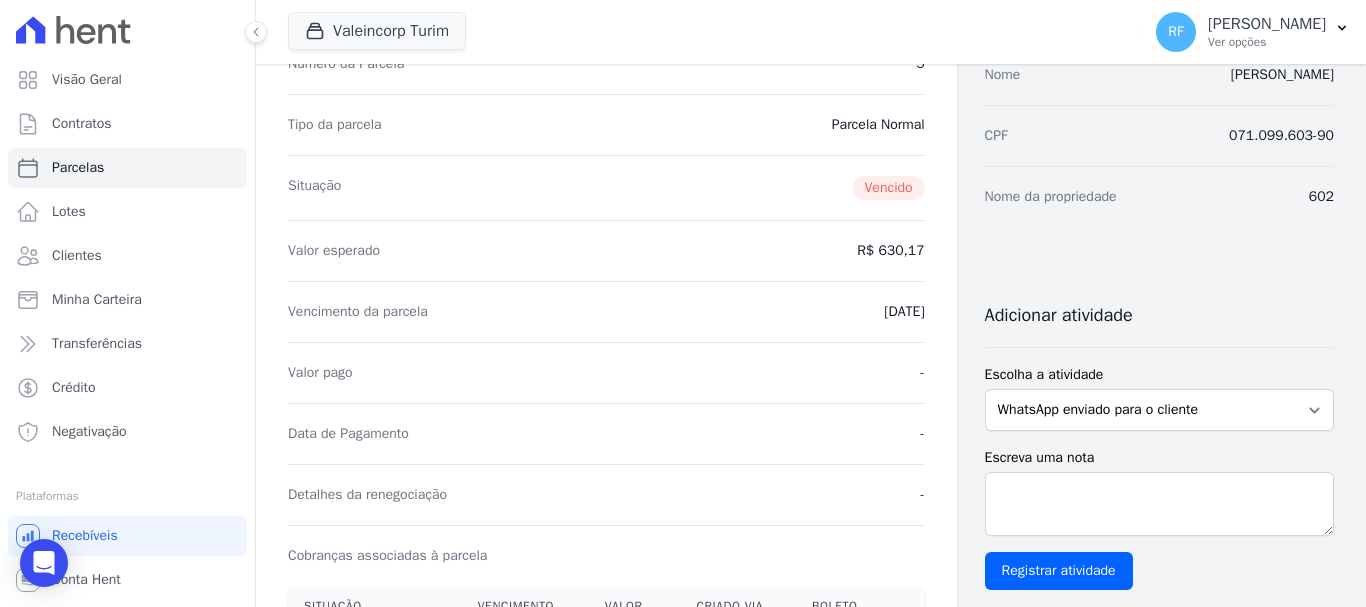 scroll, scrollTop: 500, scrollLeft: 0, axis: vertical 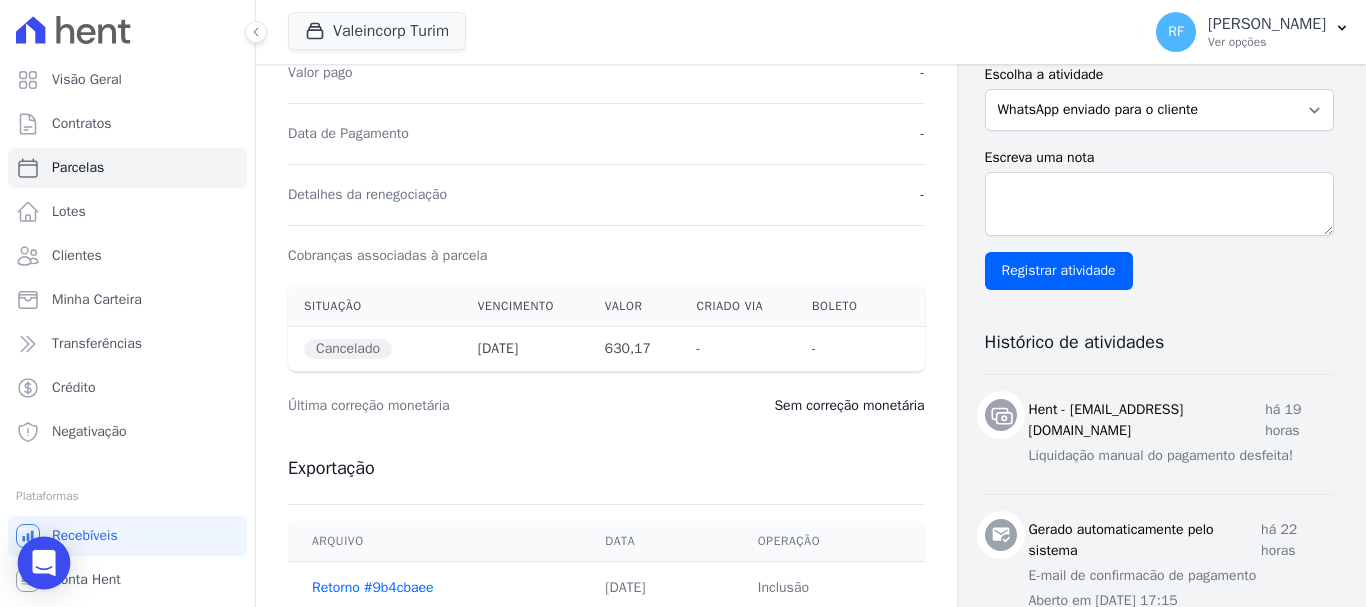 click on "Visão Geral
Contratos
[GEOGRAPHIC_DATA]
Lotes
Clientes
Minha Carteira
Transferências
Crédito" at bounding box center (683, 303) 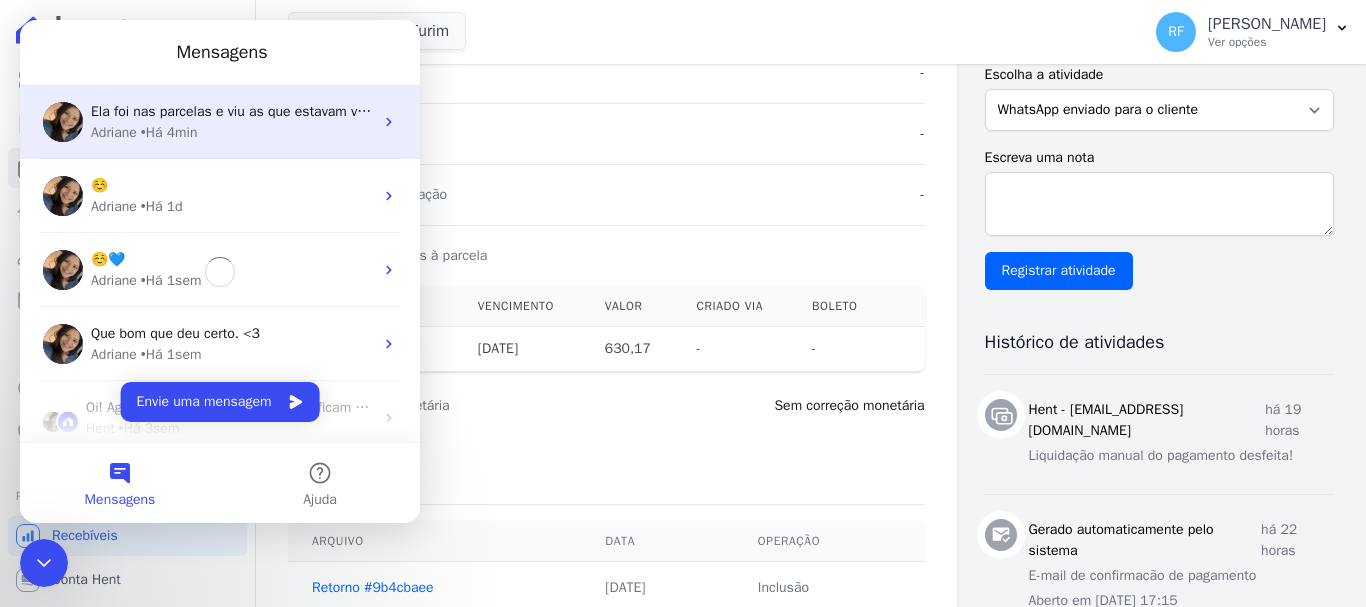 scroll, scrollTop: 0, scrollLeft: 0, axis: both 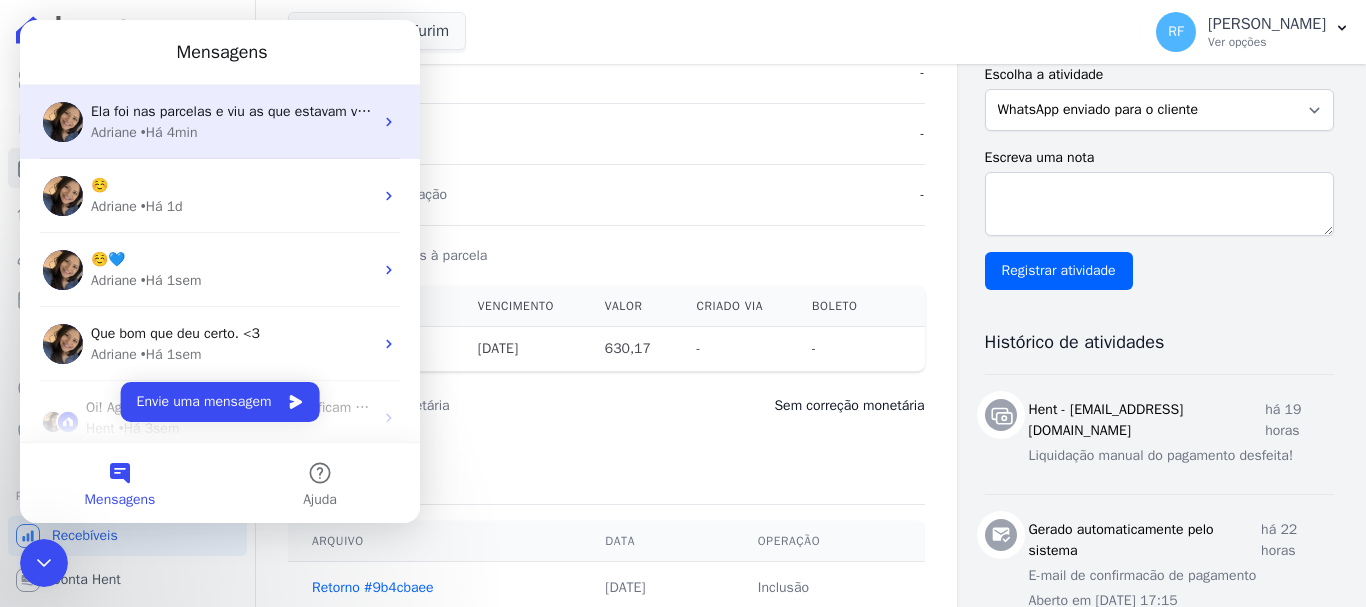 click on "Adriane •  Há 4min" at bounding box center (232, 132) 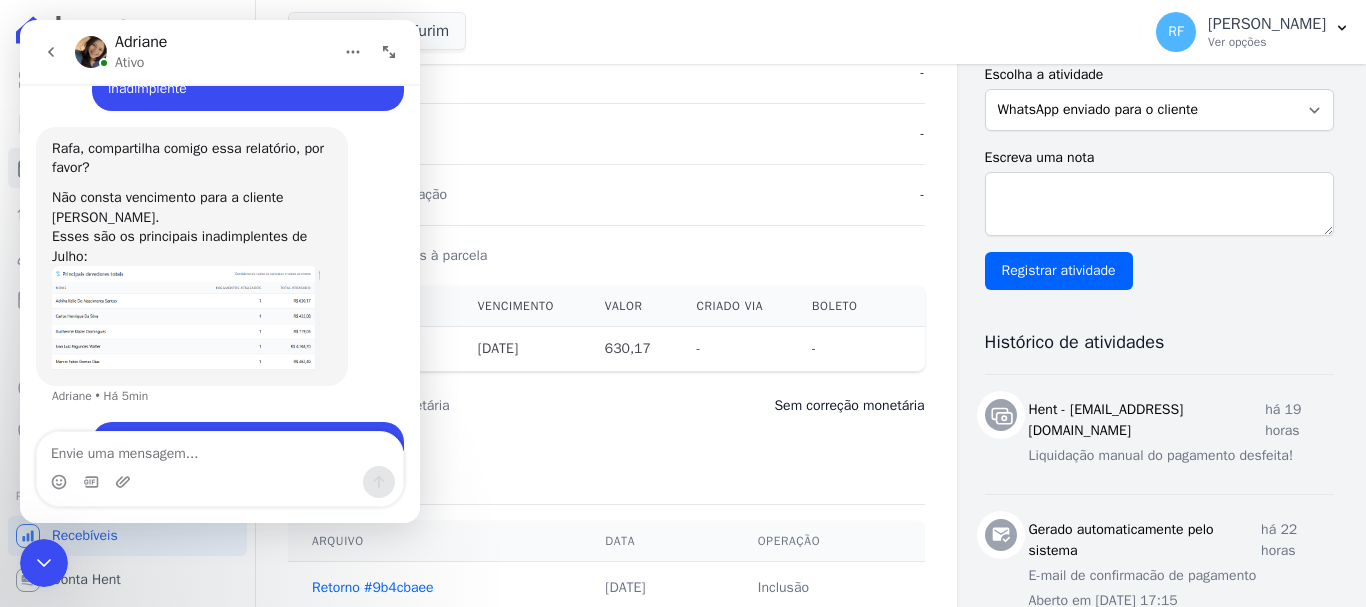 scroll, scrollTop: 7994, scrollLeft: 0, axis: vertical 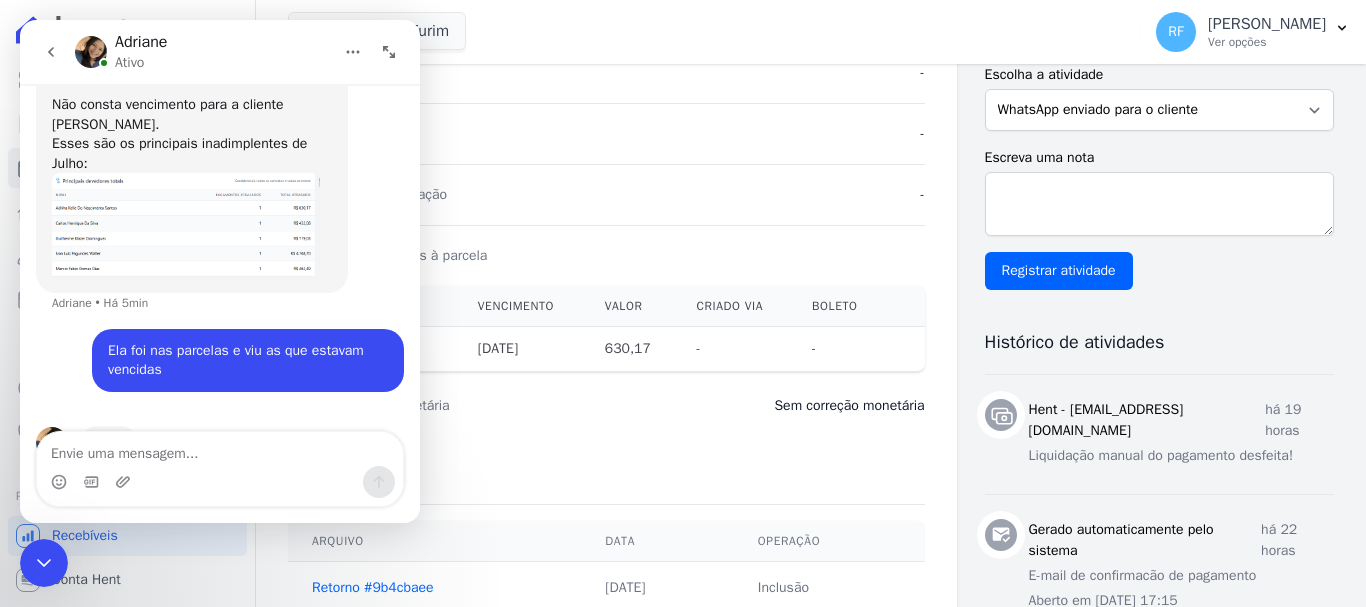 click at bounding box center (220, 449) 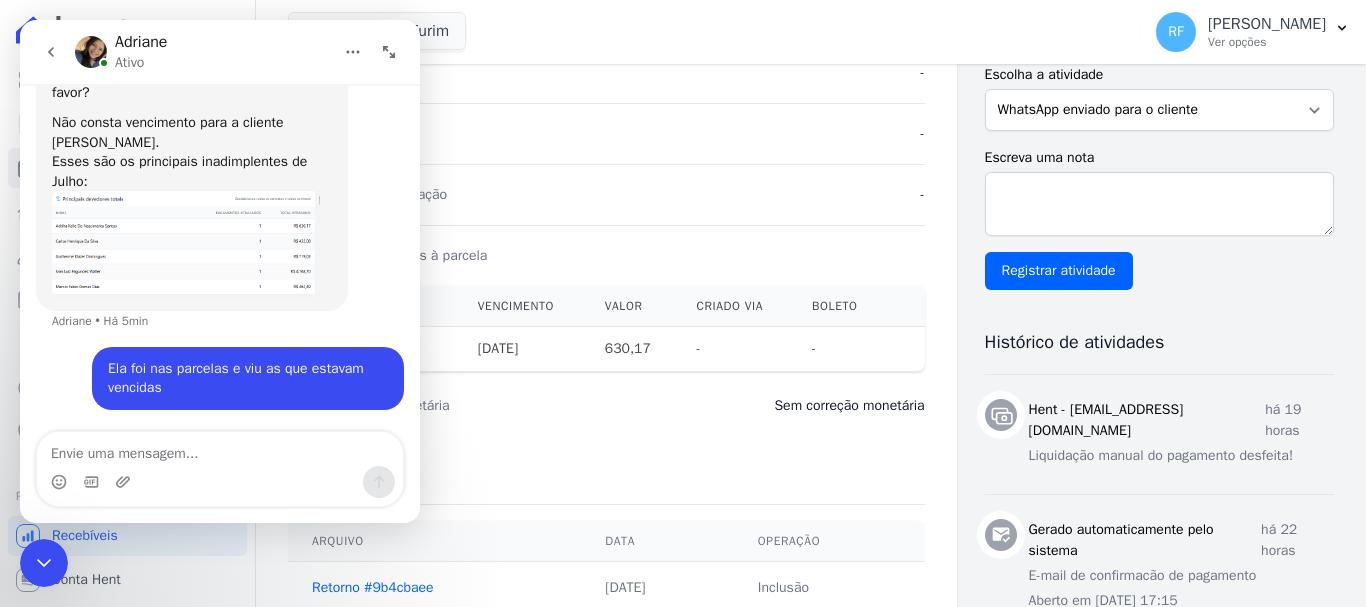 scroll, scrollTop: 7917, scrollLeft: 0, axis: vertical 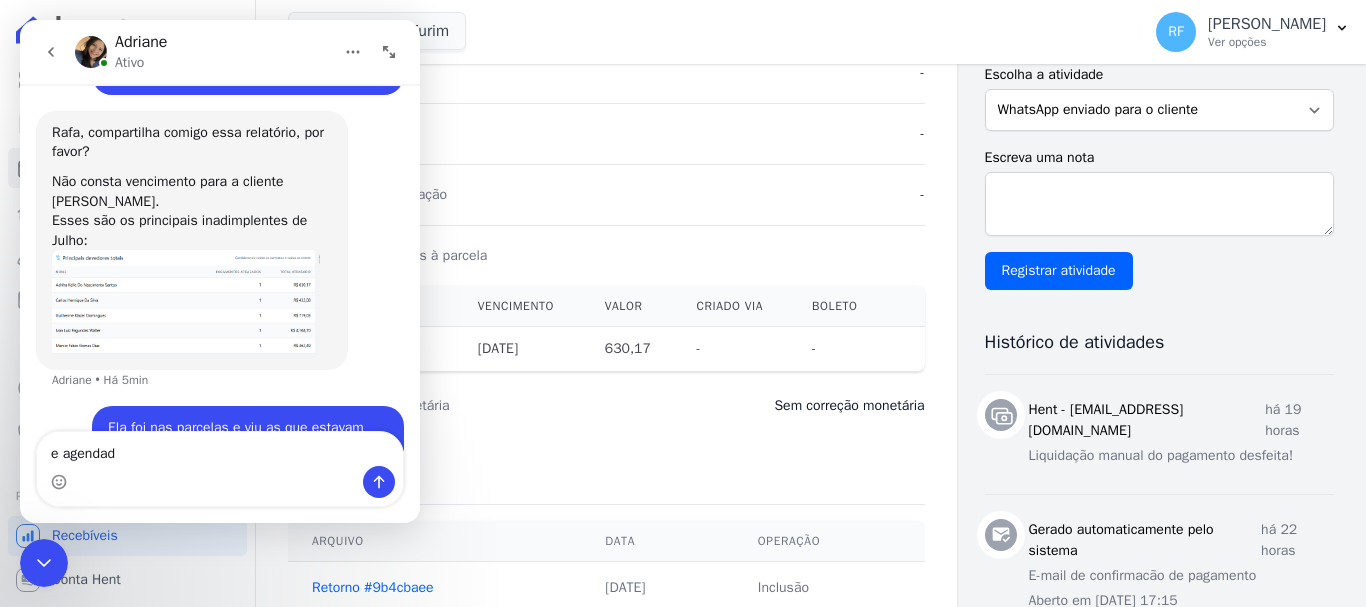 type on "e agendado" 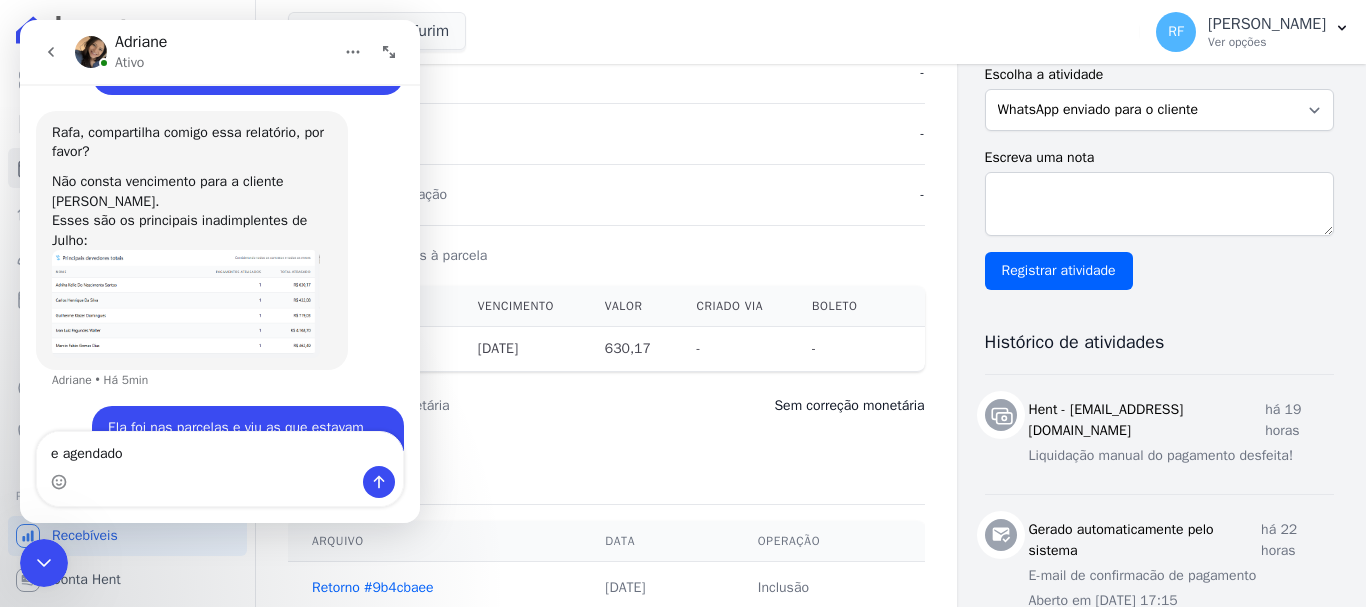 type 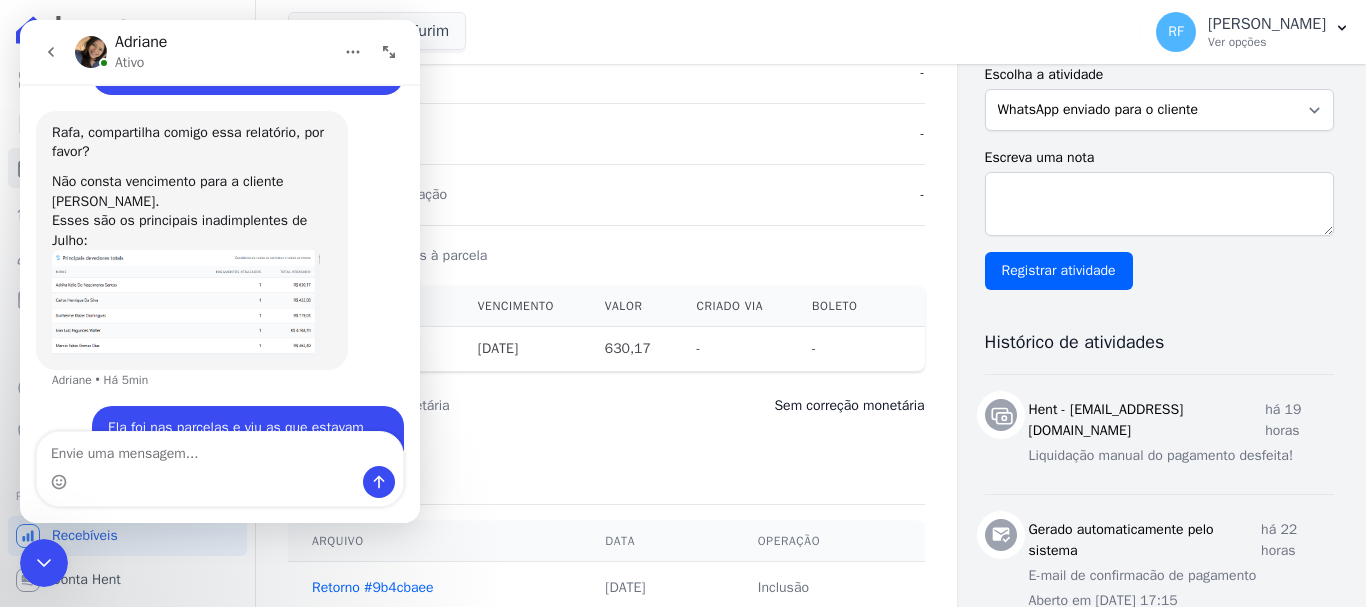 scroll, scrollTop: 7963, scrollLeft: 0, axis: vertical 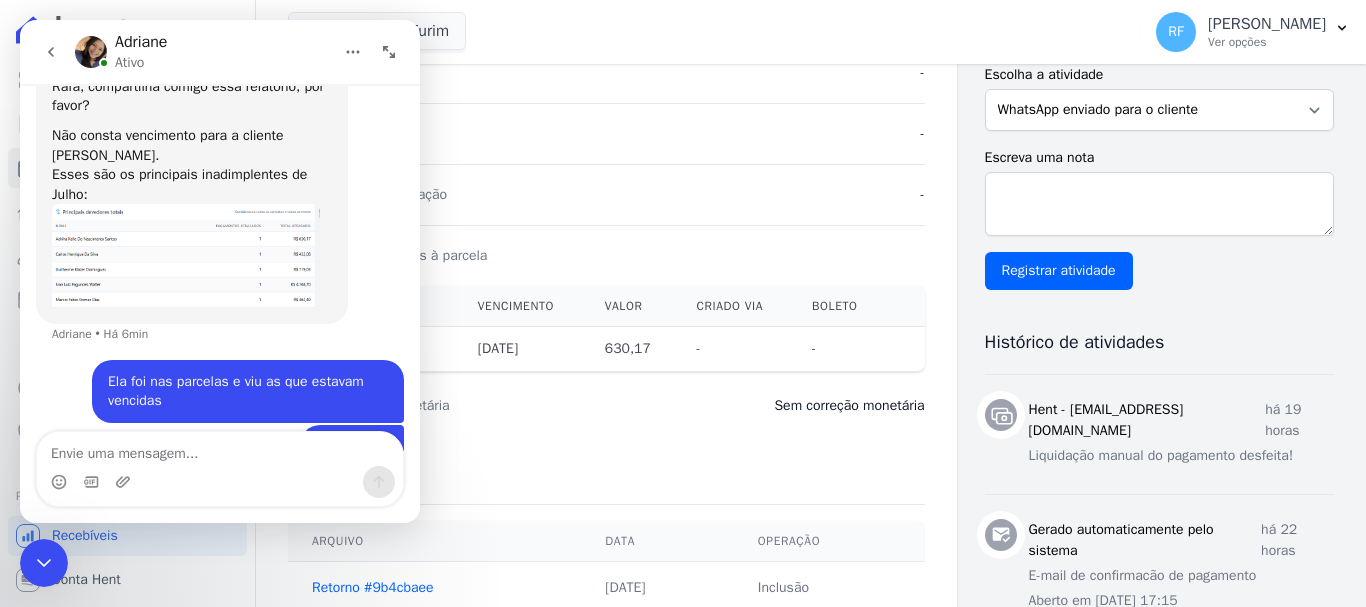 click at bounding box center (44, 563) 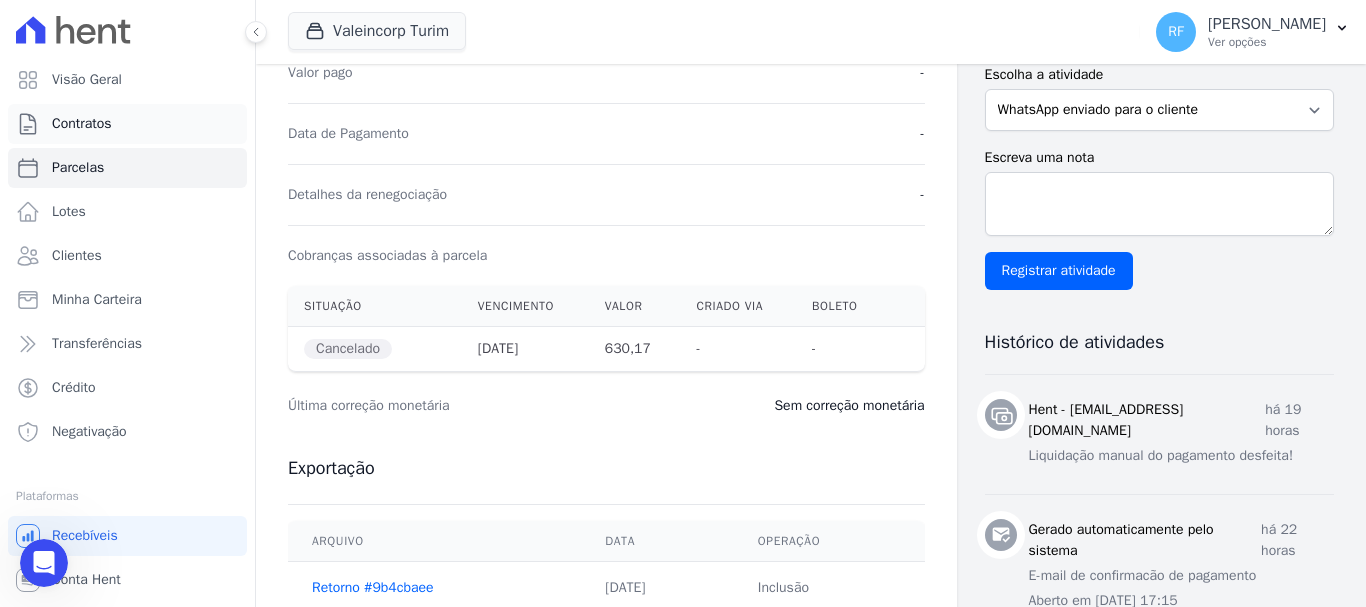 scroll, scrollTop: 0, scrollLeft: 0, axis: both 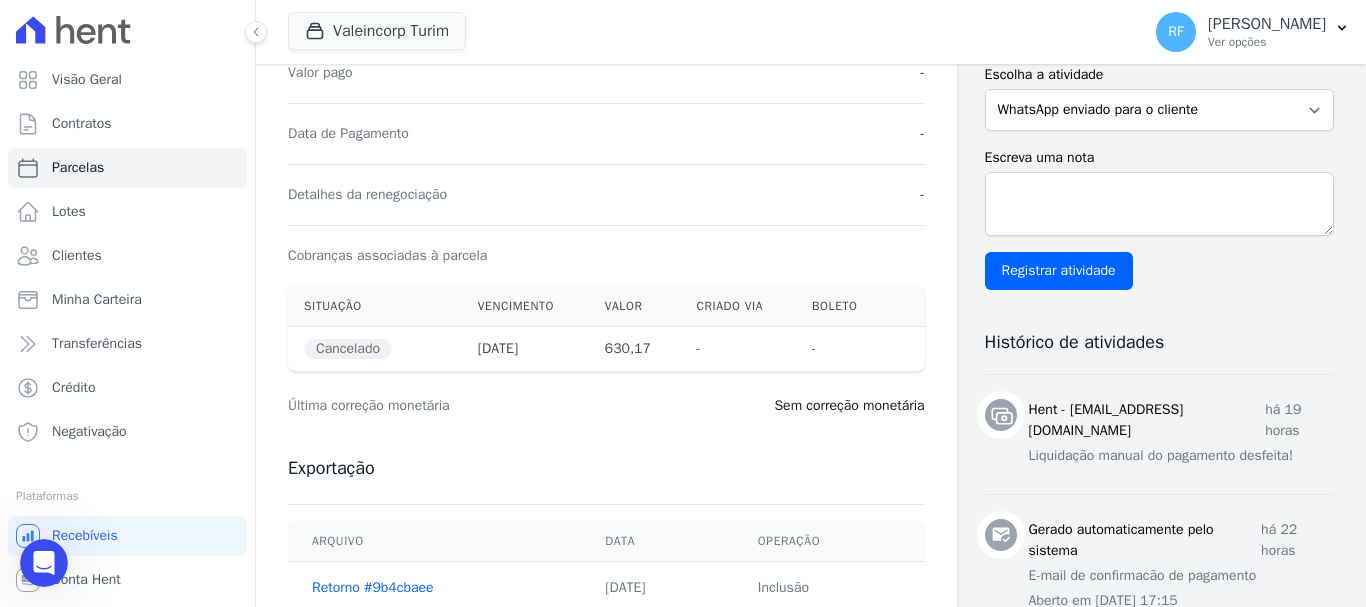 click 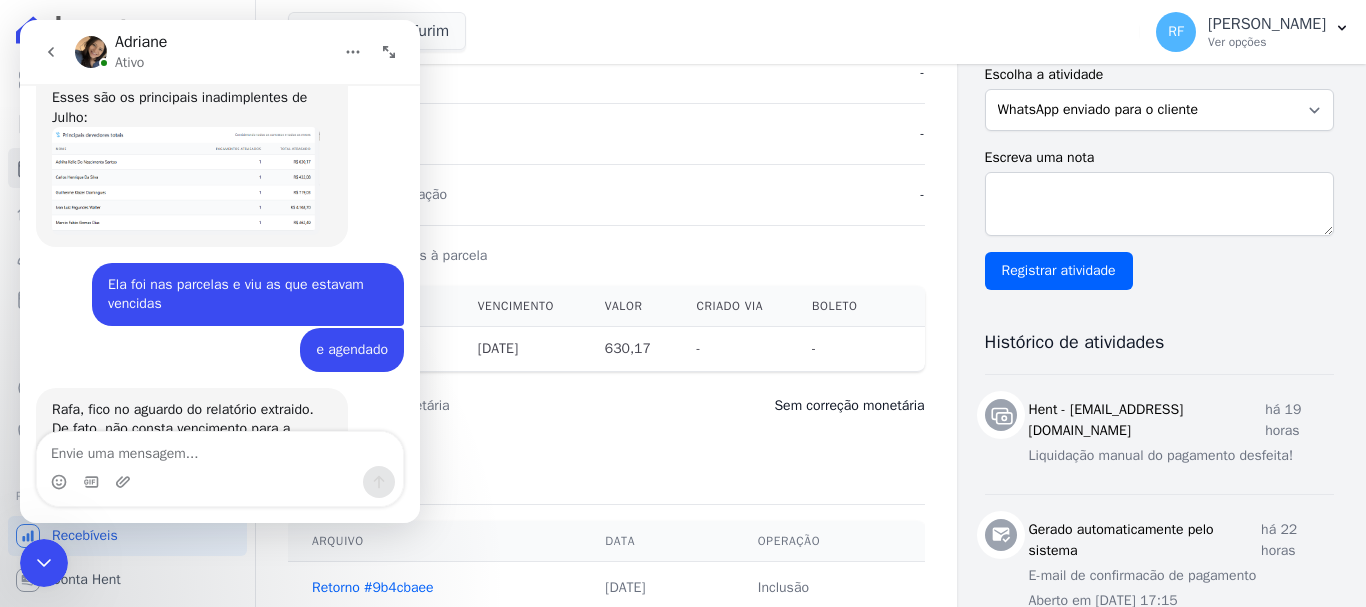 scroll, scrollTop: 8198, scrollLeft: 0, axis: vertical 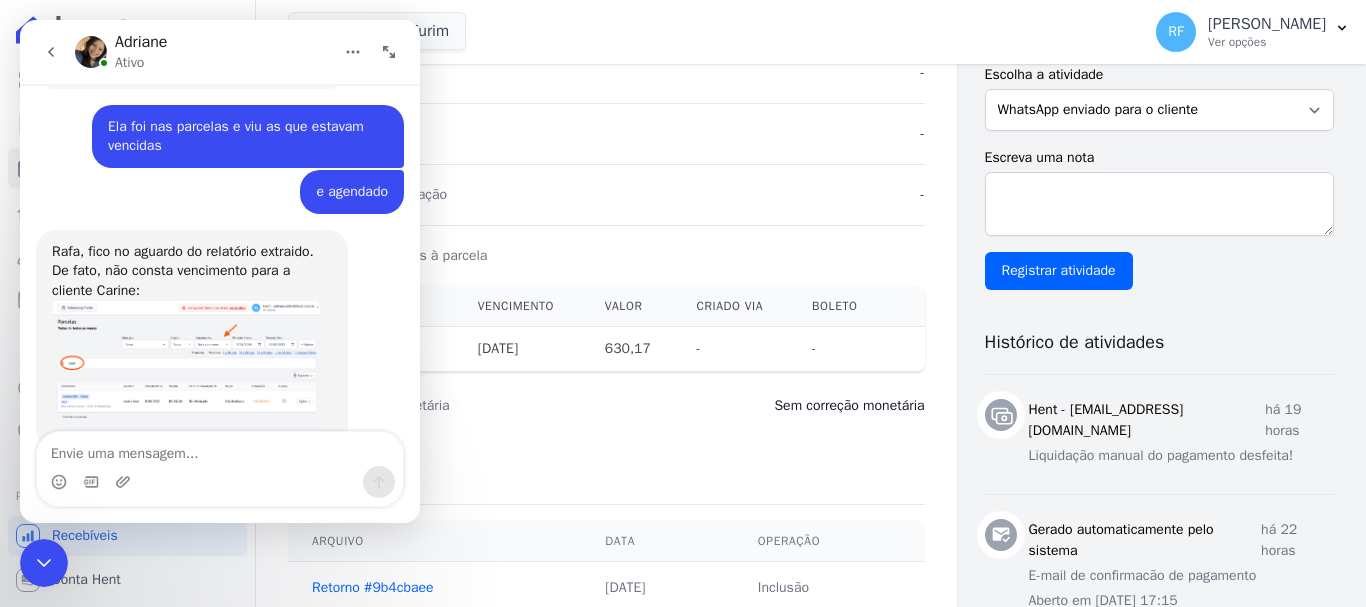 click at bounding box center [186, 368] 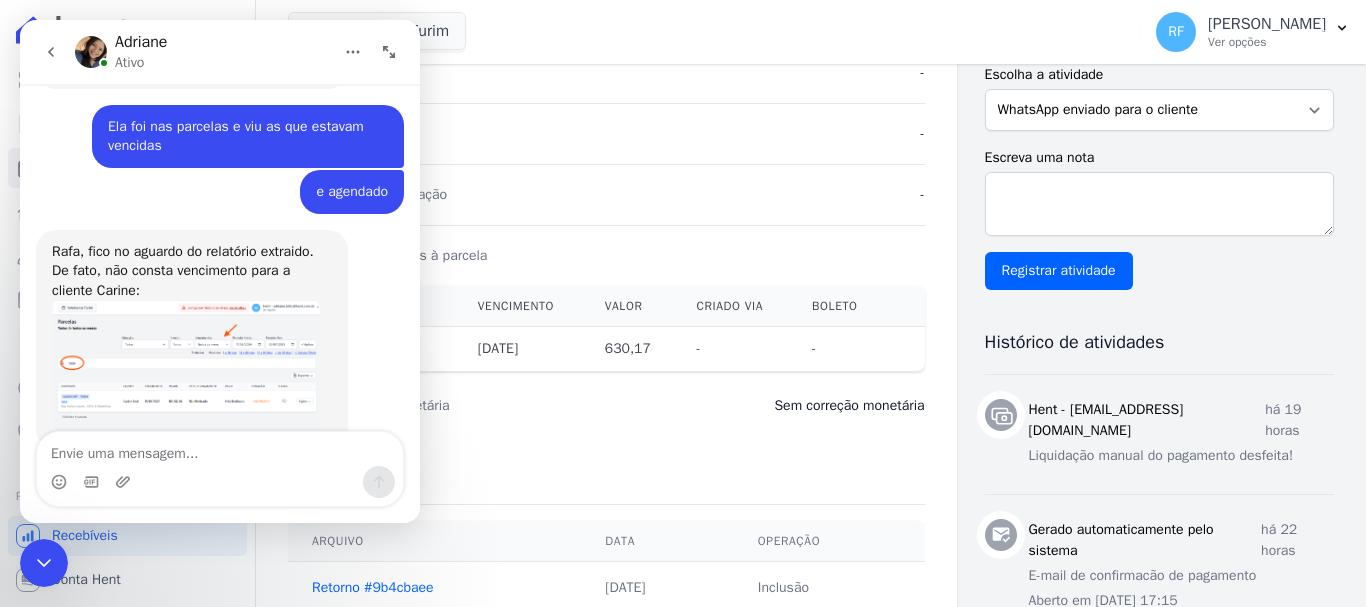 scroll, scrollTop: 0, scrollLeft: 0, axis: both 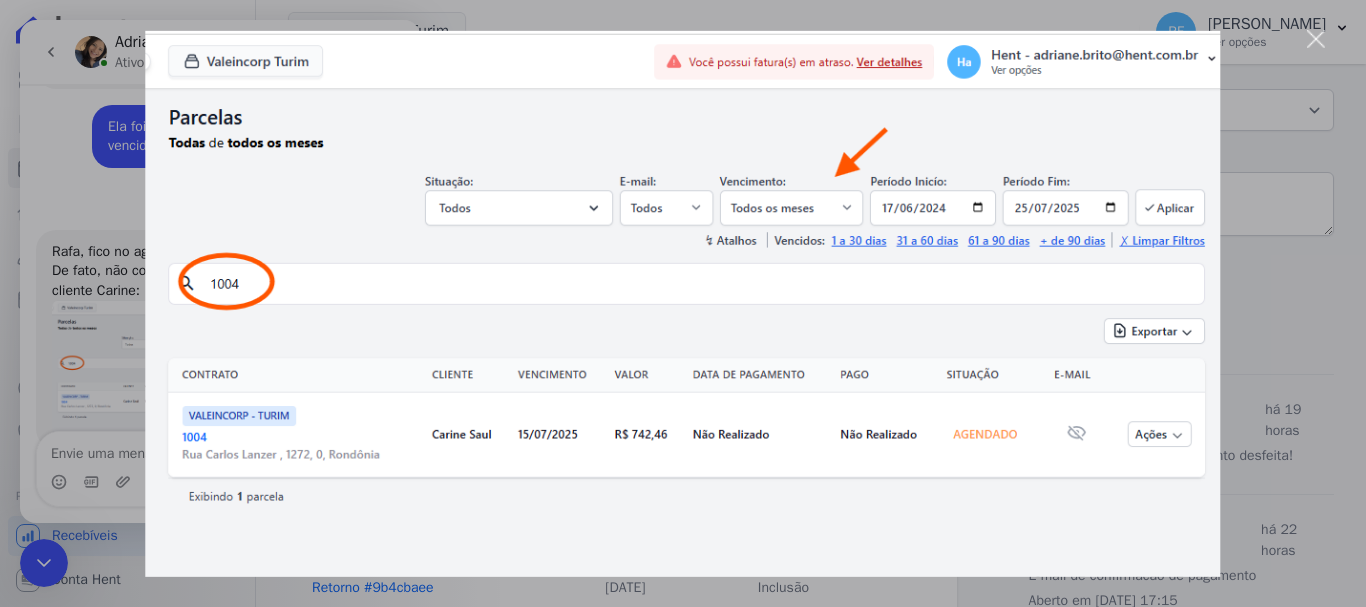 click at bounding box center [683, 303] 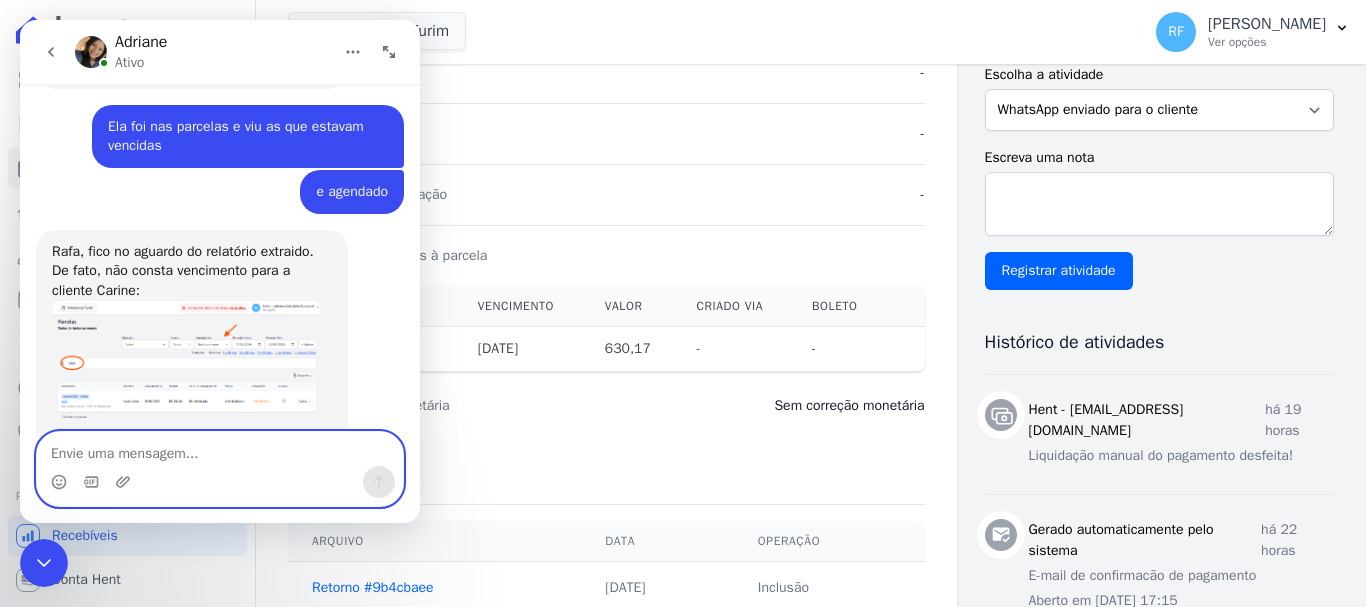 click at bounding box center (220, 449) 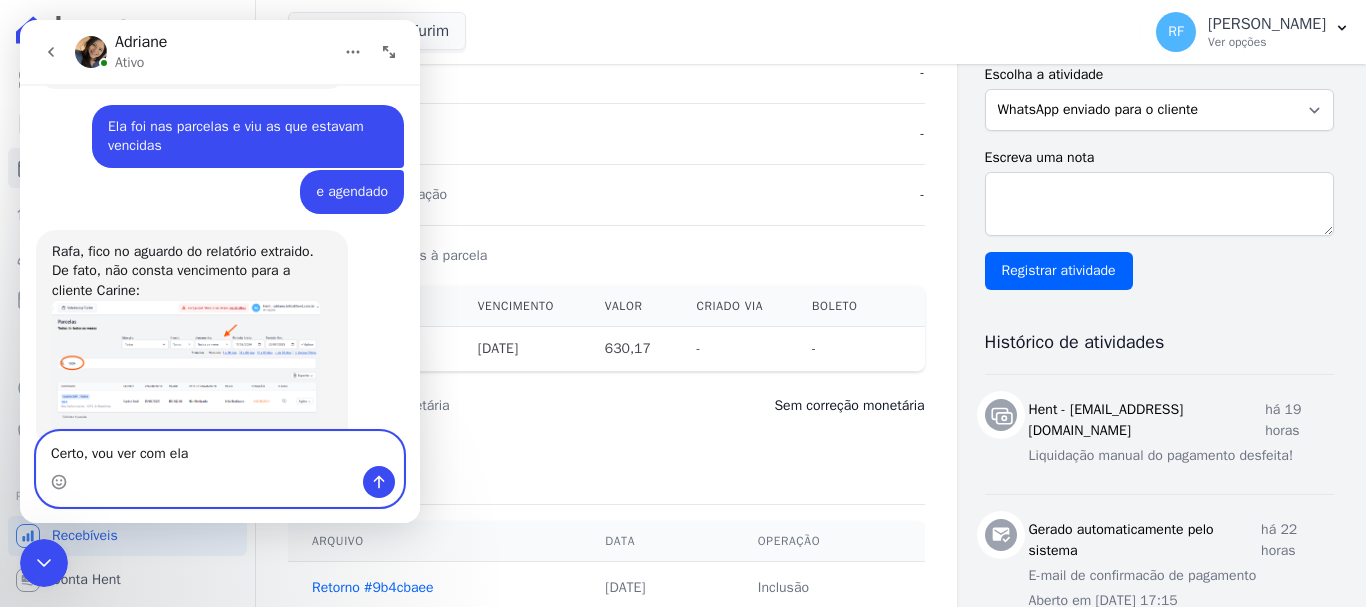 type on "Certo, vou ver com ela" 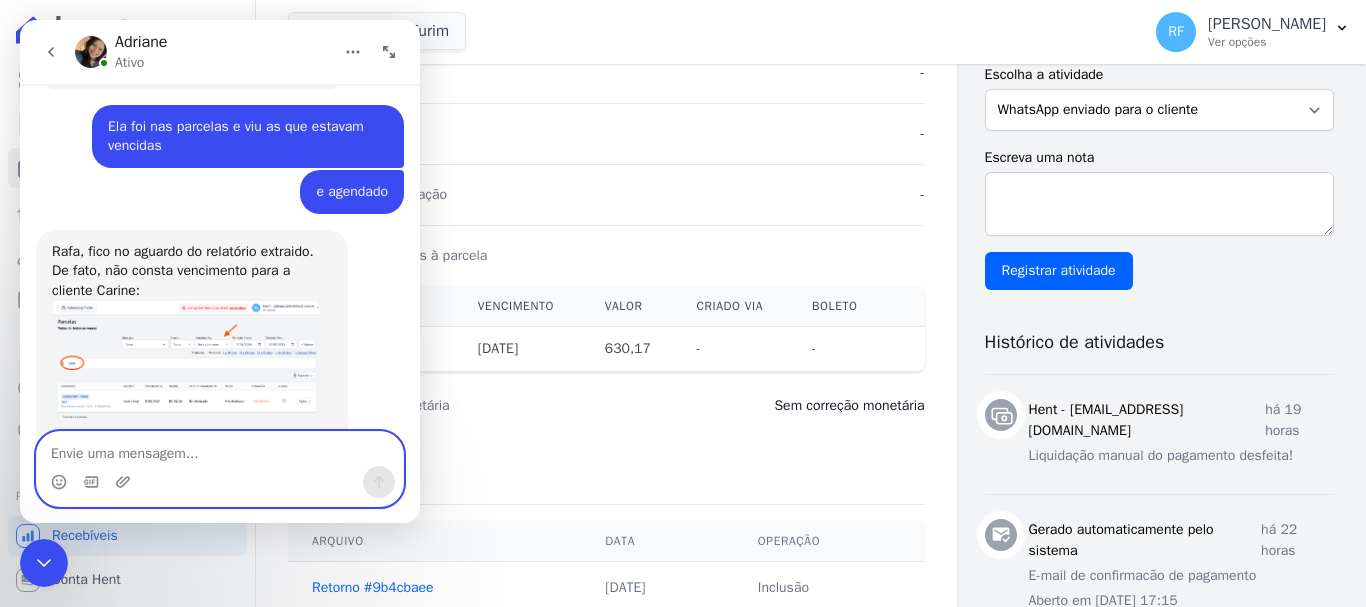 scroll, scrollTop: 8257, scrollLeft: 0, axis: vertical 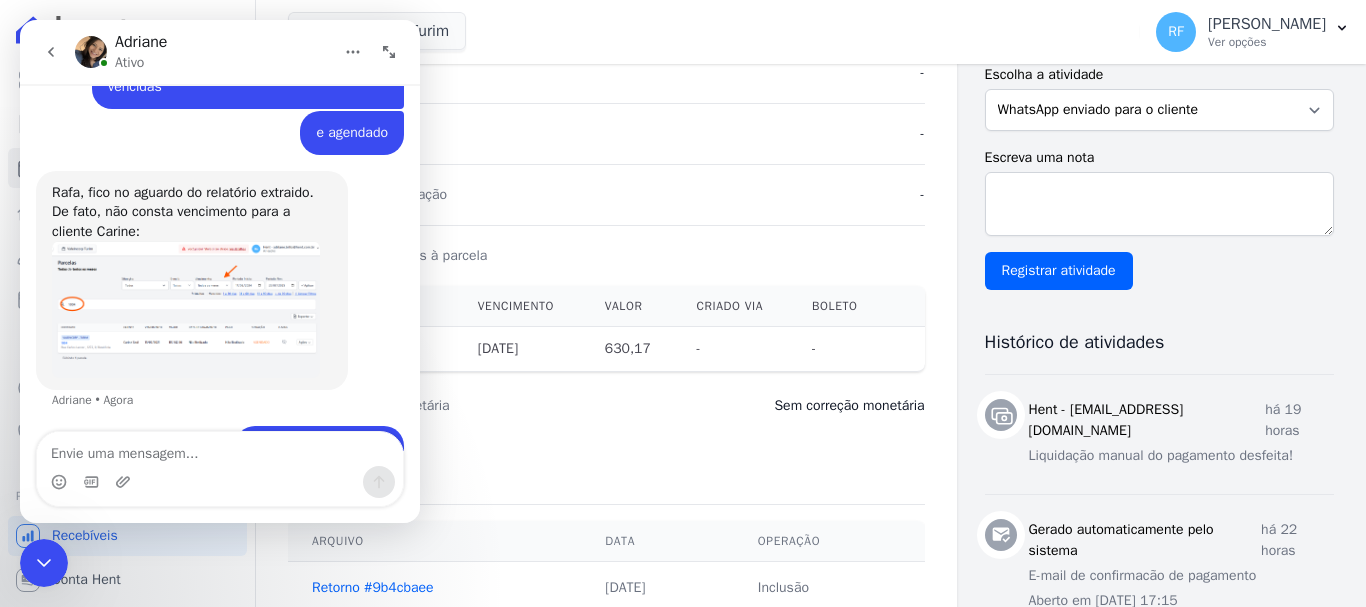 click on "Detalhes da renegociação
-" at bounding box center [606, 194] 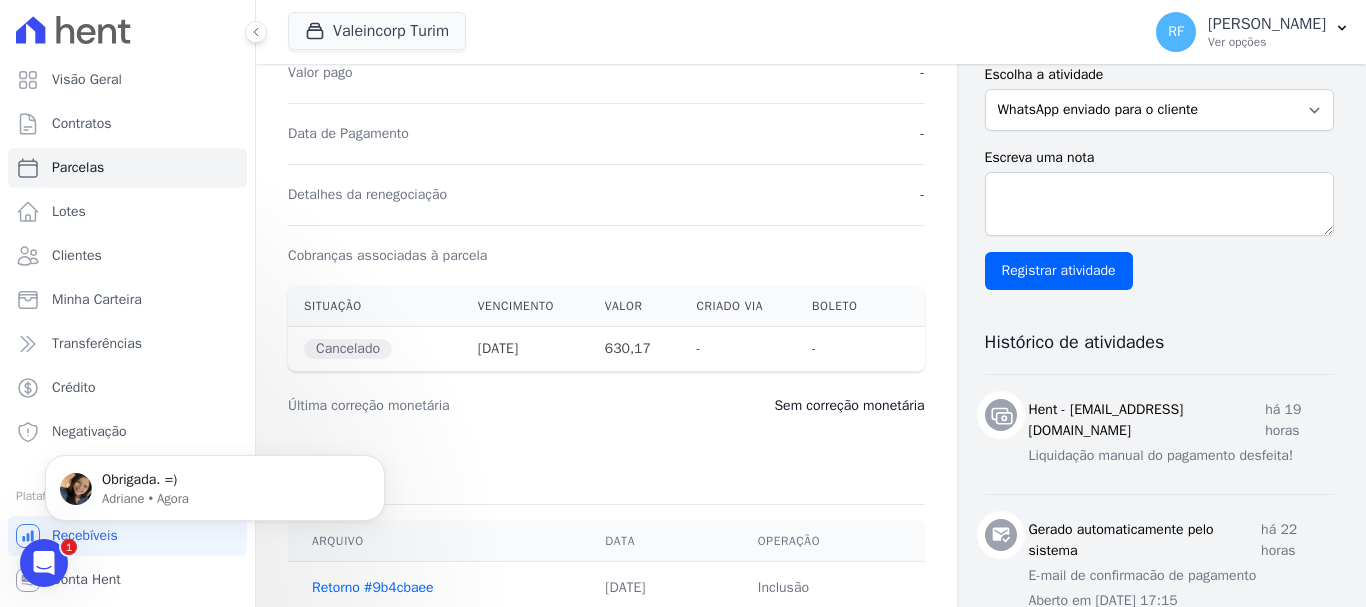 scroll, scrollTop: 8317, scrollLeft: 0, axis: vertical 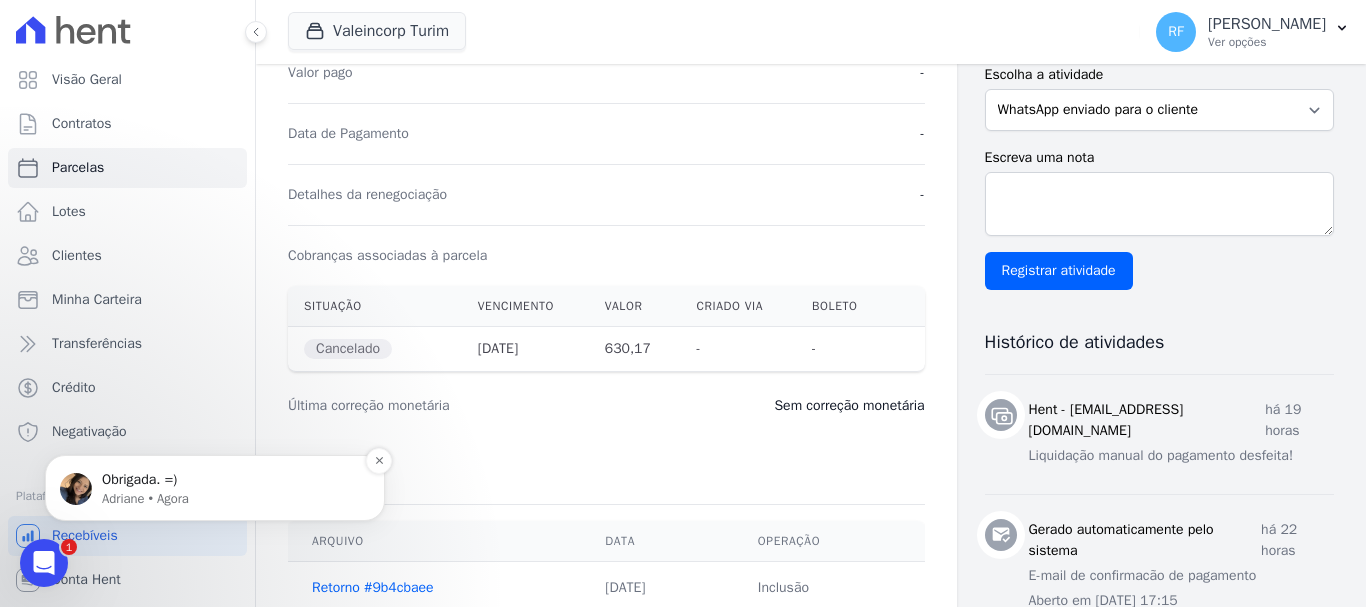 click on "Adriane • Agora" at bounding box center [231, 499] 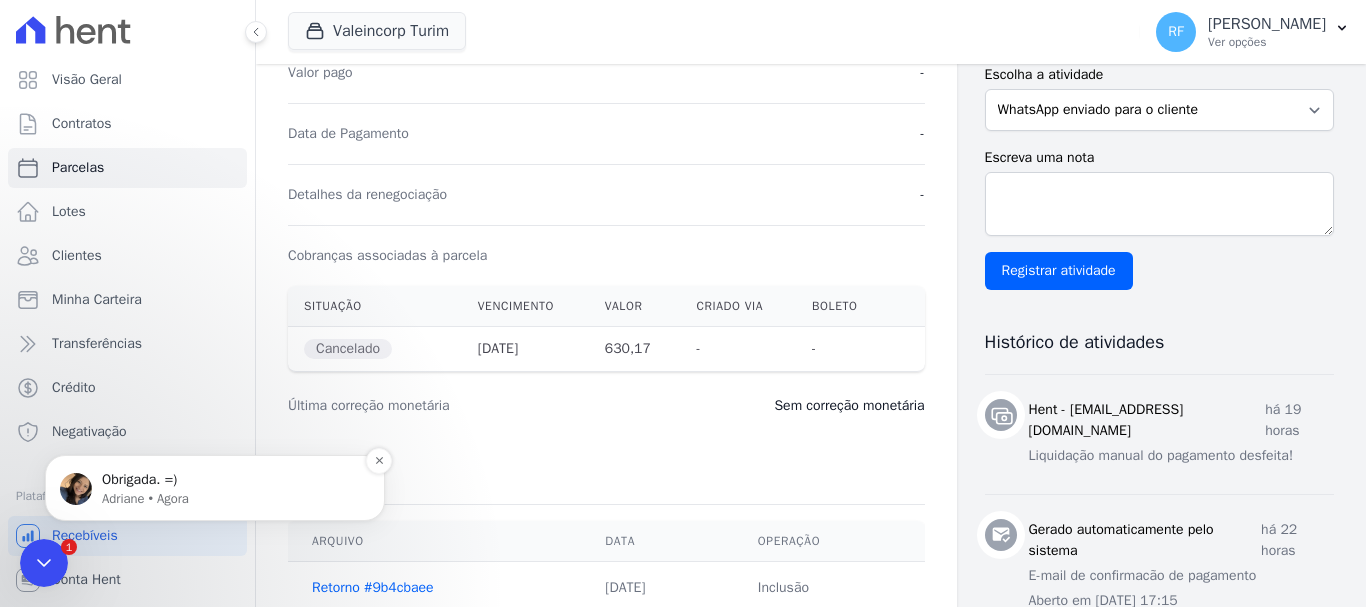 scroll, scrollTop: 0, scrollLeft: 0, axis: both 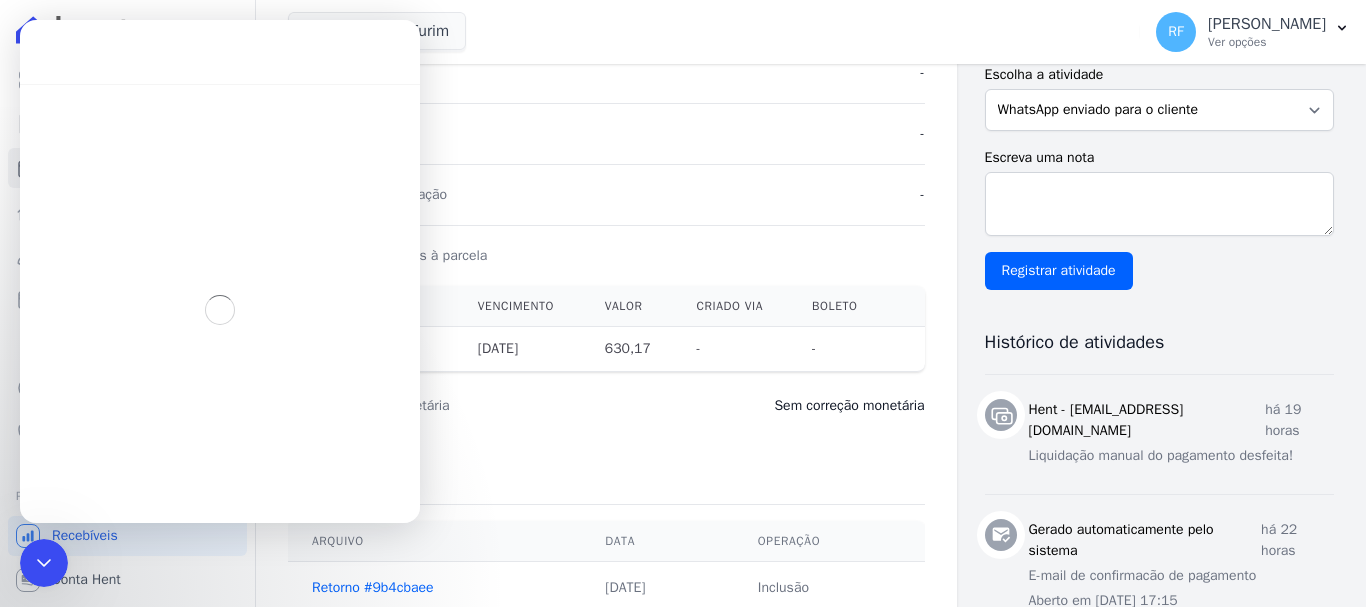 click on "Detalhes da renegociação
-" at bounding box center [606, 194] 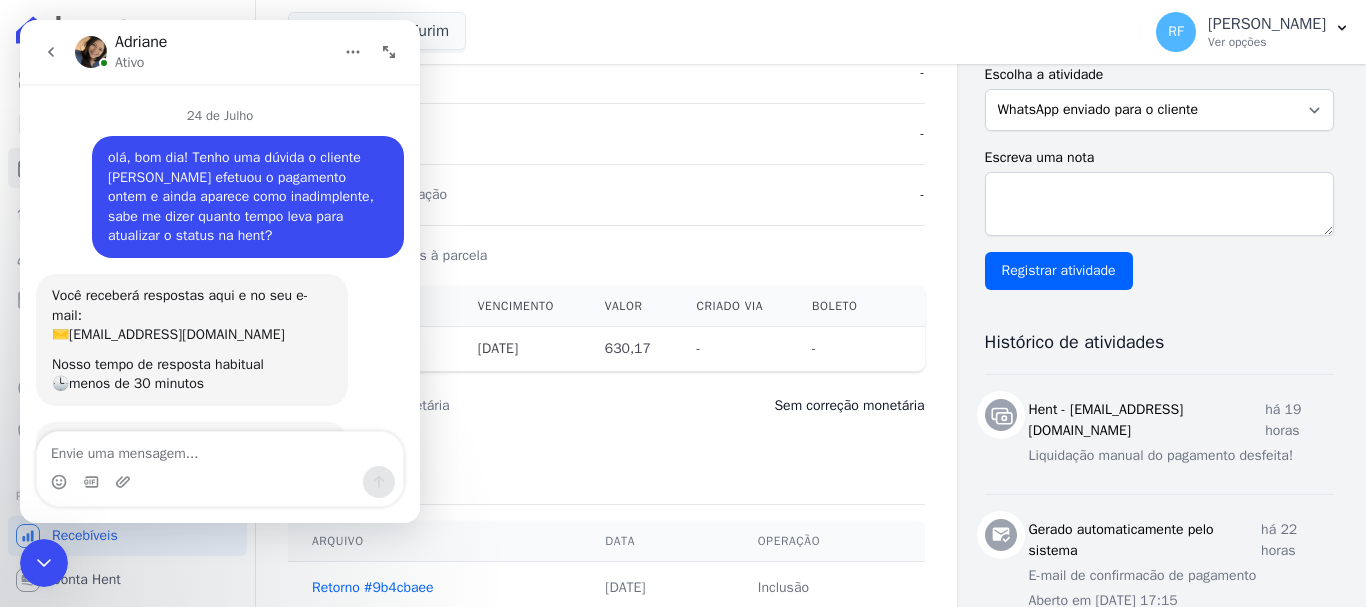 scroll, scrollTop: 3, scrollLeft: 0, axis: vertical 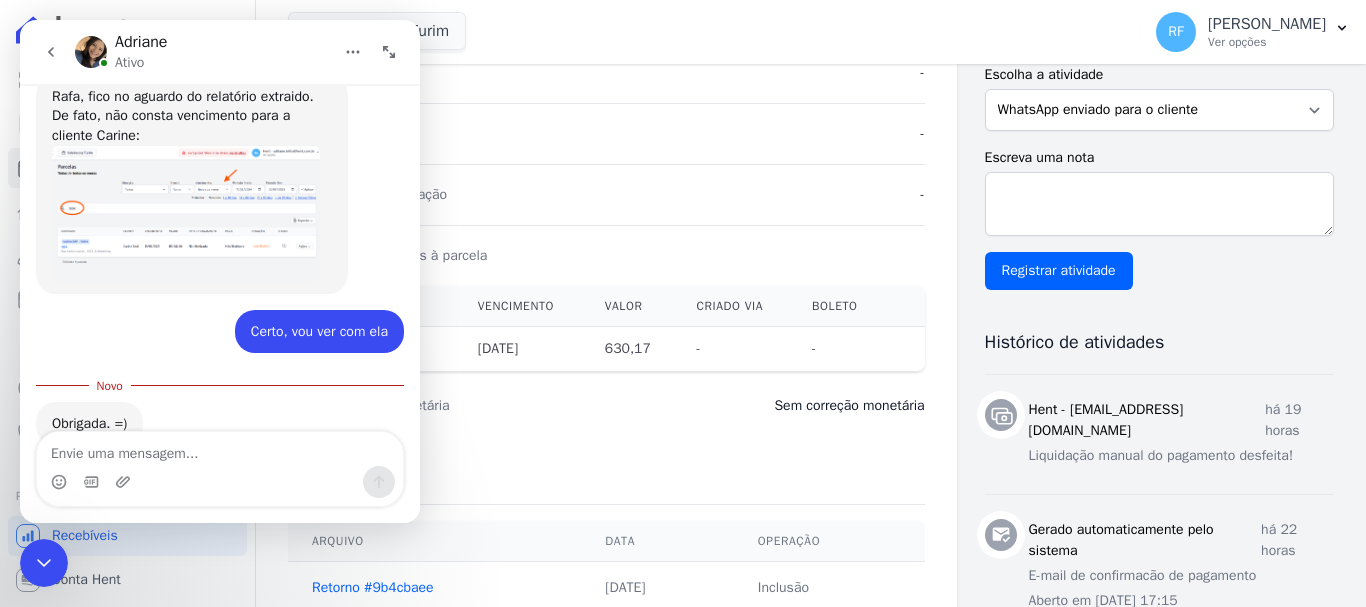 click at bounding box center (44, 563) 